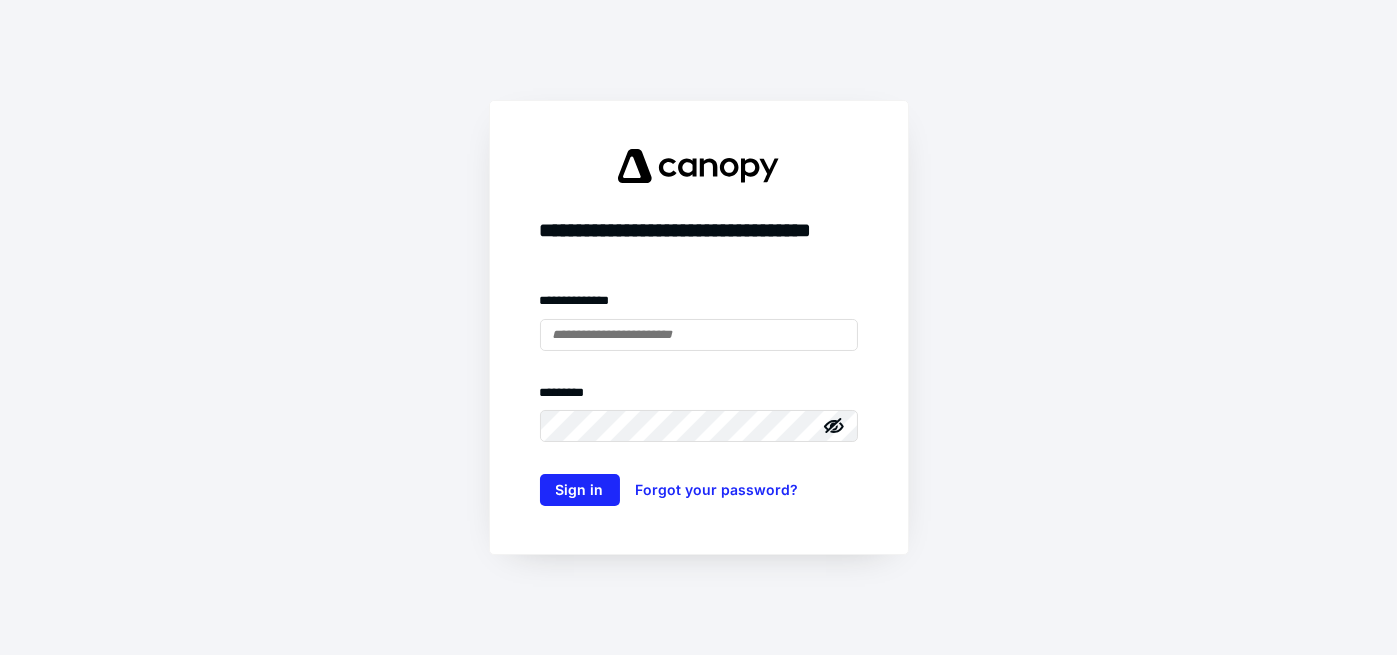 scroll, scrollTop: 0, scrollLeft: 0, axis: both 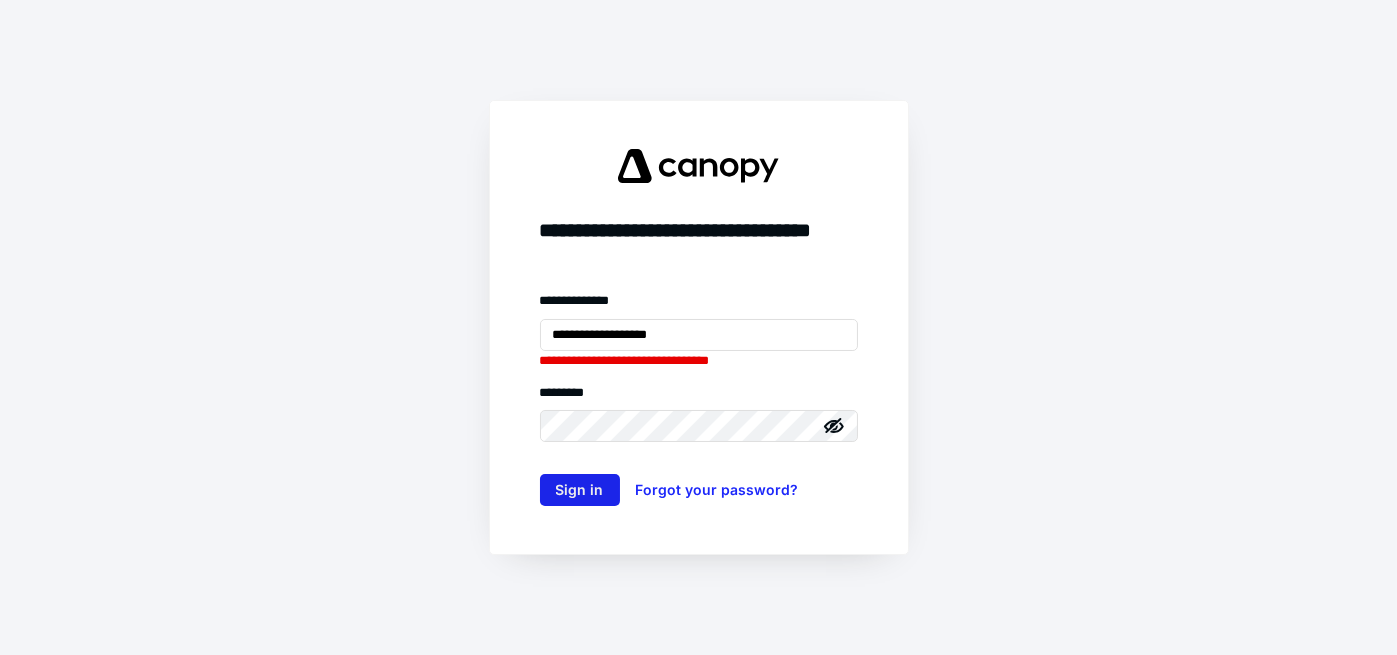click on "Sign in" at bounding box center (580, 490) 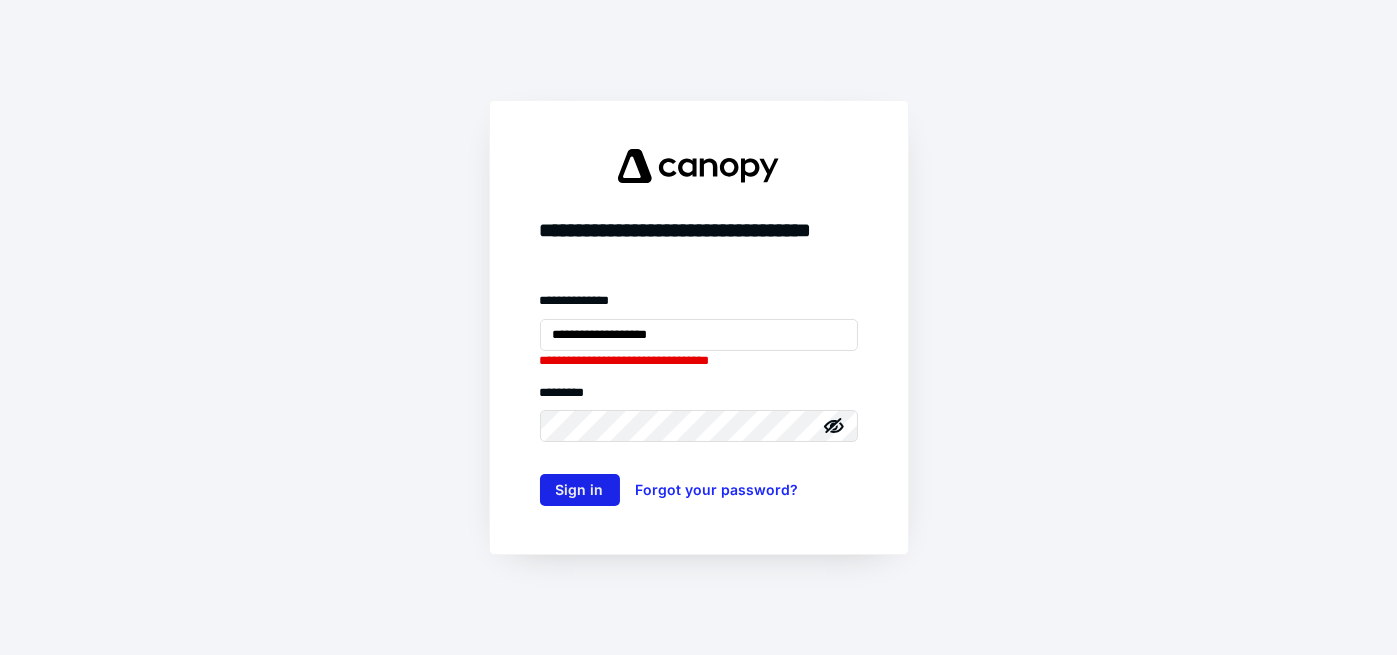 click on "**********" at bounding box center (699, 398) 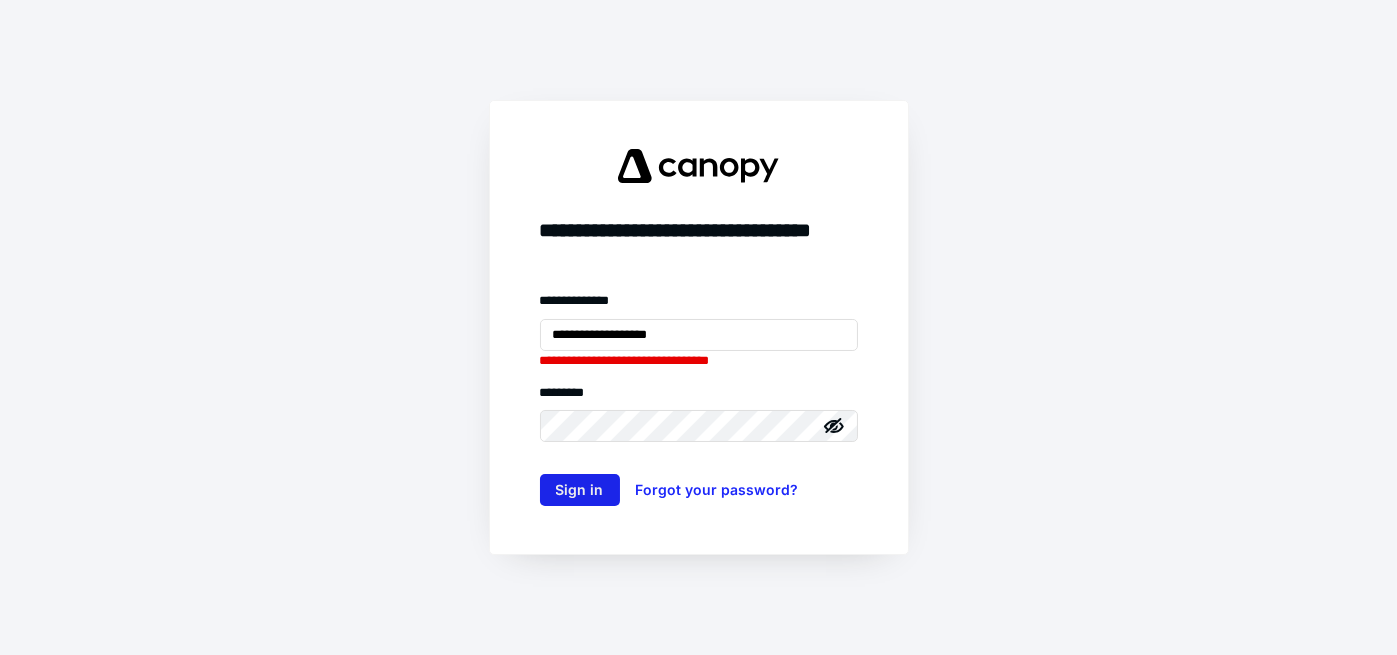 click on "Sign in" at bounding box center [580, 490] 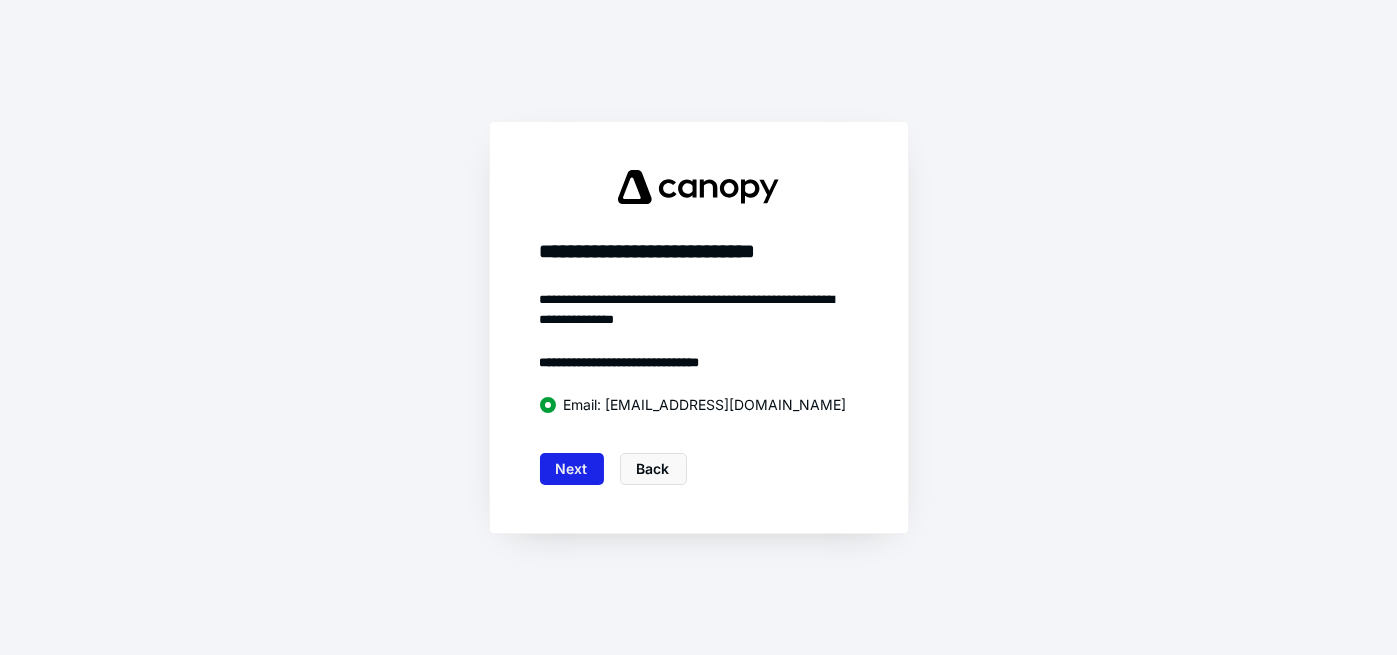 click on "Next" at bounding box center (572, 469) 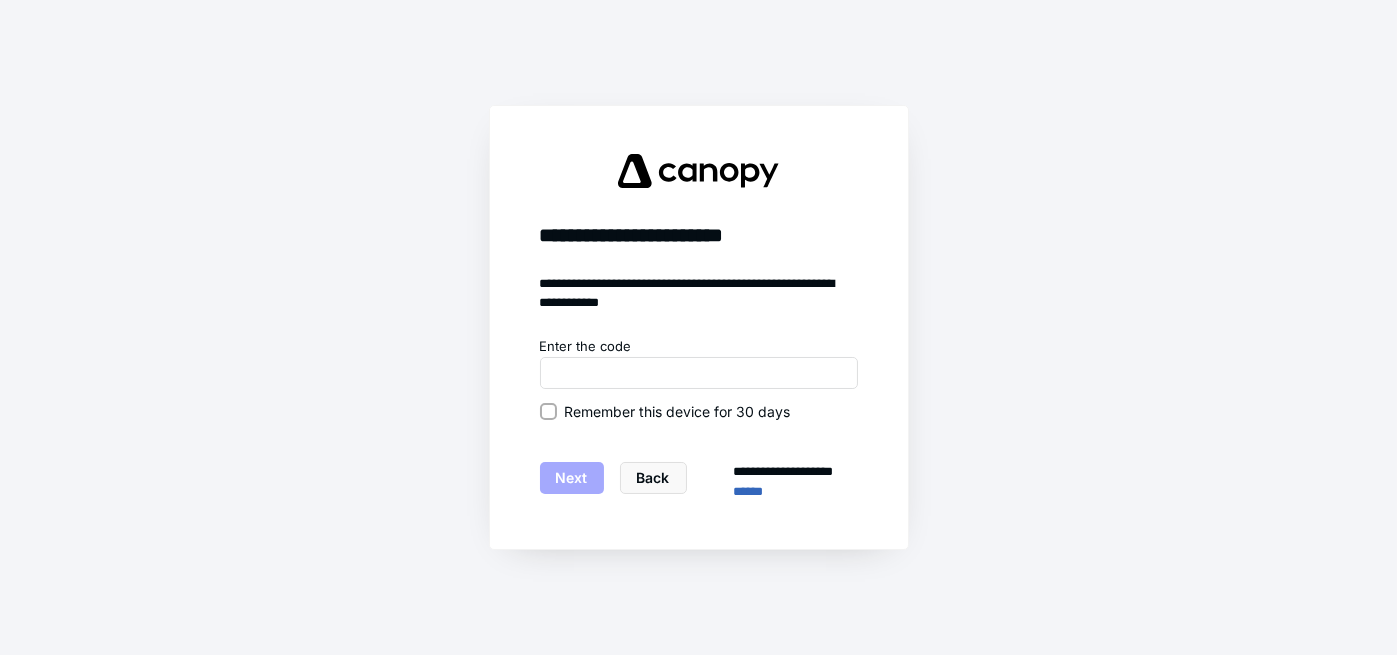 click on "Remember this device for 30 days" at bounding box center (548, 411) 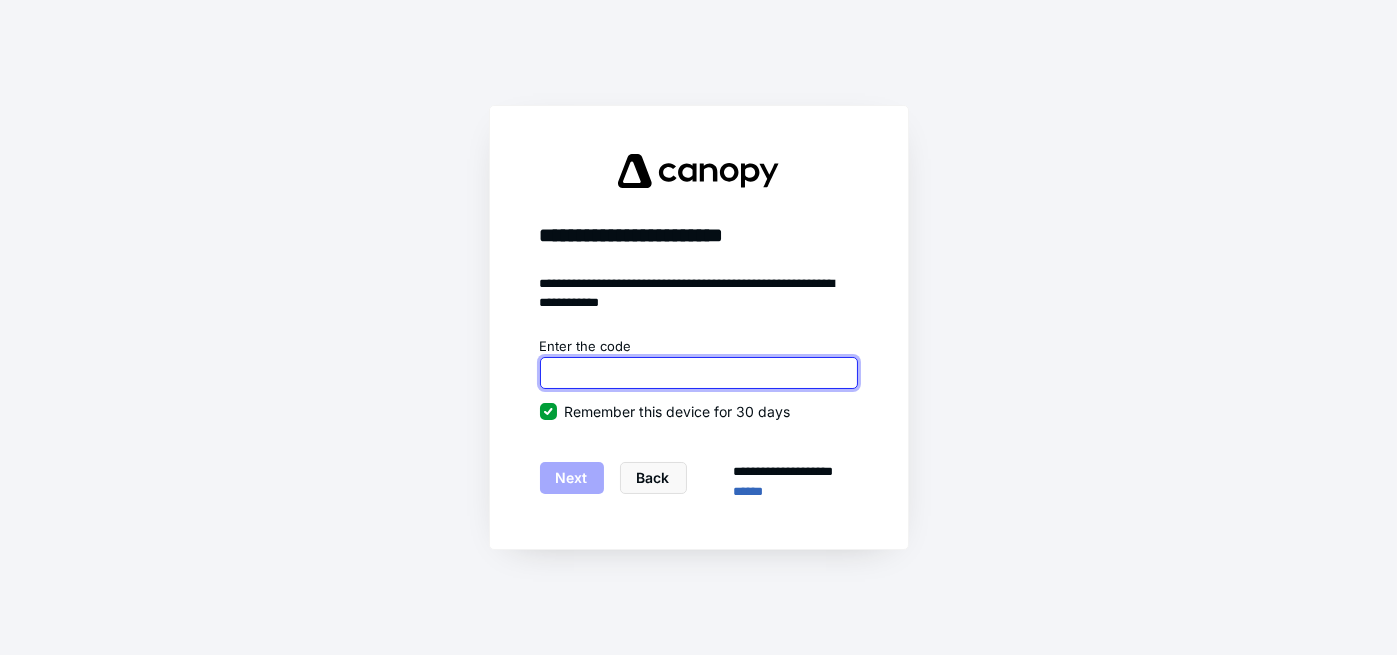 click at bounding box center (699, 373) 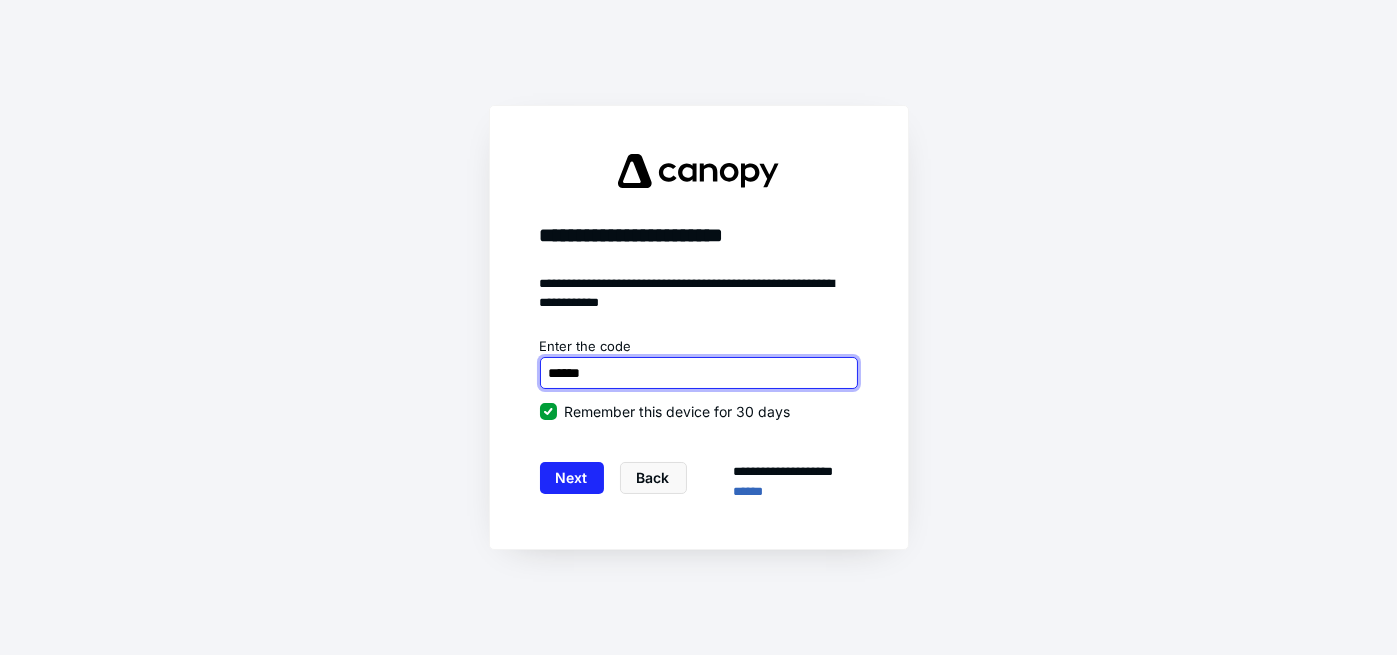 type on "******" 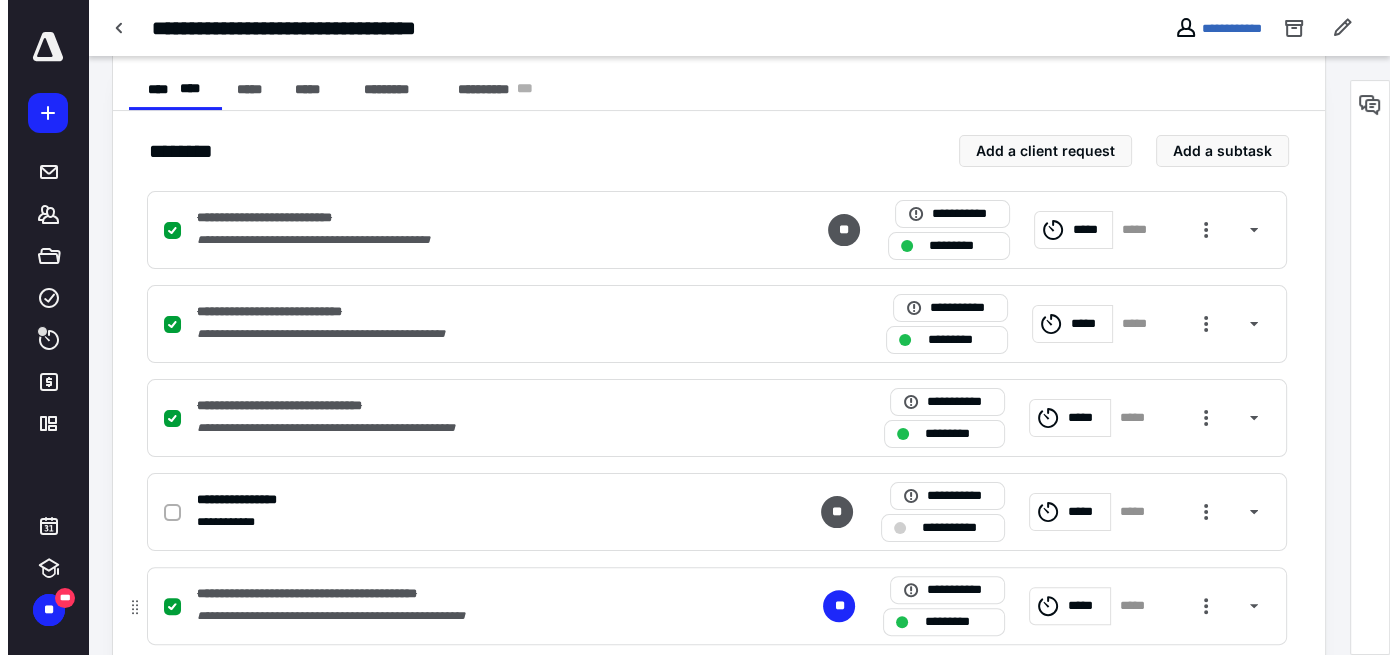scroll, scrollTop: 0, scrollLeft: 0, axis: both 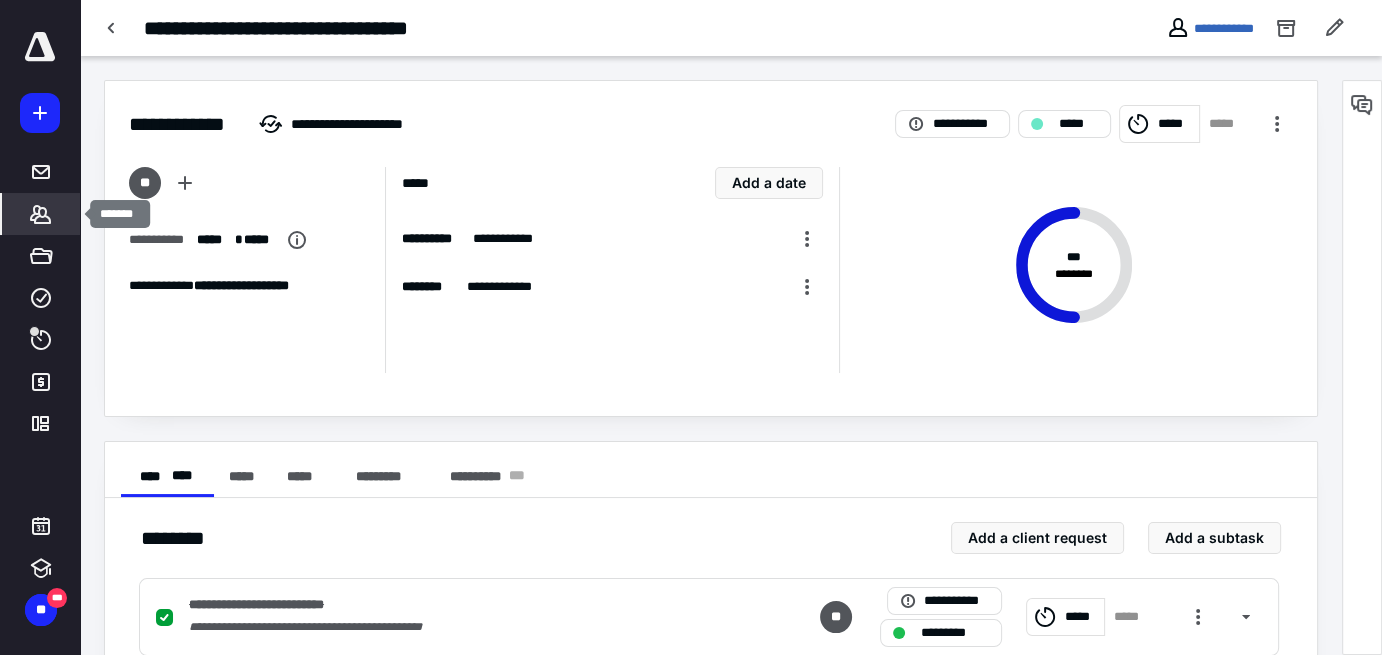click on "*******" at bounding box center [41, 214] 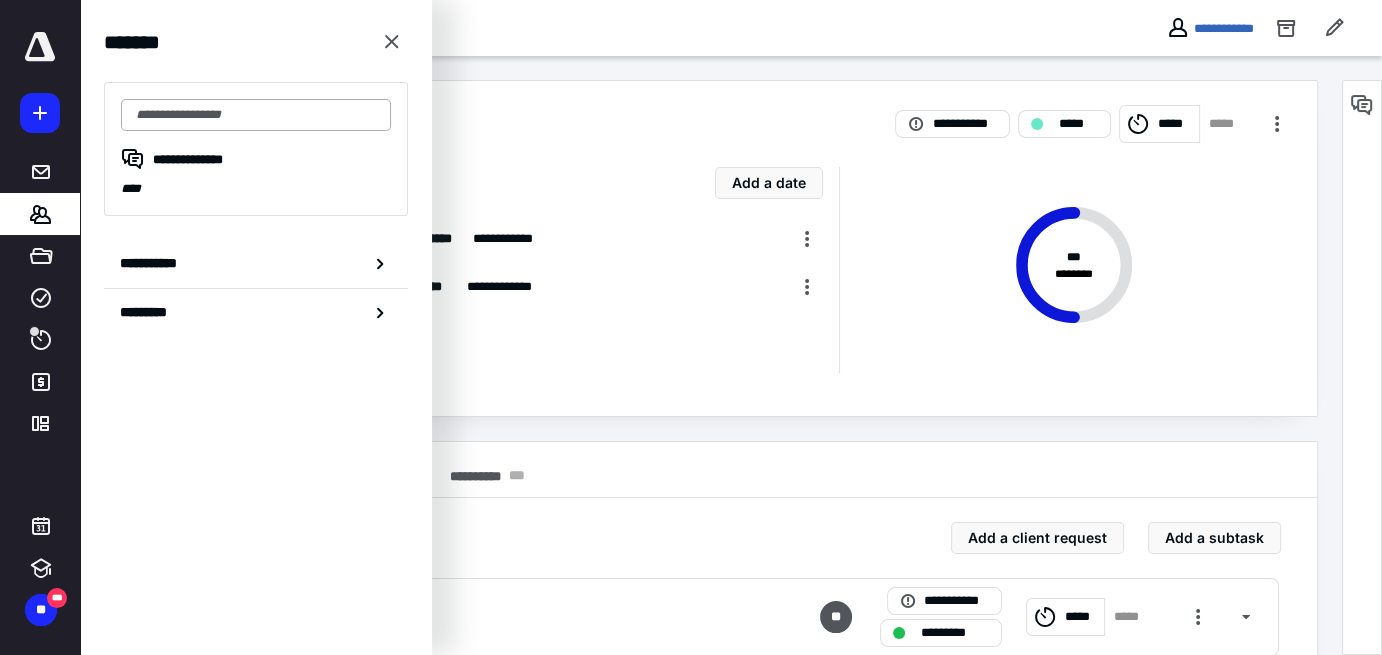 click at bounding box center (256, 115) 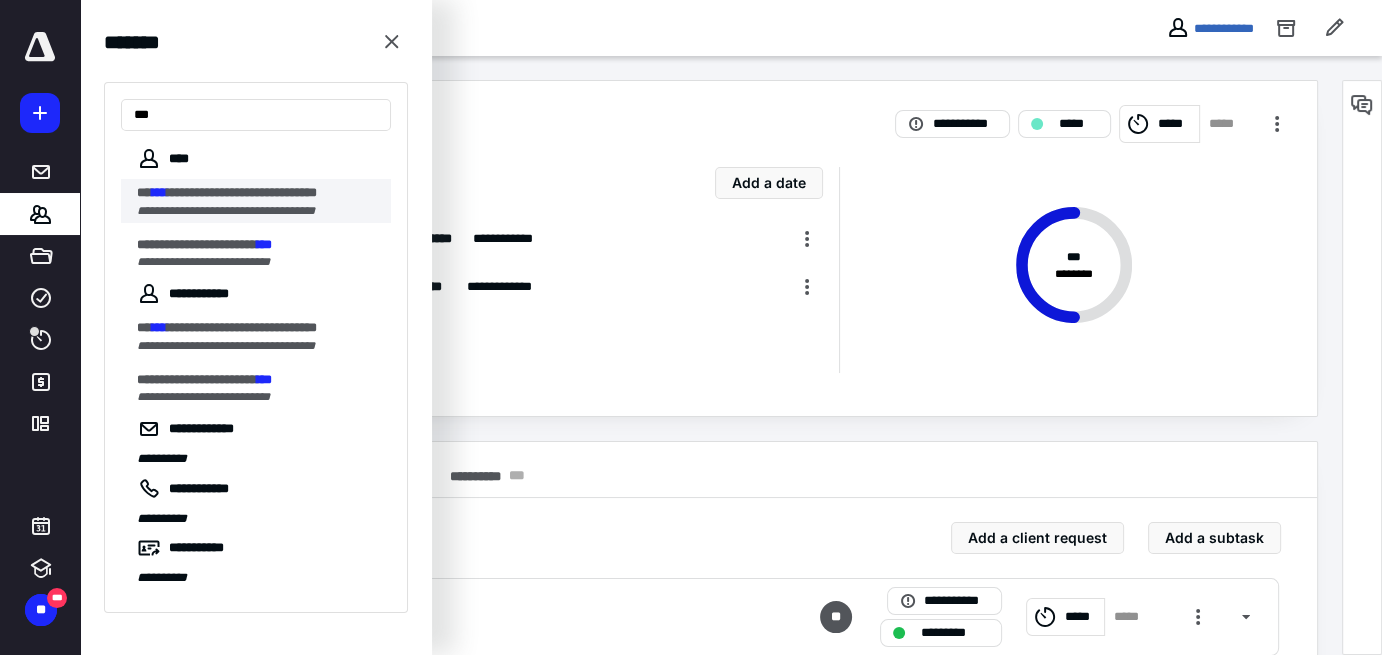 type on "***" 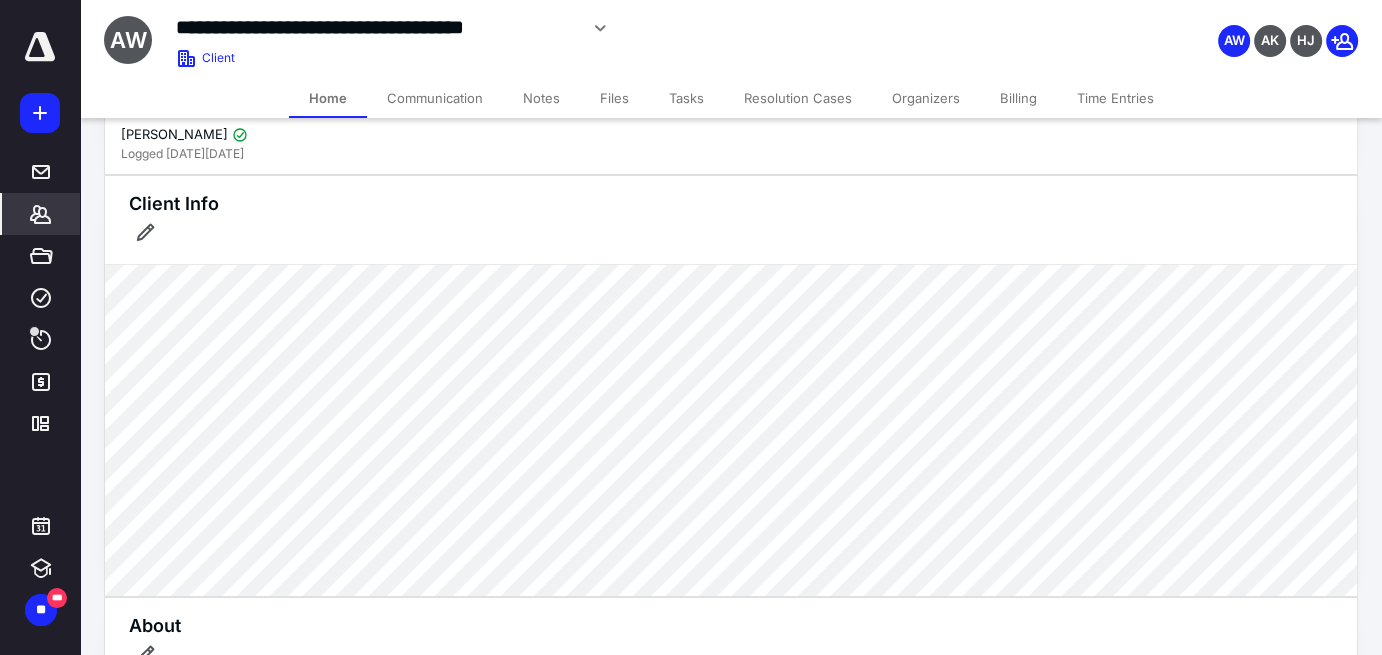 click on "Files" at bounding box center (614, 98) 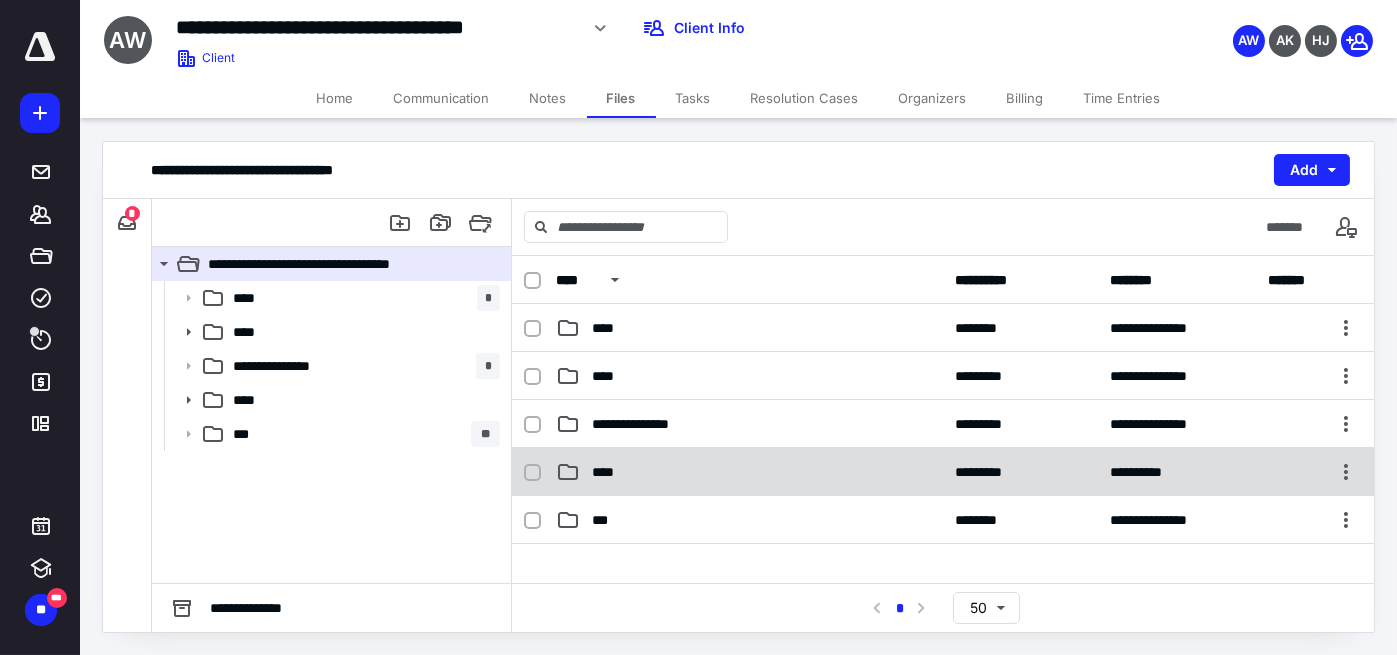 click on "****" at bounding box center [609, 472] 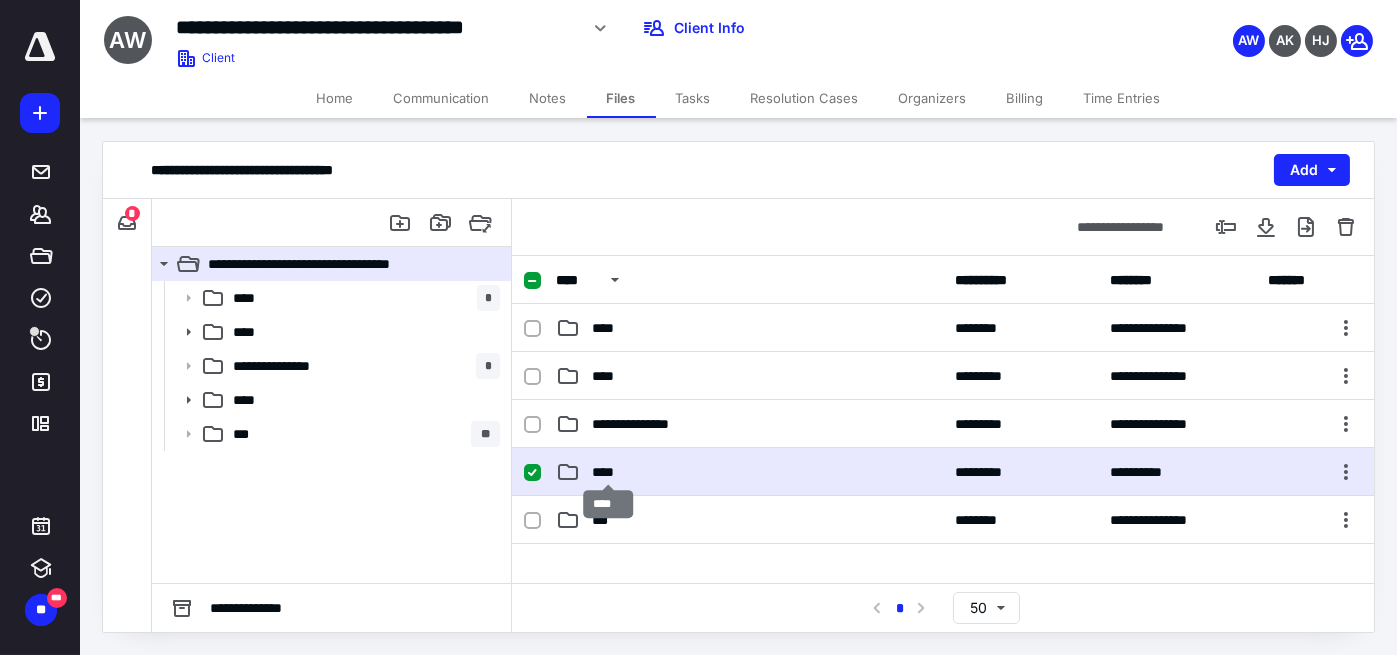 click on "****" at bounding box center [609, 472] 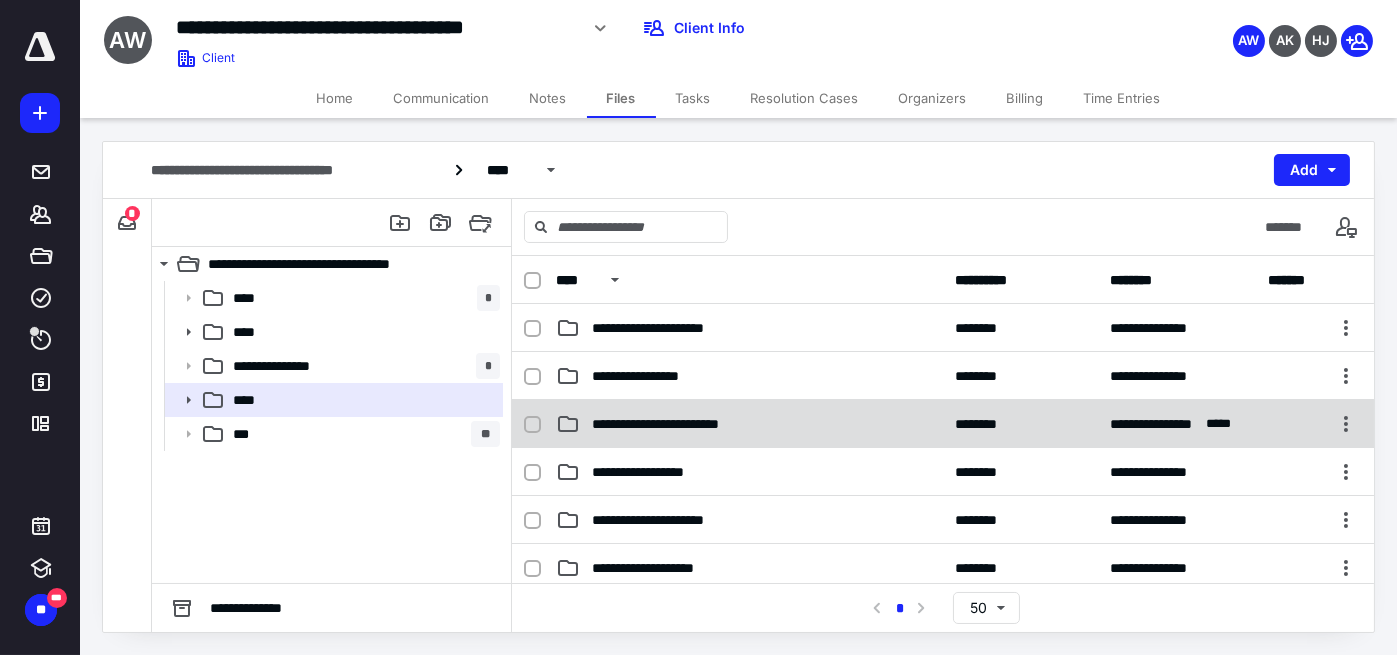 click on "**********" at bounding box center [943, 424] 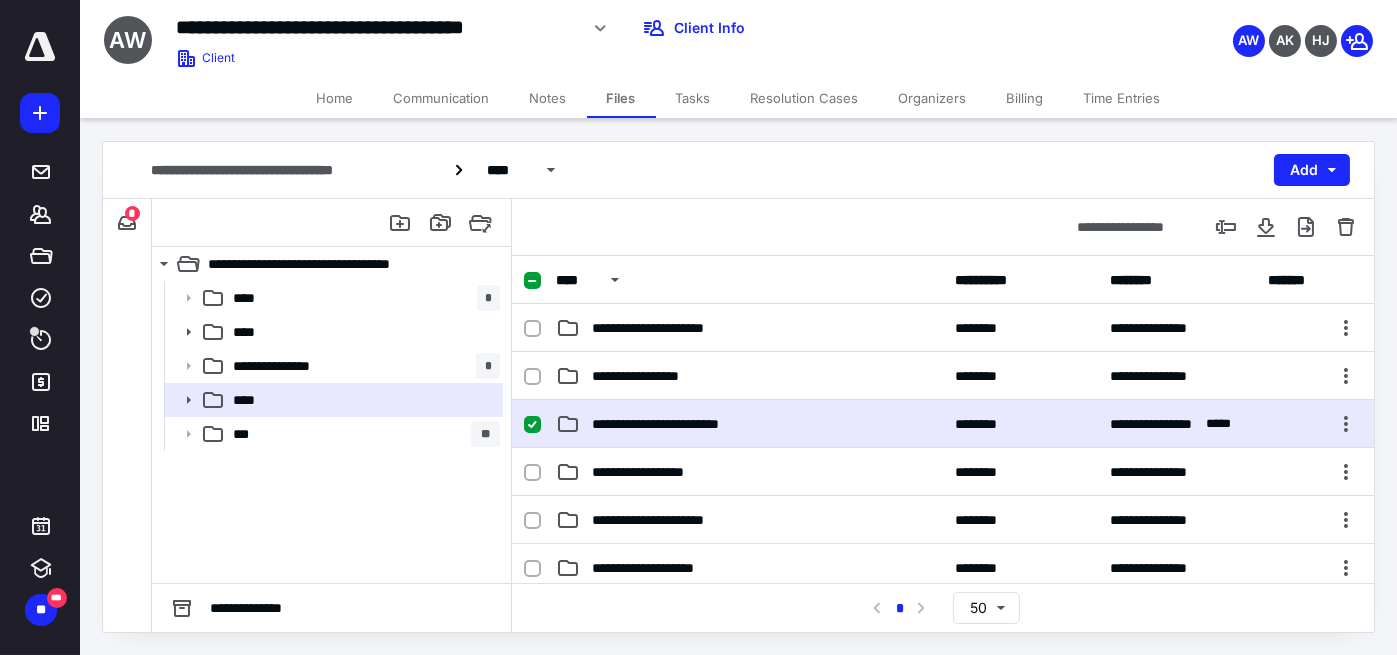 click on "**********" at bounding box center (943, 424) 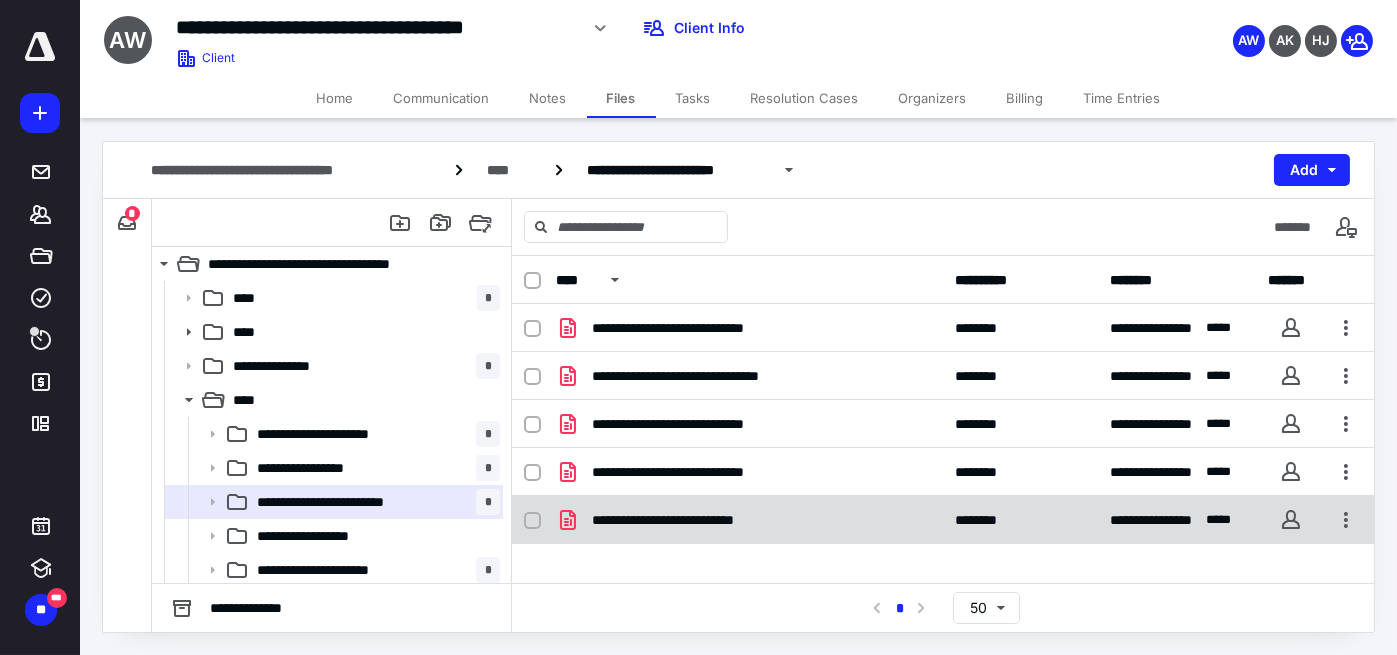 click on "**********" at bounding box center [943, 520] 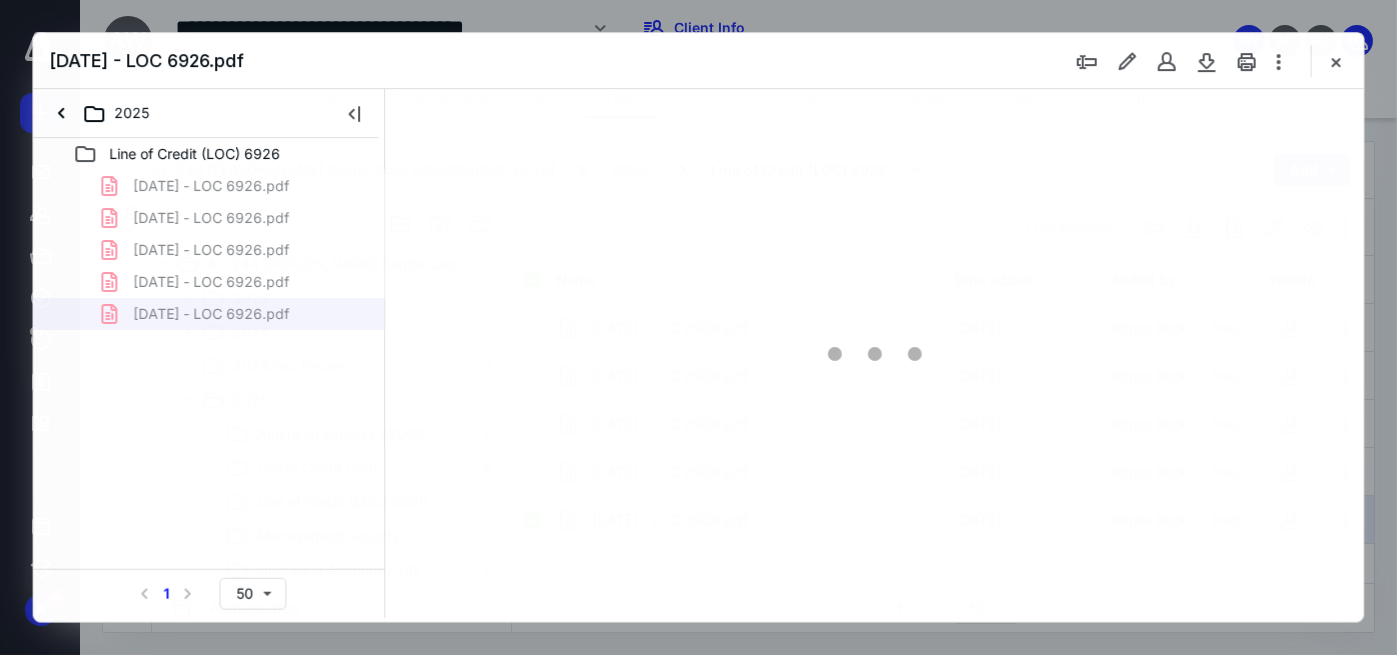 scroll, scrollTop: 0, scrollLeft: 0, axis: both 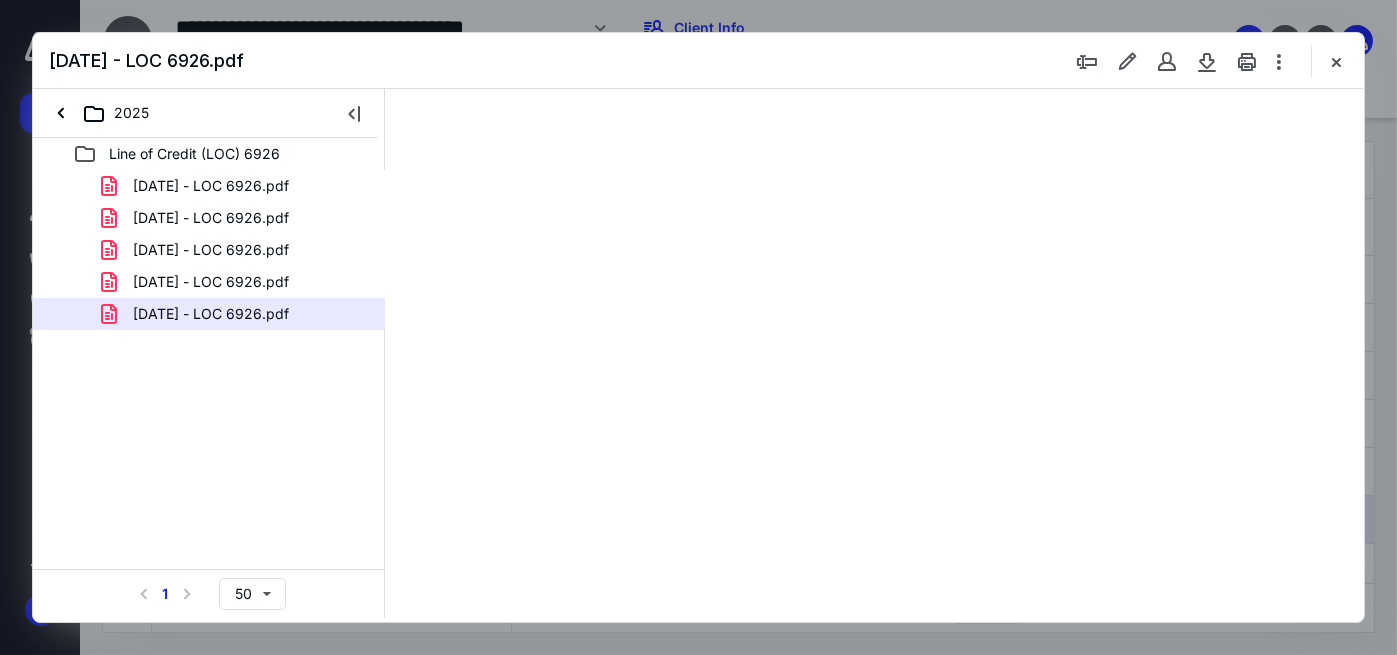 type on "57" 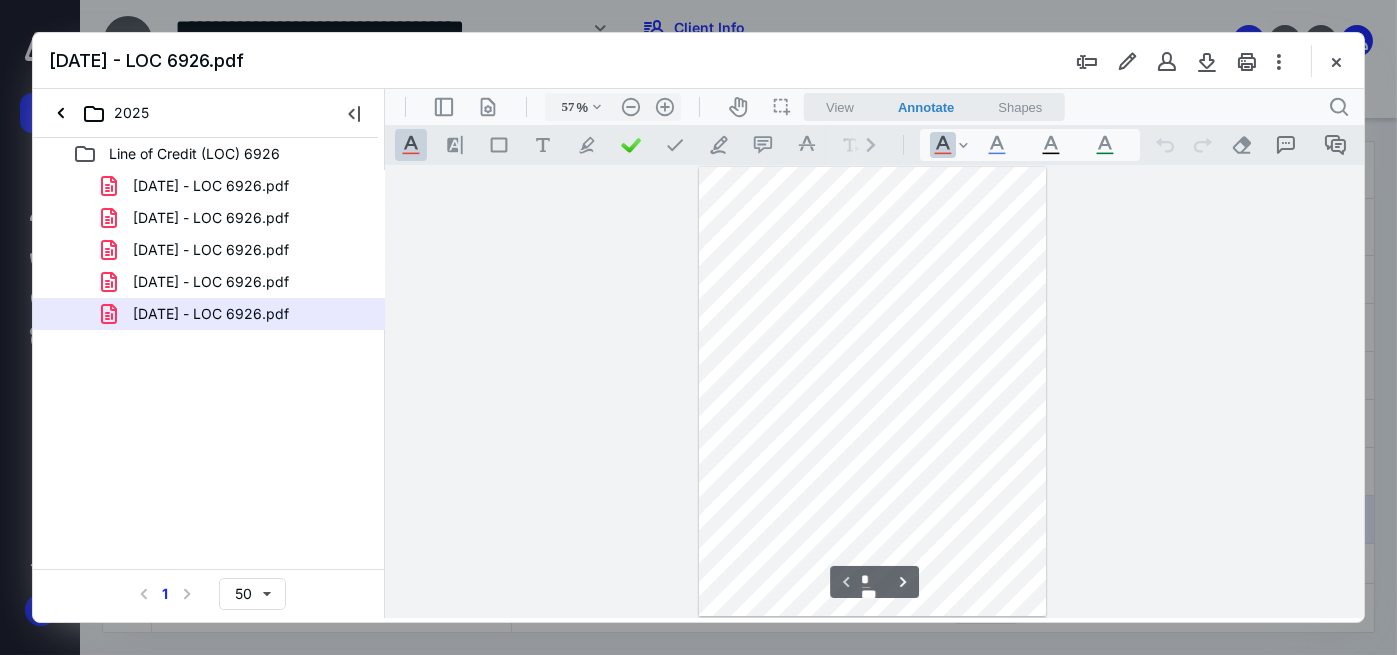 scroll, scrollTop: 0, scrollLeft: 0, axis: both 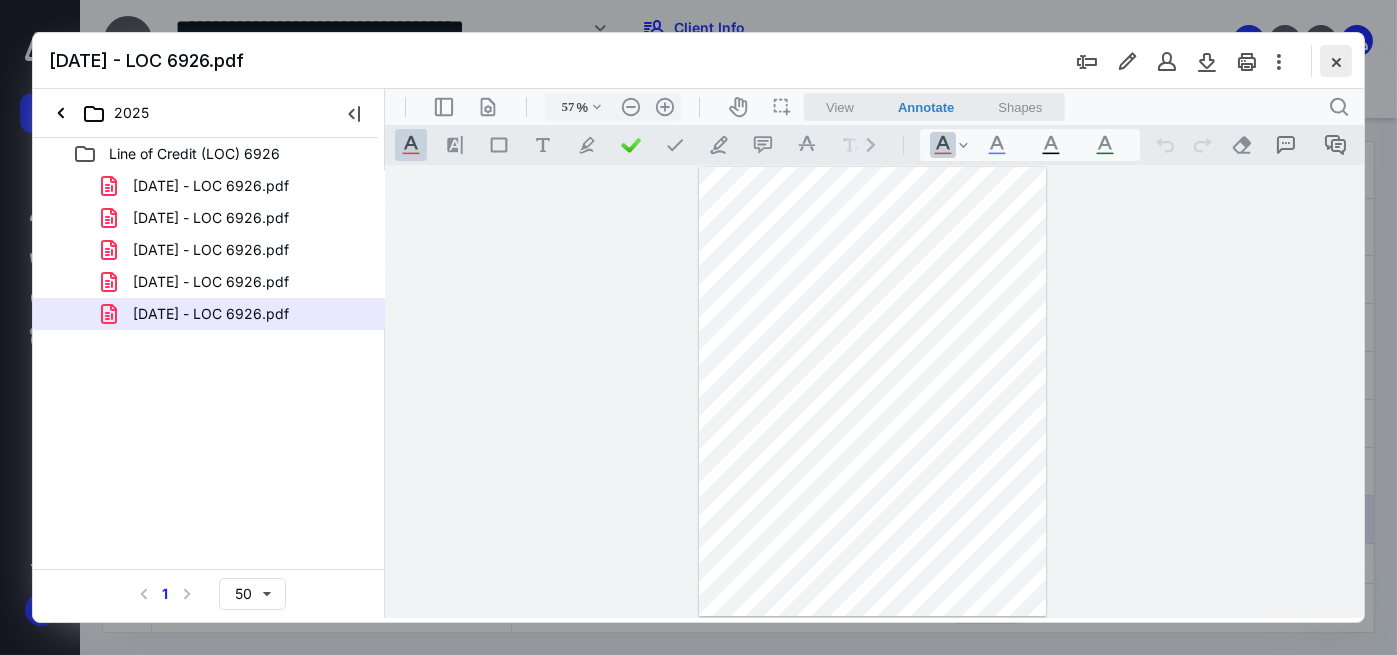 click at bounding box center (1336, 61) 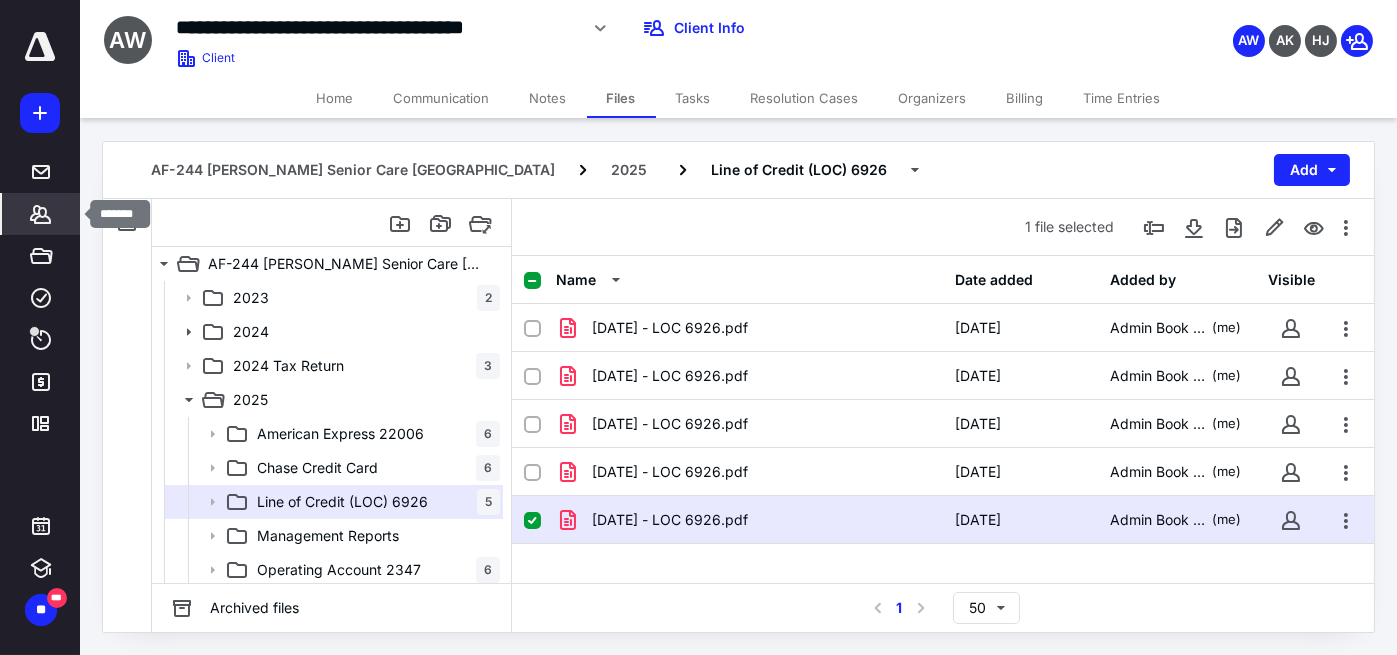 click 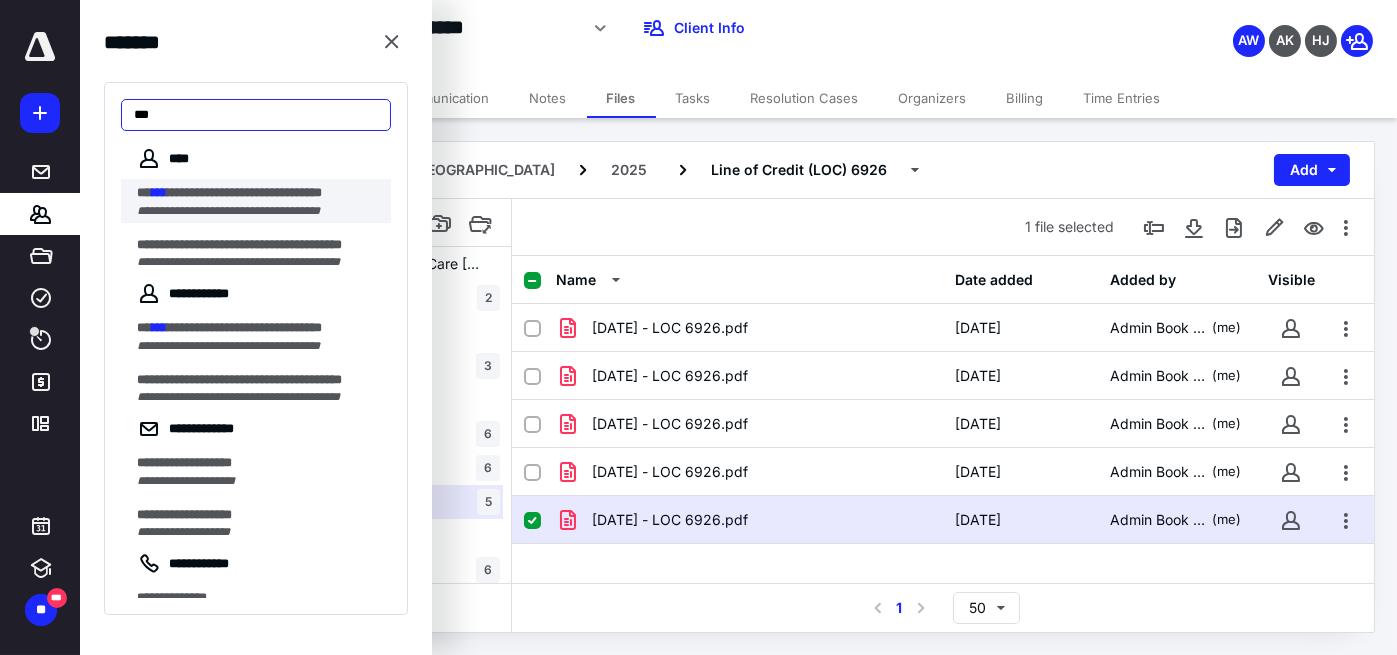 type on "***" 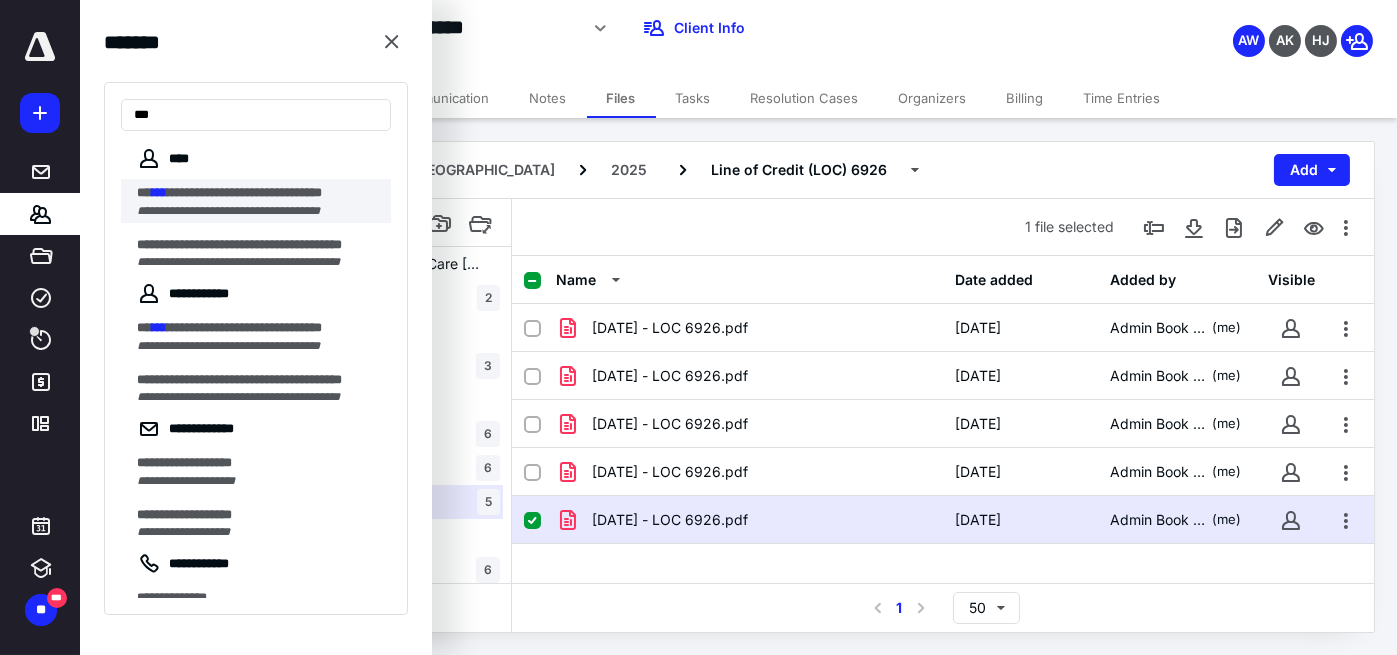 click on "**********" at bounding box center [244, 192] 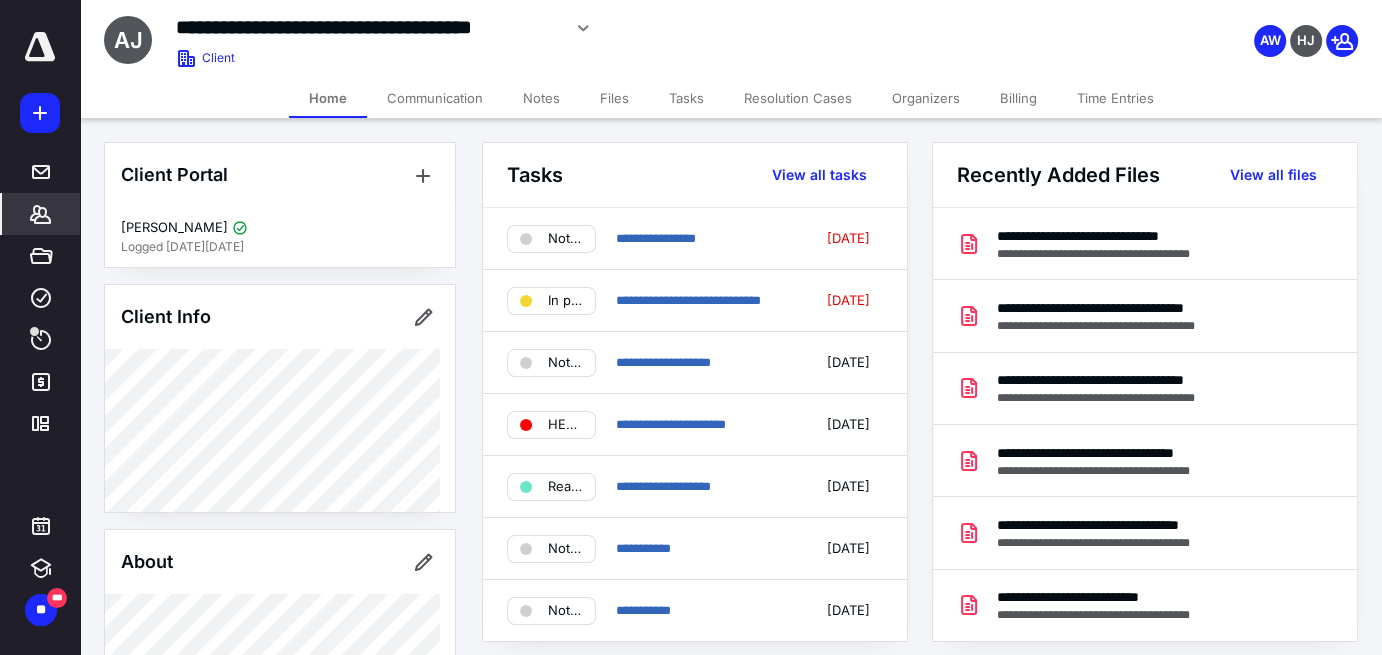click on "Files" at bounding box center (614, 98) 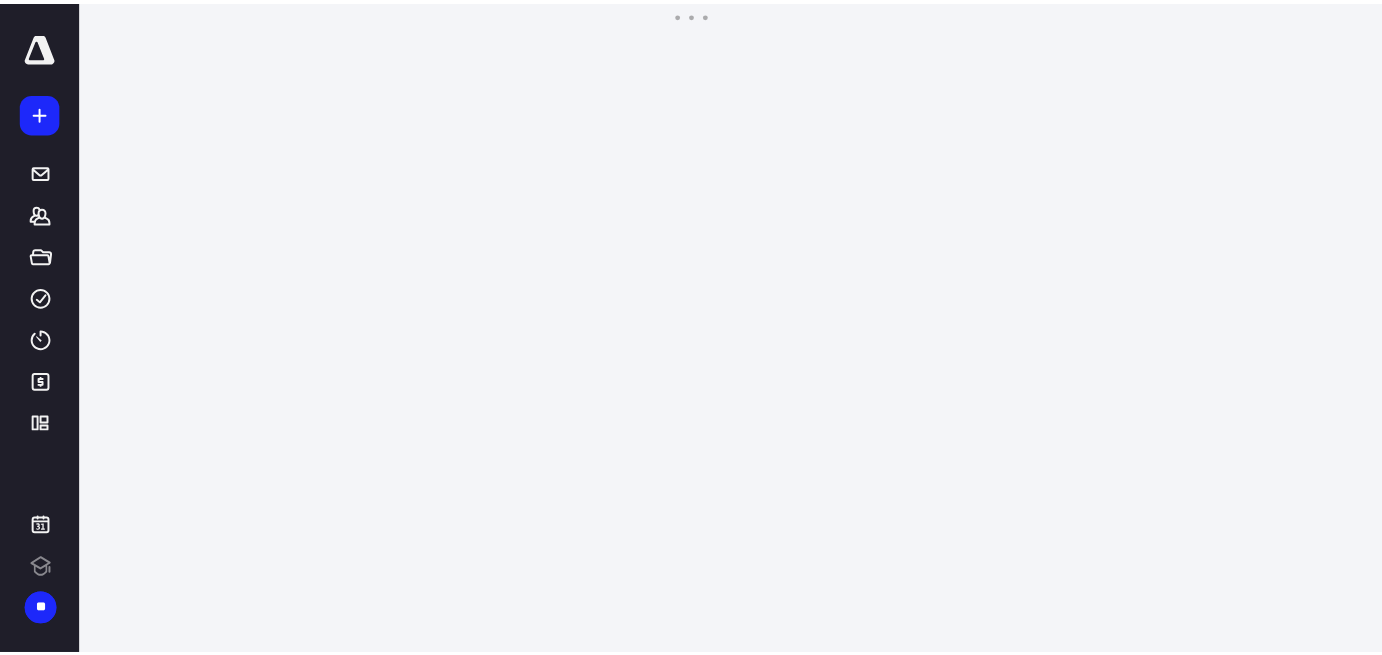 scroll, scrollTop: 0, scrollLeft: 0, axis: both 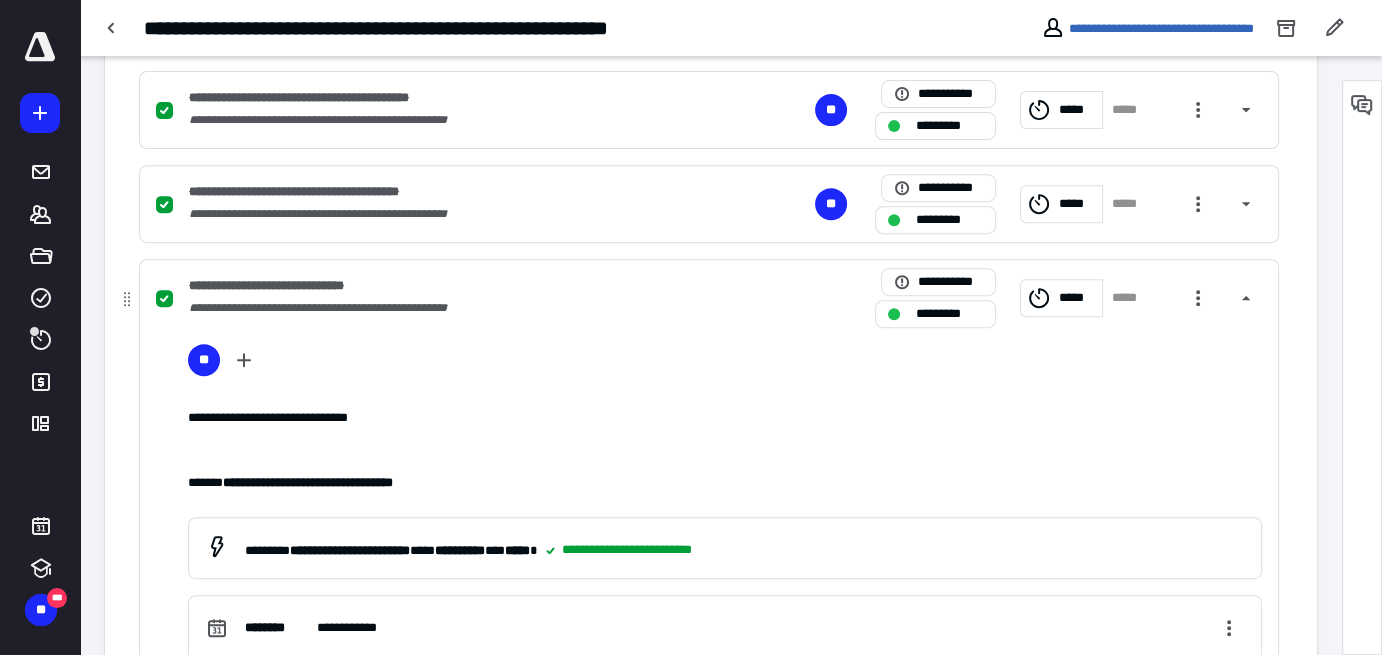 click on "**********" at bounding box center [446, 308] 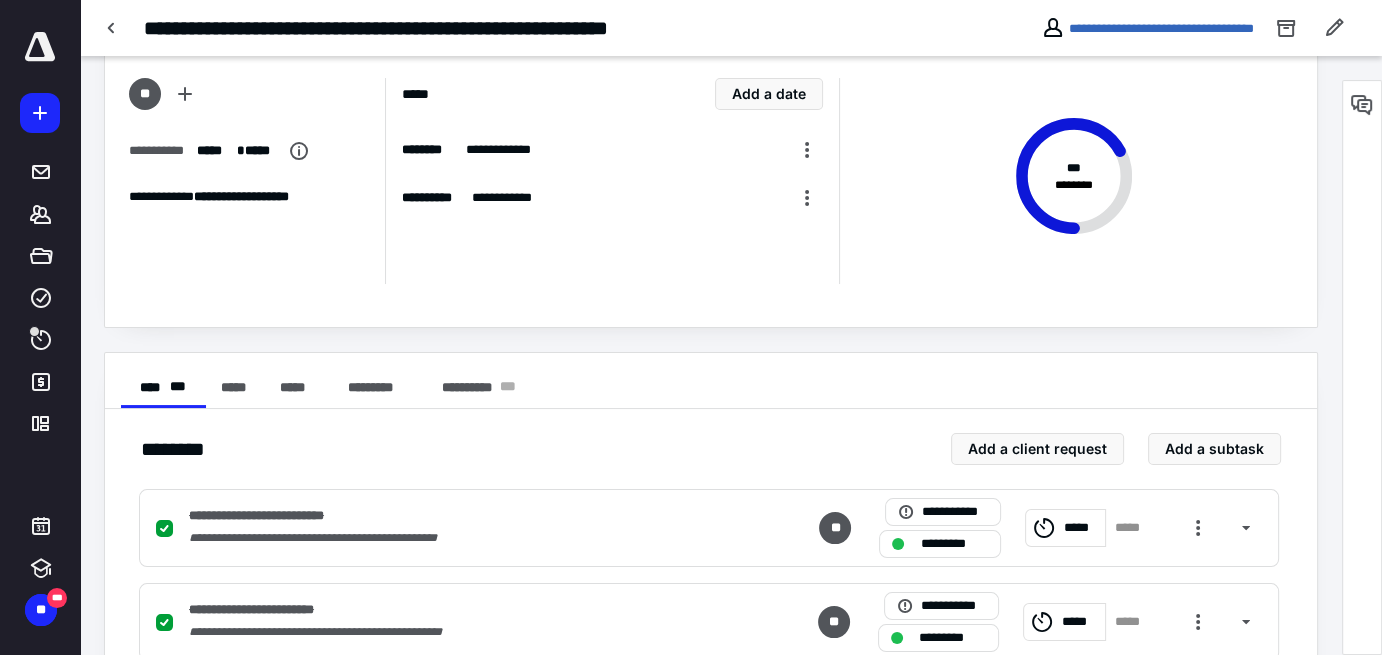 scroll, scrollTop: 0, scrollLeft: 0, axis: both 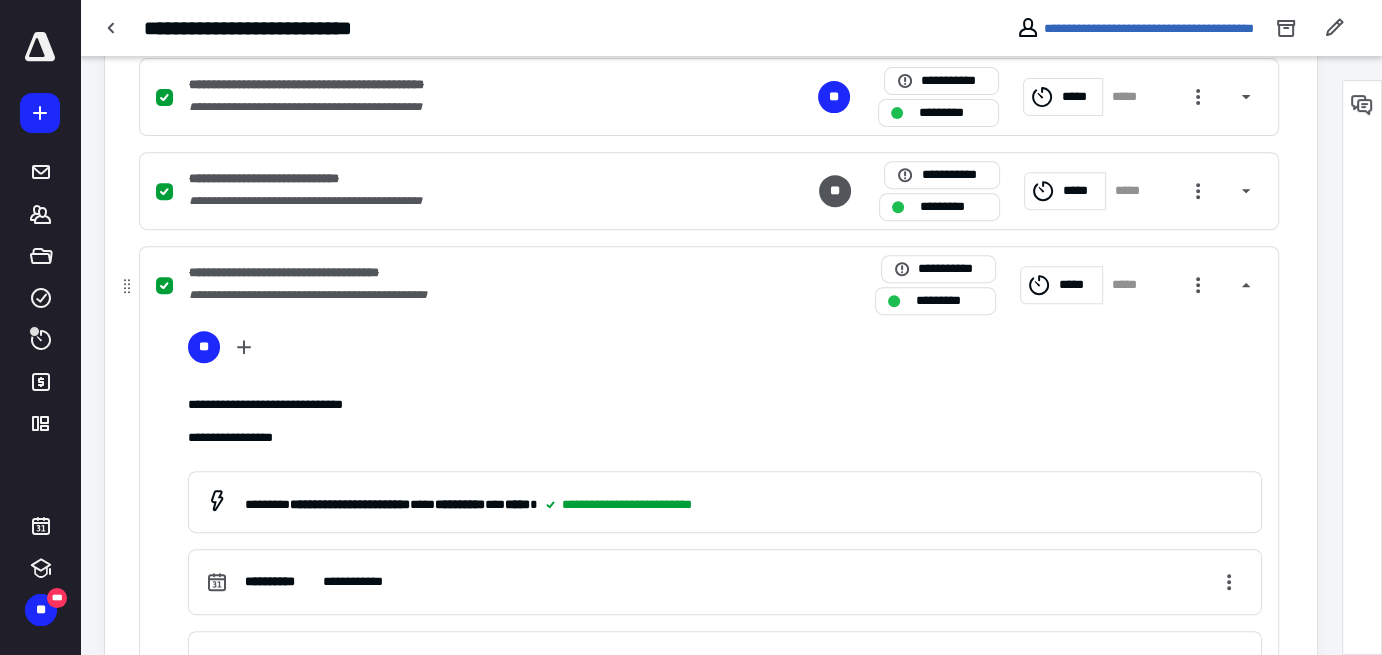 click on "**********" at bounding box center [446, 273] 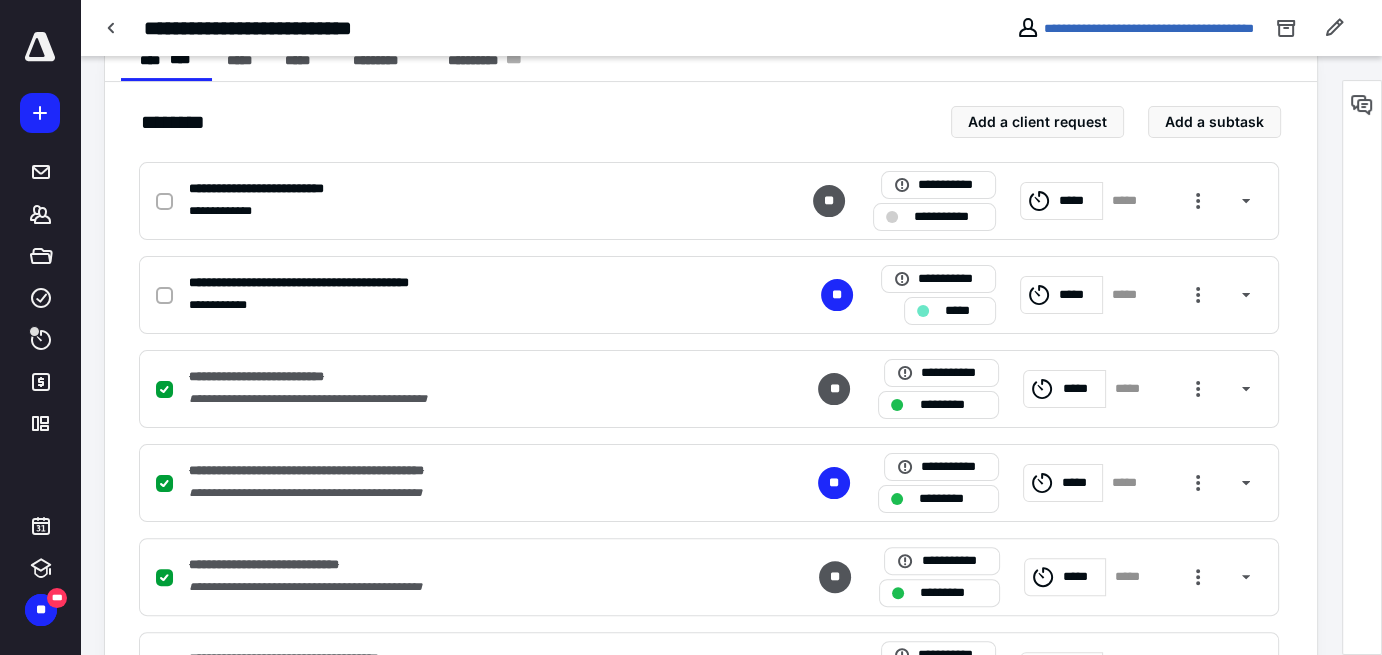 scroll, scrollTop: 415, scrollLeft: 0, axis: vertical 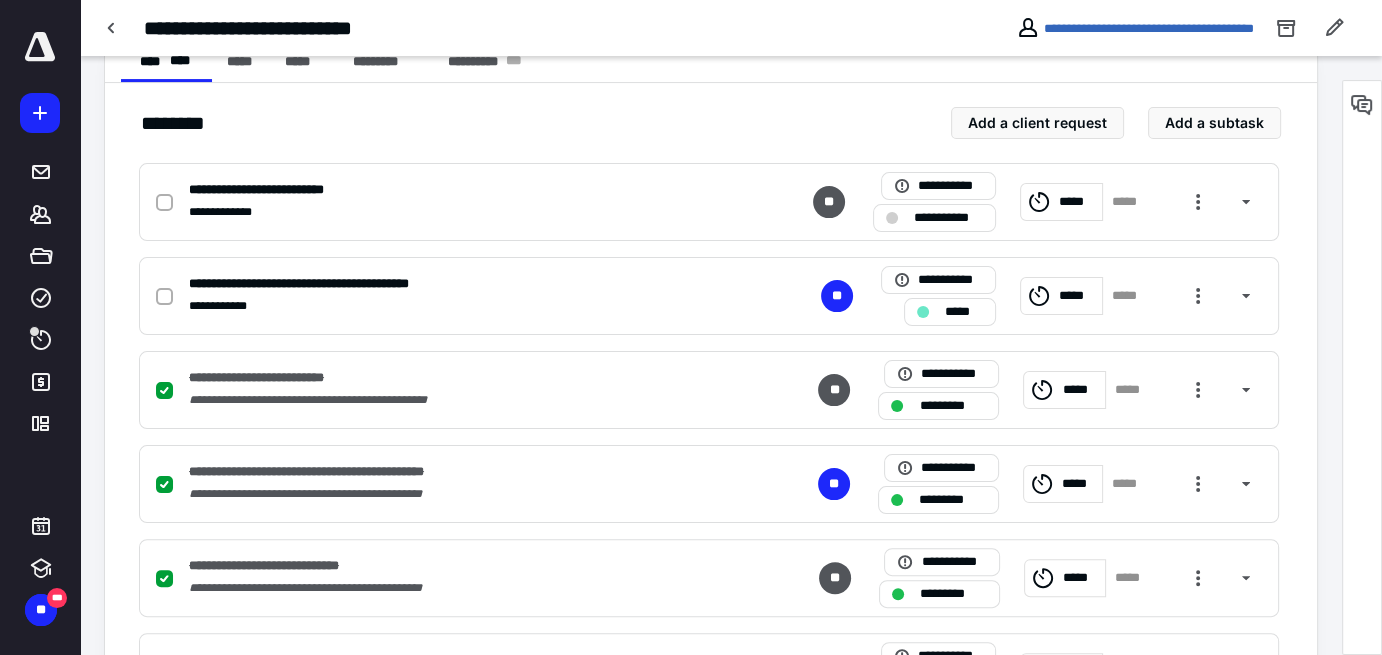 click on "**********" at bounding box center (283, 28) 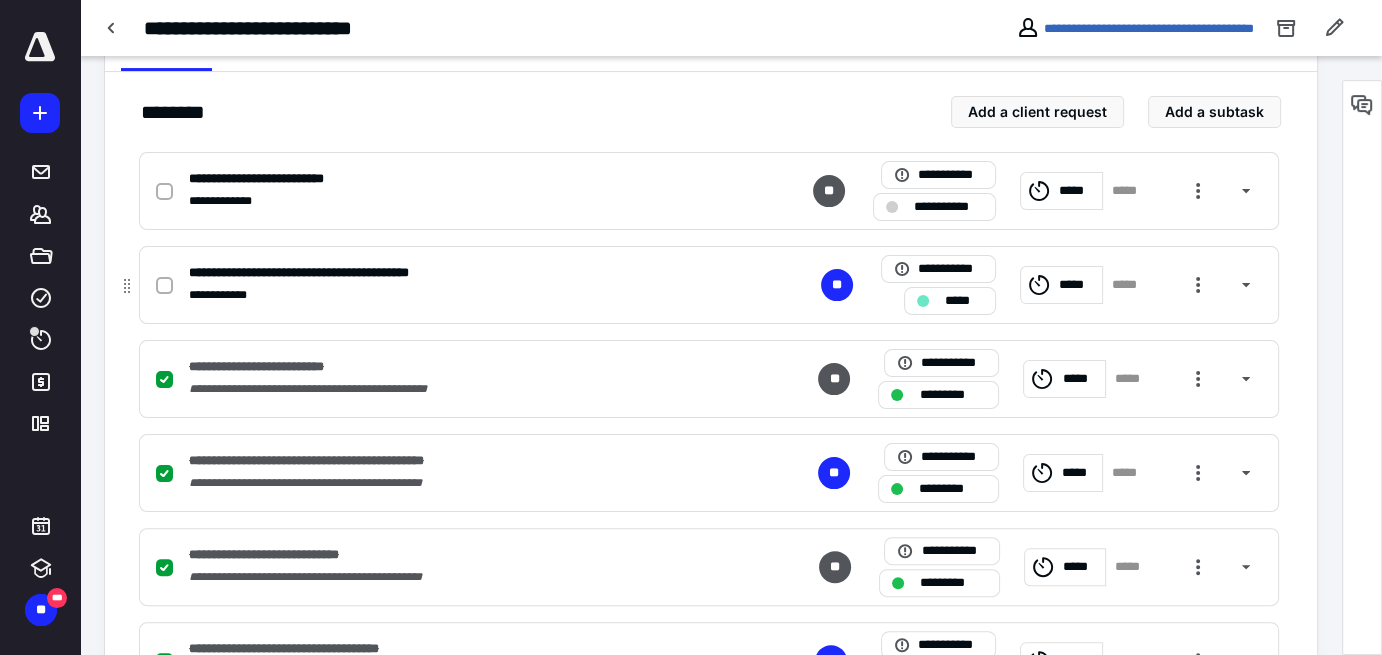 scroll, scrollTop: 428, scrollLeft: 0, axis: vertical 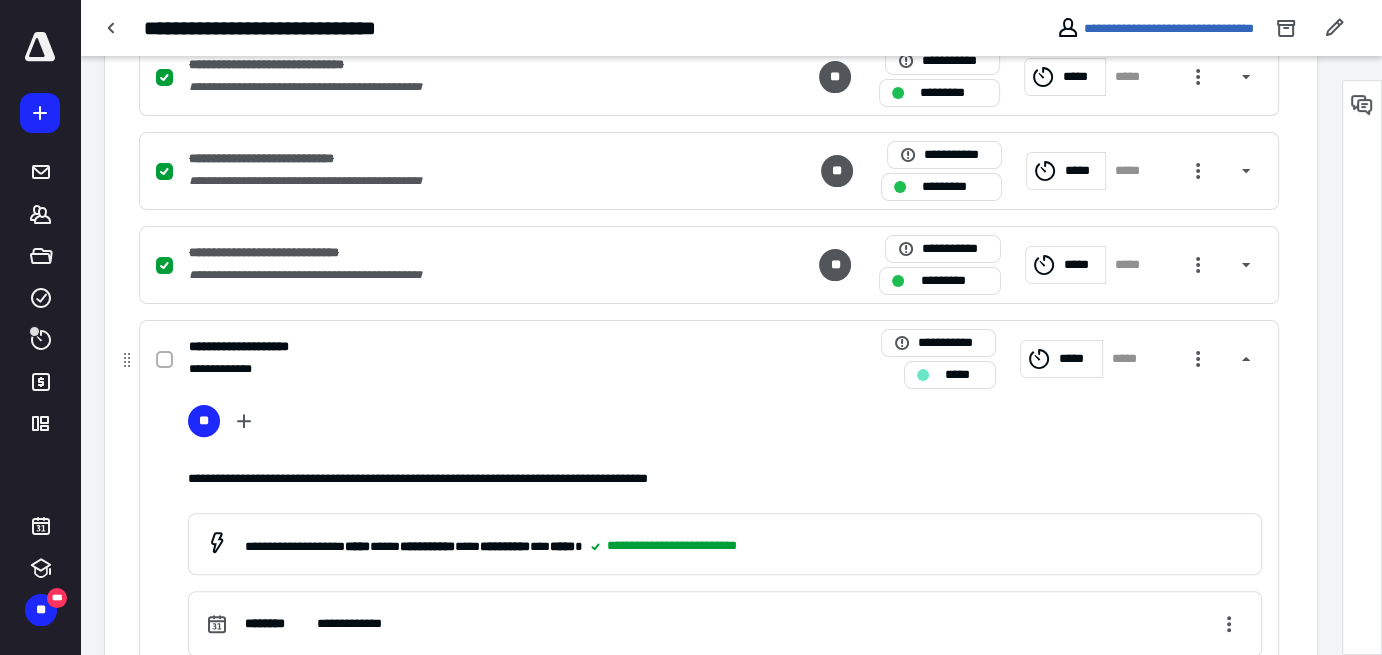 click on "**********" at bounding box center (446, 369) 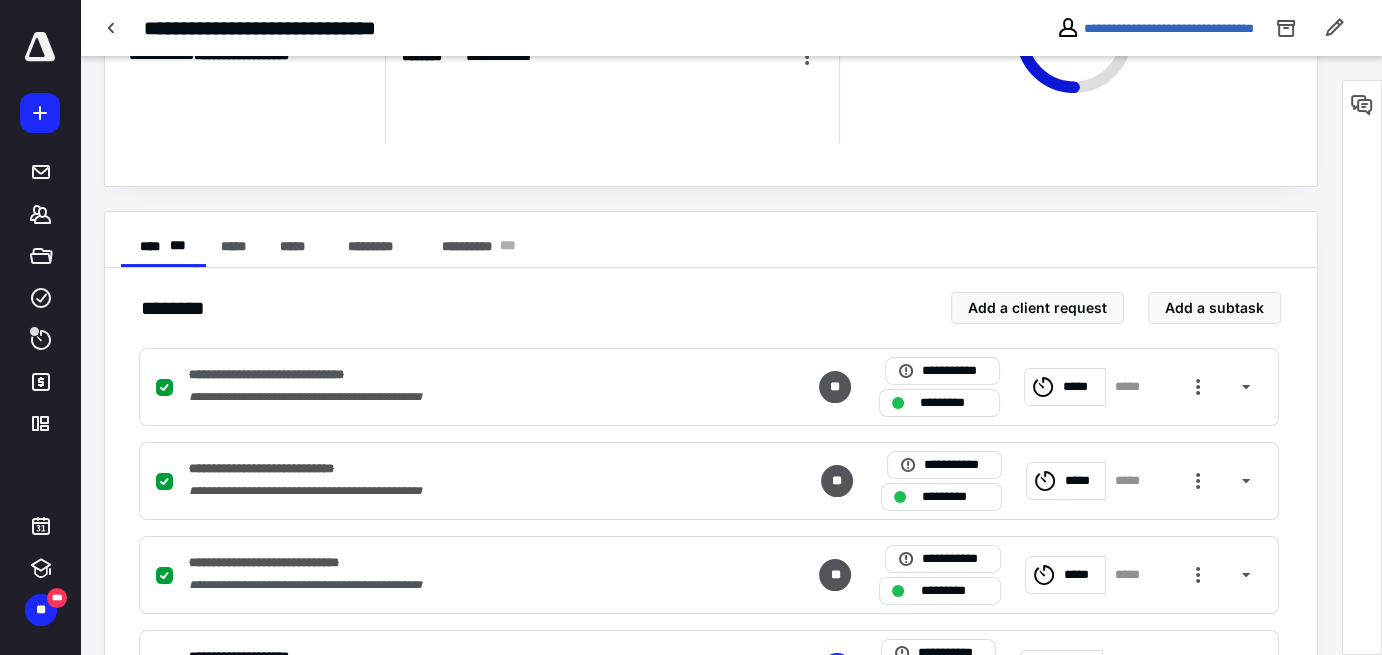 scroll, scrollTop: 153, scrollLeft: 0, axis: vertical 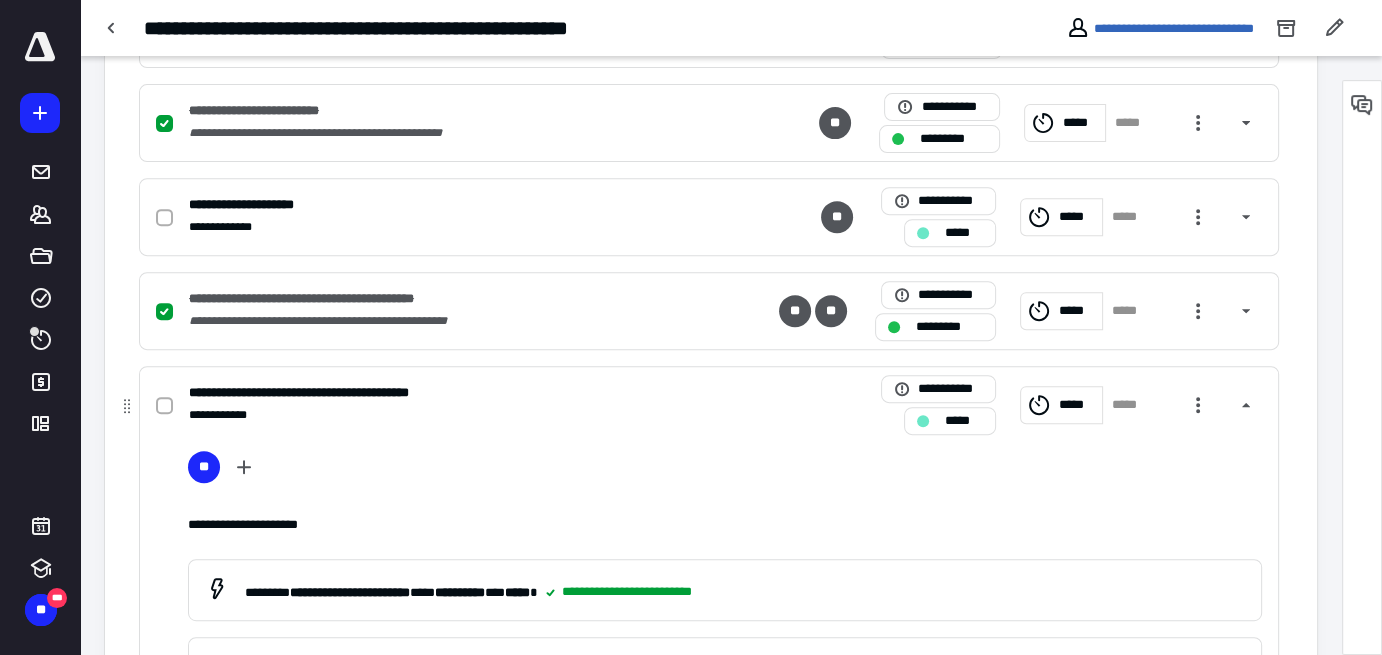 click on "**********" at bounding box center (446, 393) 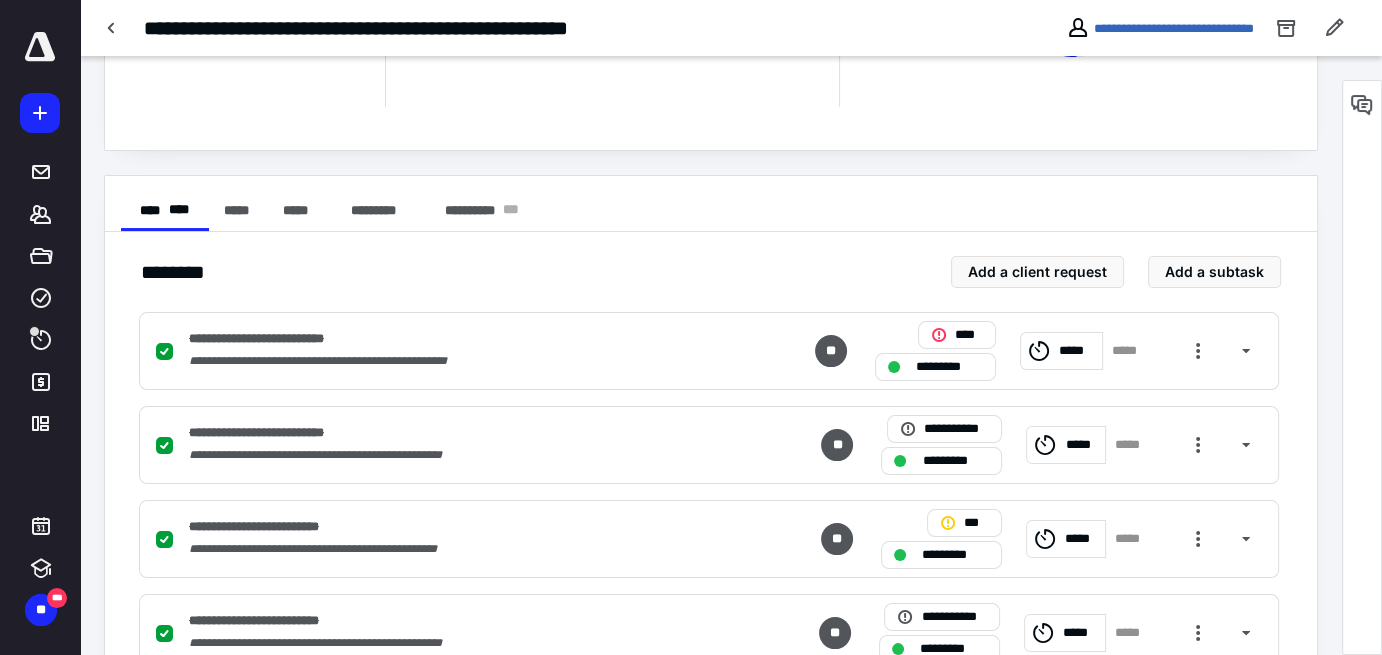 scroll, scrollTop: 274, scrollLeft: 0, axis: vertical 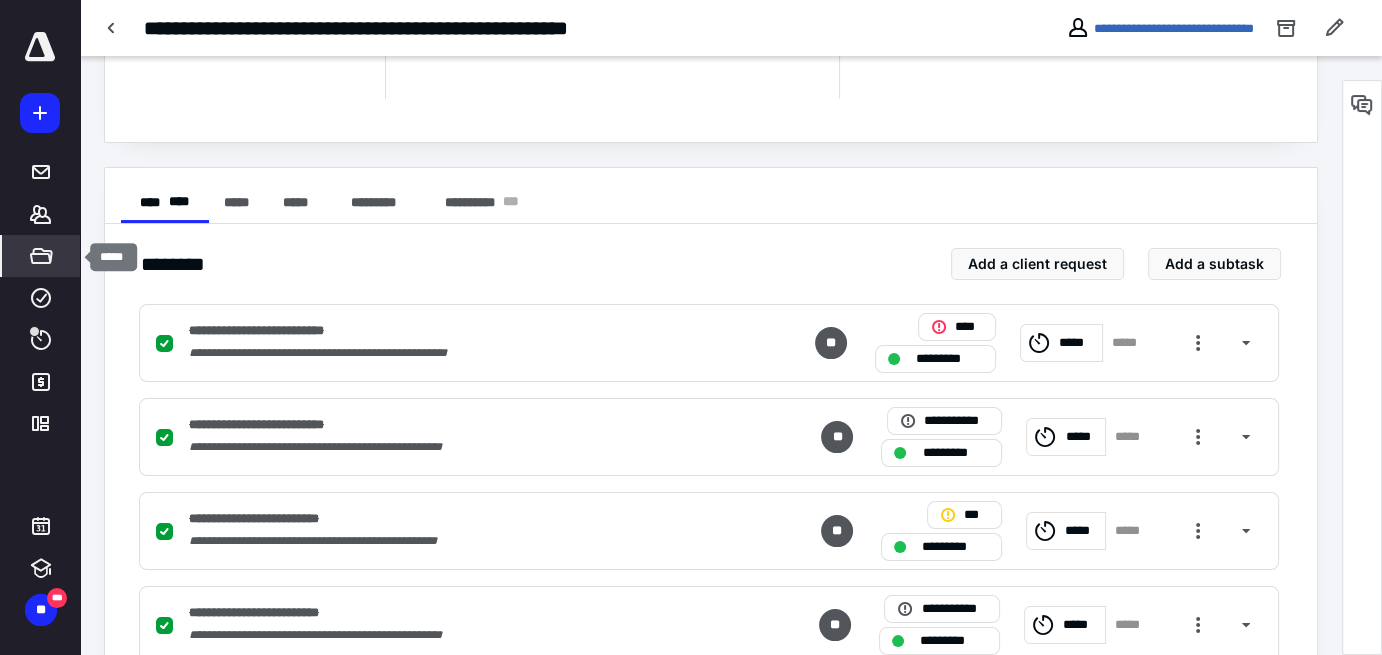 click 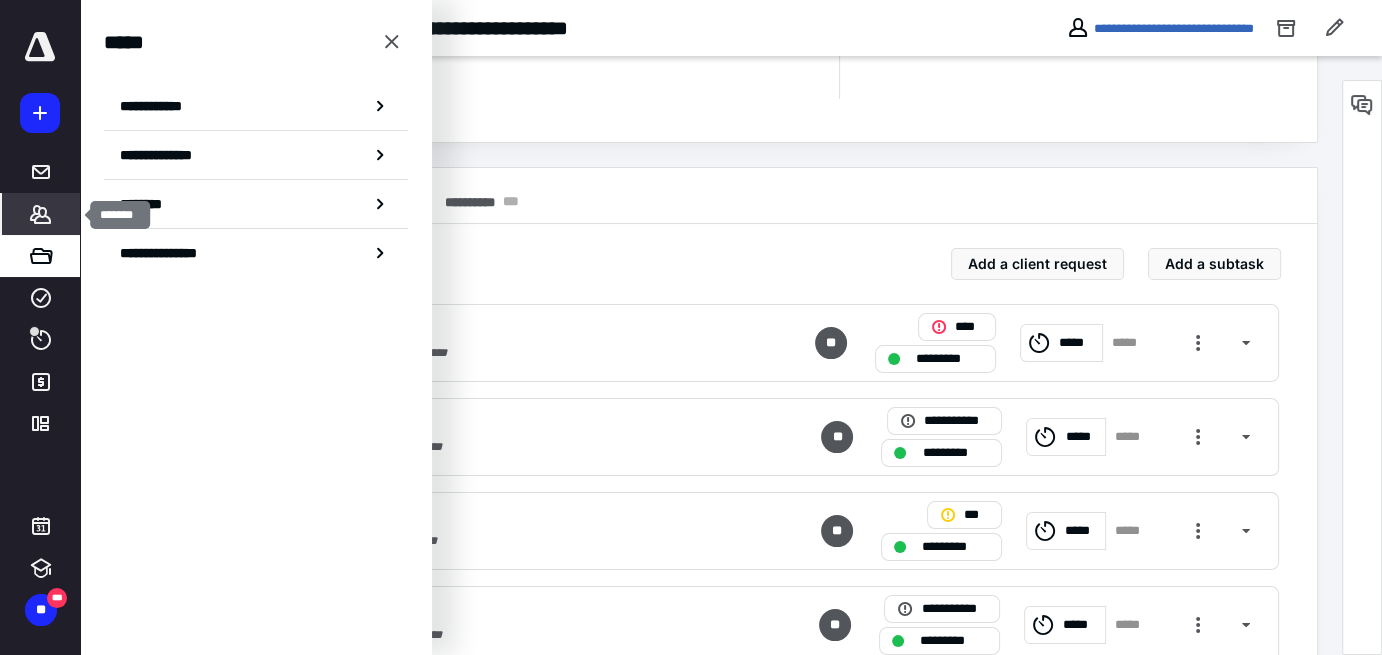 click on "*******" at bounding box center (41, 214) 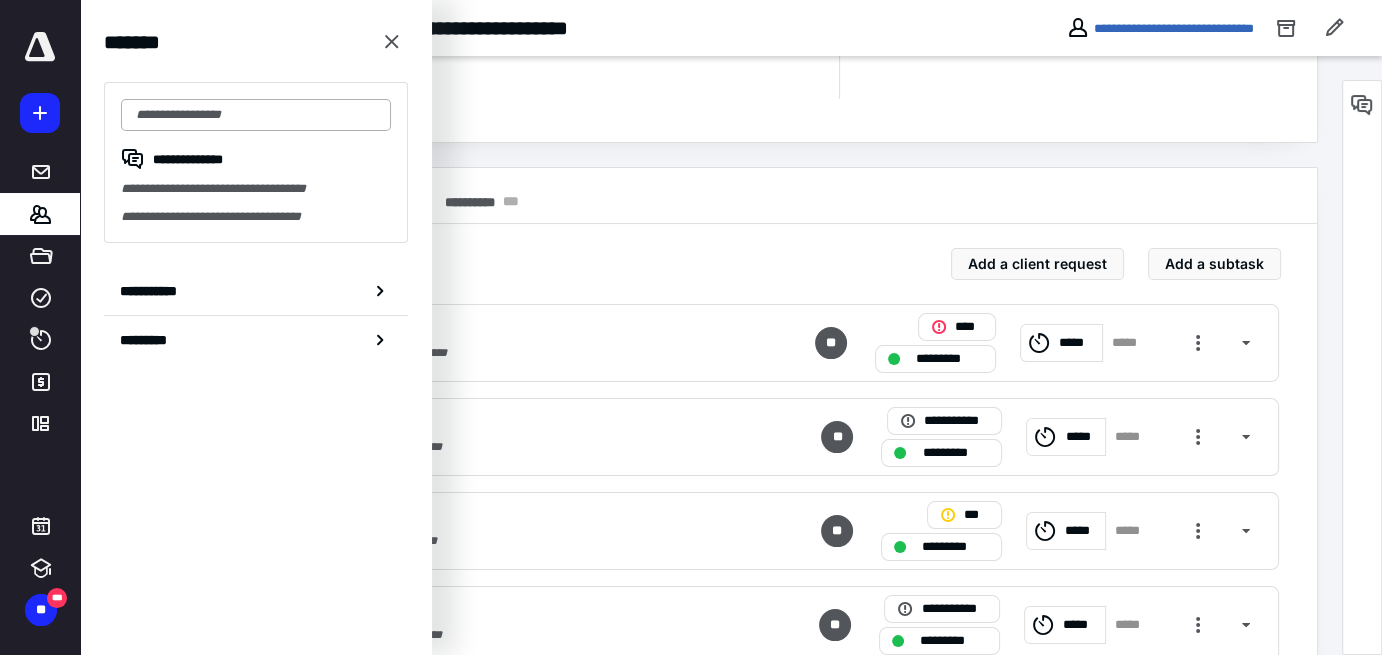 click at bounding box center (256, 115) 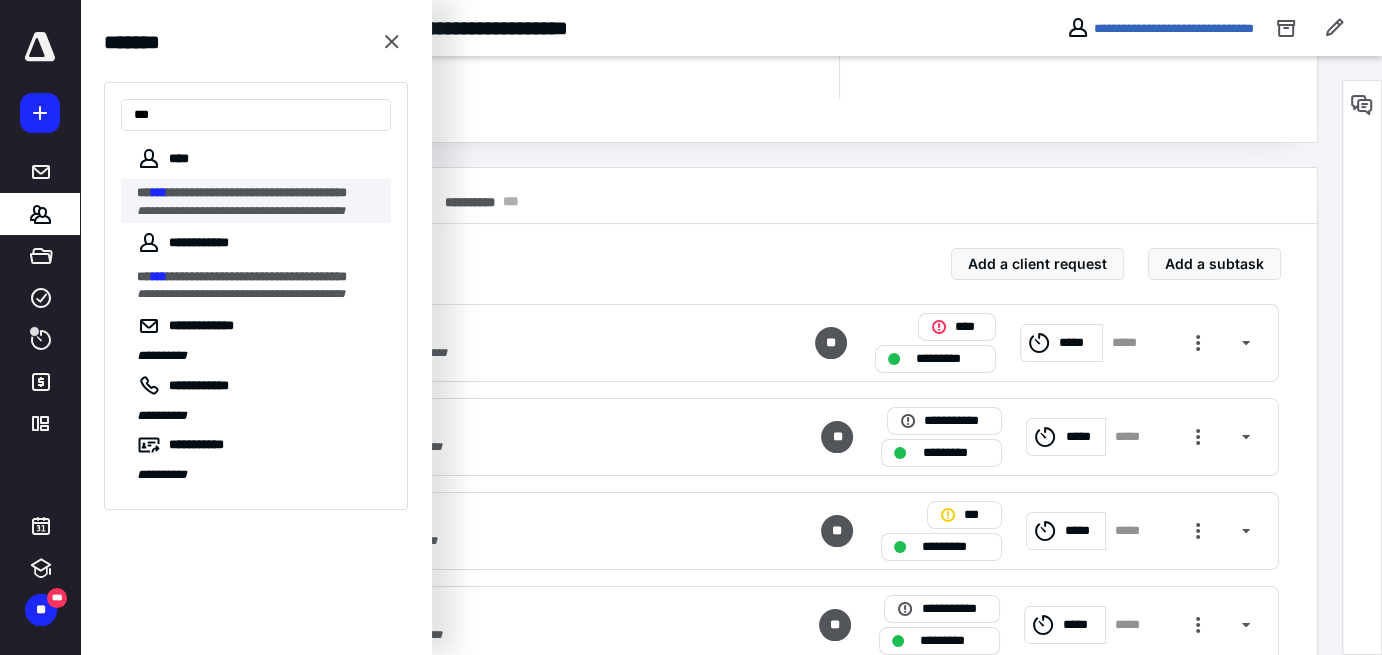 type on "***" 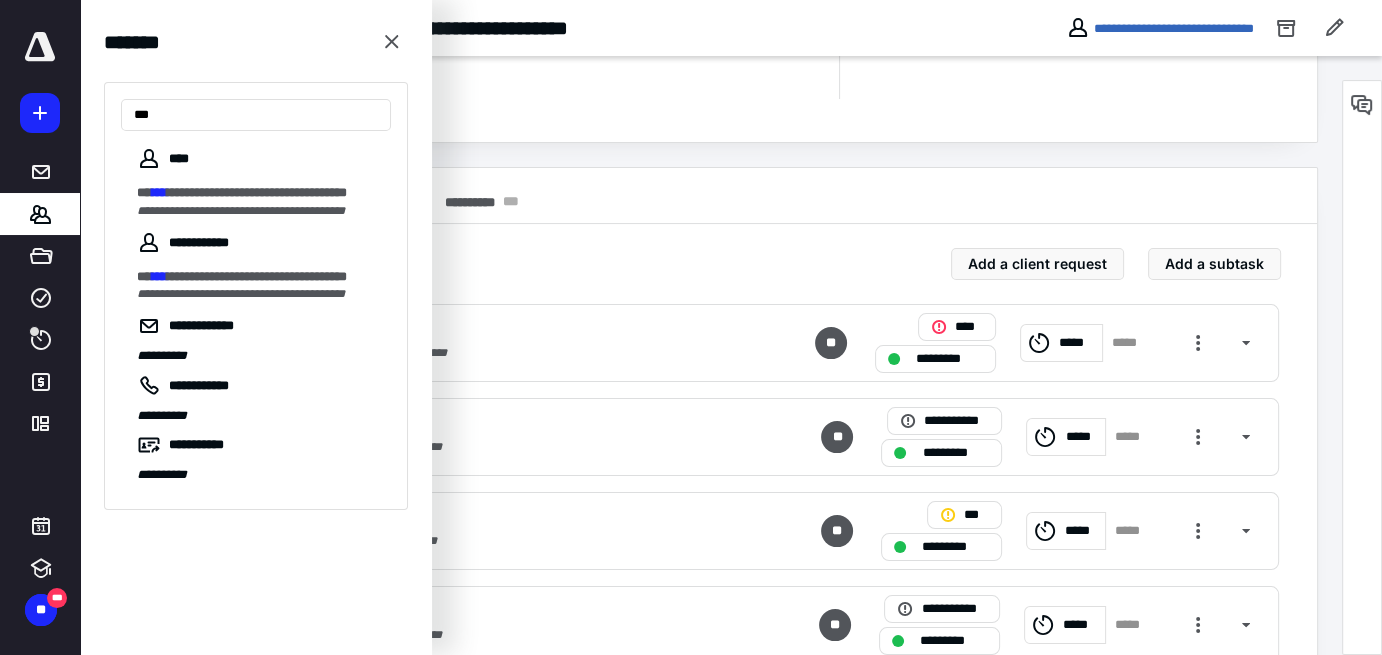 click on "**********" at bounding box center [711, -26] 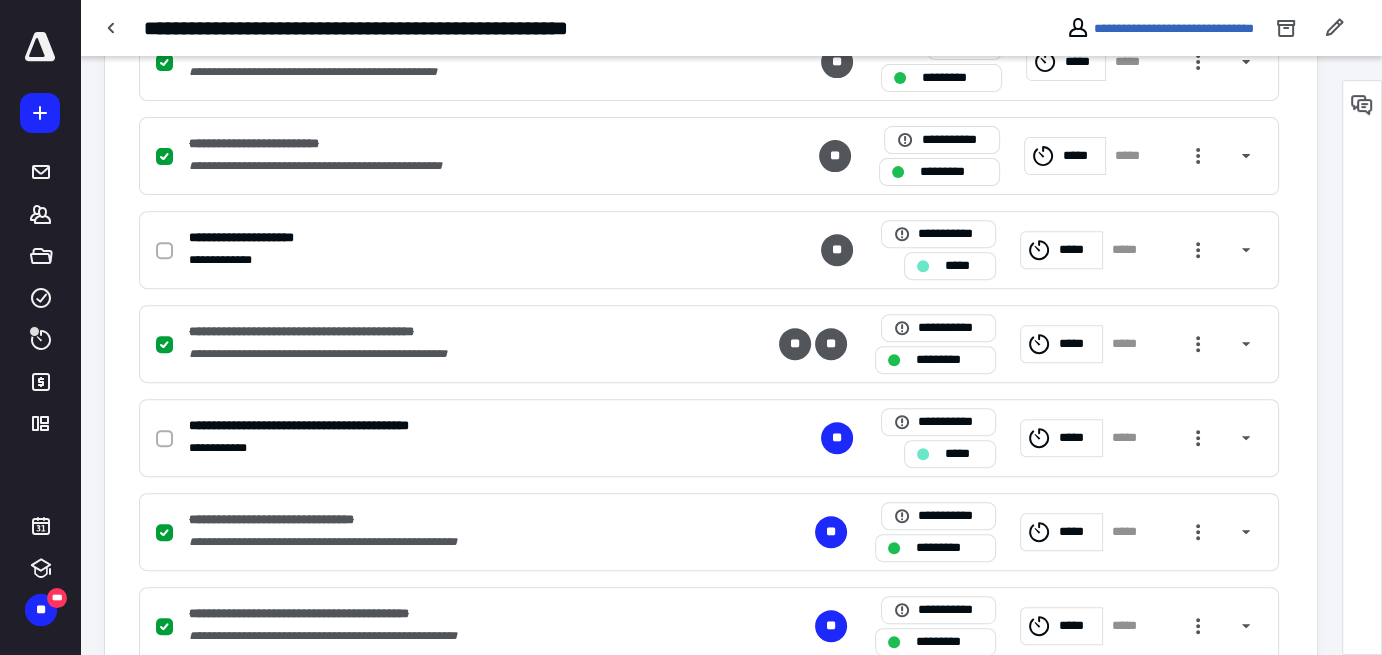 scroll, scrollTop: 744, scrollLeft: 0, axis: vertical 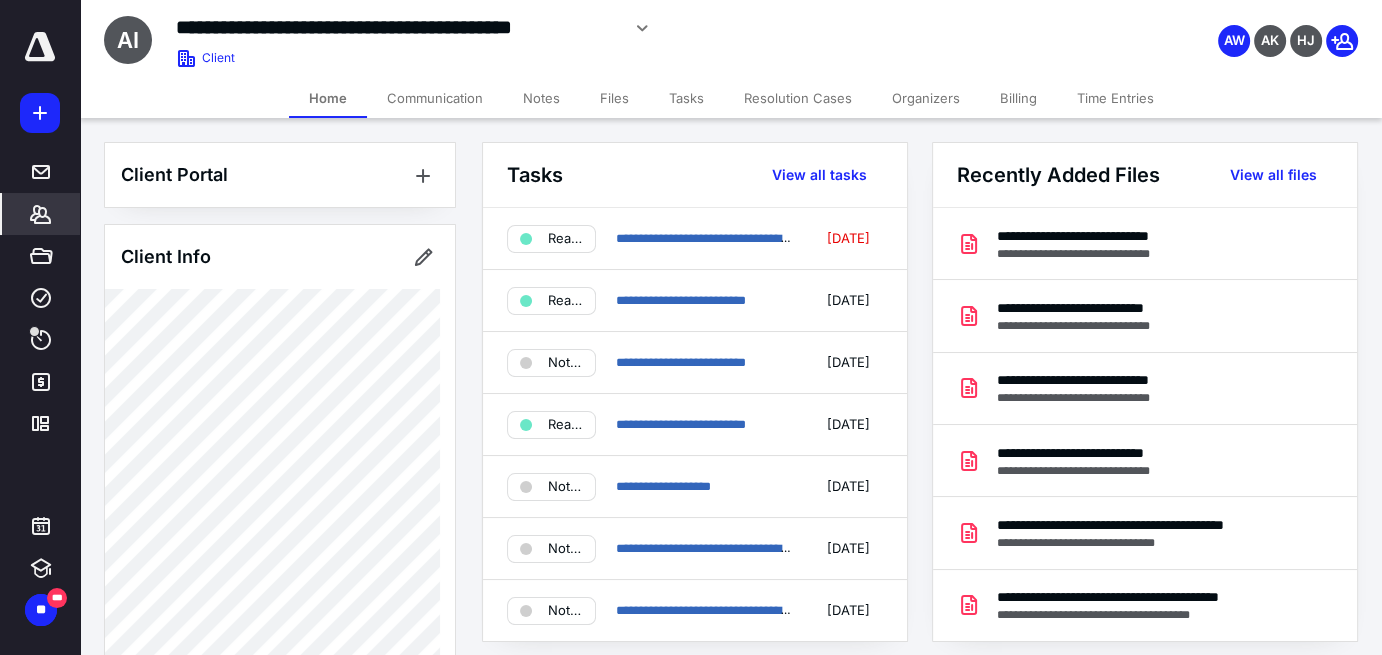 click on "Files" at bounding box center [614, 98] 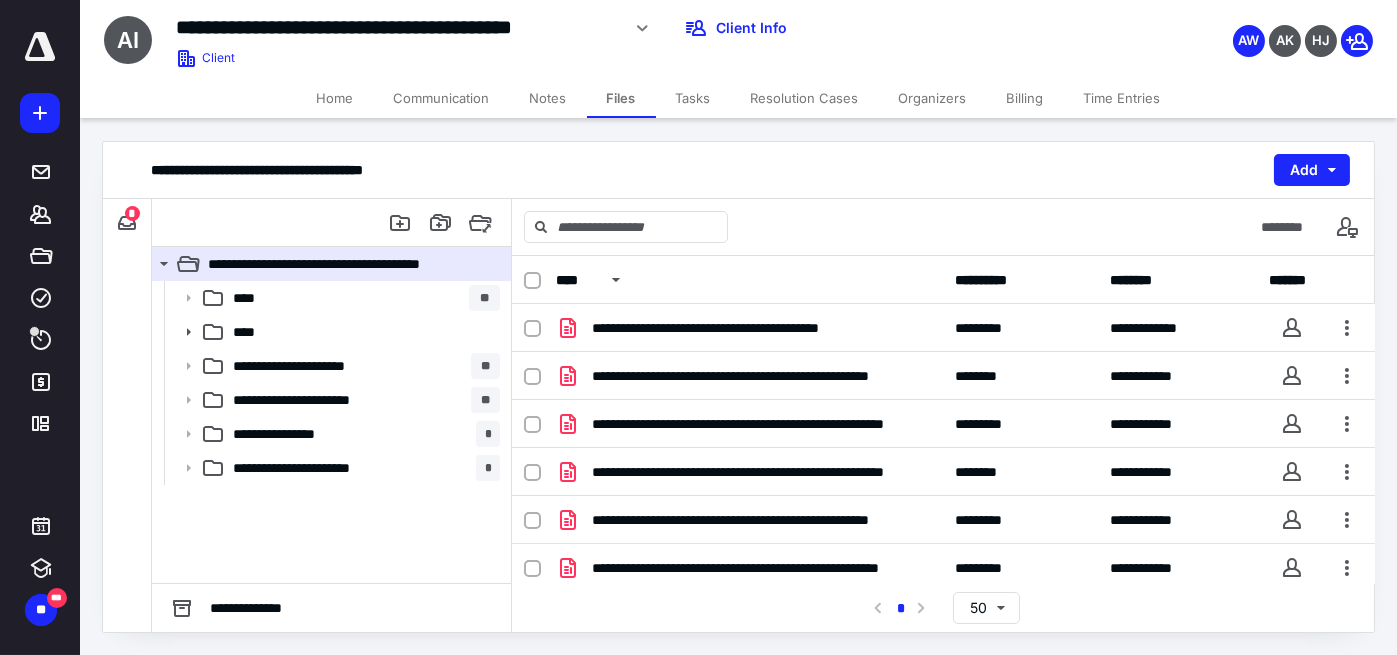 scroll, scrollTop: 965, scrollLeft: 0, axis: vertical 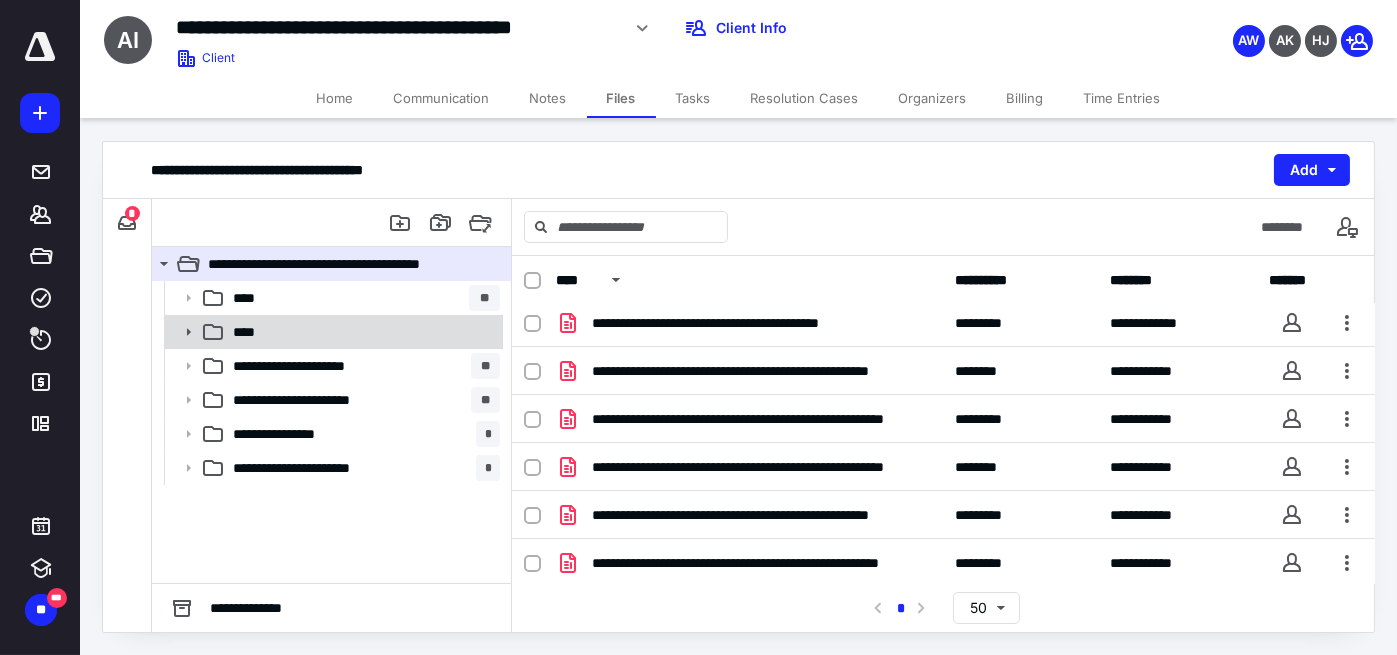 click on "****" at bounding box center [332, 332] 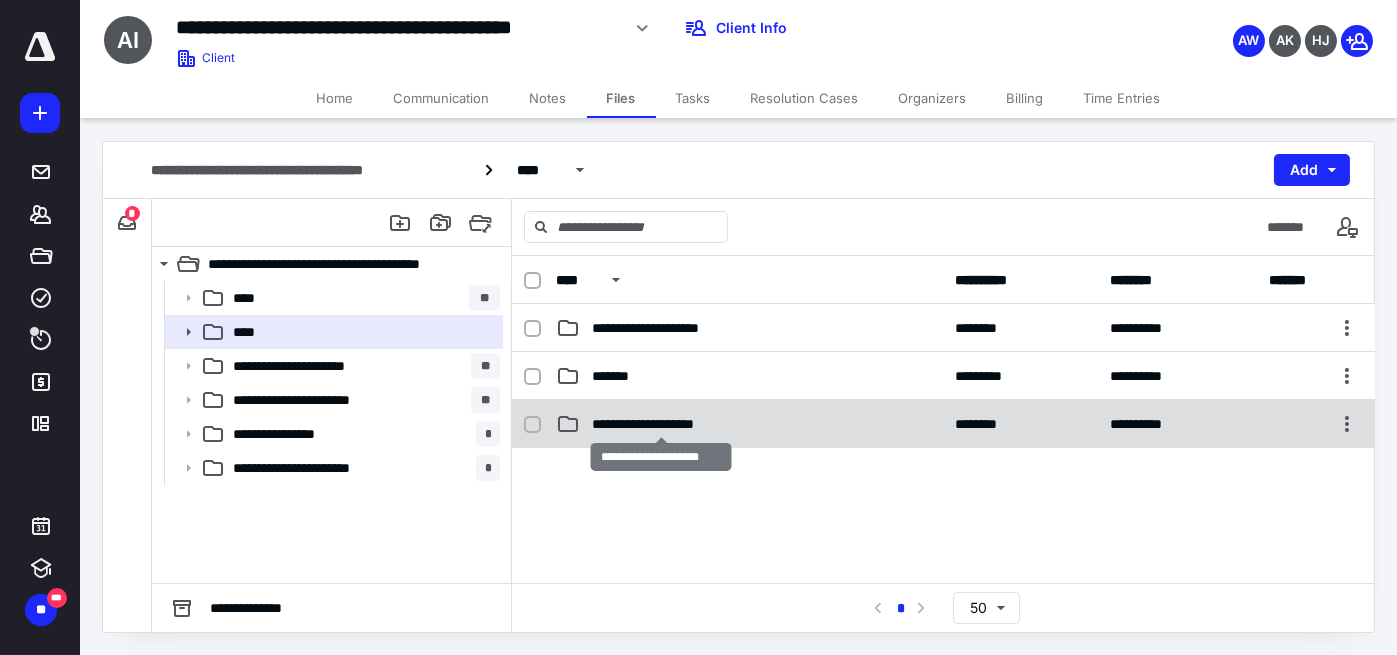 click on "**********" at bounding box center (662, 424) 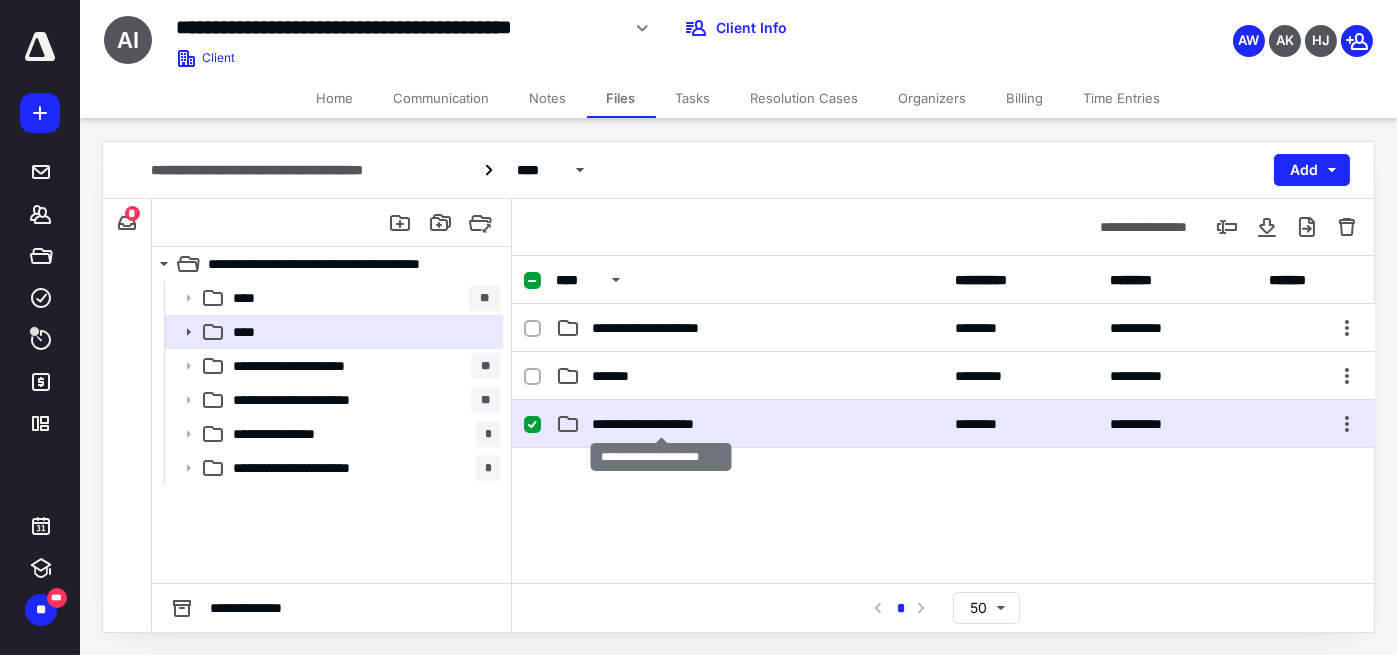 click on "**********" at bounding box center (662, 424) 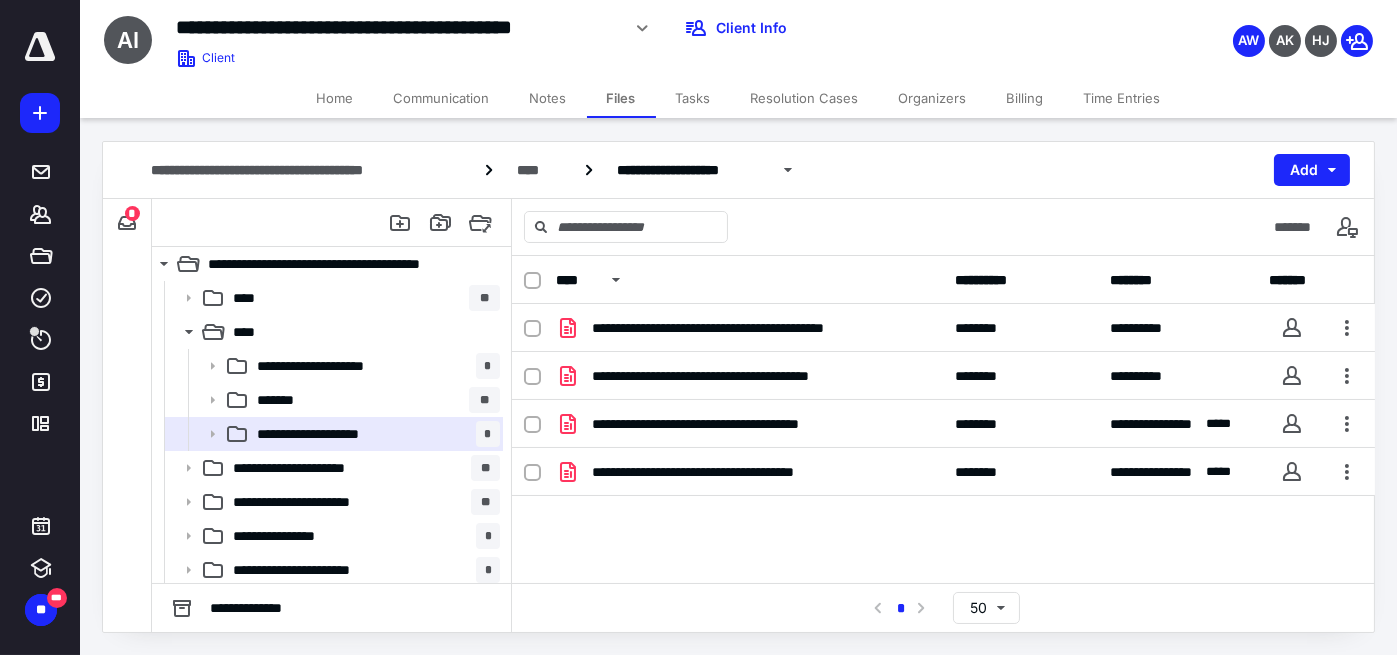 click on "**********" at bounding box center [943, 454] 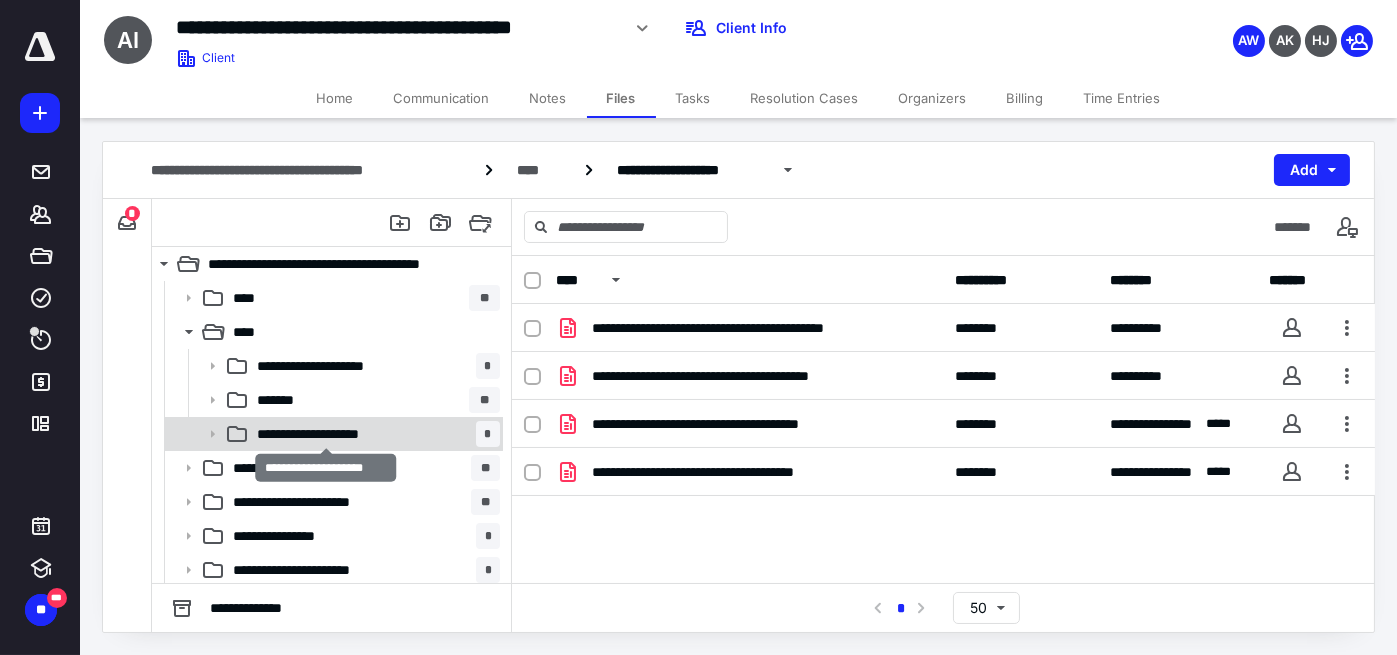 click on "**********" at bounding box center [327, 434] 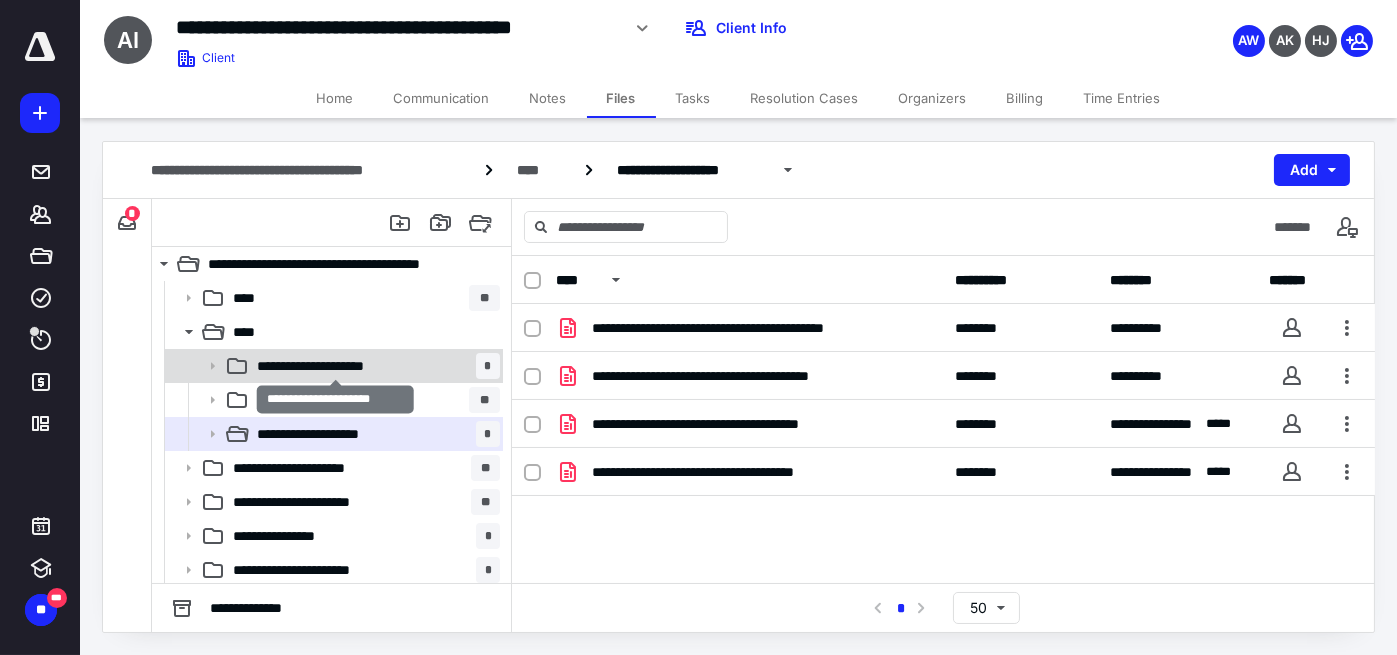 click on "**********" at bounding box center (336, 366) 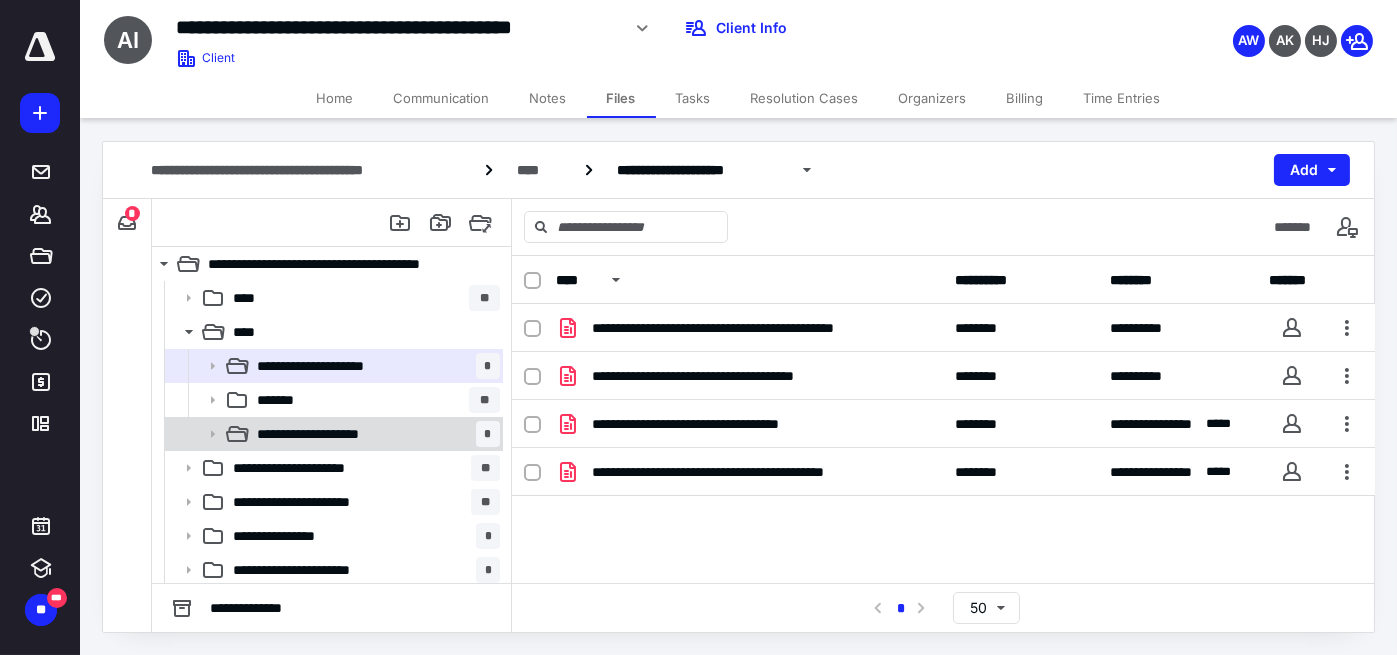 click on "**********" at bounding box center [374, 434] 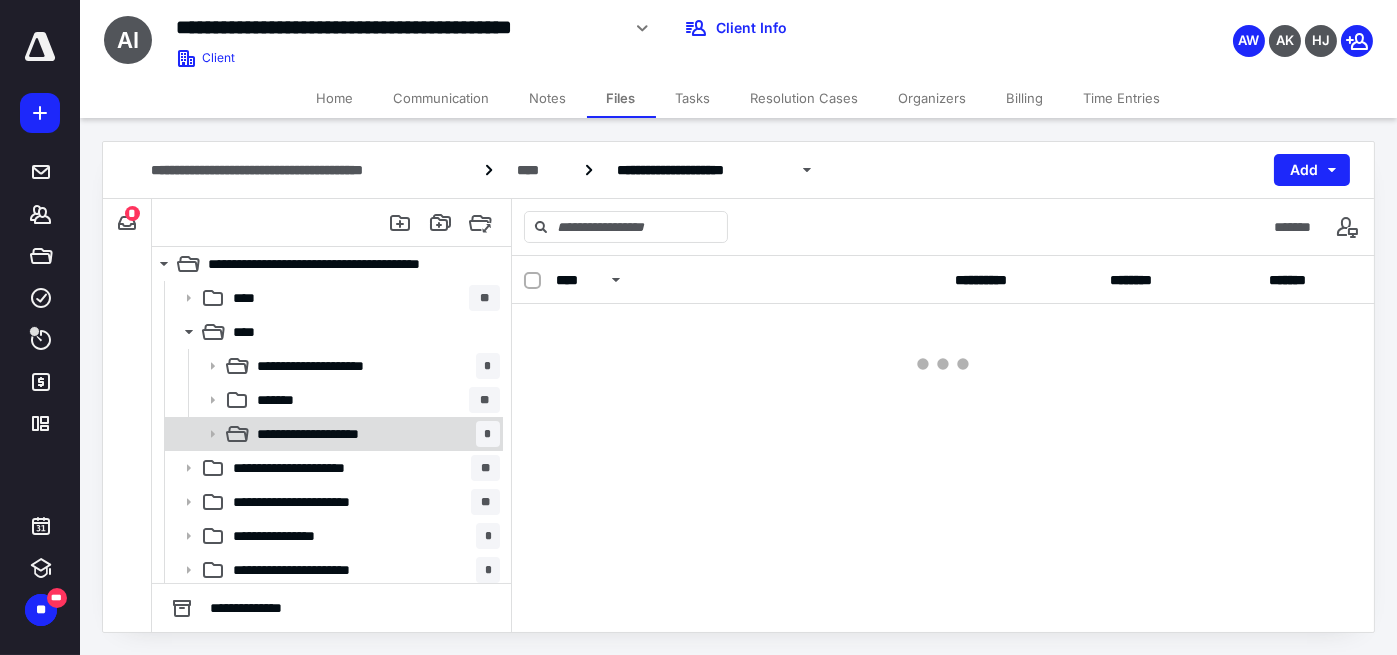 click on "**********" at bounding box center [374, 434] 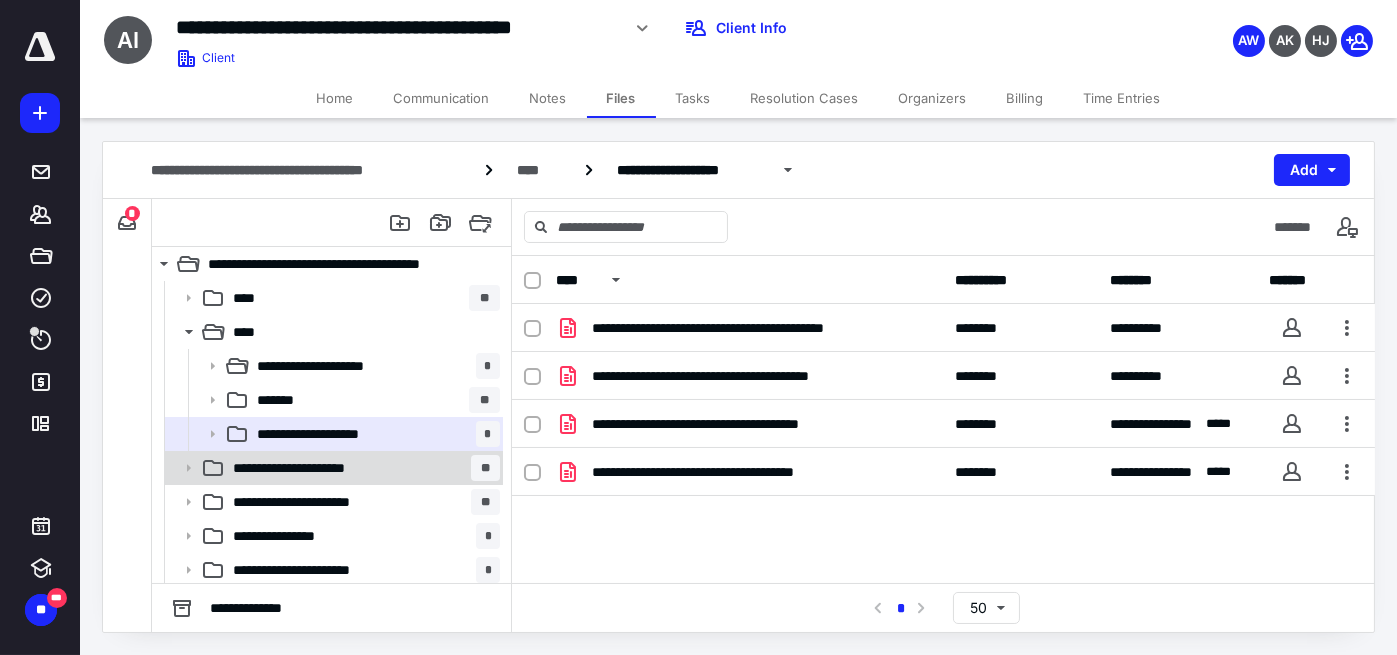 click on "**********" at bounding box center [332, 468] 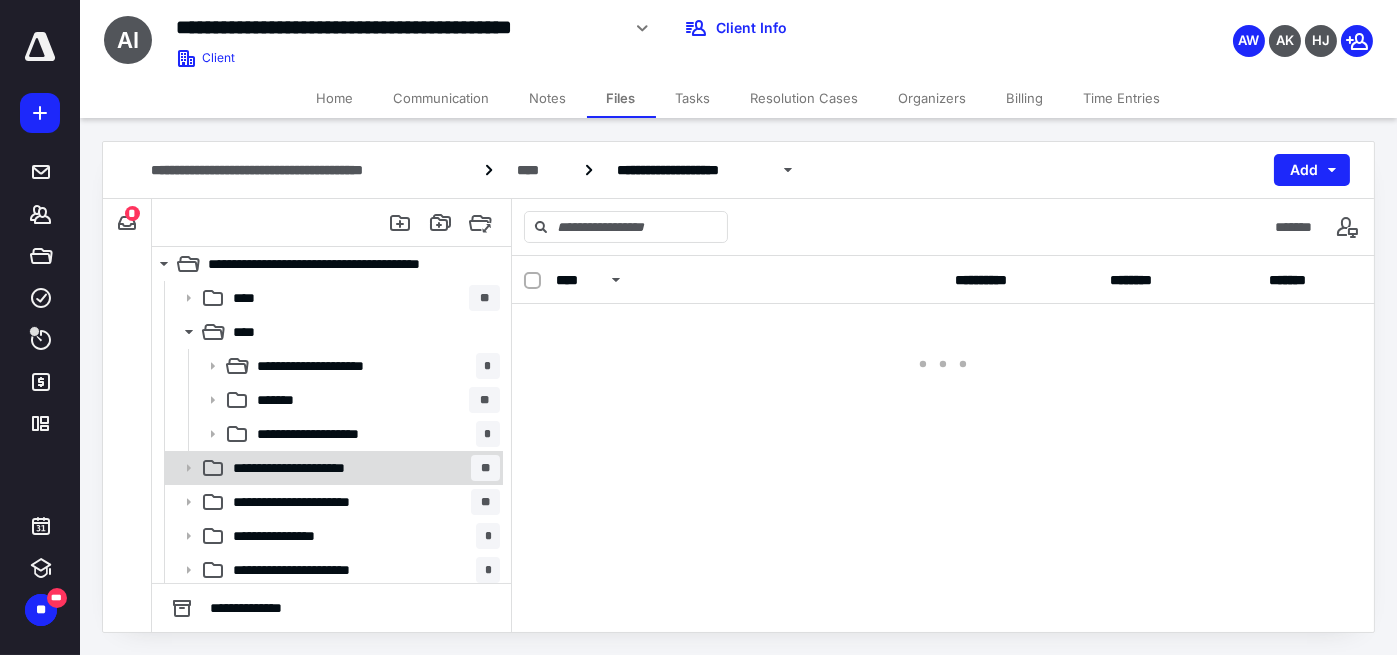 click on "**********" at bounding box center [332, 468] 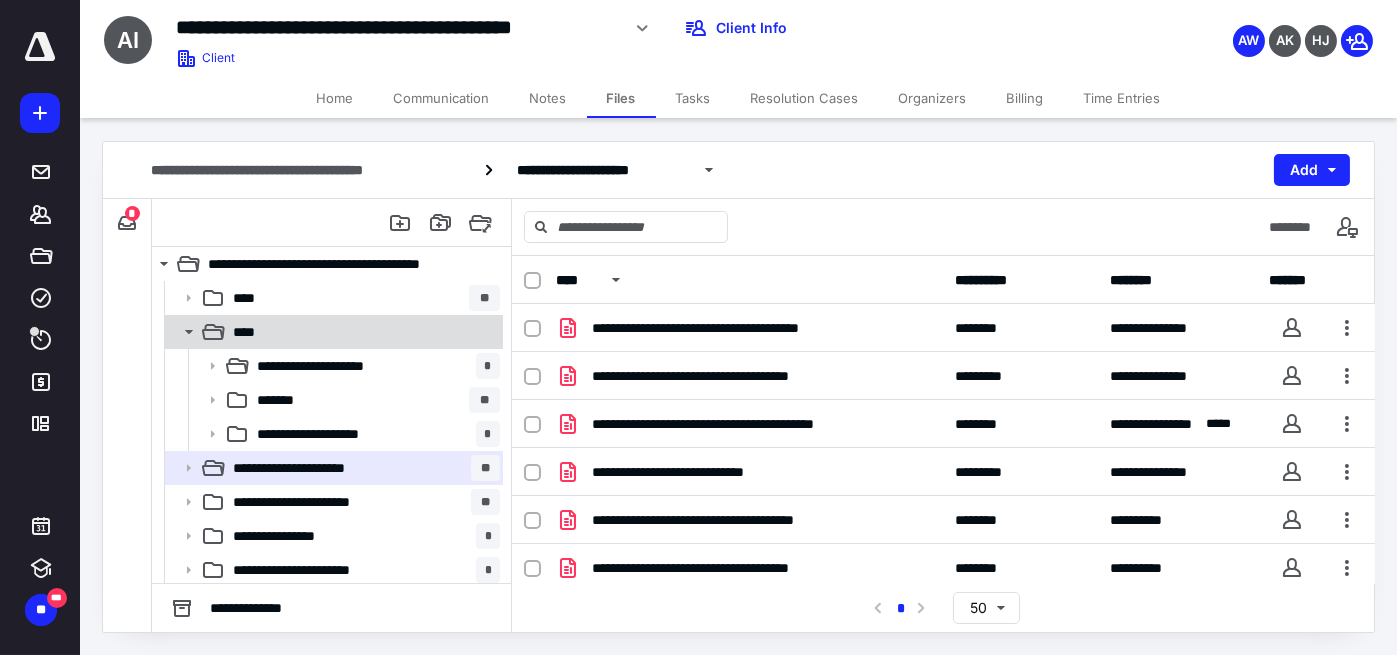 click on "****" at bounding box center (362, 332) 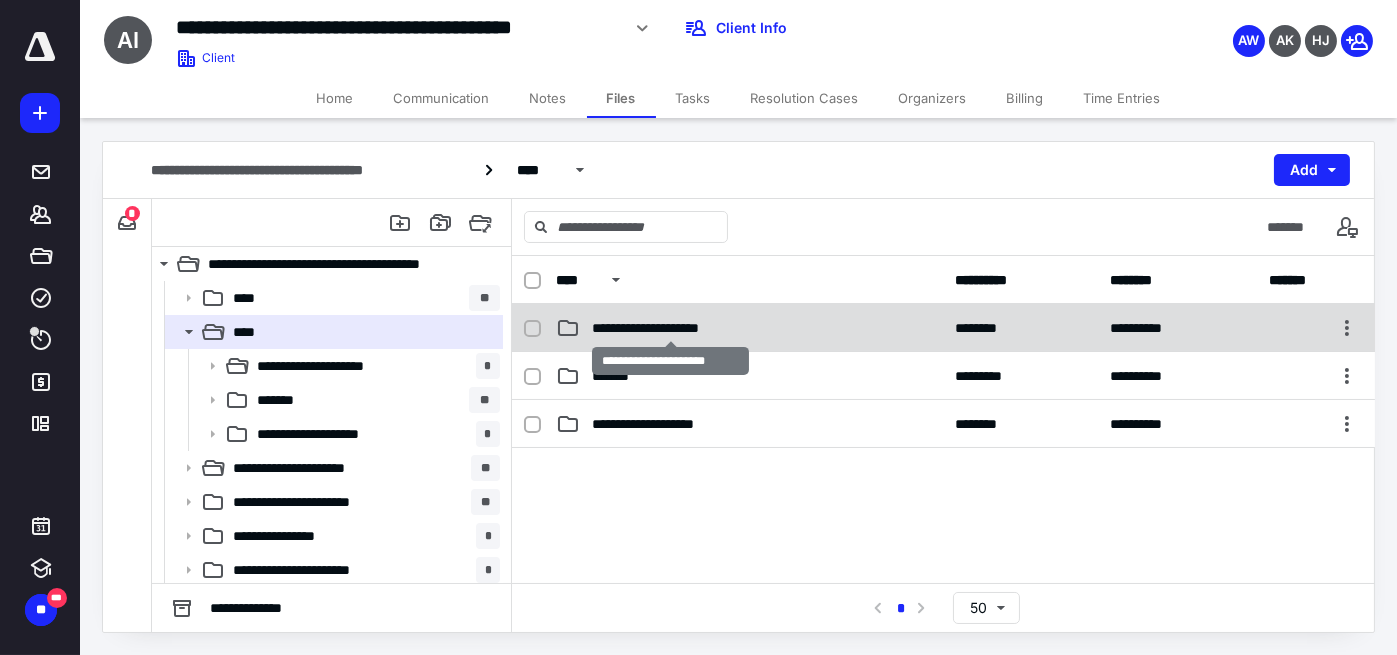 click on "**********" at bounding box center [671, 328] 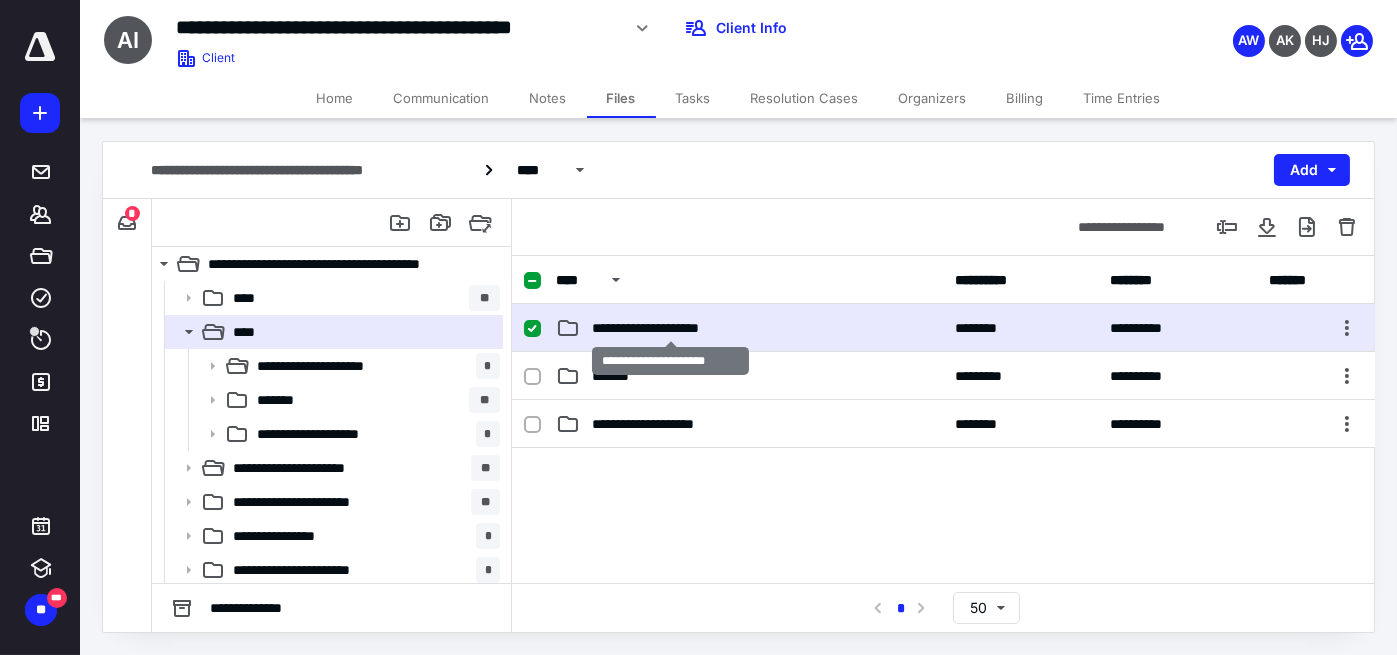 click on "**********" at bounding box center (671, 328) 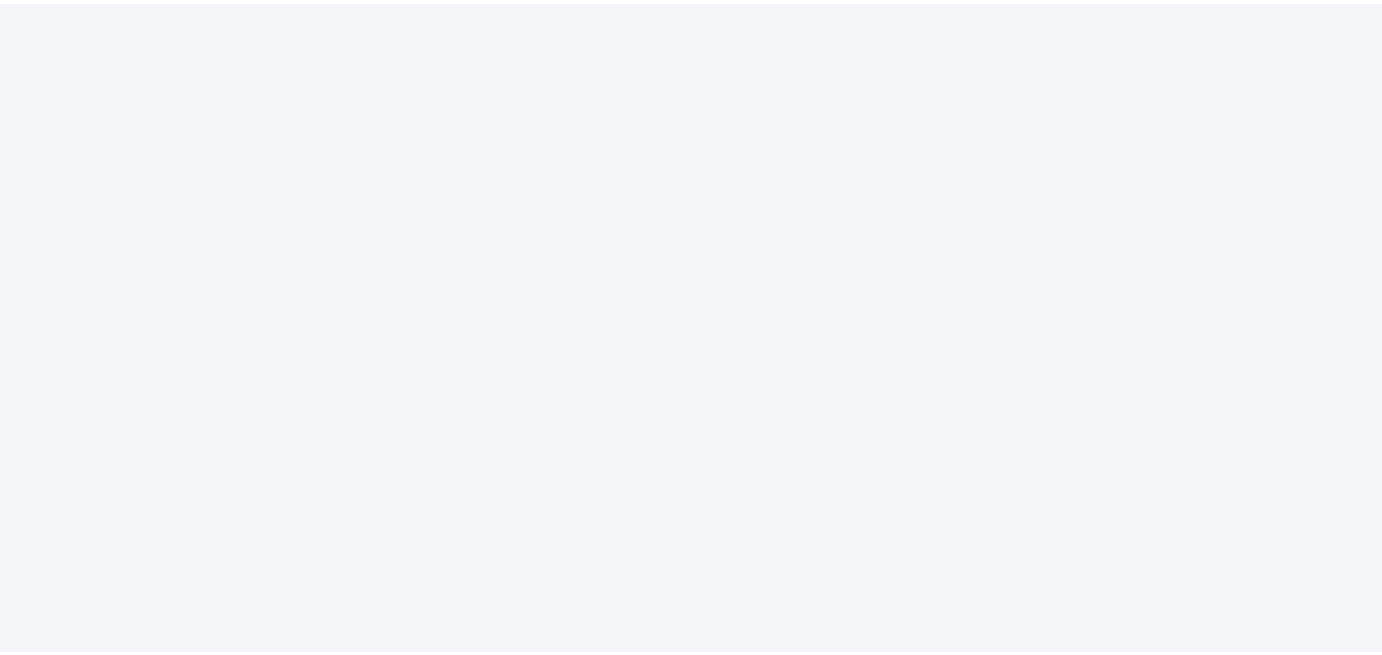 scroll, scrollTop: 0, scrollLeft: 0, axis: both 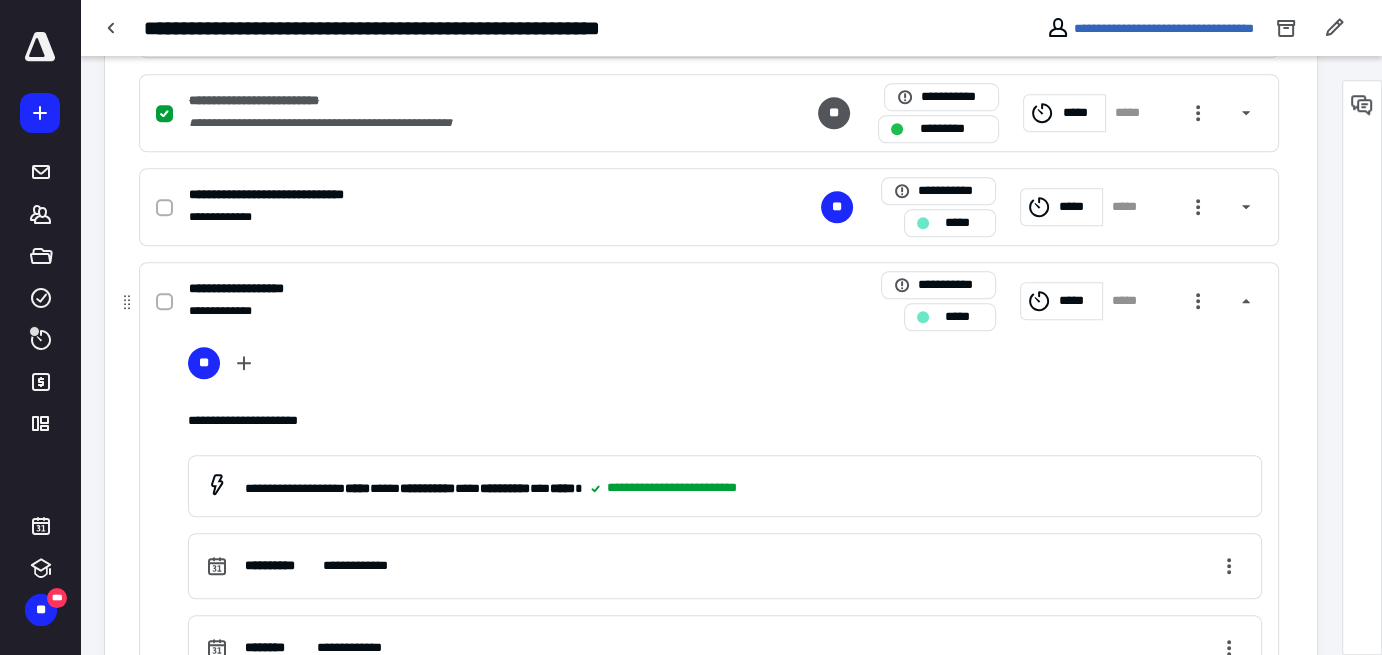click on "**********" at bounding box center [709, 301] 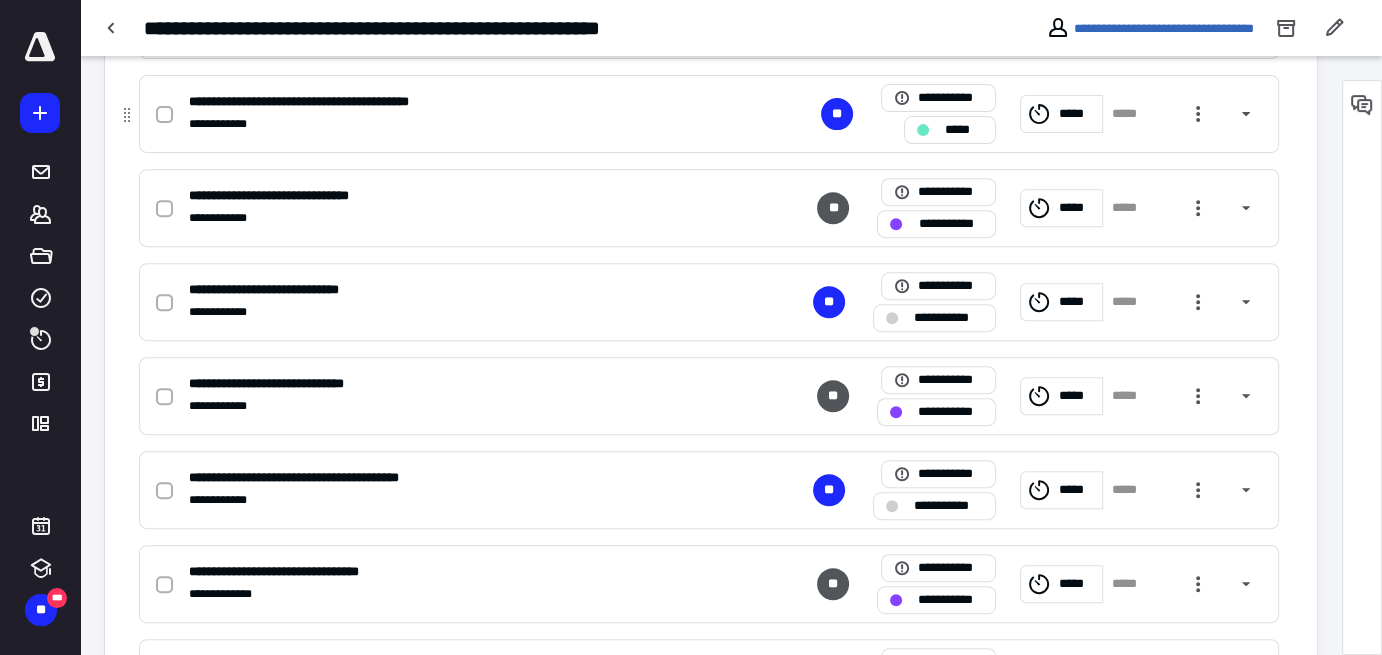 scroll, scrollTop: 733, scrollLeft: 0, axis: vertical 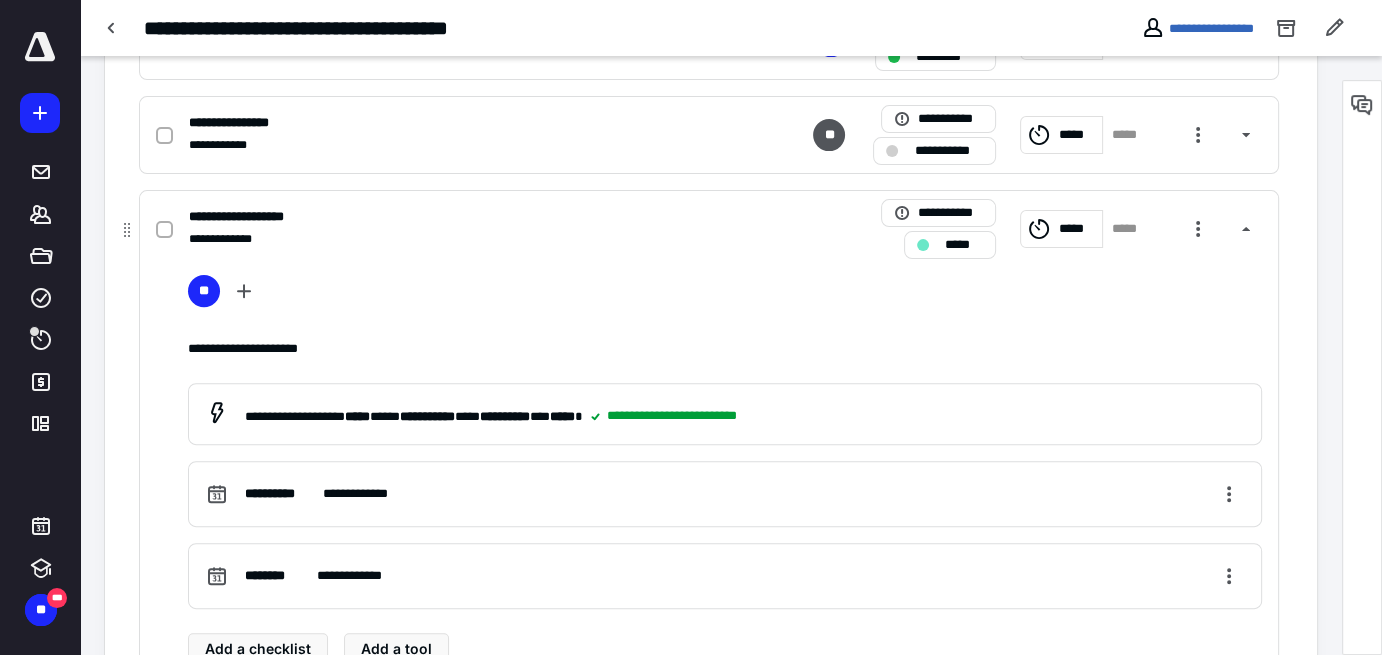 click on "**********" at bounding box center (709, 229) 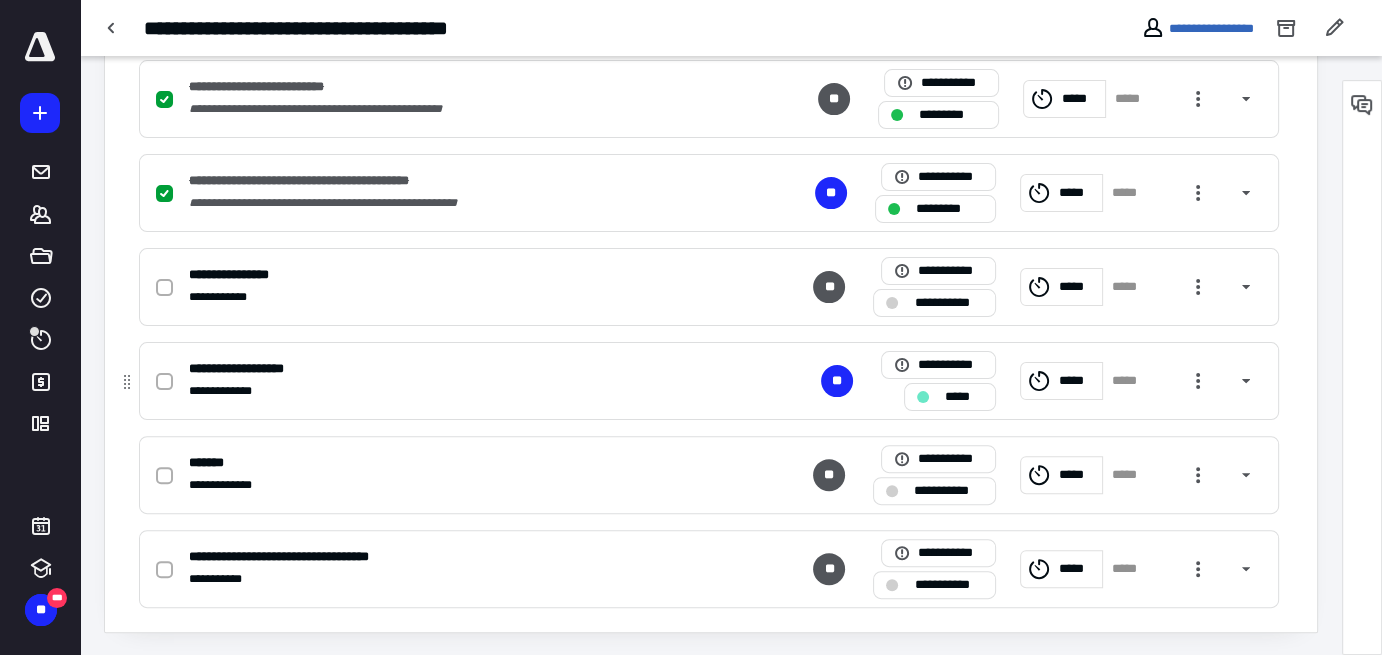 scroll, scrollTop: 517, scrollLeft: 0, axis: vertical 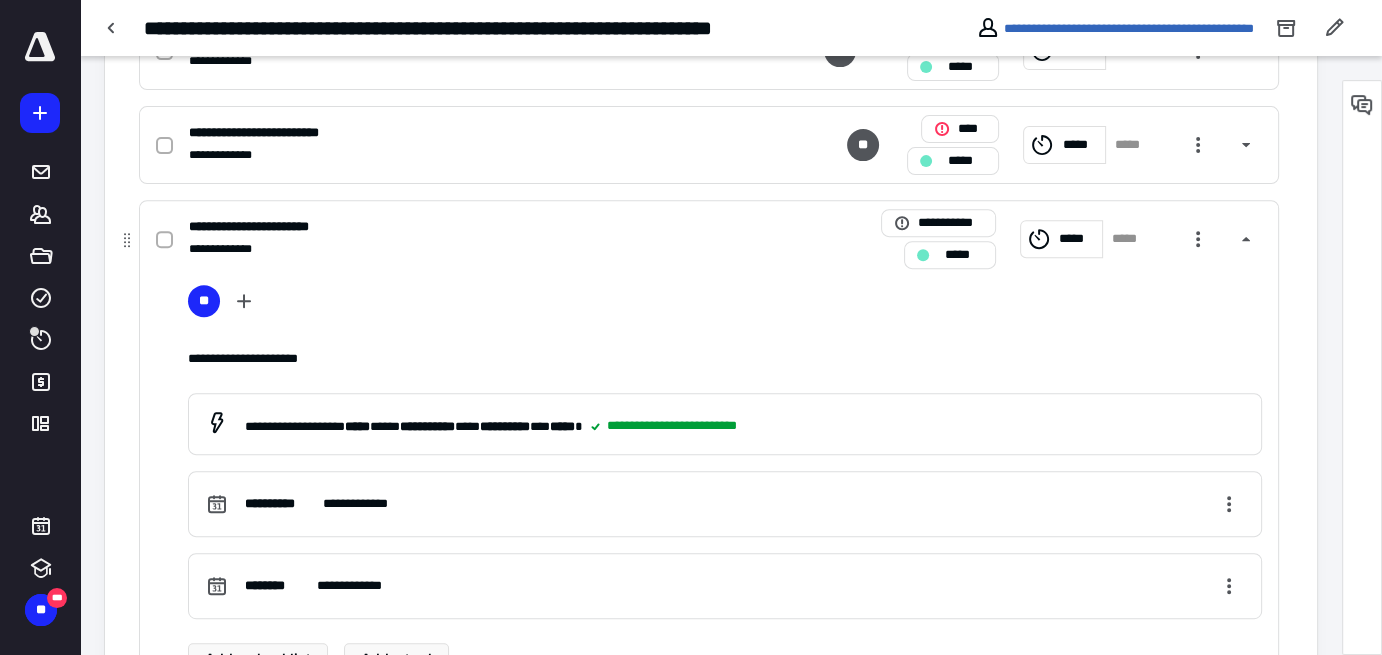 click on "**********" at bounding box center [446, 249] 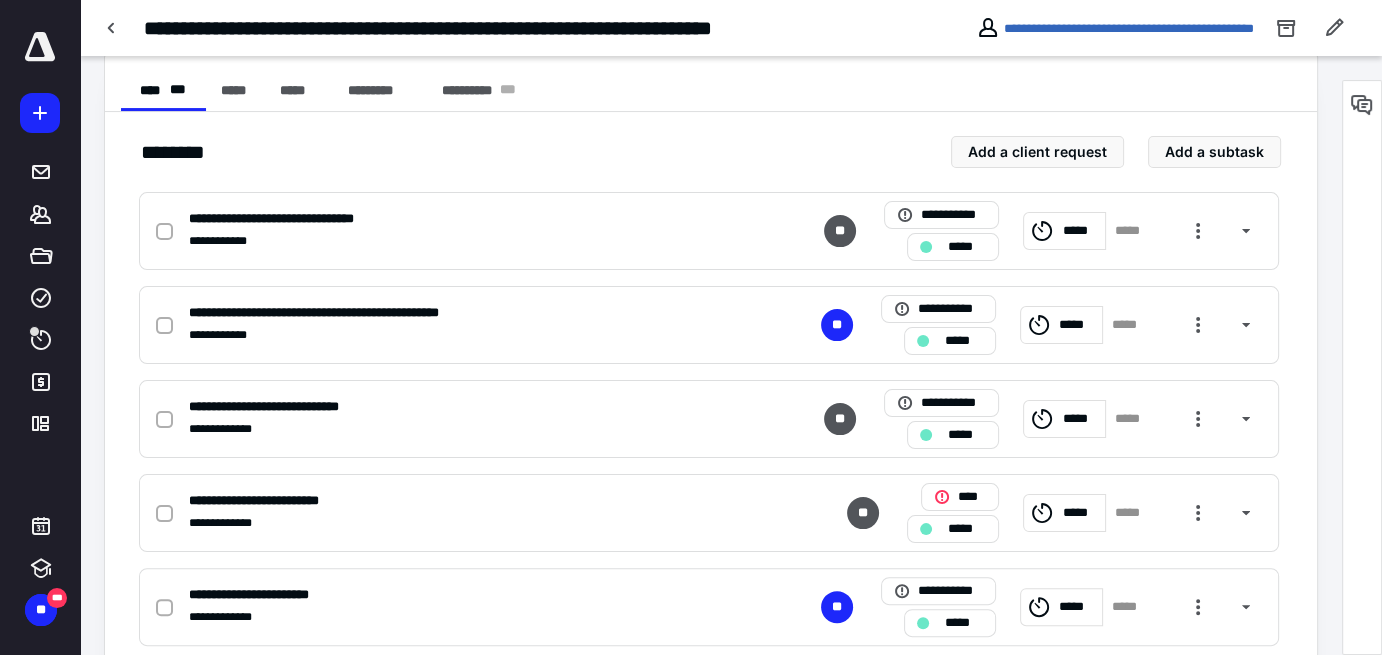 scroll, scrollTop: 384, scrollLeft: 0, axis: vertical 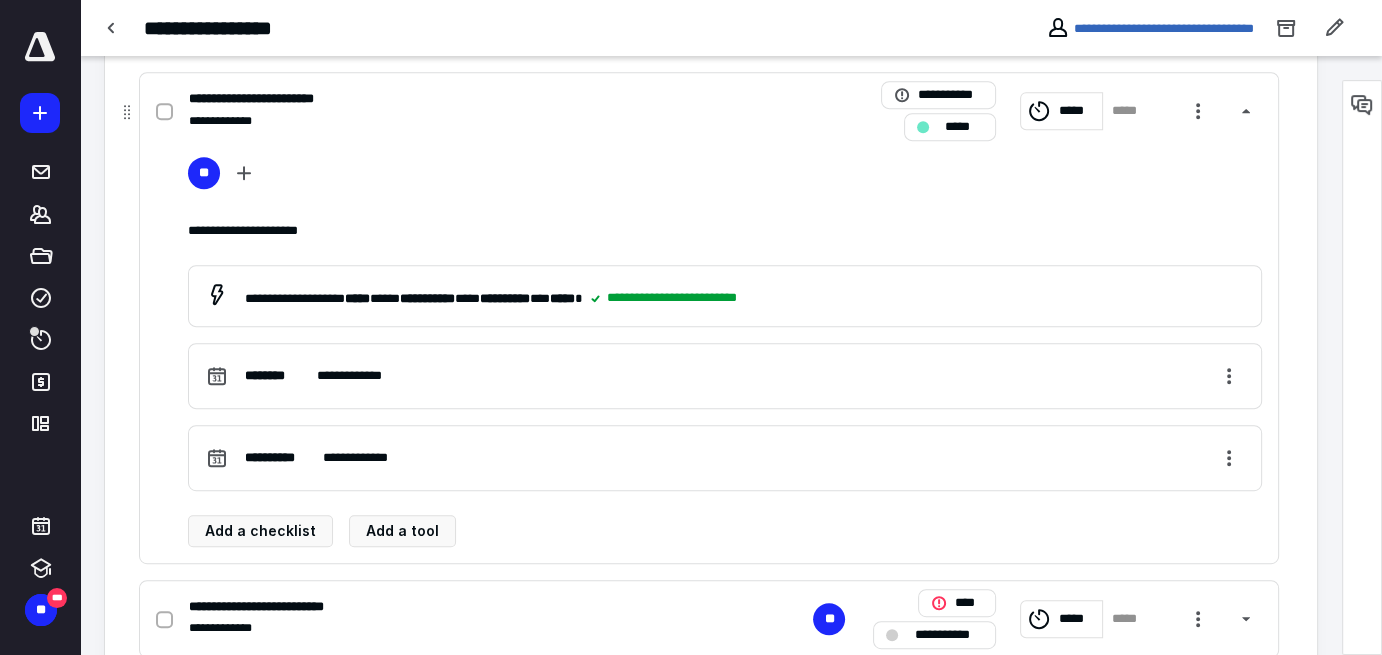 click on "**********" at bounding box center [446, 99] 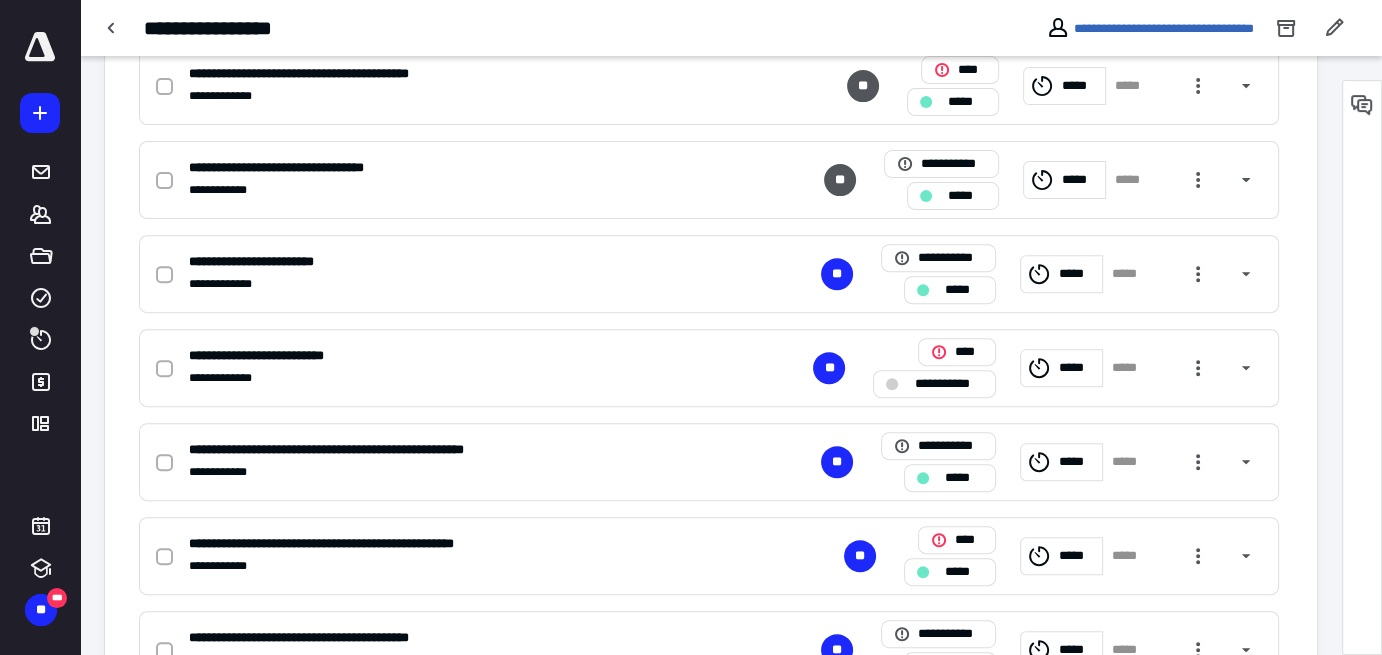 scroll, scrollTop: 717, scrollLeft: 0, axis: vertical 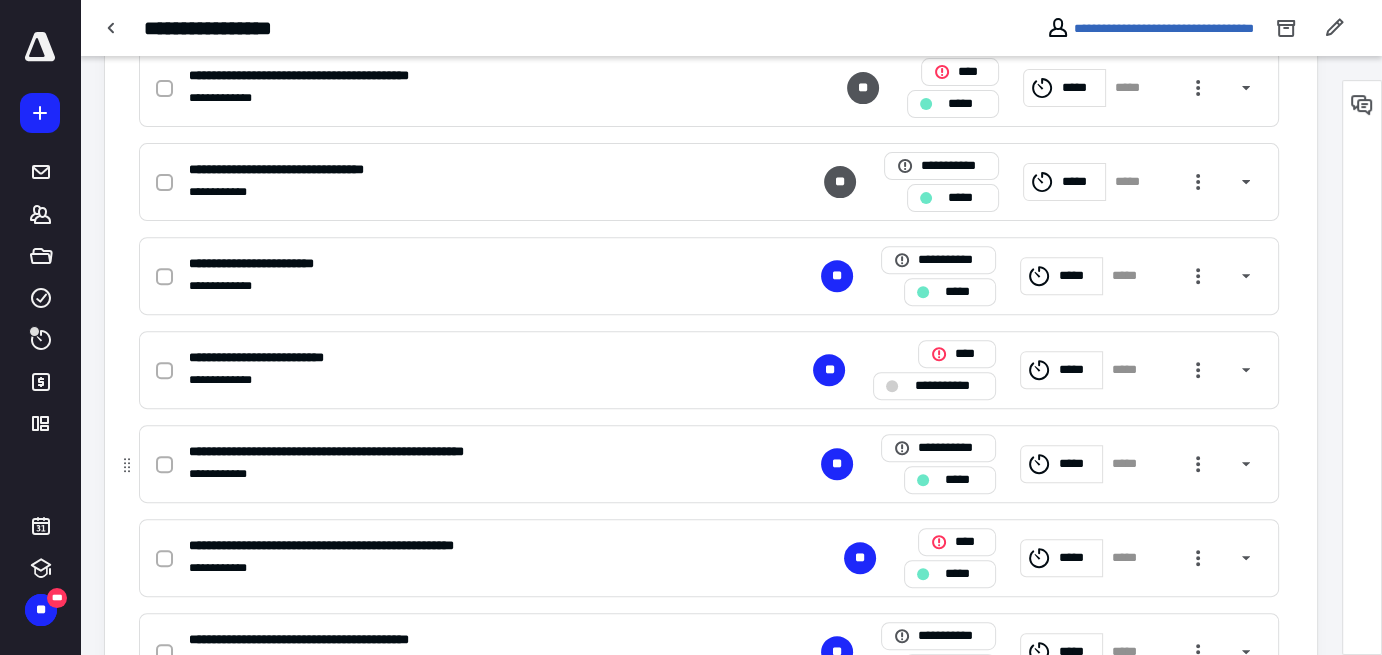 click on "**********" at bounding box center (446, 474) 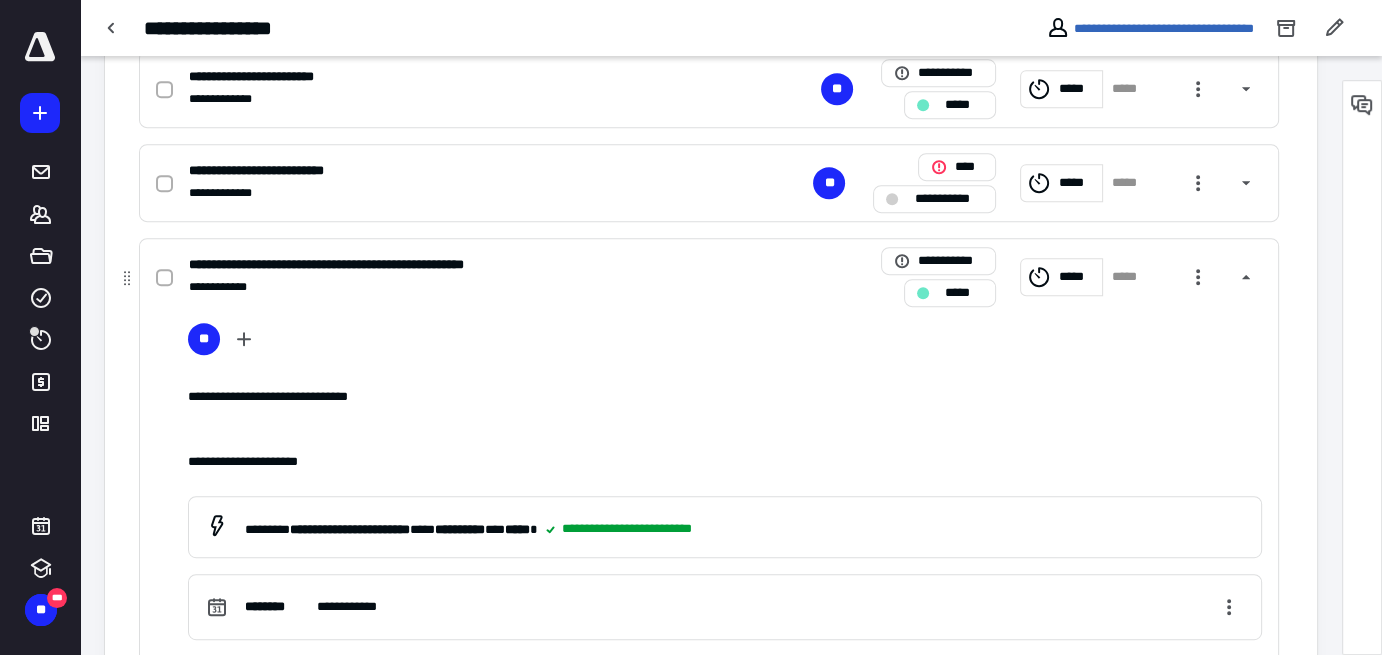scroll, scrollTop: 904, scrollLeft: 0, axis: vertical 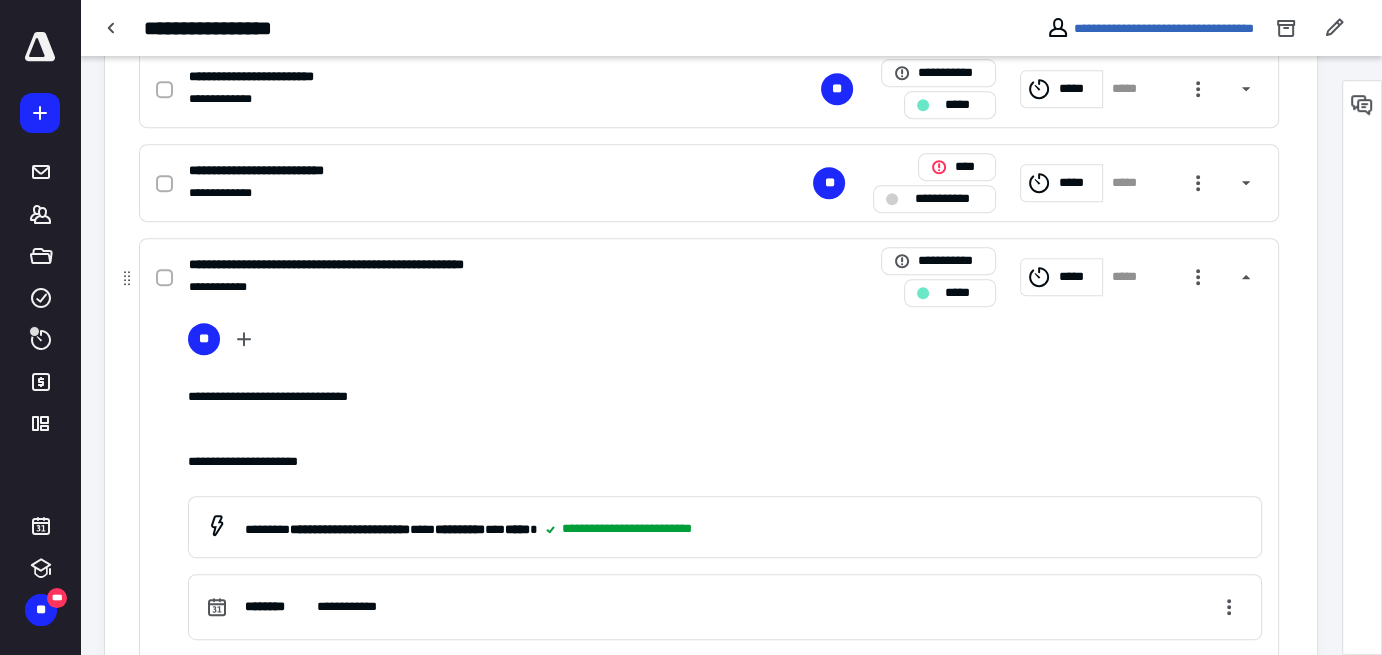 click on "*****" at bounding box center [1077, 277] 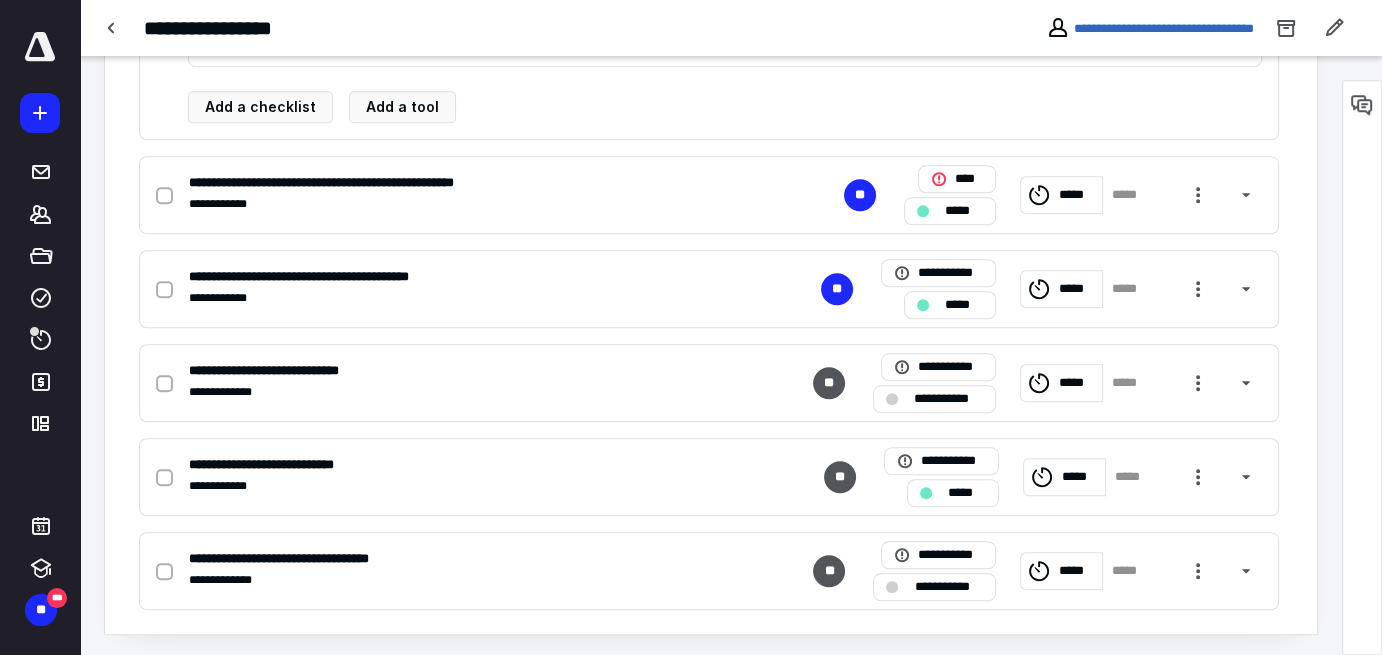 scroll, scrollTop: 1558, scrollLeft: 0, axis: vertical 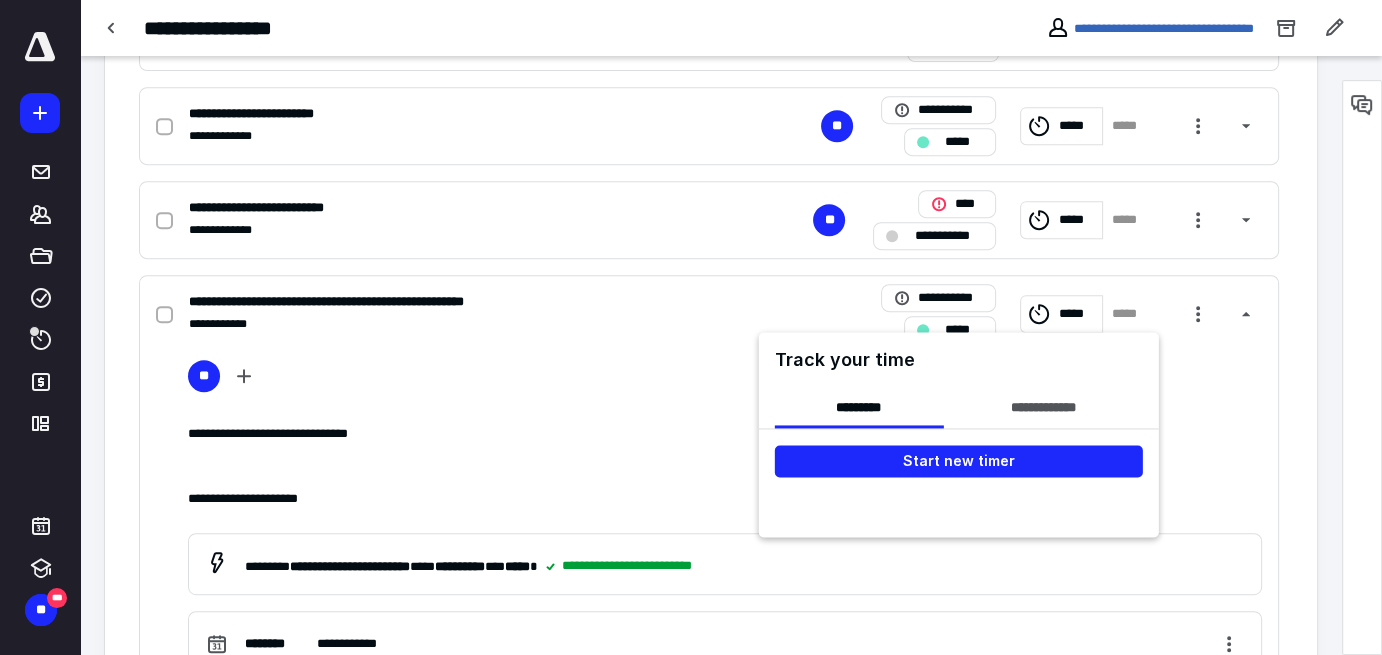 click at bounding box center [959, 499] 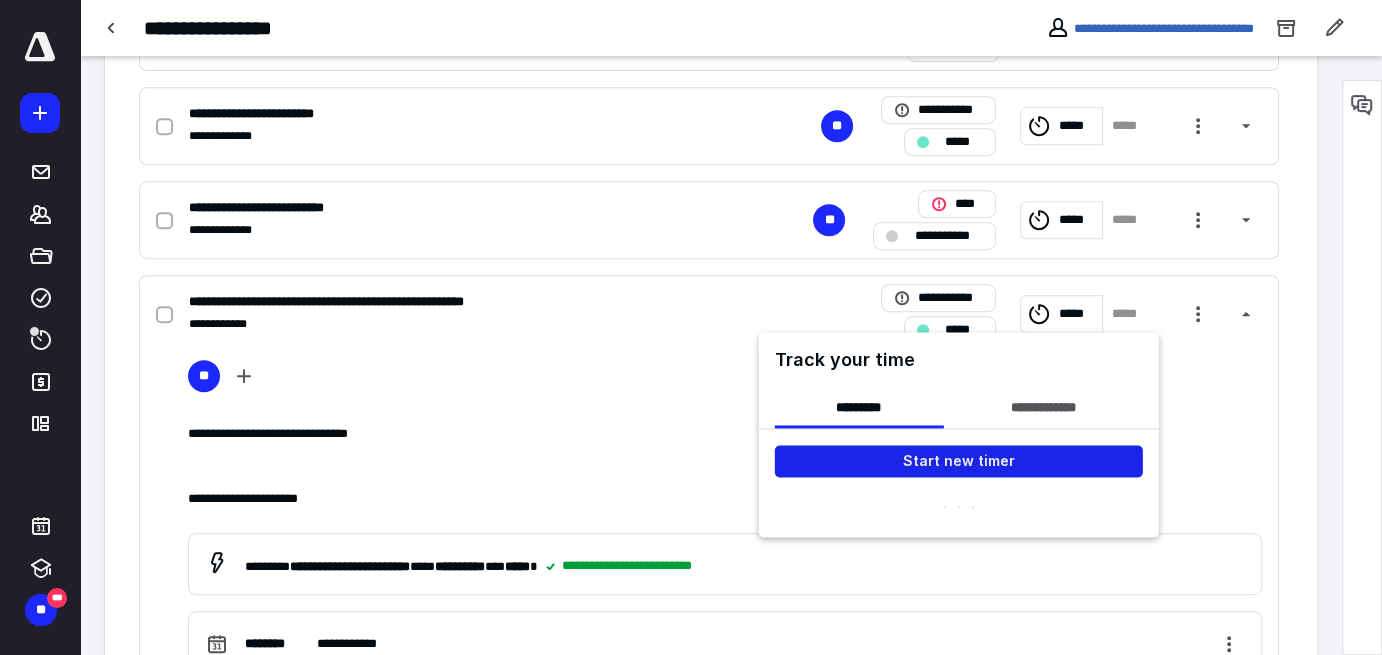 click on "Start new timer" at bounding box center (959, 461) 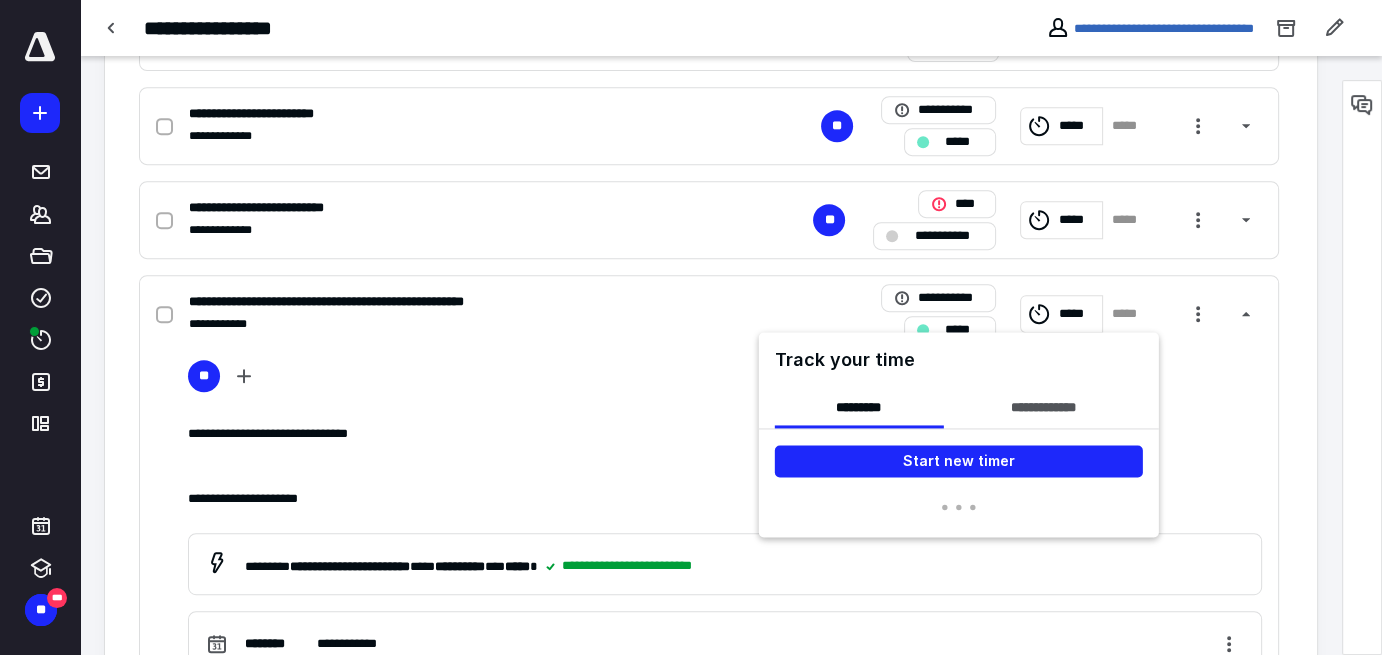click at bounding box center [691, 327] 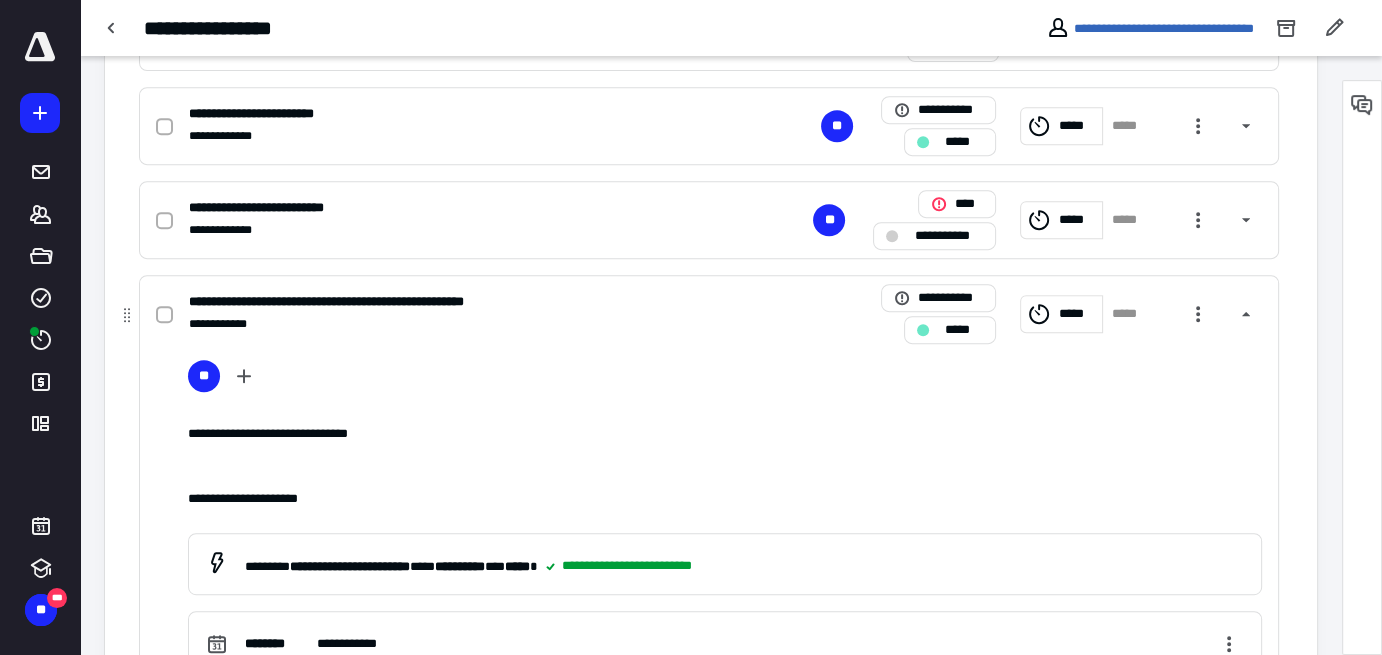 click on "*****" at bounding box center [1077, 314] 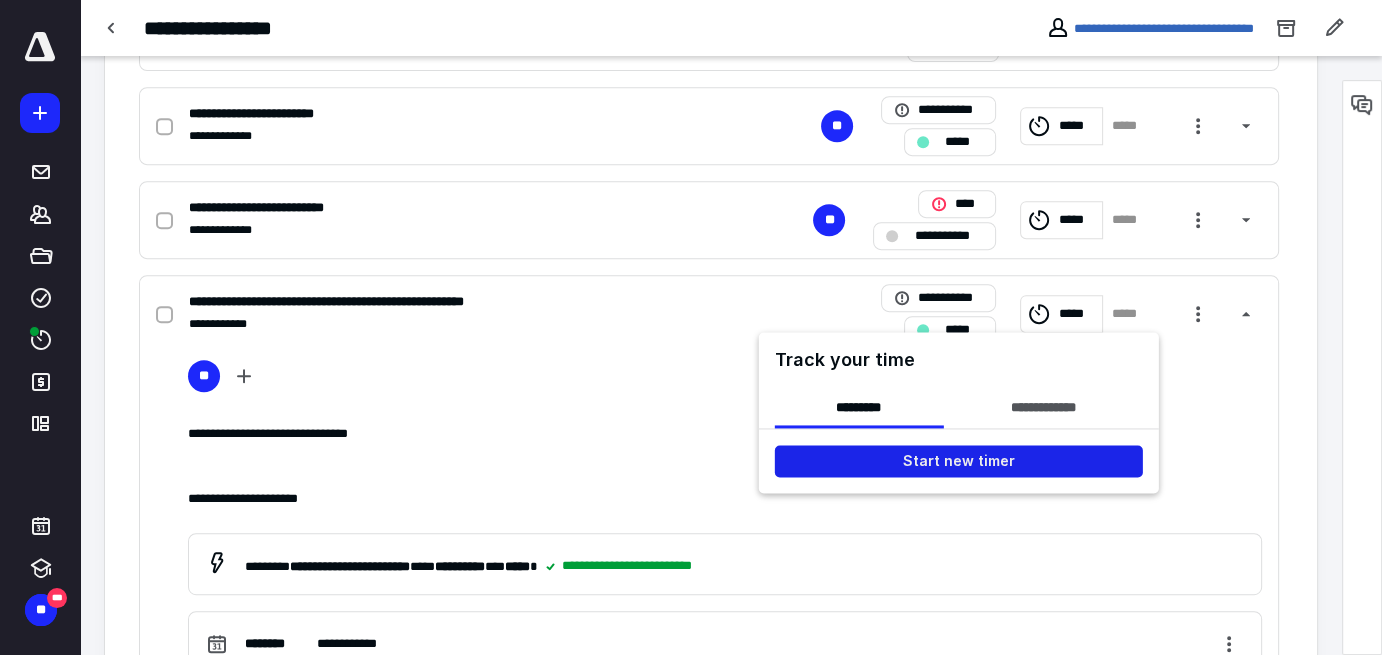 click on "Start new timer" at bounding box center (959, 461) 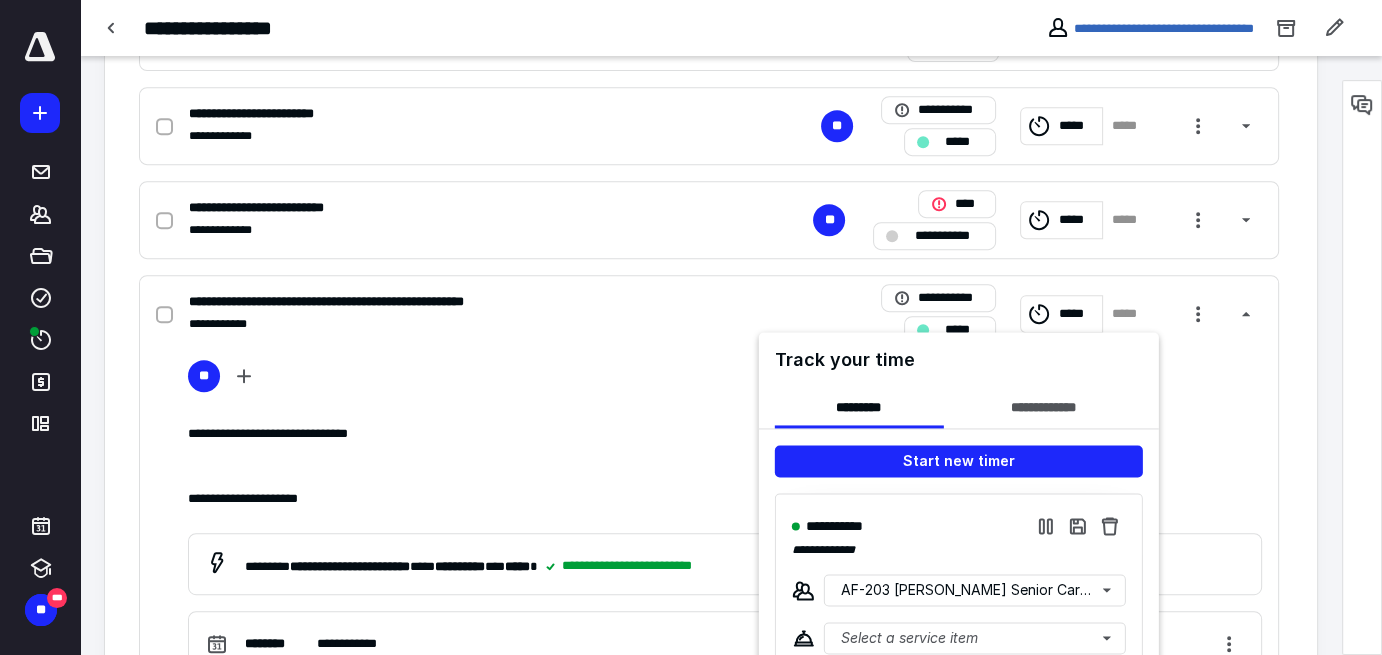click at bounding box center (691, 327) 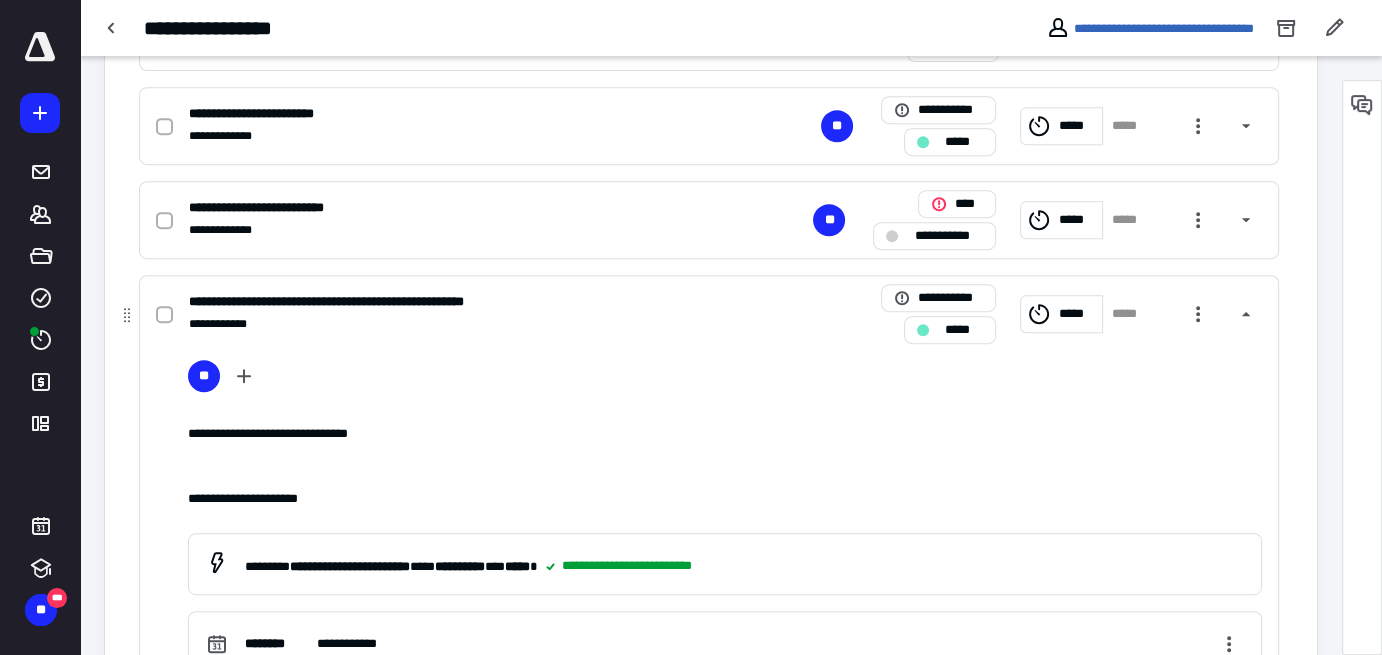 click on "**********" at bounding box center (446, 324) 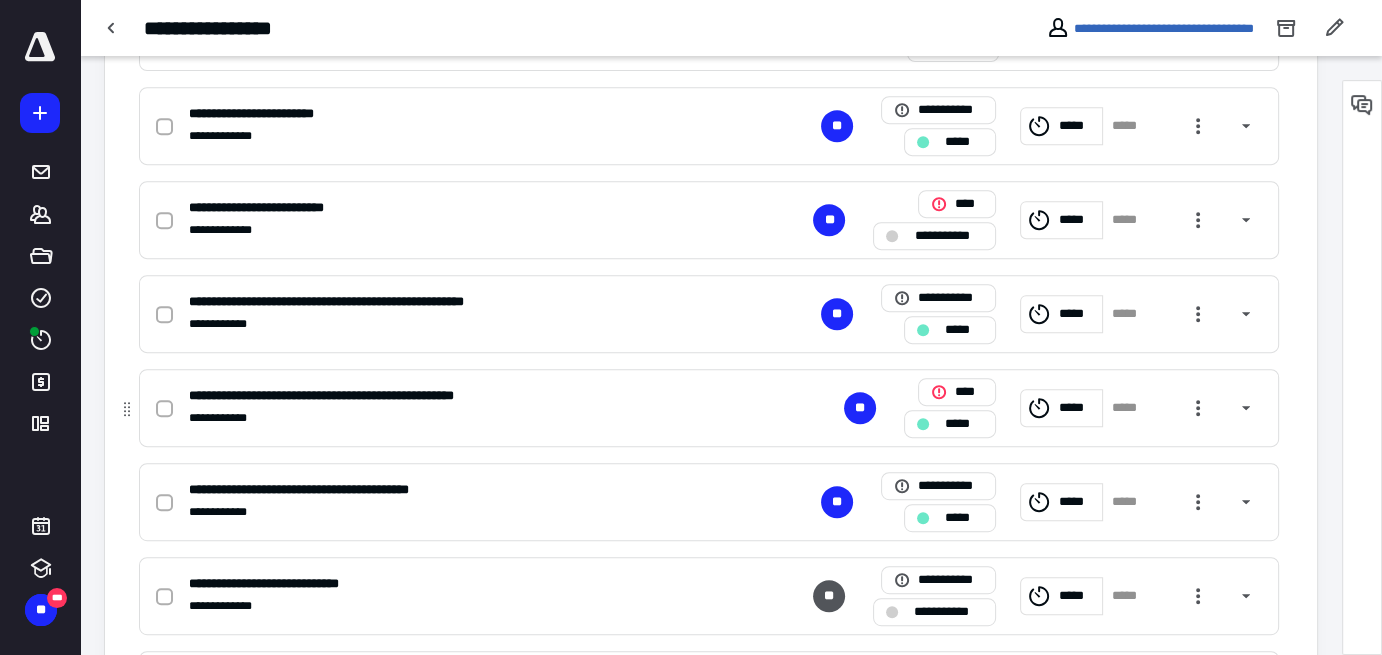 click on "**********" at bounding box center [709, 408] 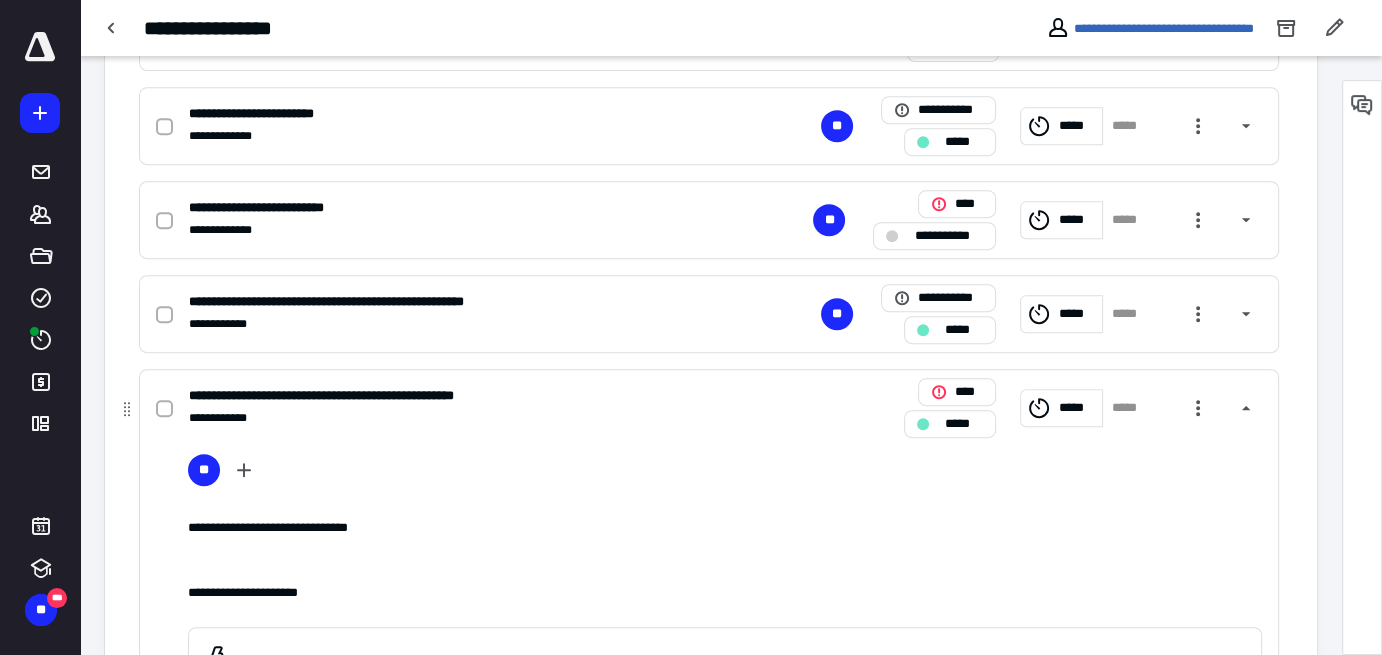 click on "*****" at bounding box center (1077, 408) 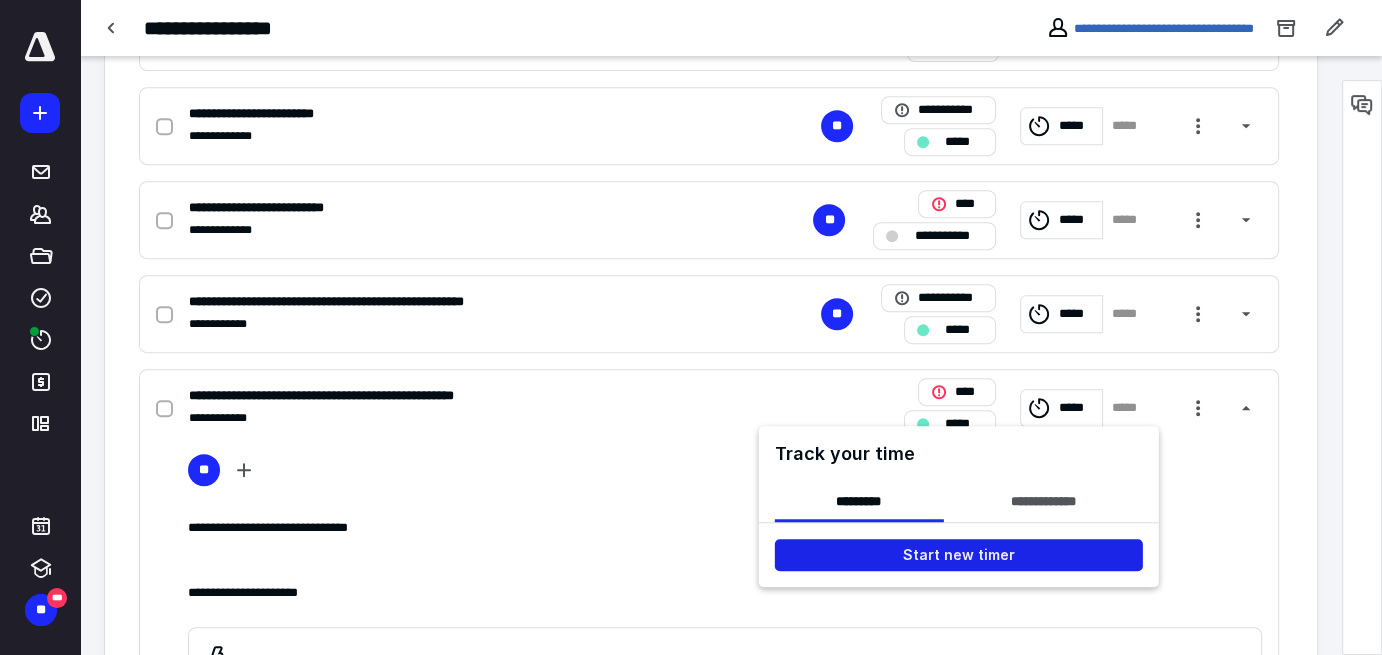 click on "Start new timer" at bounding box center (959, 555) 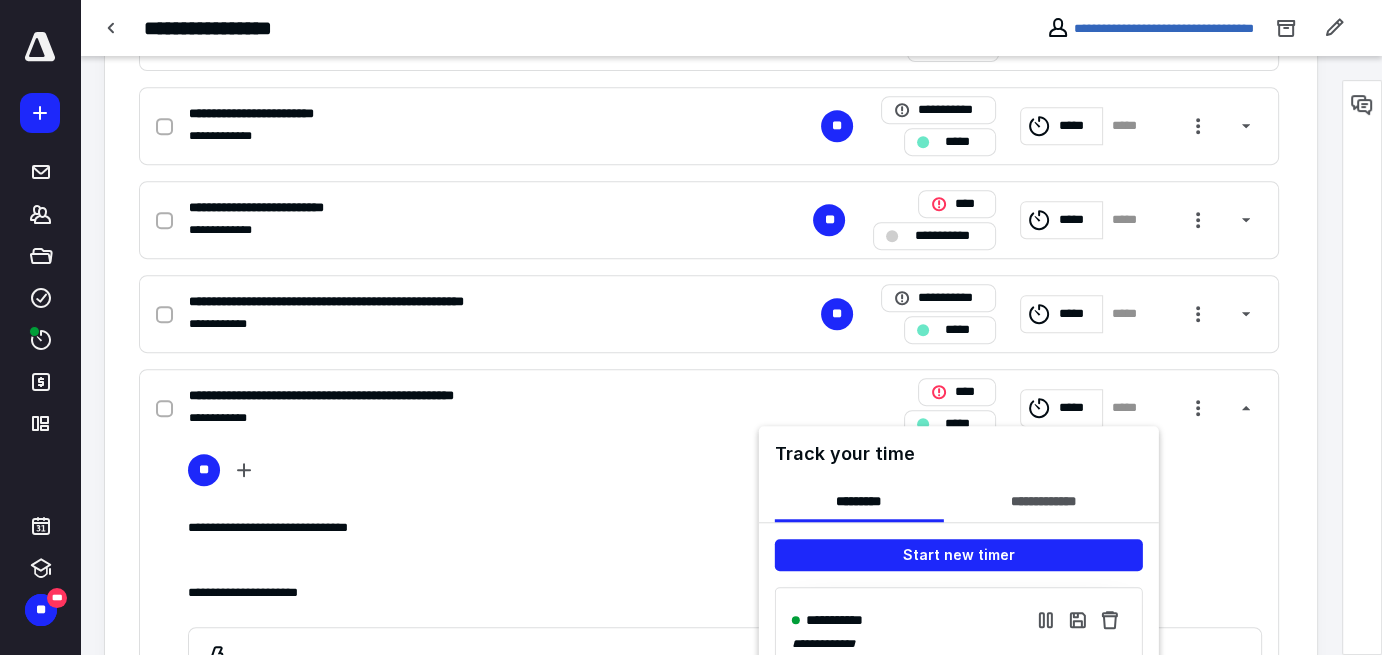 click at bounding box center (691, 327) 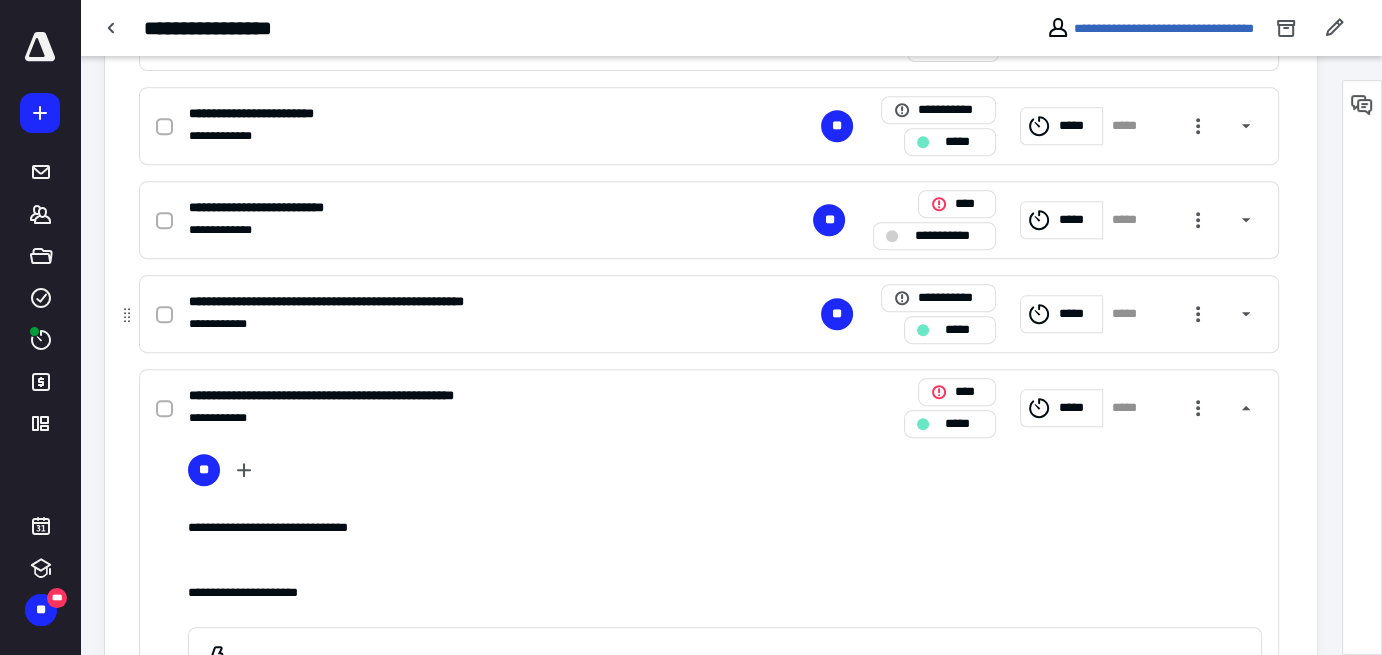 click on "**********" at bounding box center (709, 314) 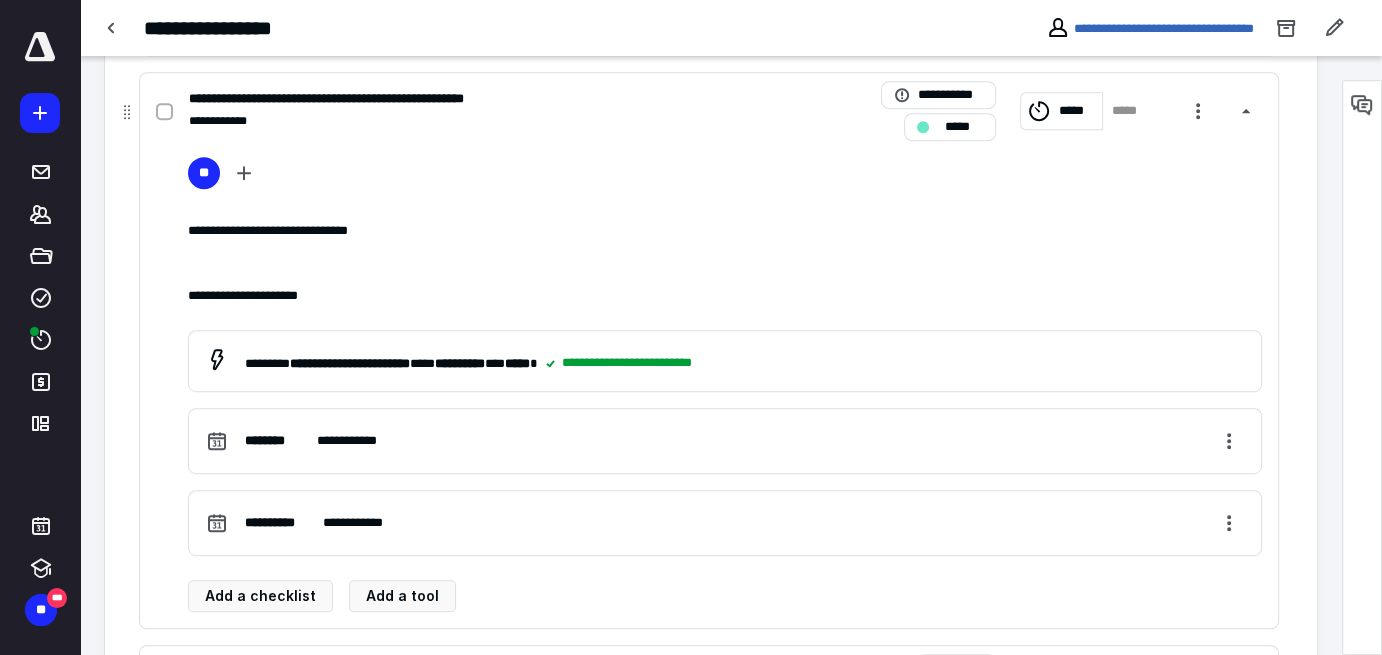 scroll, scrollTop: 1069, scrollLeft: 0, axis: vertical 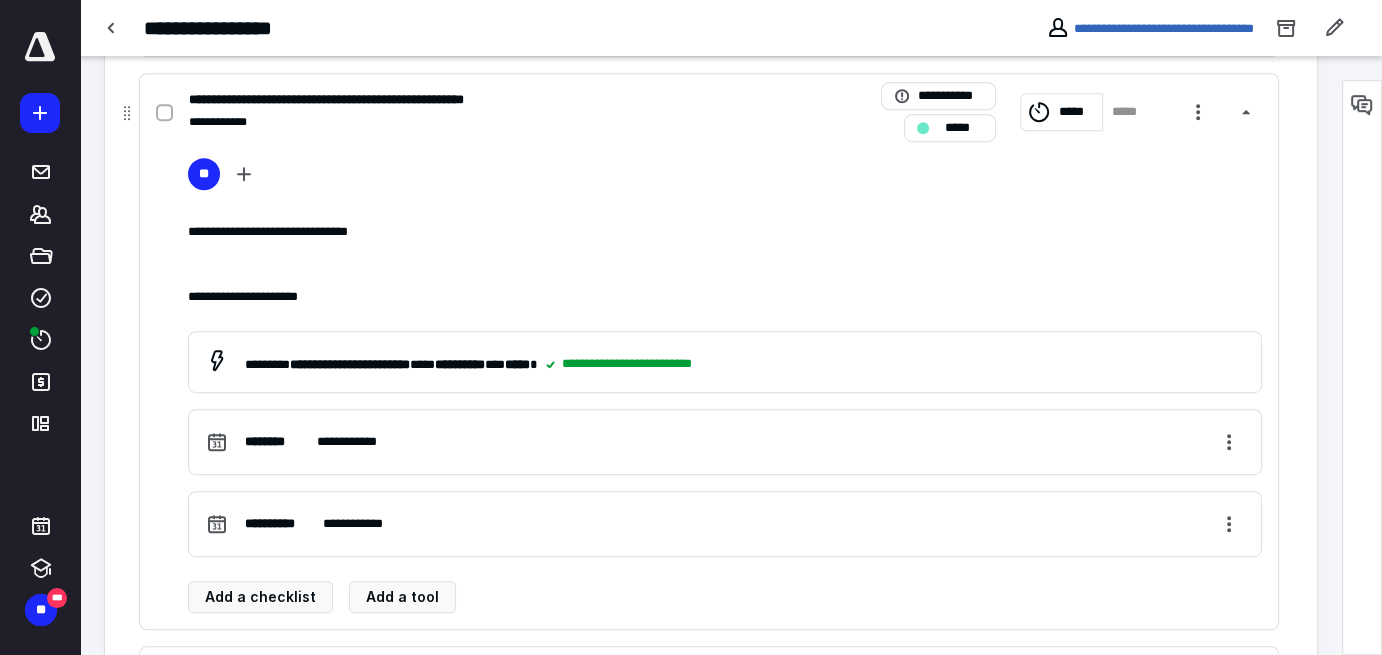 click on "*****" at bounding box center (1061, 112) 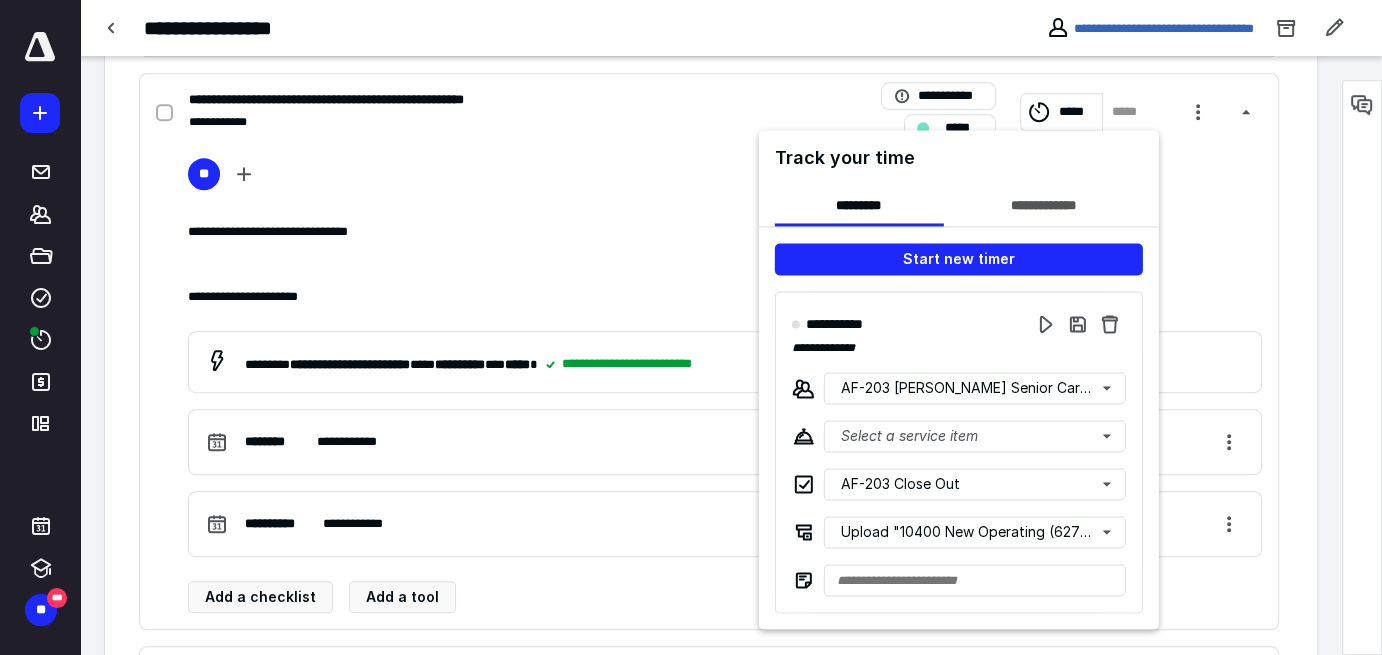 click at bounding box center (691, 327) 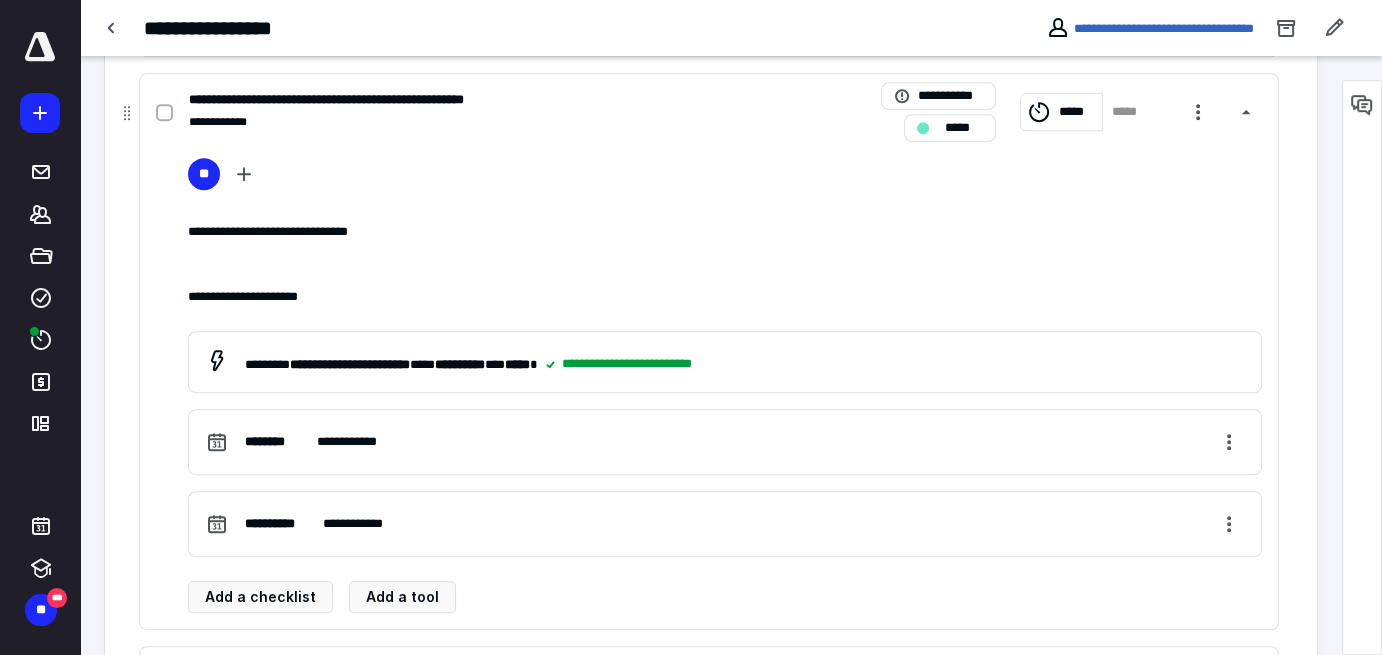 click 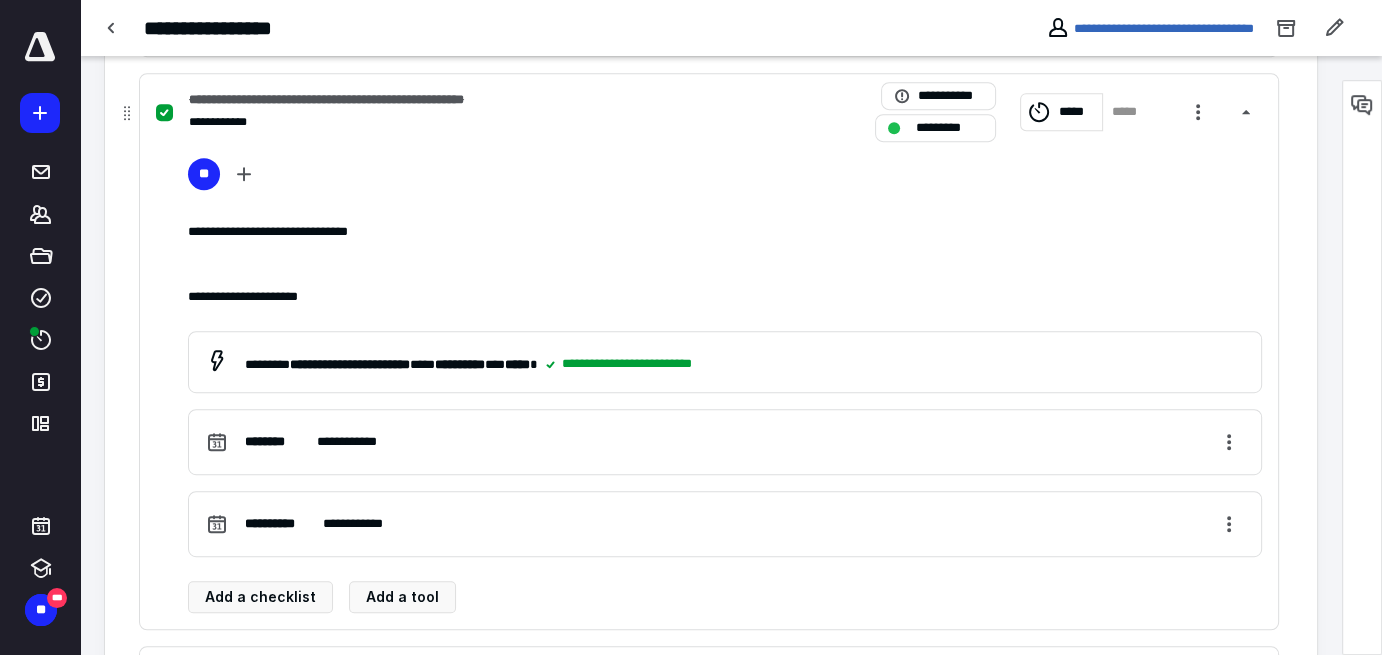 click on "**********" at bounding box center (446, 100) 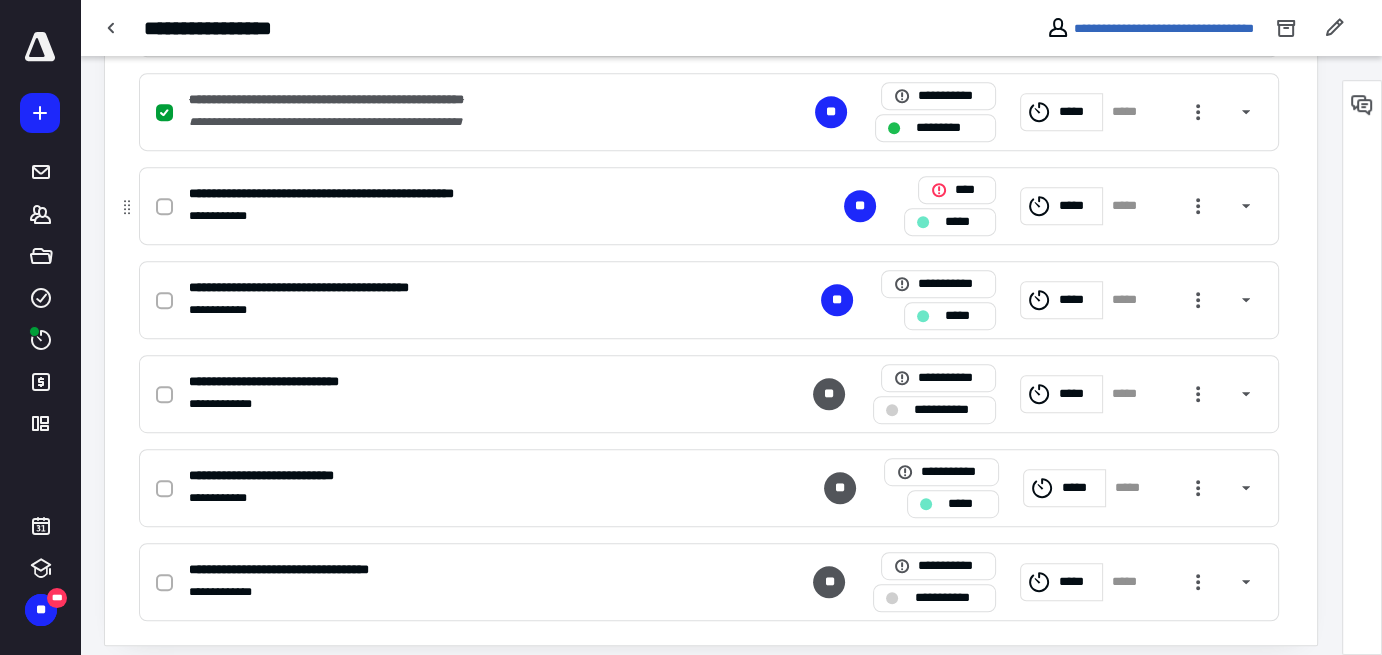 click on "**********" at bounding box center [446, 216] 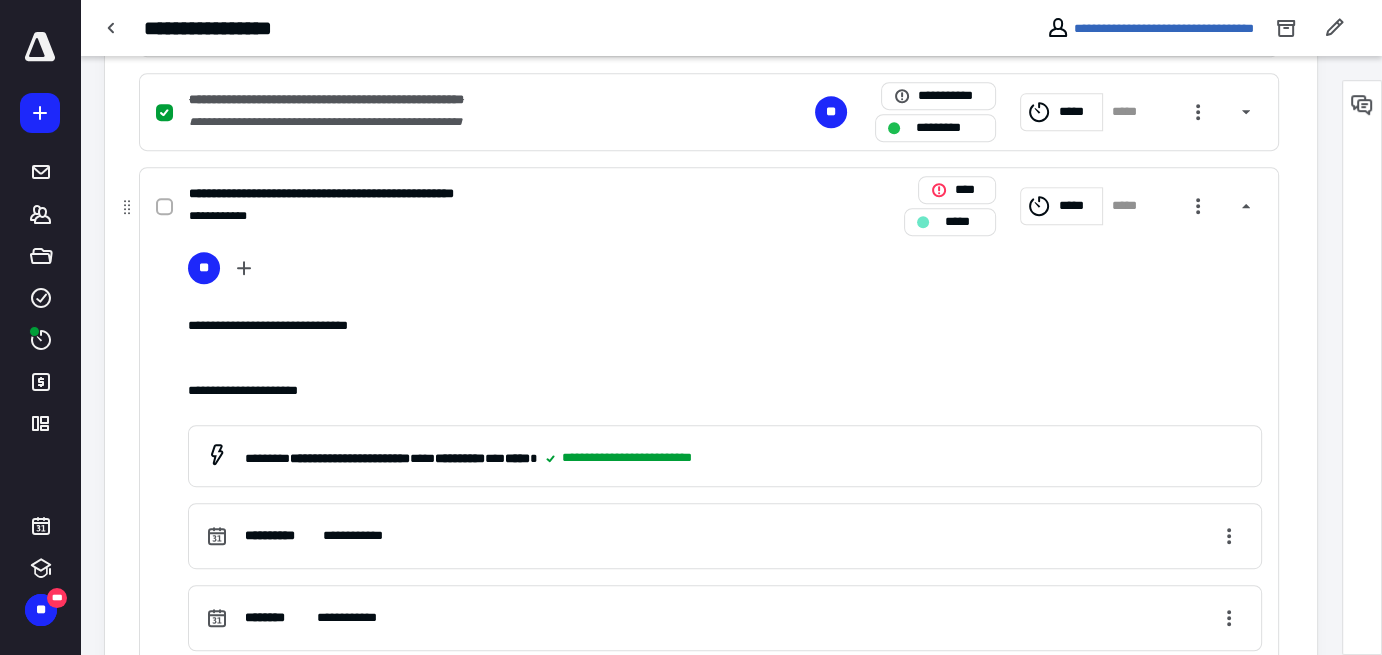 click on "*****" at bounding box center (1077, 206) 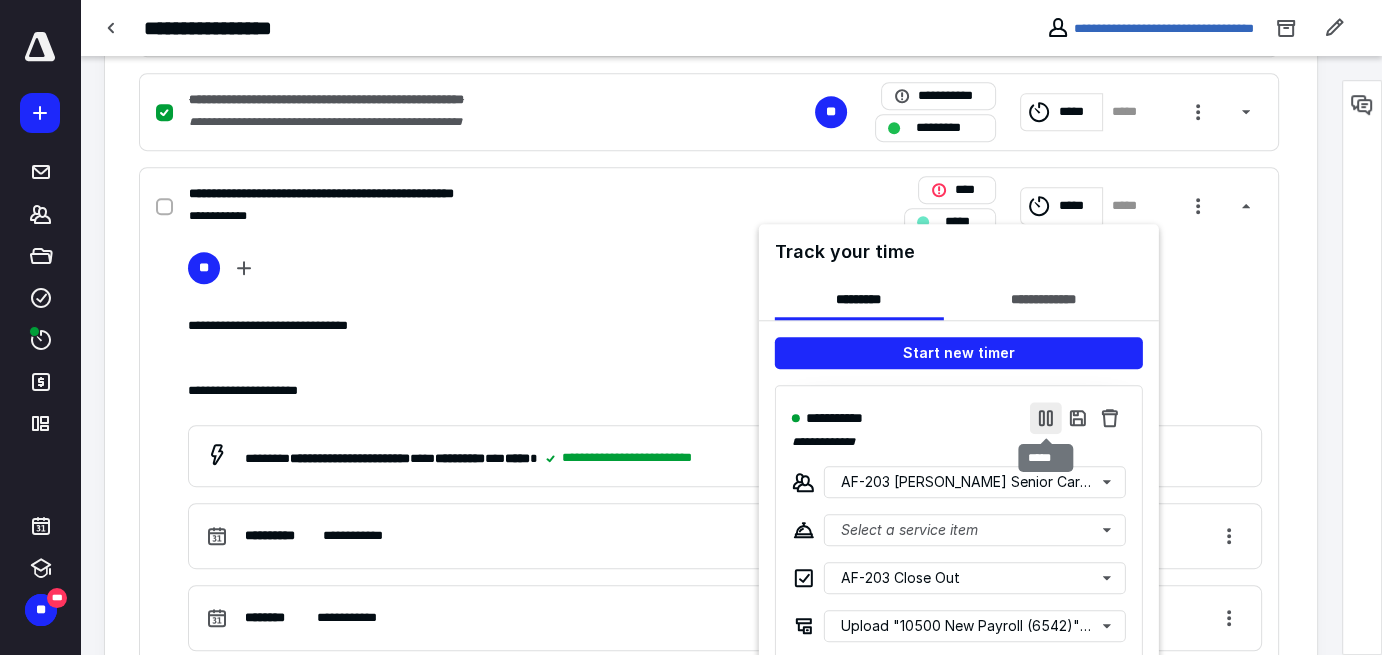 click at bounding box center (1046, 418) 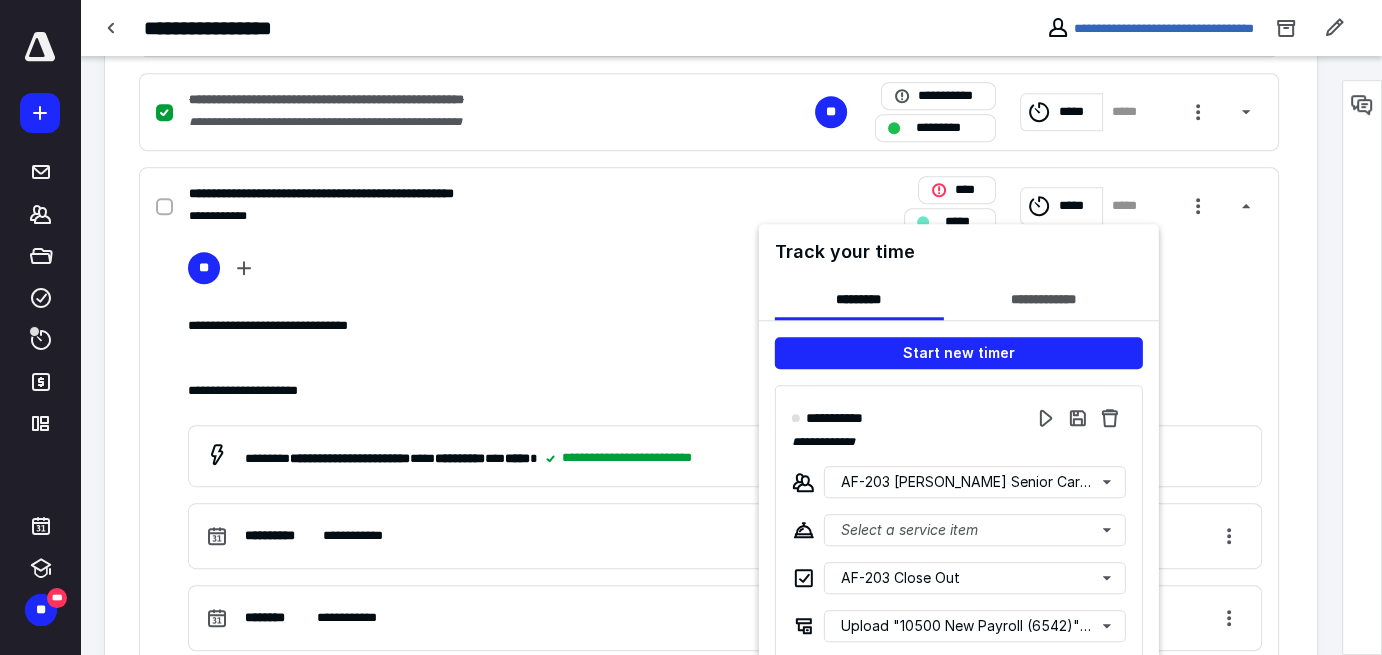 click at bounding box center (691, 327) 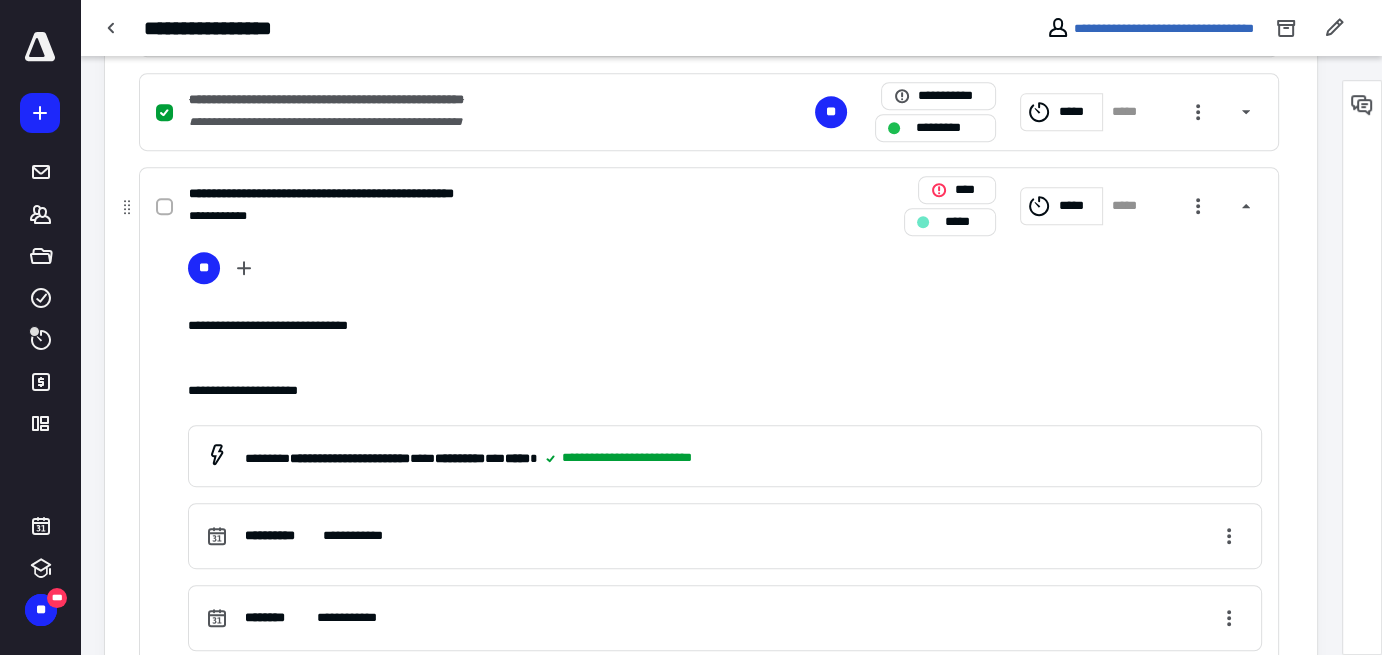 click at bounding box center (168, 206) 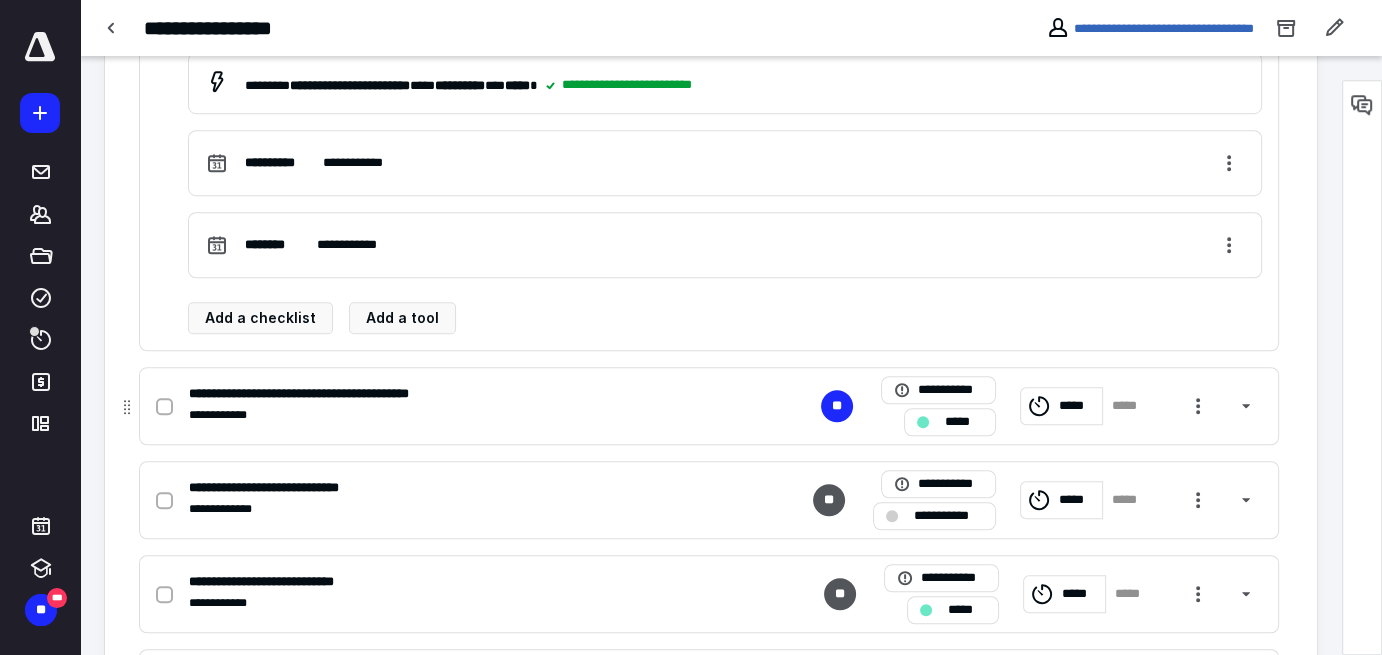 scroll, scrollTop: 1559, scrollLeft: 0, axis: vertical 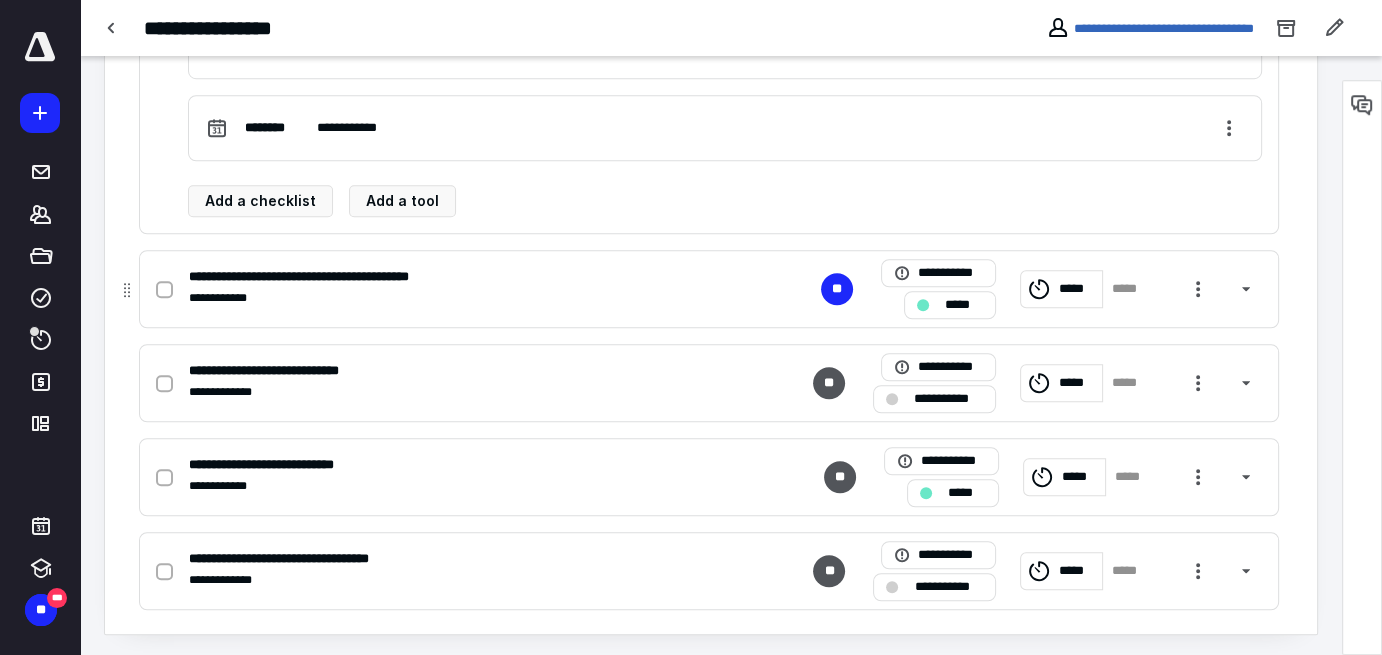 click on "**********" at bounding box center (709, 289) 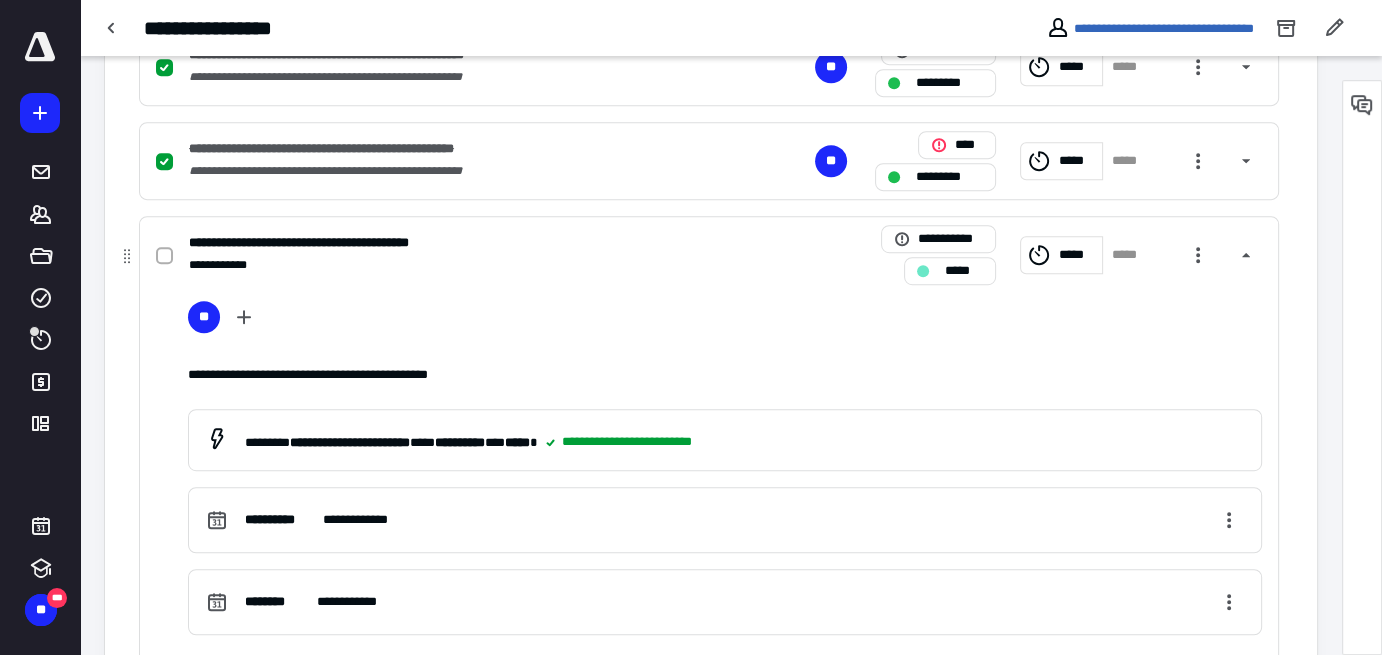 scroll, scrollTop: 1094, scrollLeft: 0, axis: vertical 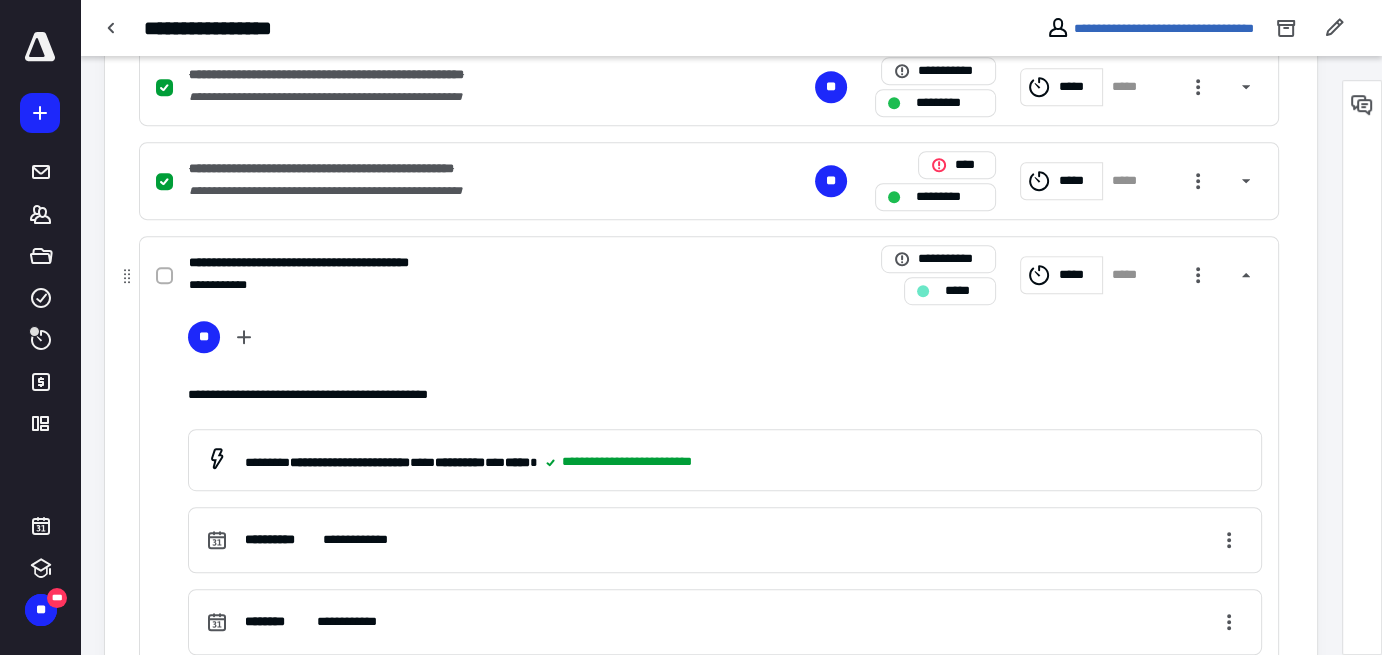 click on "*****" at bounding box center [1077, 275] 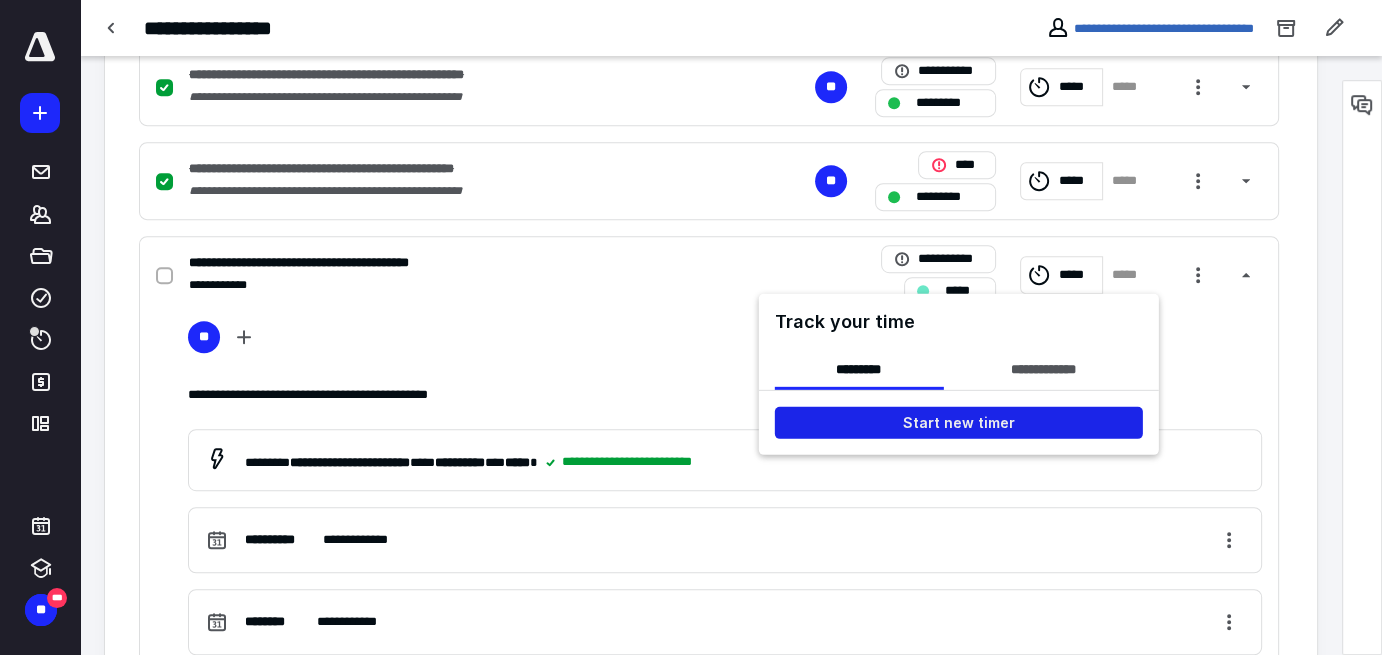 click on "Start new timer" at bounding box center (959, 423) 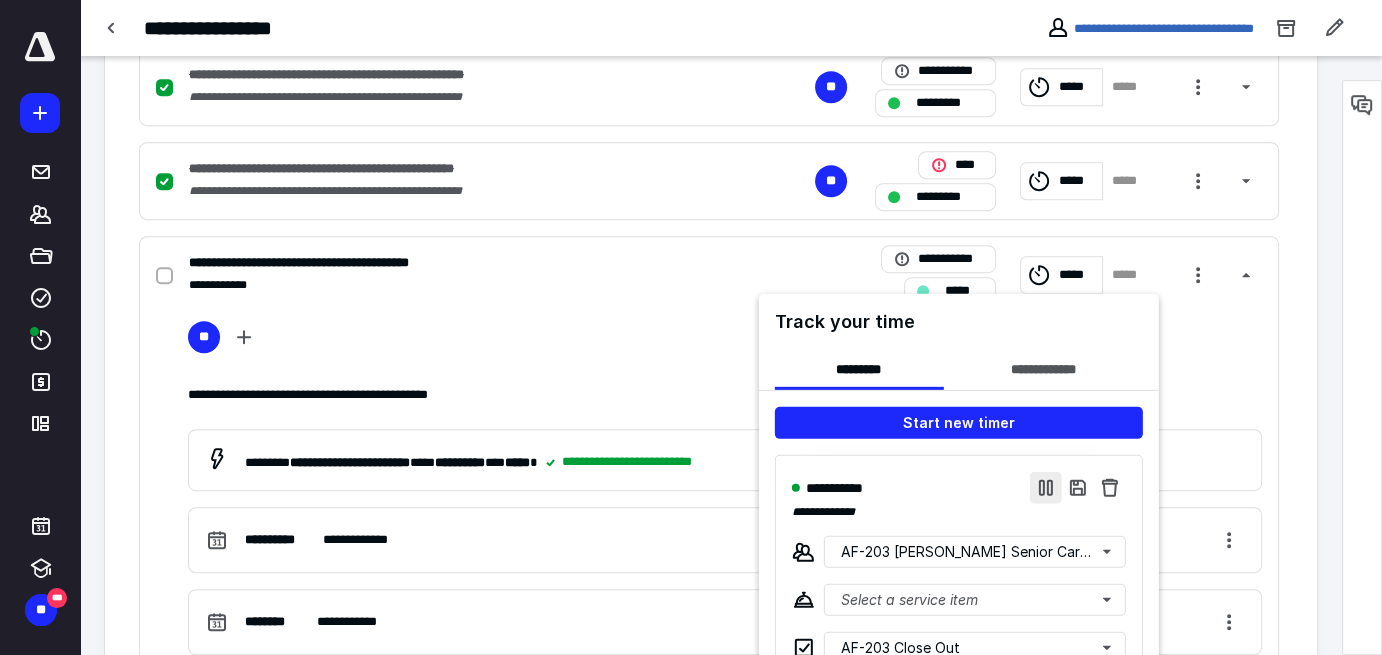 click at bounding box center (1046, 488) 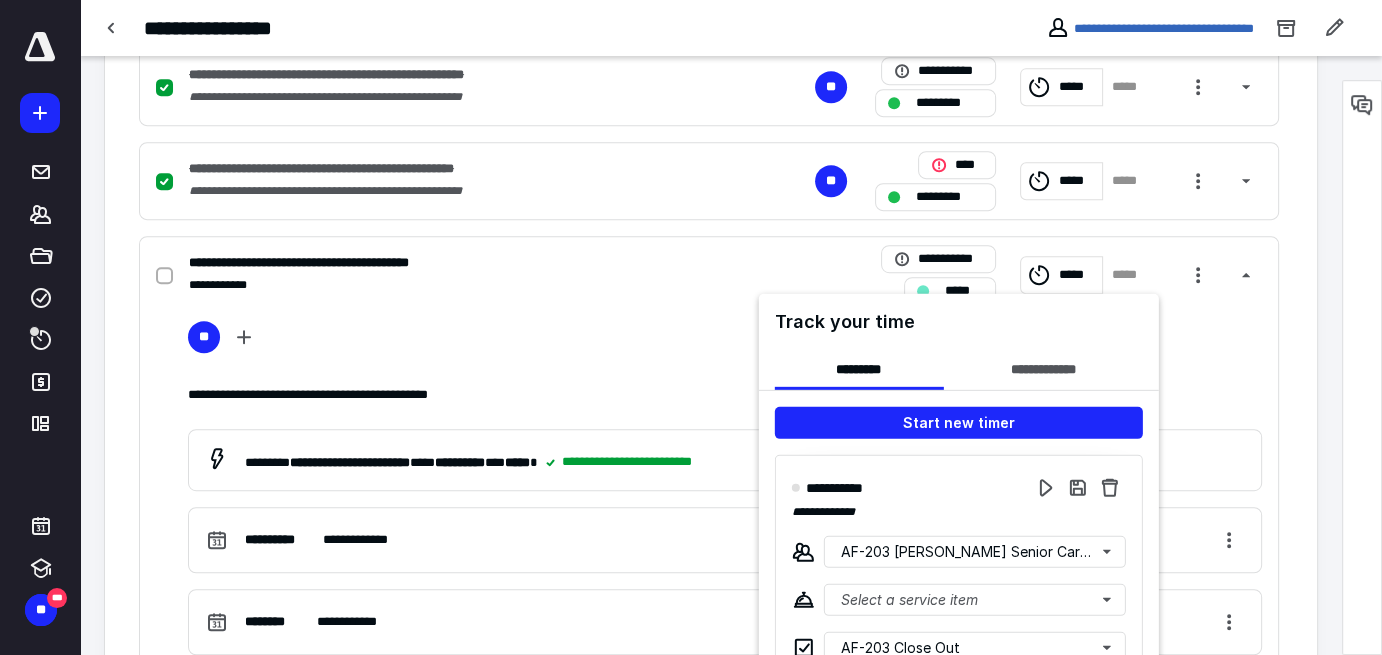 click at bounding box center (691, 327) 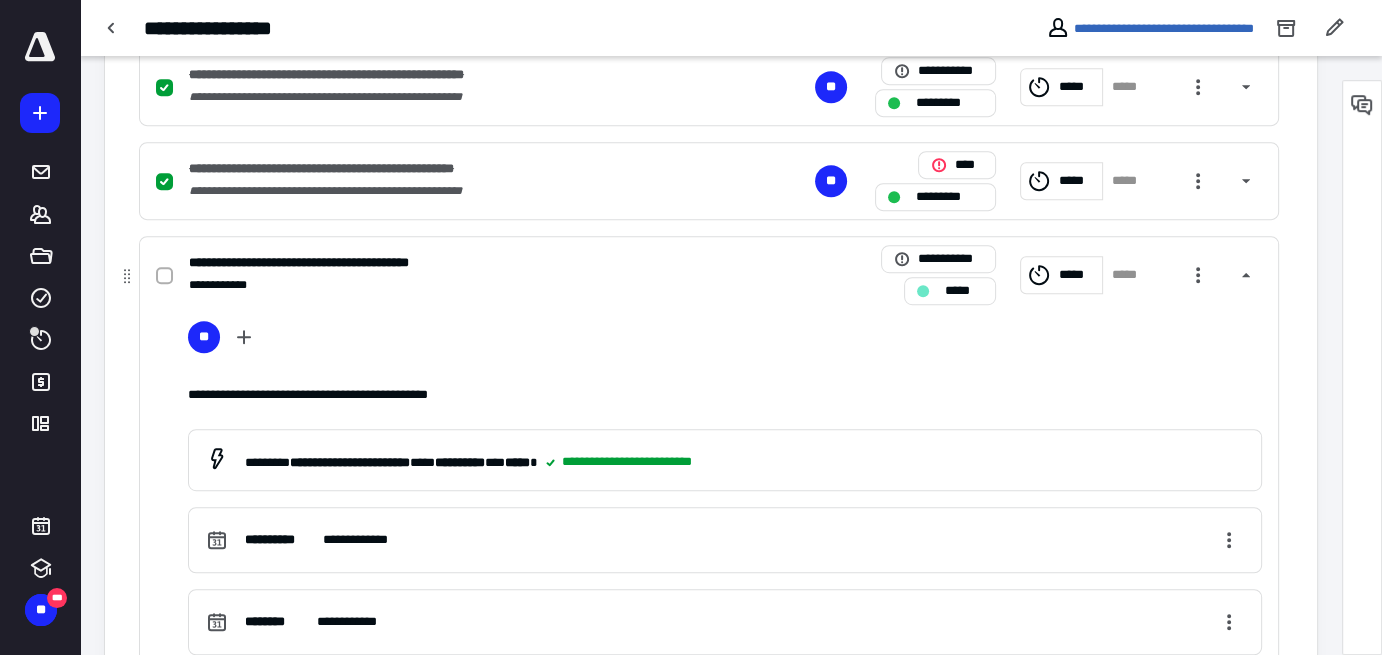 click at bounding box center [164, 276] 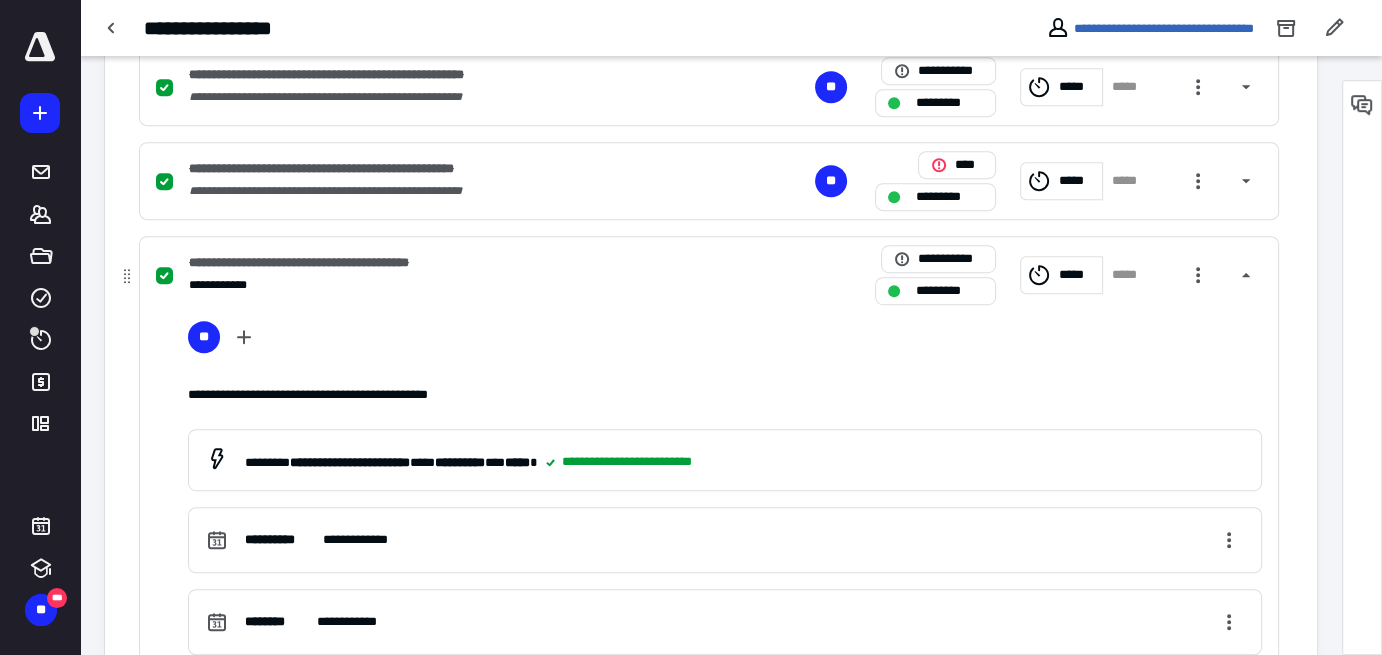 click on "**********" at bounding box center [446, 263] 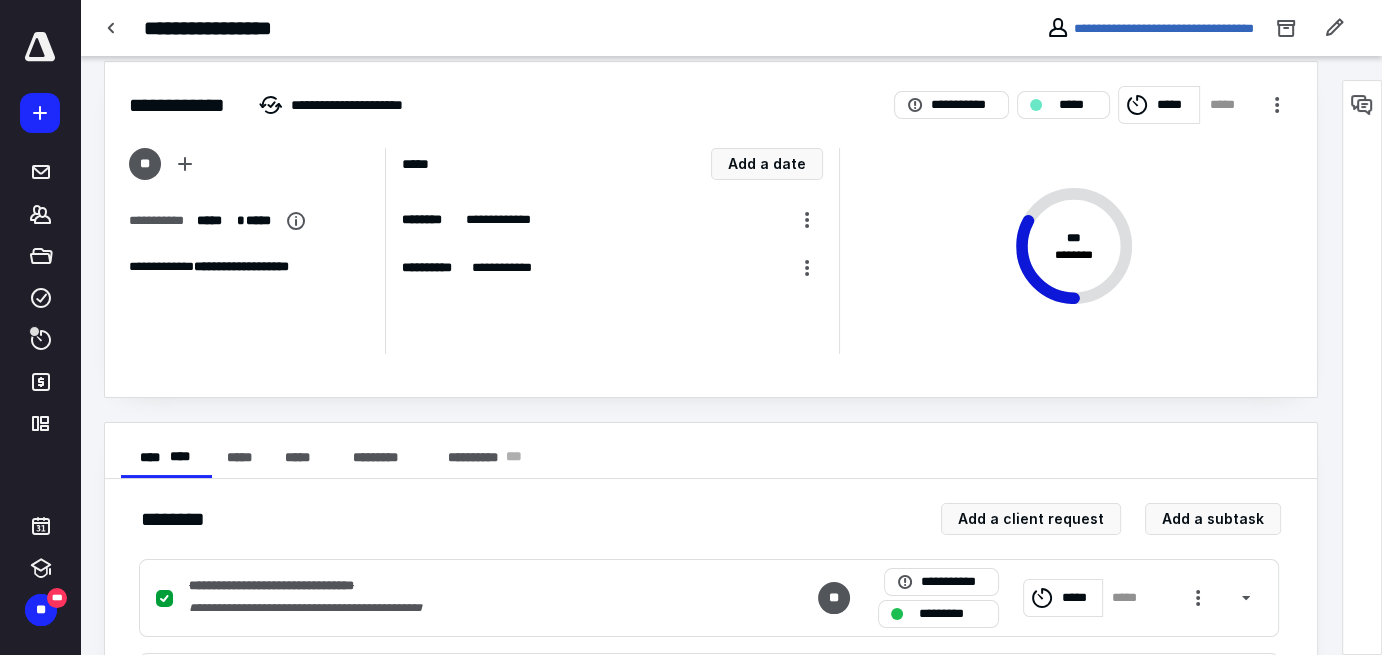 scroll, scrollTop: 0, scrollLeft: 0, axis: both 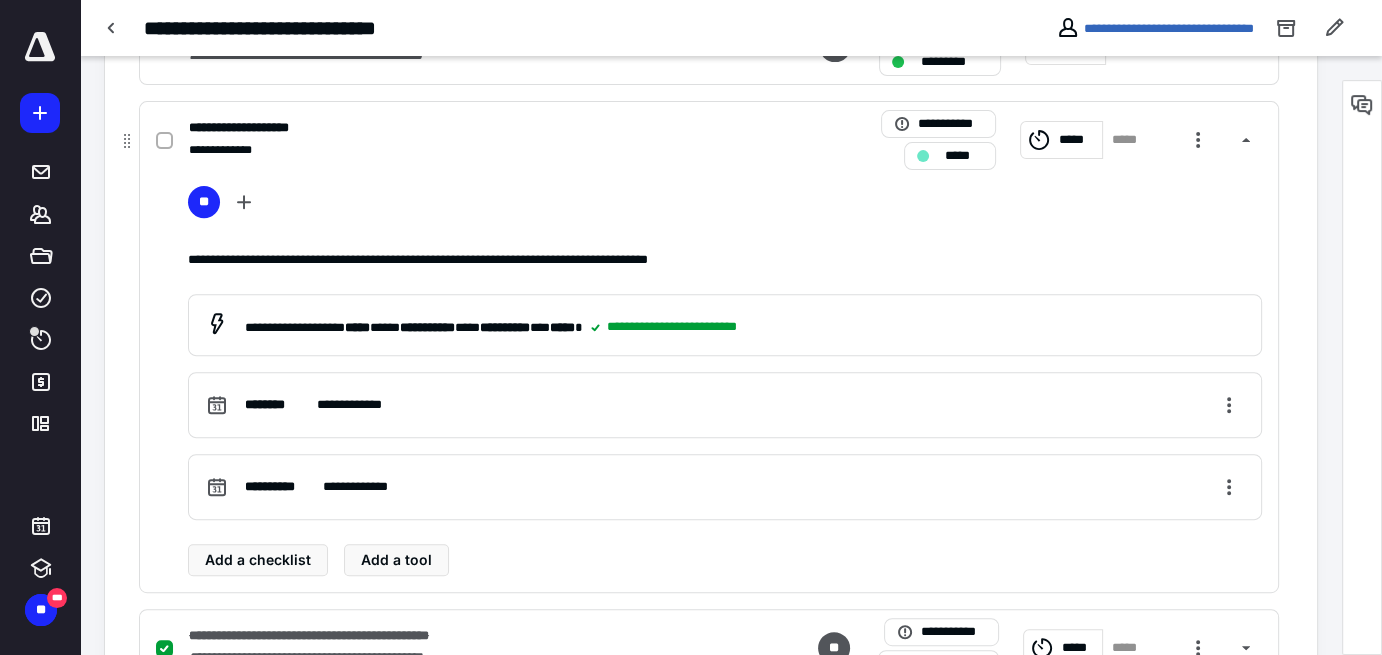 click on "**********" at bounding box center [446, 150] 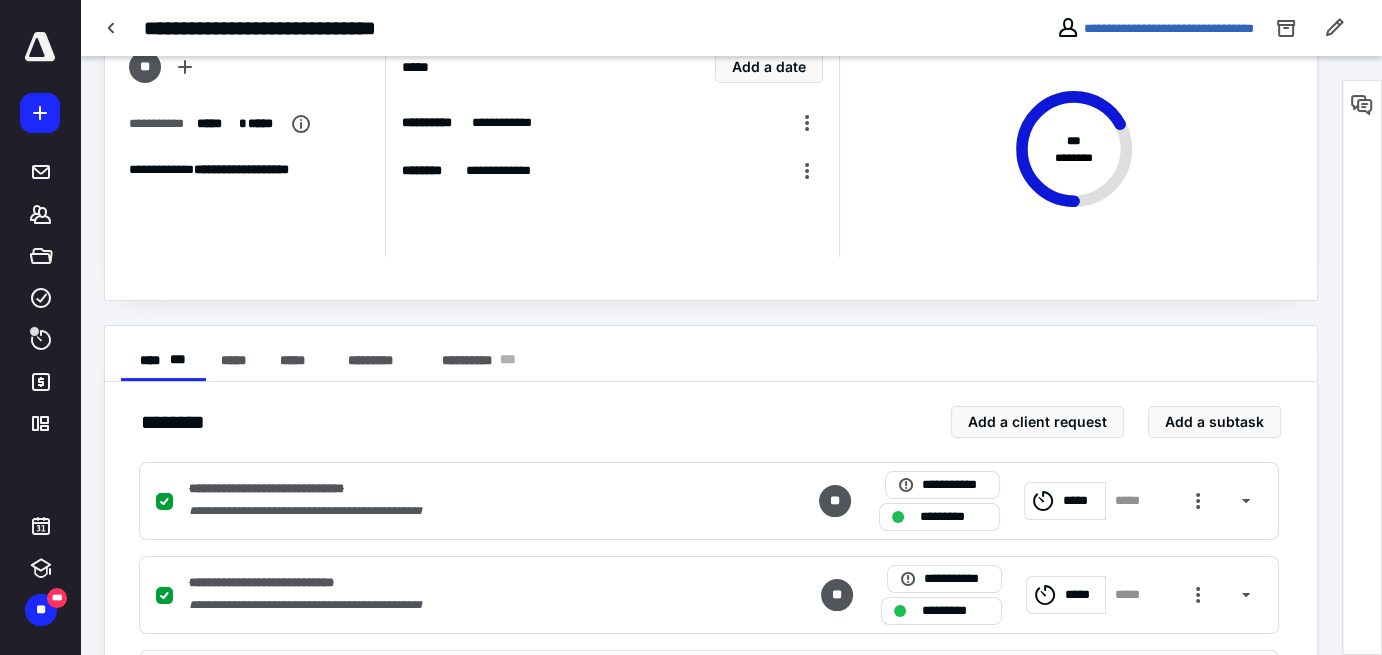 scroll, scrollTop: 0, scrollLeft: 0, axis: both 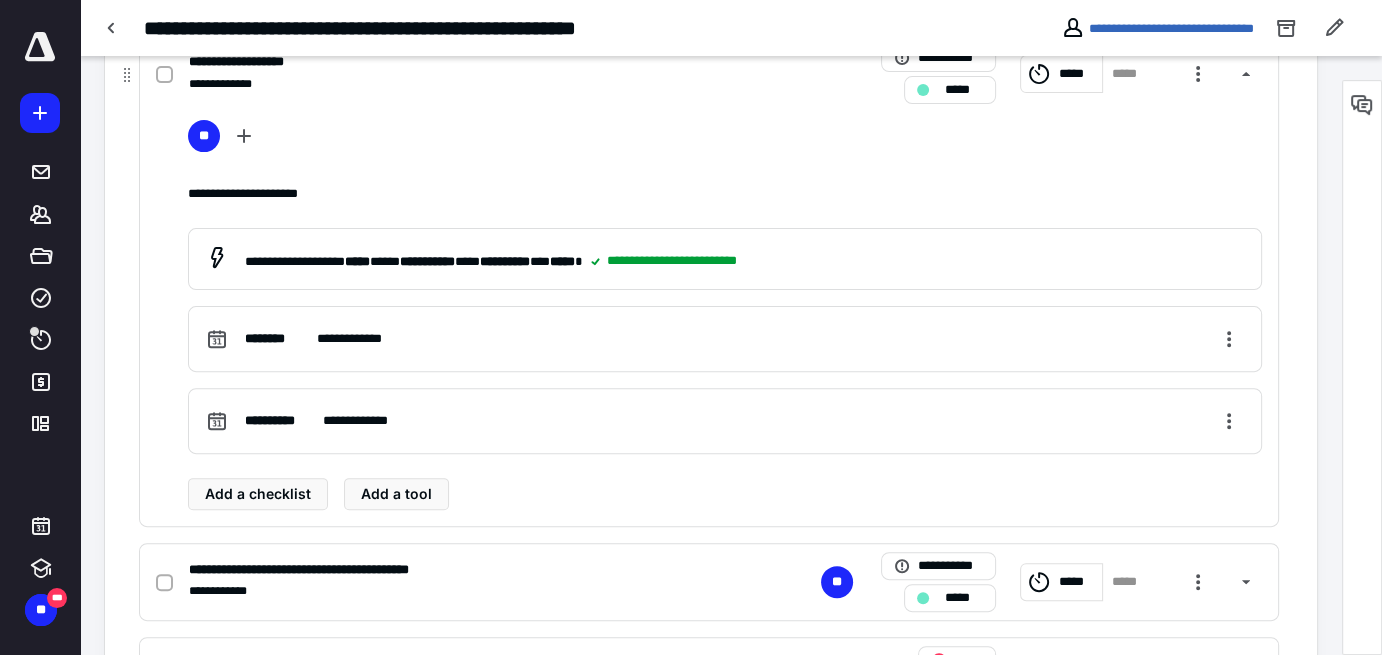drag, startPoint x: 696, startPoint y: 95, endPoint x: 670, endPoint y: 89, distance: 26.683329 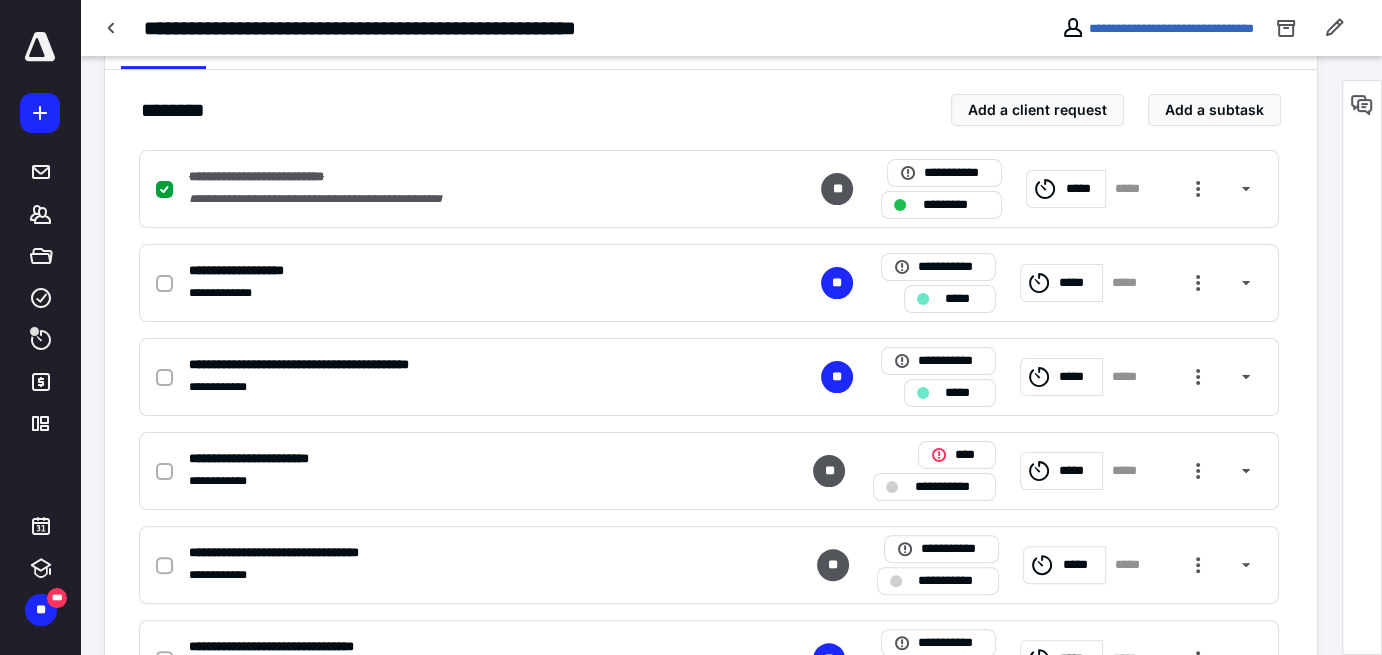 scroll, scrollTop: 426, scrollLeft: 0, axis: vertical 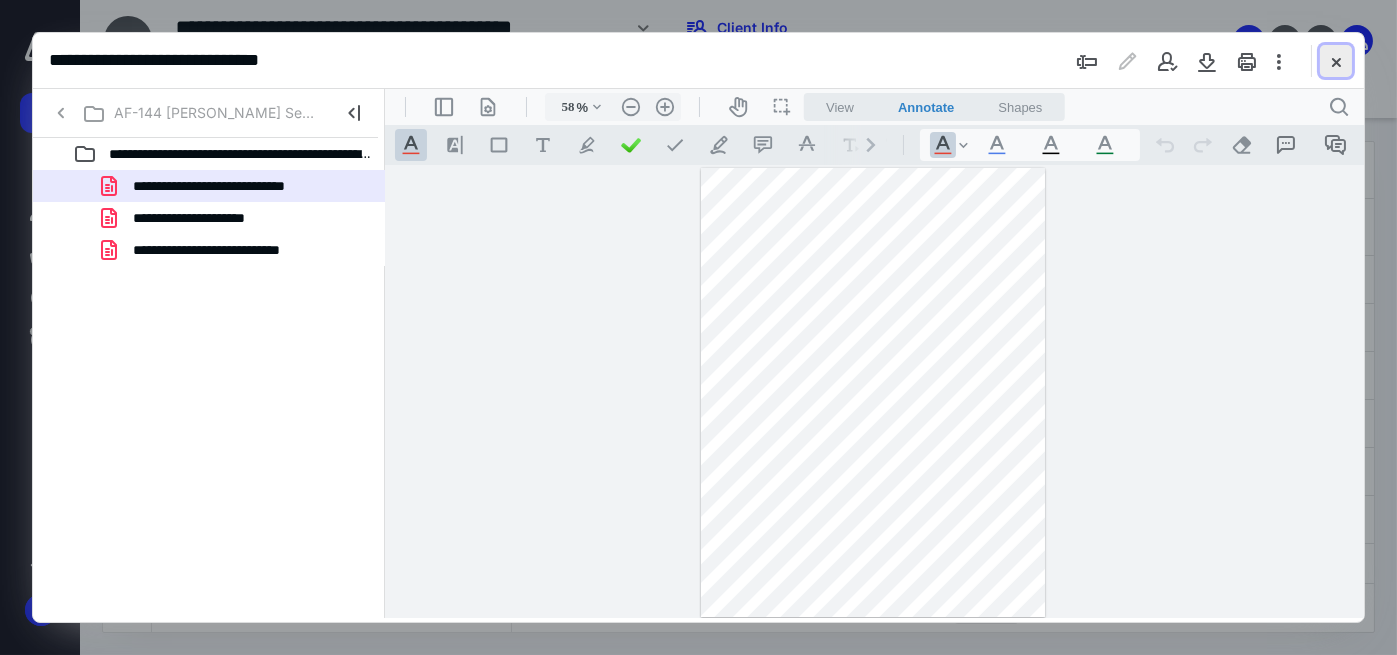 click at bounding box center (1336, 61) 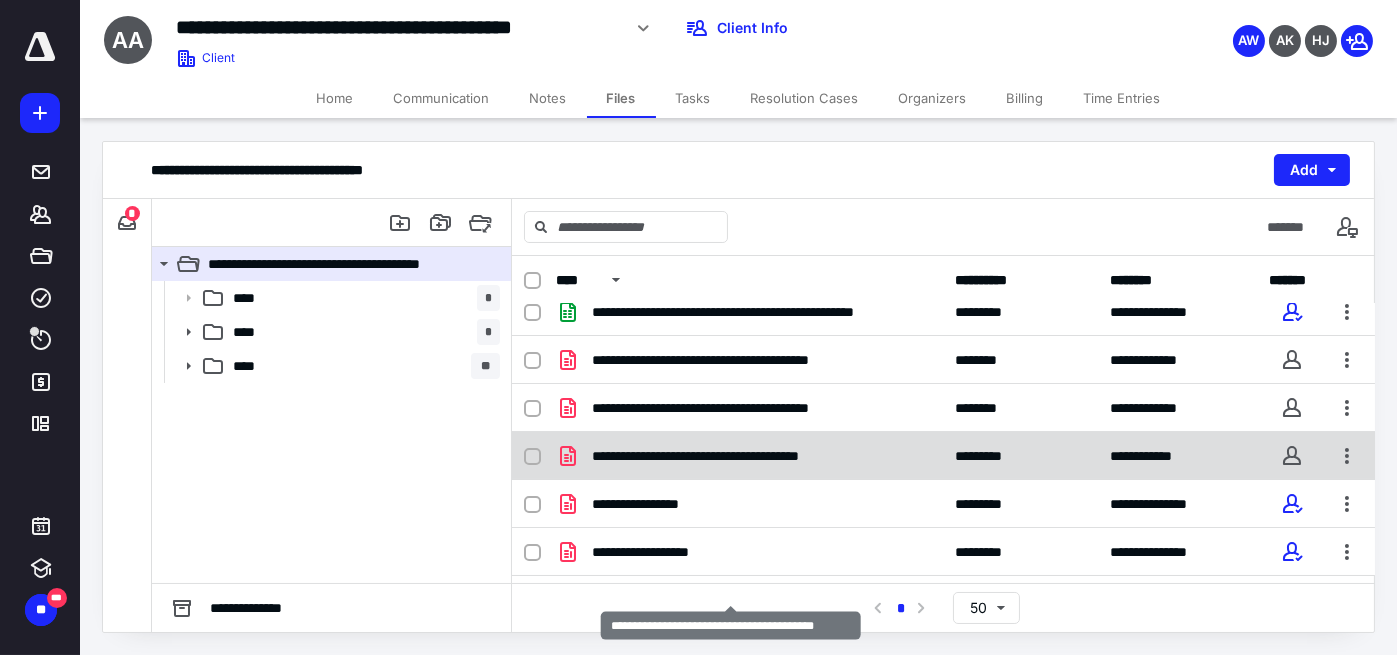 scroll, scrollTop: 0, scrollLeft: 0, axis: both 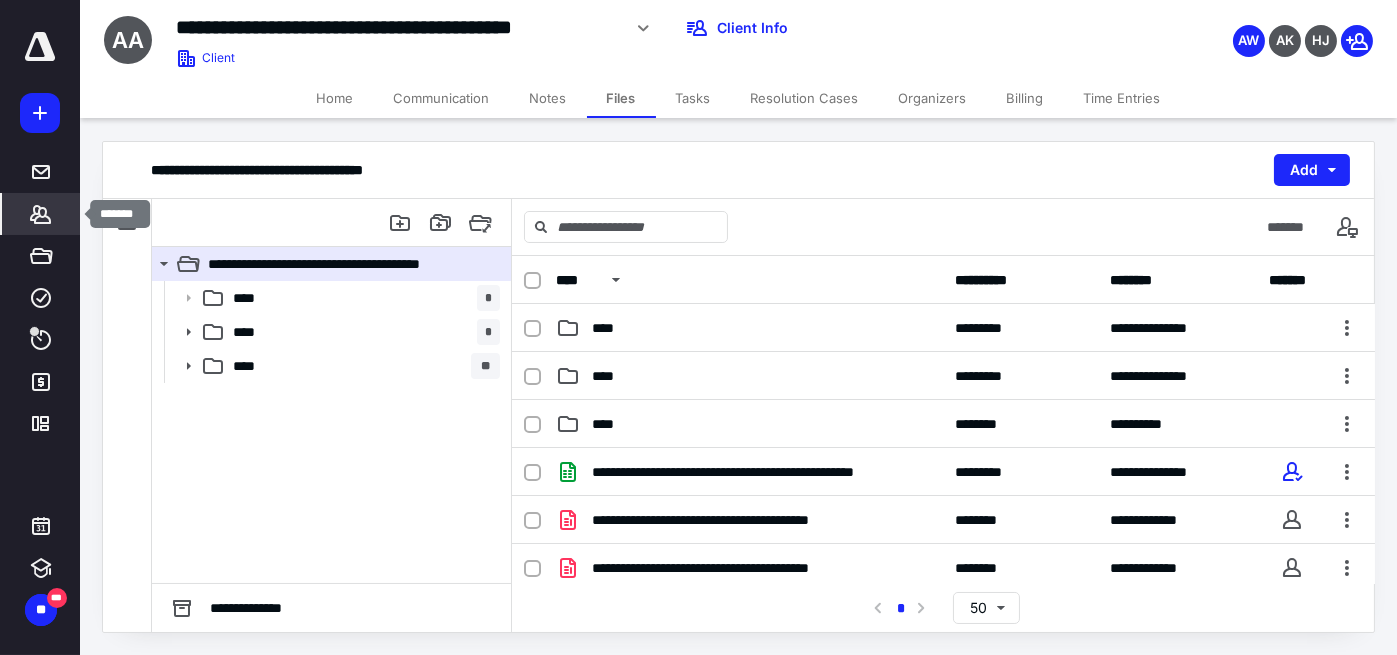 click 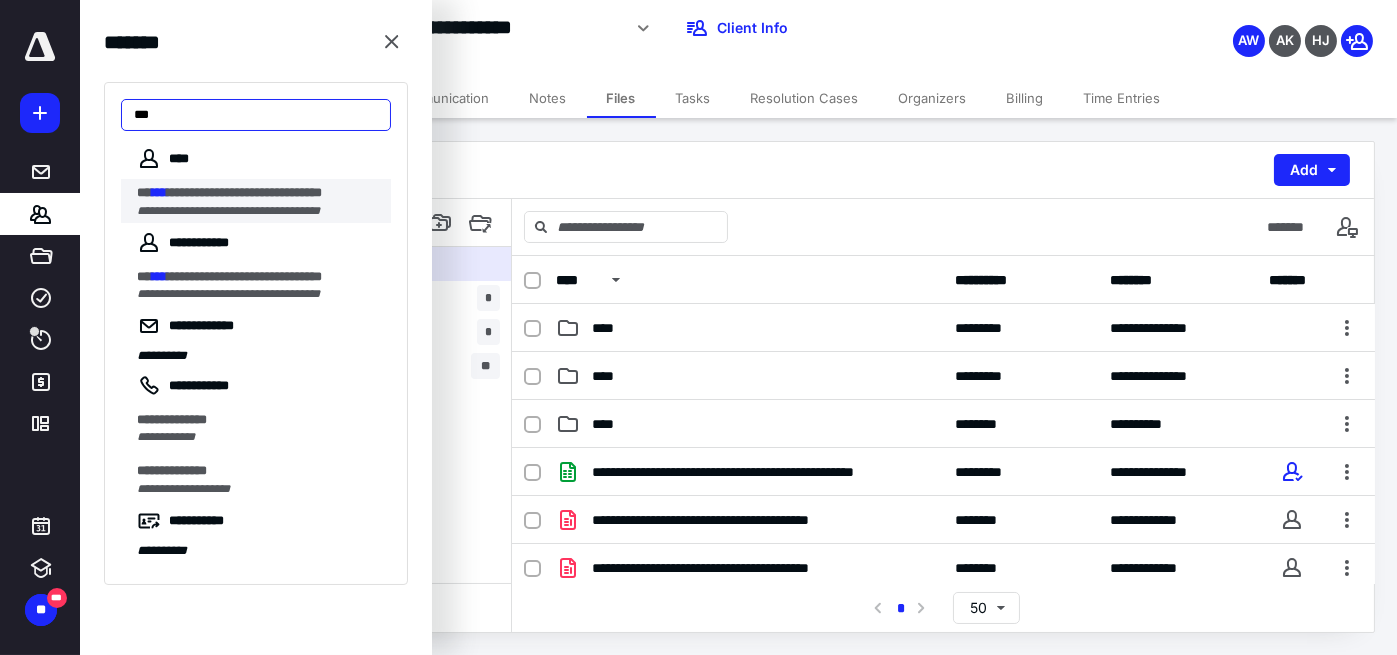 type on "***" 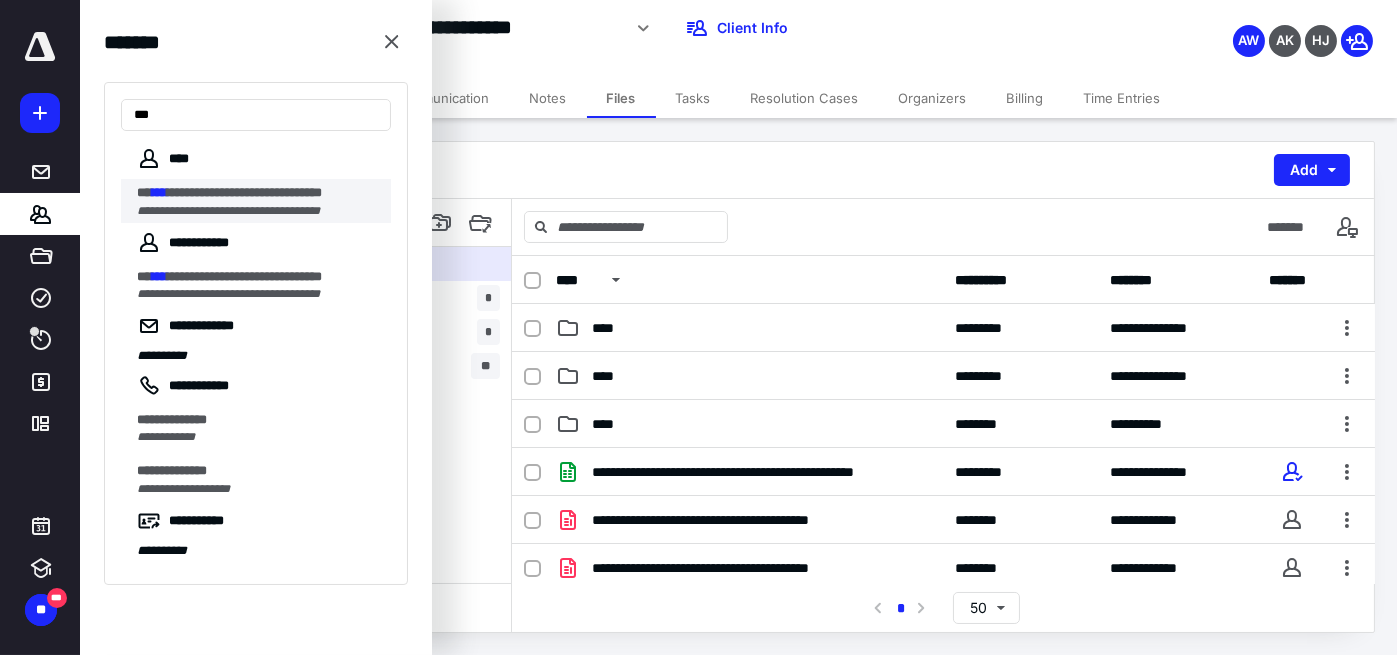 click on "**********" at bounding box center [244, 192] 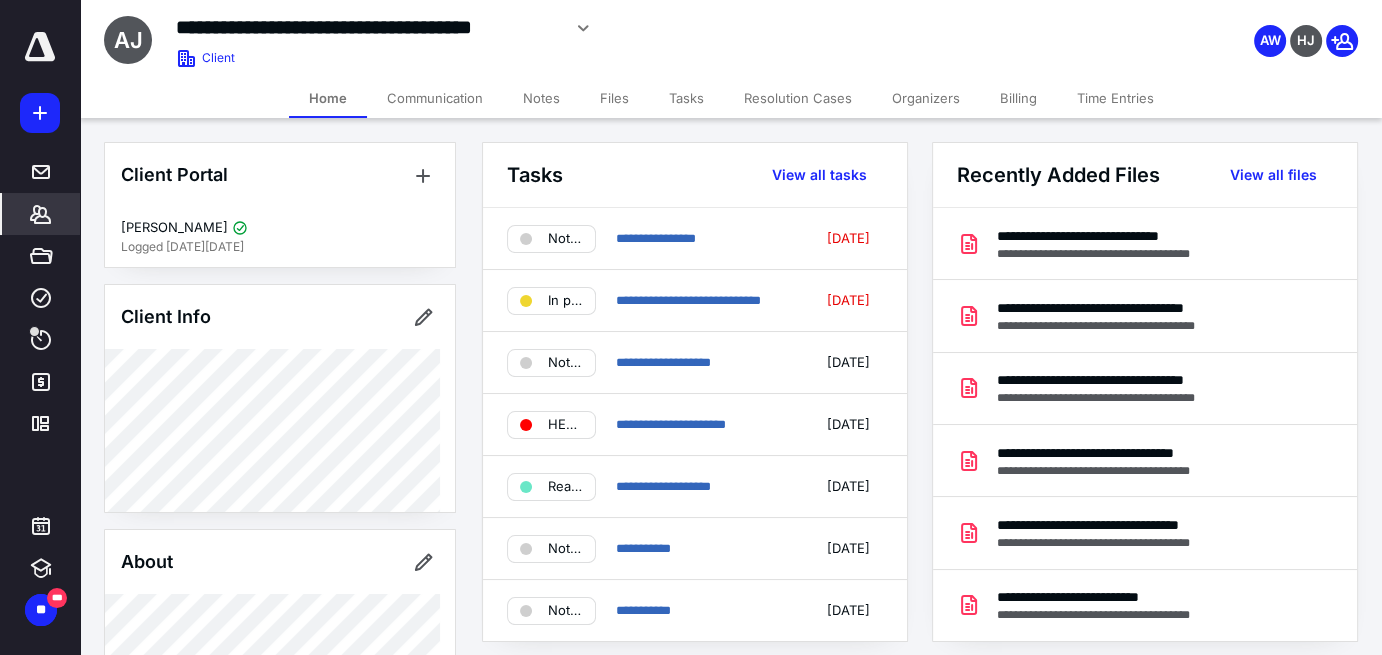 click on "Files" at bounding box center (614, 98) 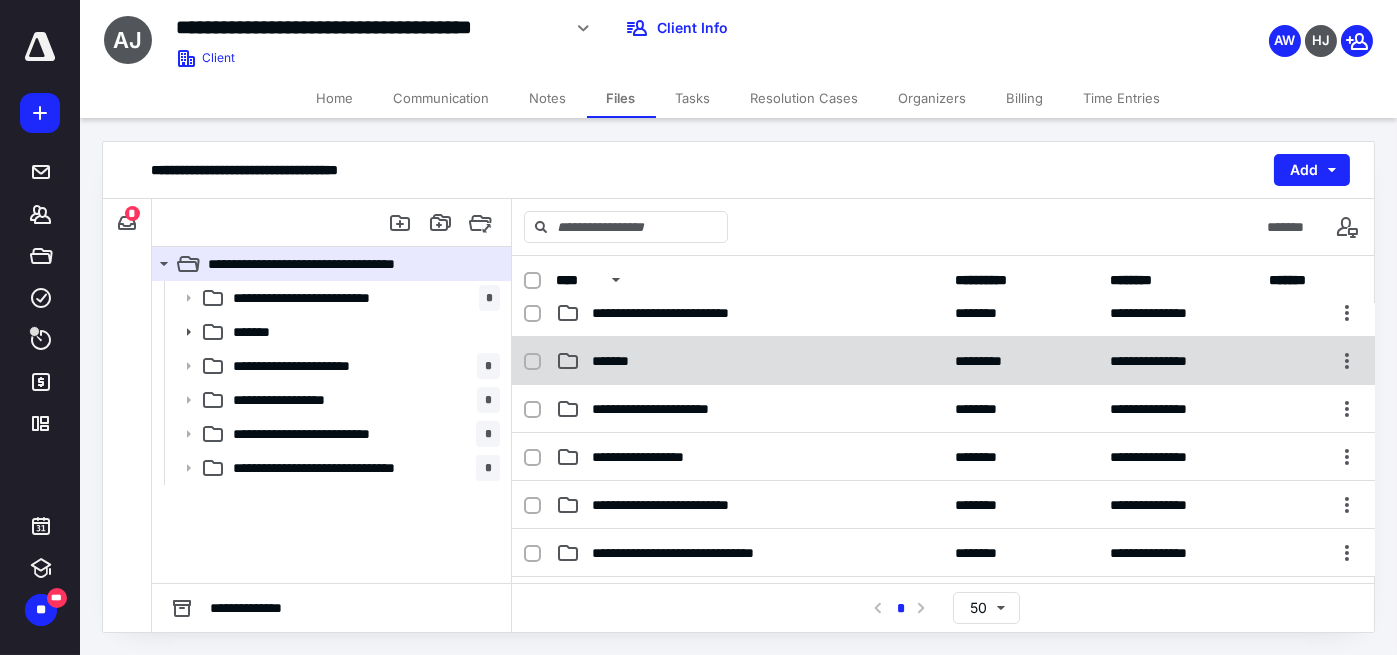 scroll, scrollTop: 0, scrollLeft: 0, axis: both 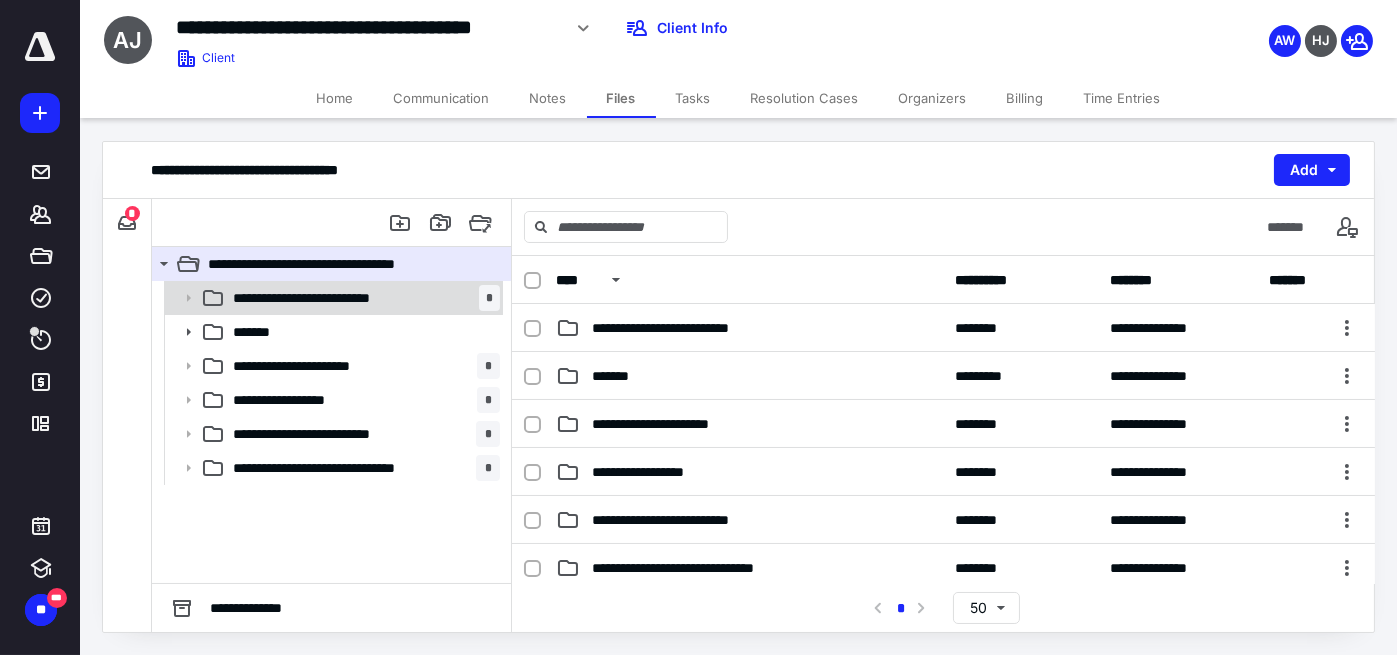 click on "**********" at bounding box center (362, 298) 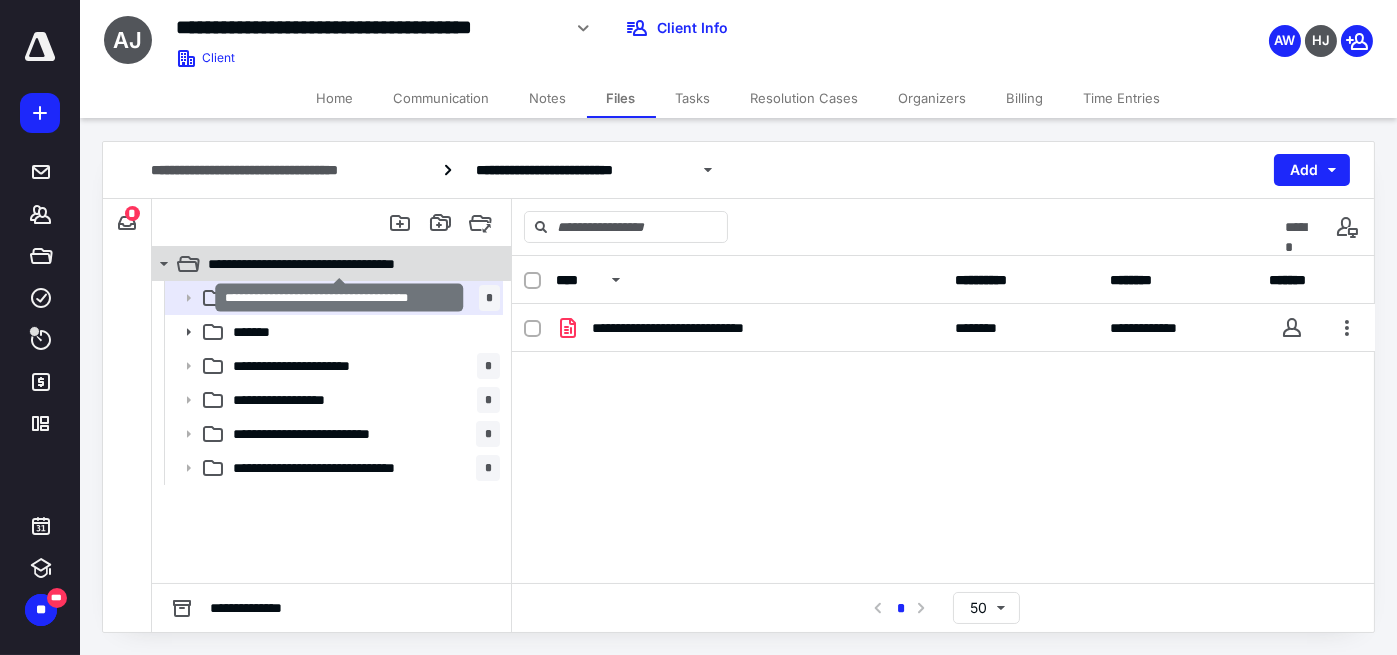 click on "**********" at bounding box center (339, 264) 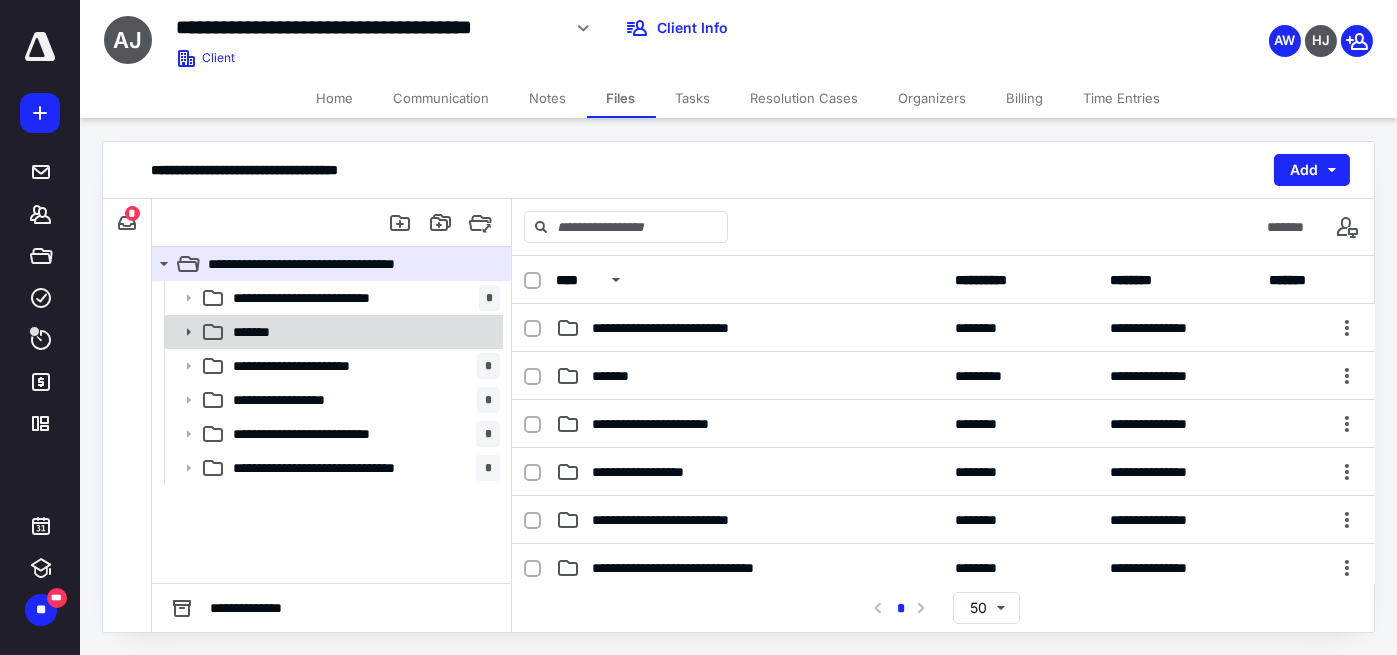 click on "*******" at bounding box center [362, 332] 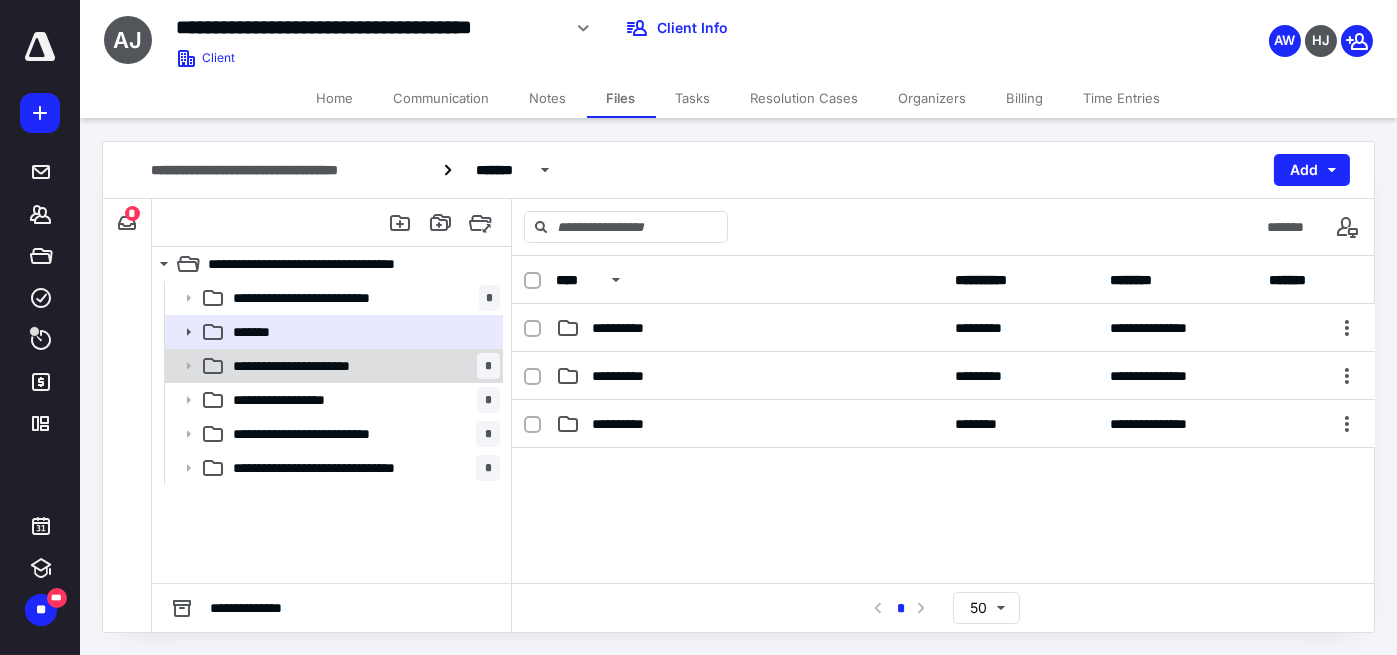 click on "**********" at bounding box center (332, 366) 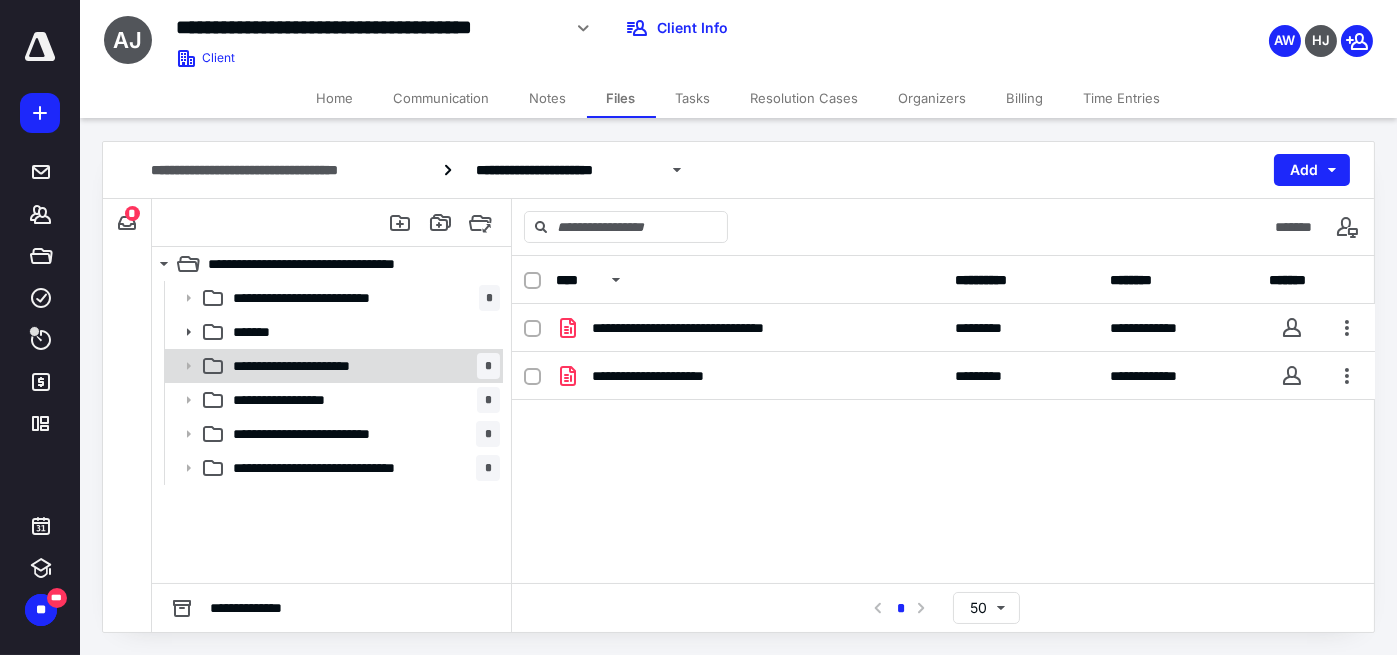 click on "**********" at bounding box center (332, 366) 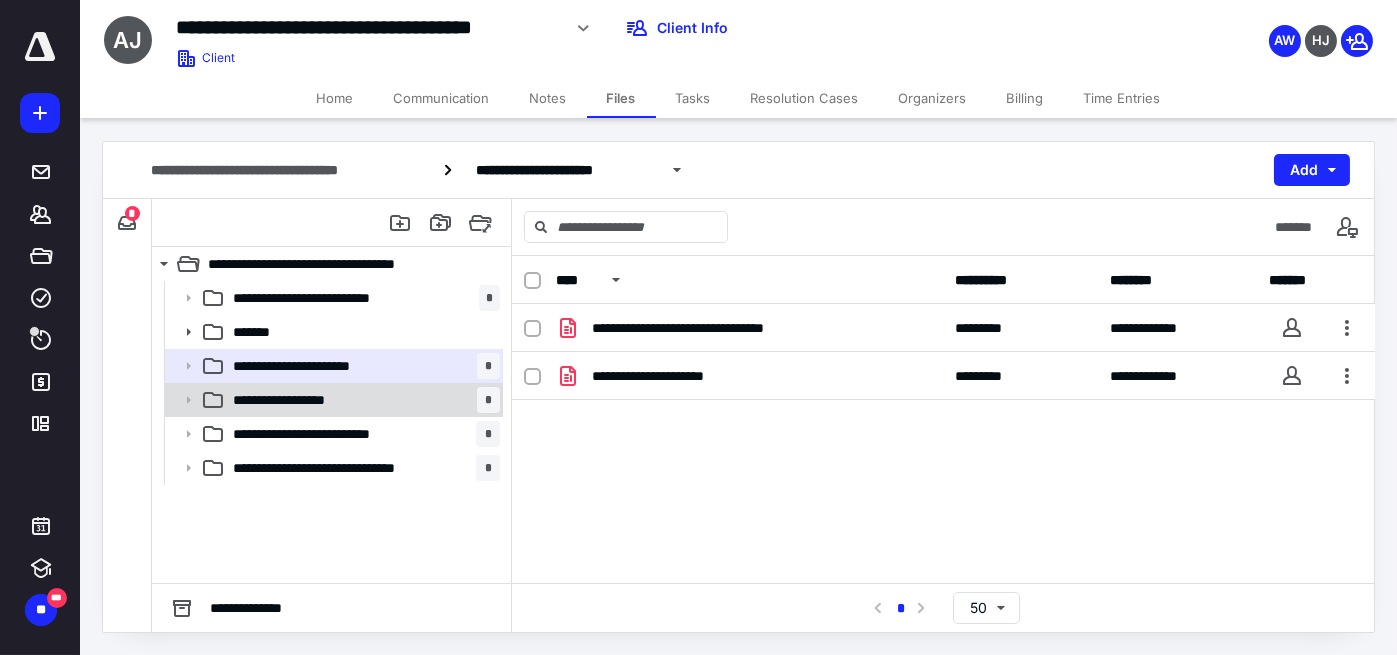 click on "**********" at bounding box center [362, 400] 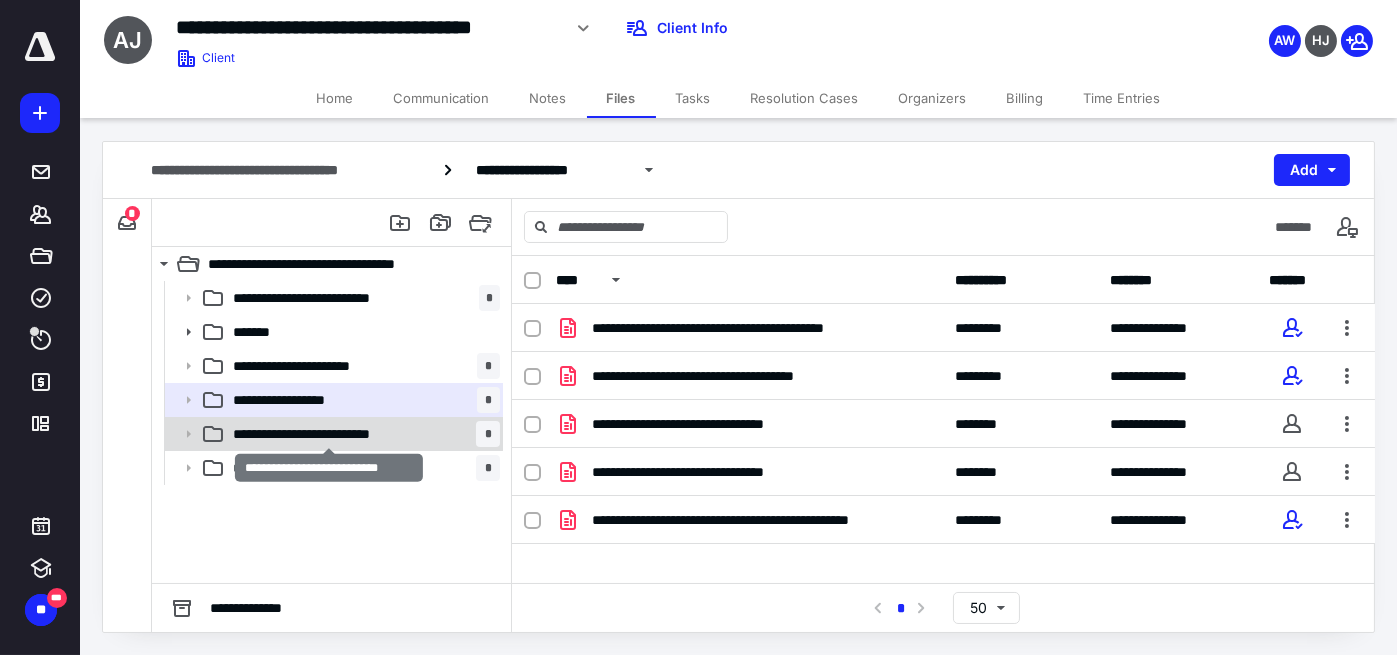click on "**********" at bounding box center [330, 434] 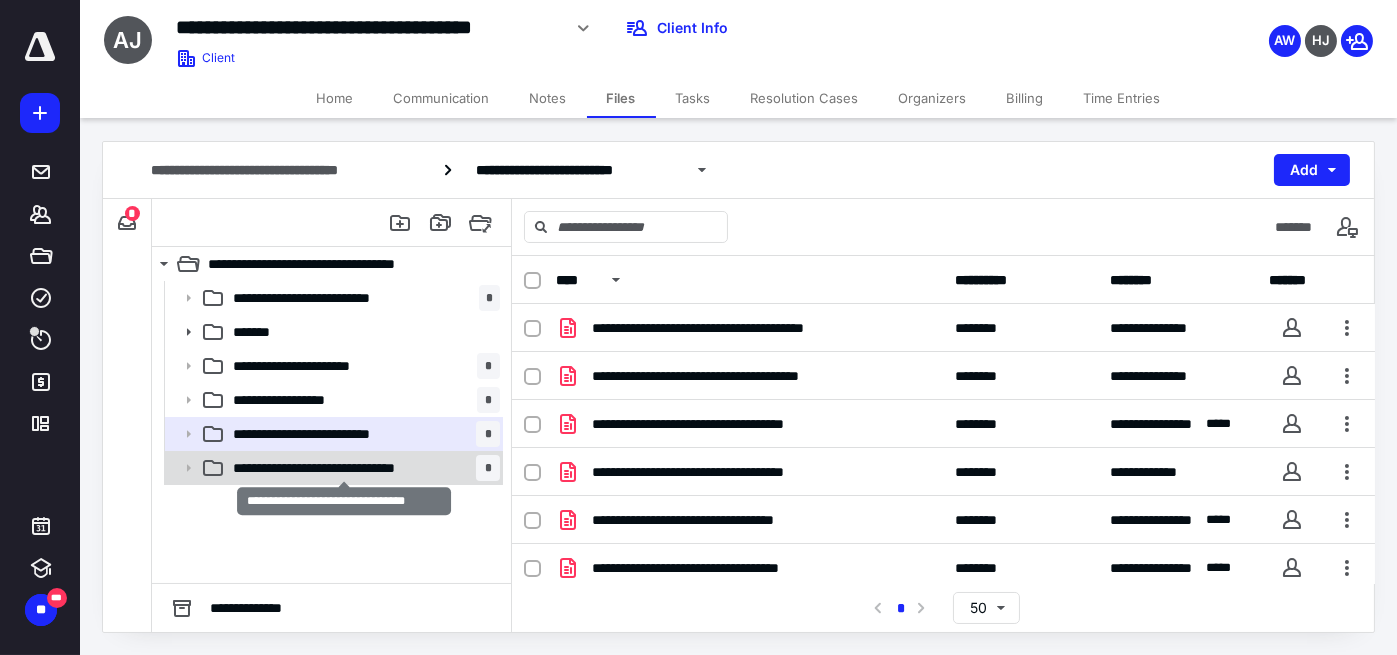 click on "**********" at bounding box center [345, 468] 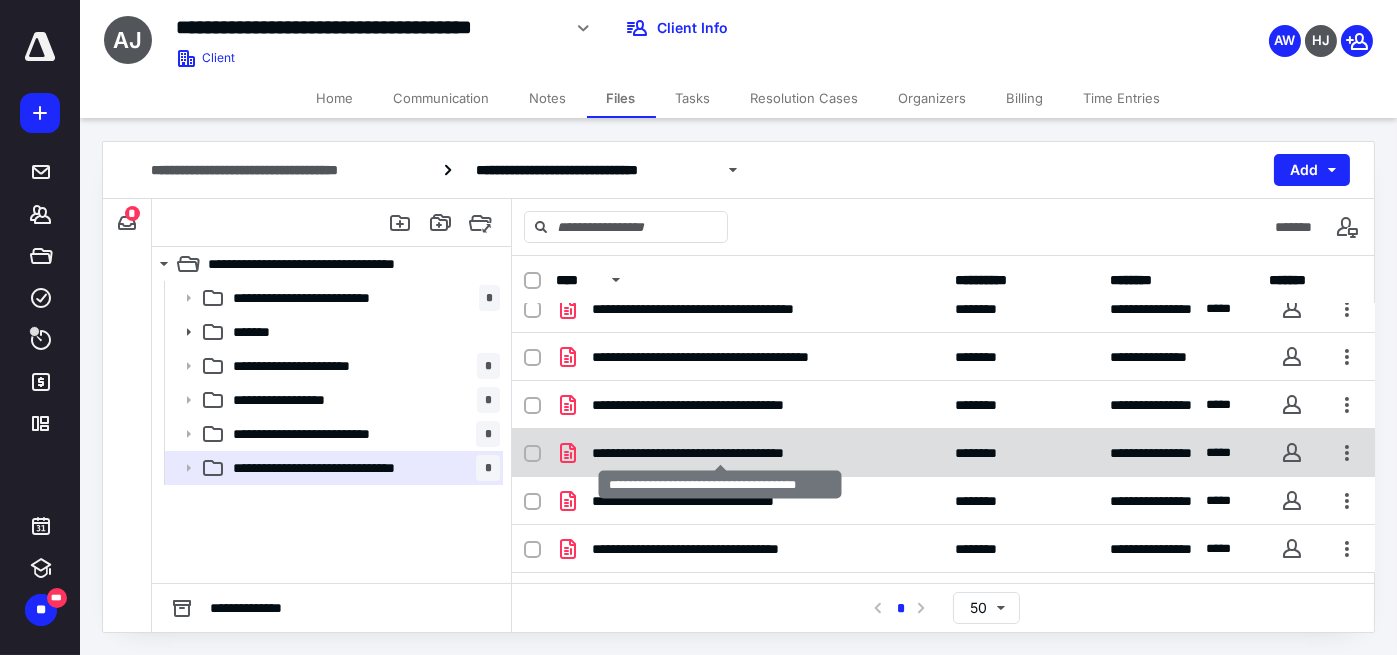 scroll, scrollTop: 19, scrollLeft: 0, axis: vertical 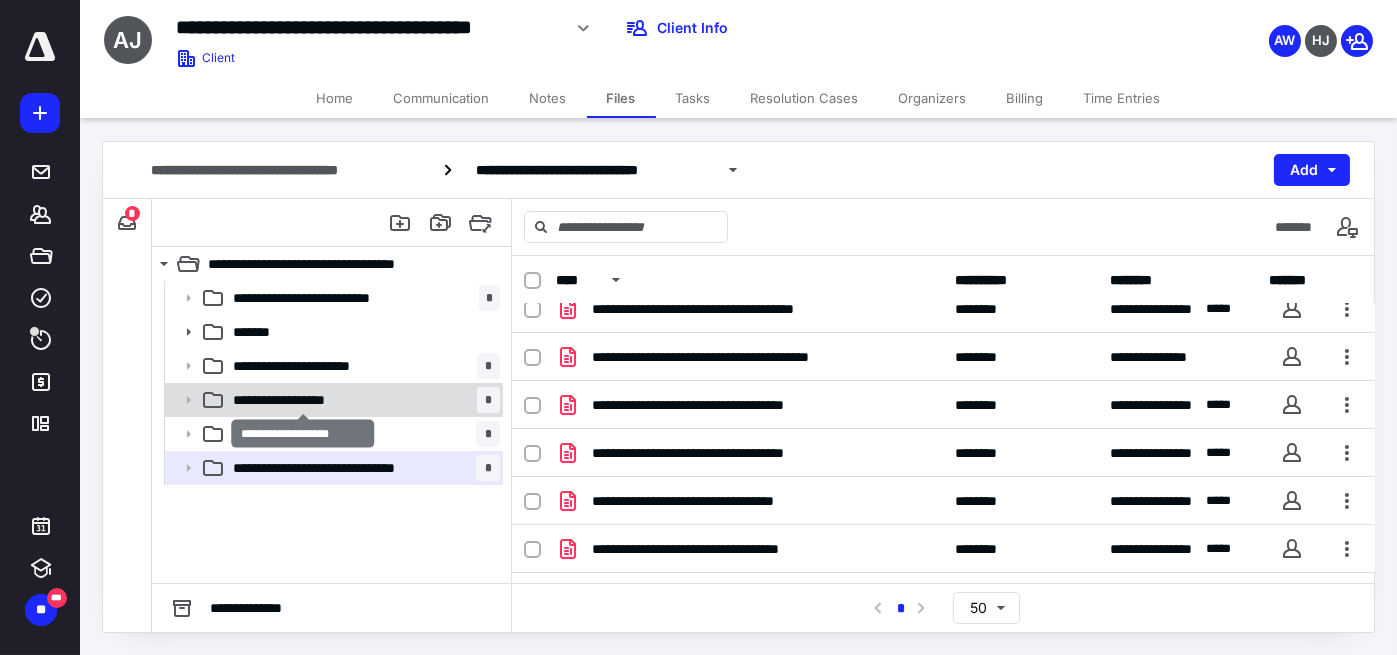 click on "**********" at bounding box center [304, 400] 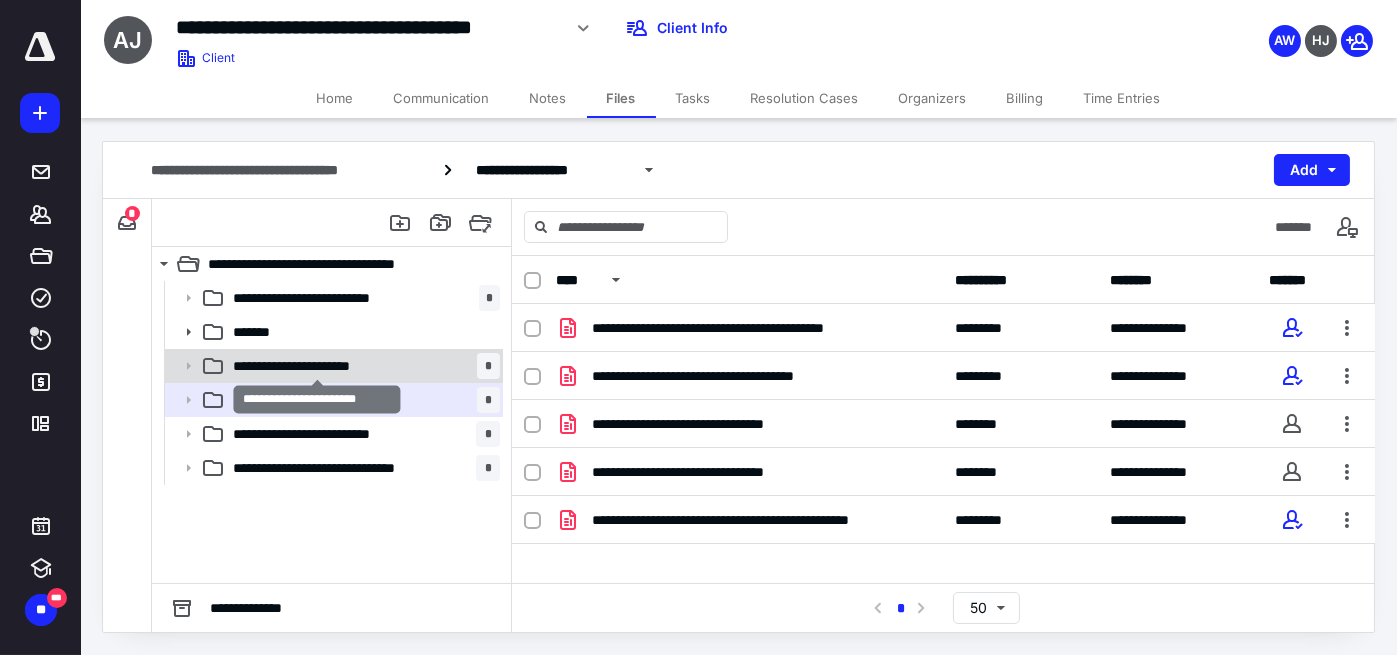 click on "**********" at bounding box center [318, 366] 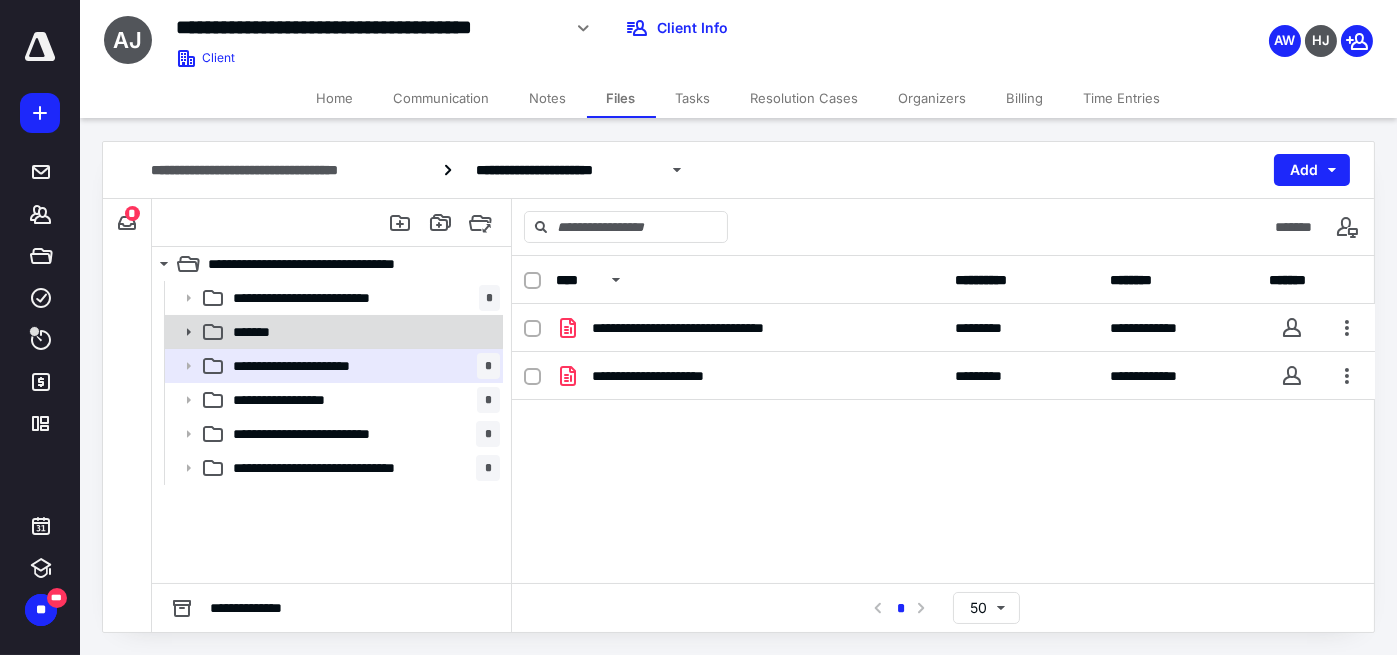 click on "*******" at bounding box center (362, 332) 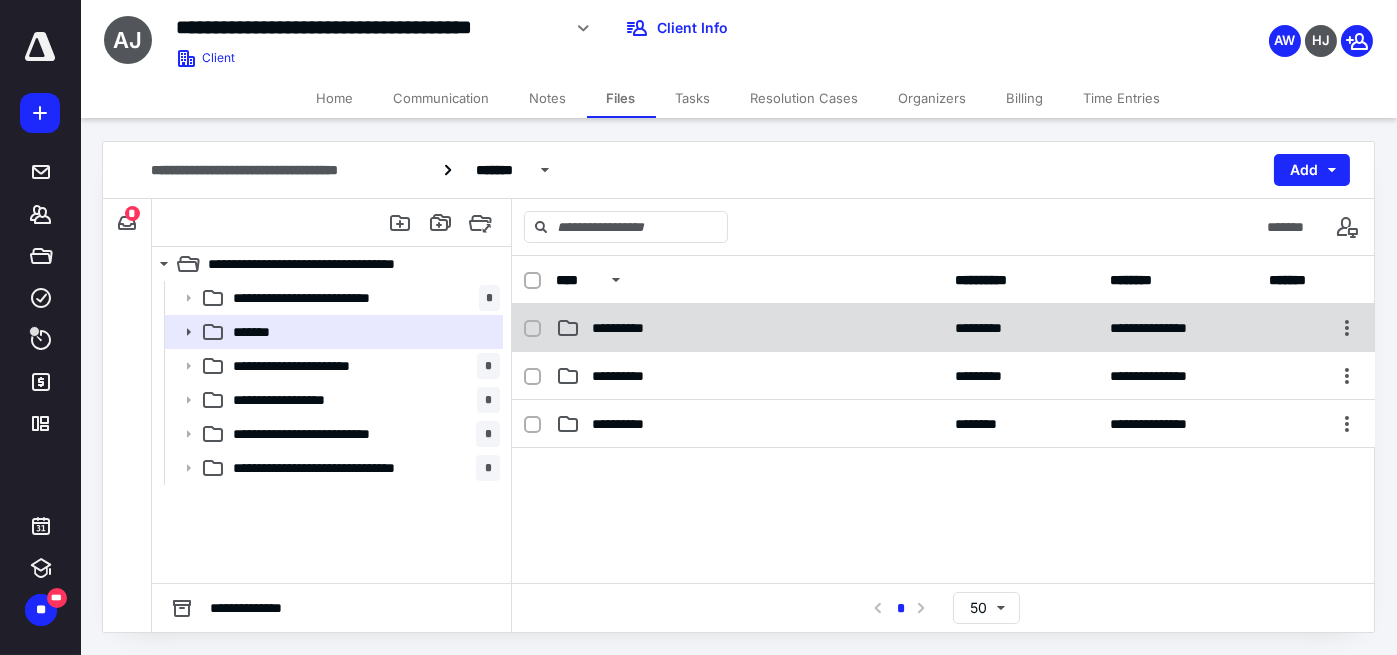 click on "**********" at bounding box center [749, 328] 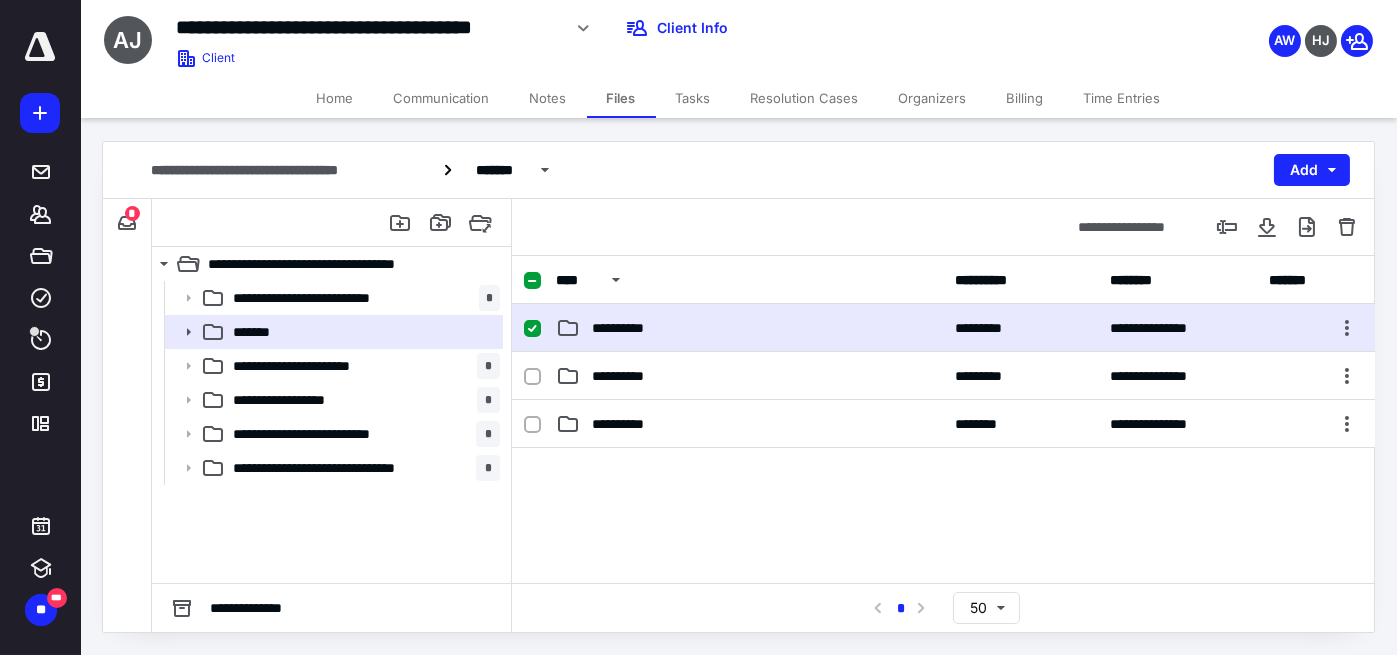 click on "**********" at bounding box center (749, 328) 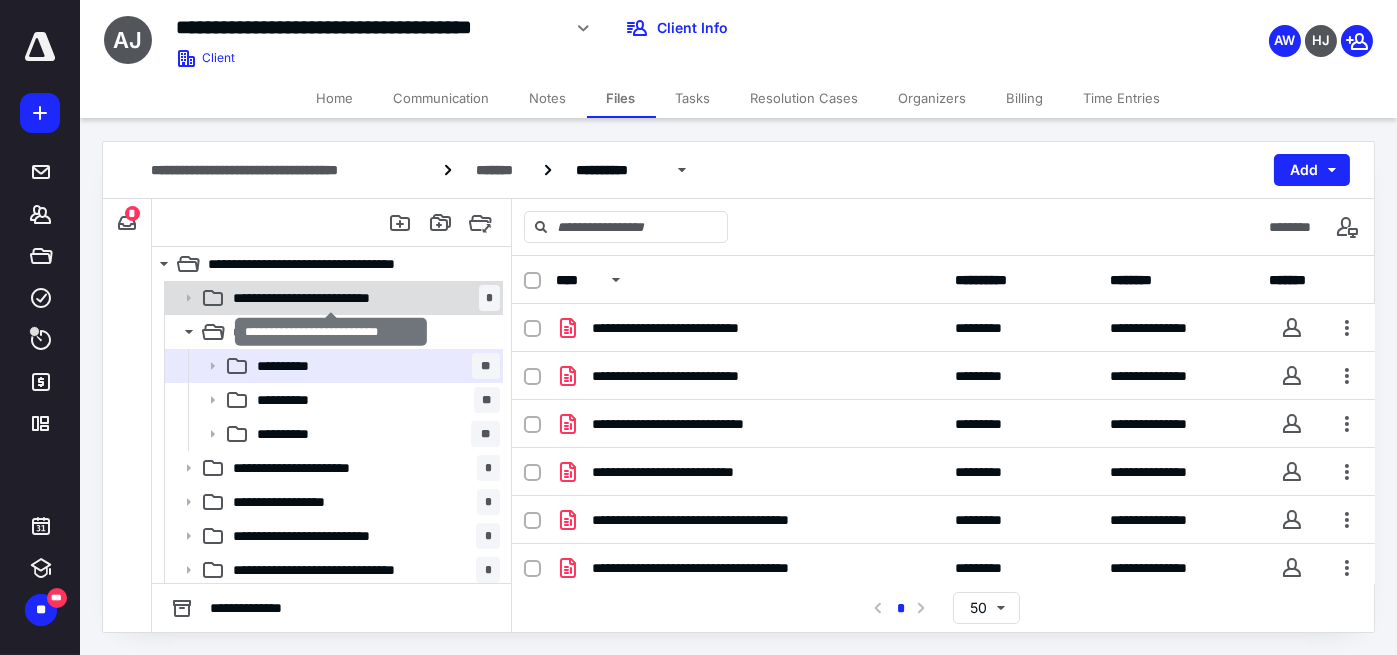 click on "**********" at bounding box center [332, 298] 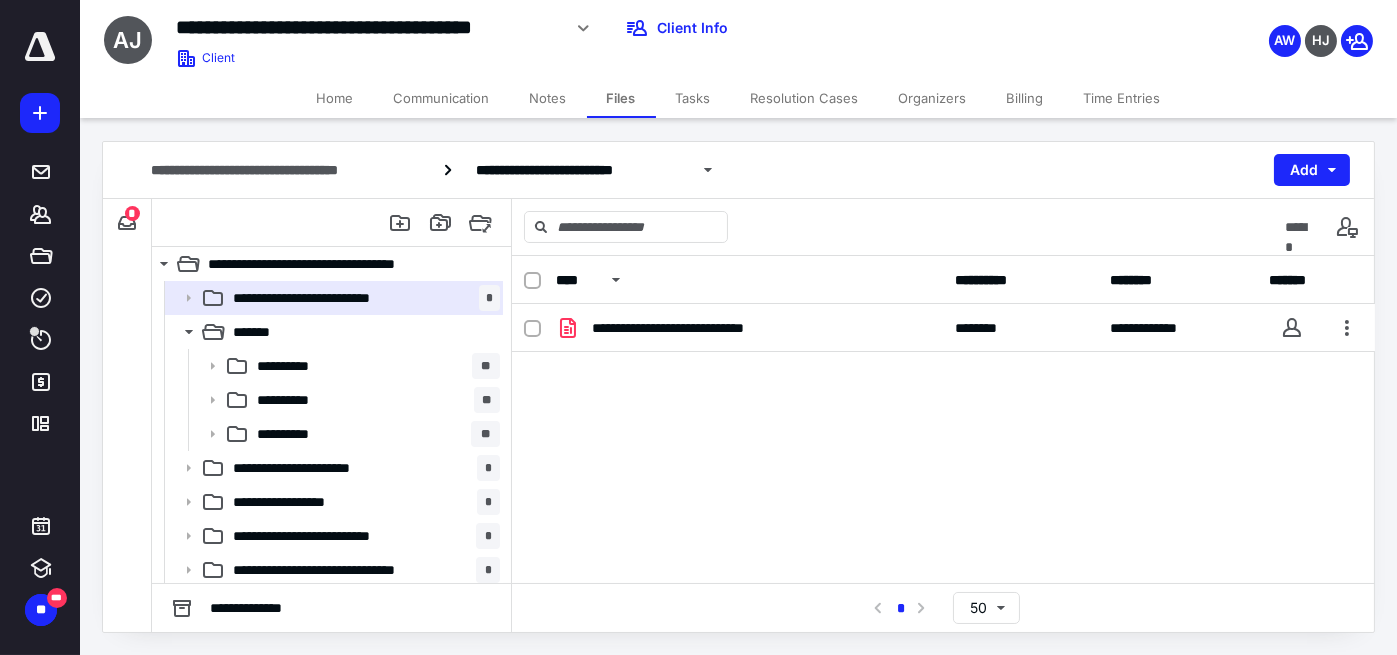 click on "**********" at bounding box center [943, 454] 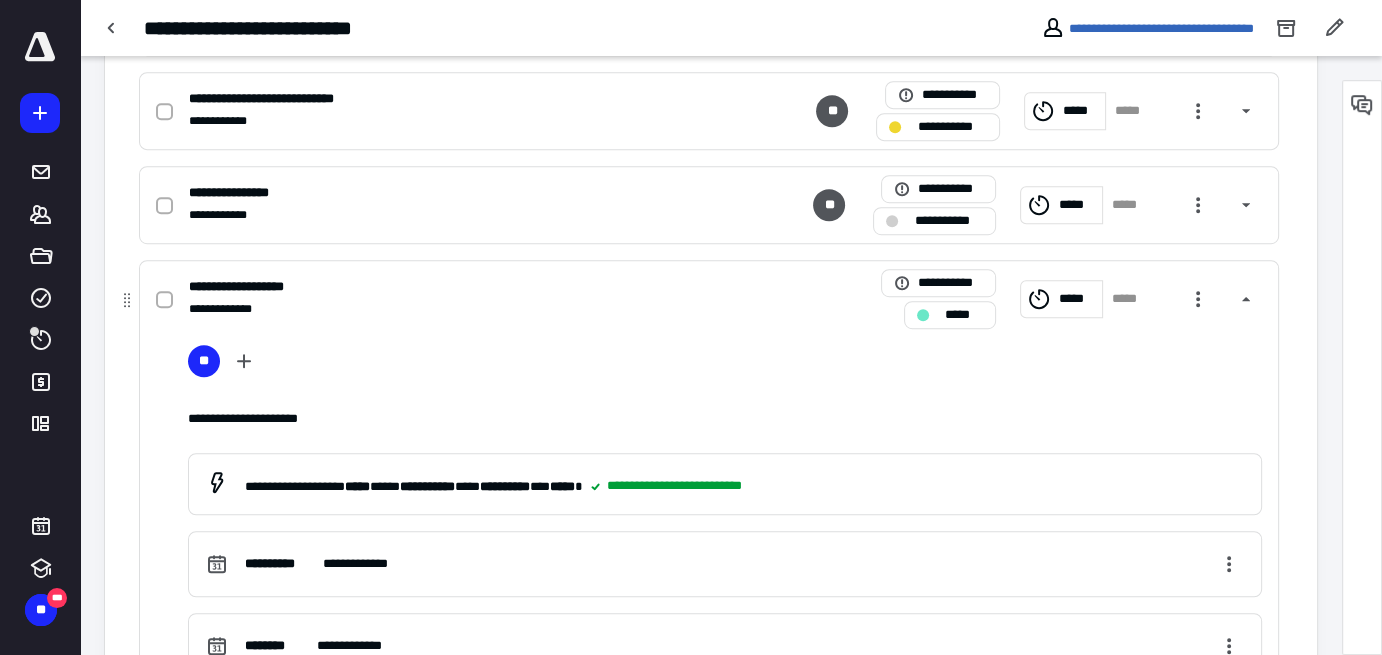 scroll, scrollTop: 1166, scrollLeft: 0, axis: vertical 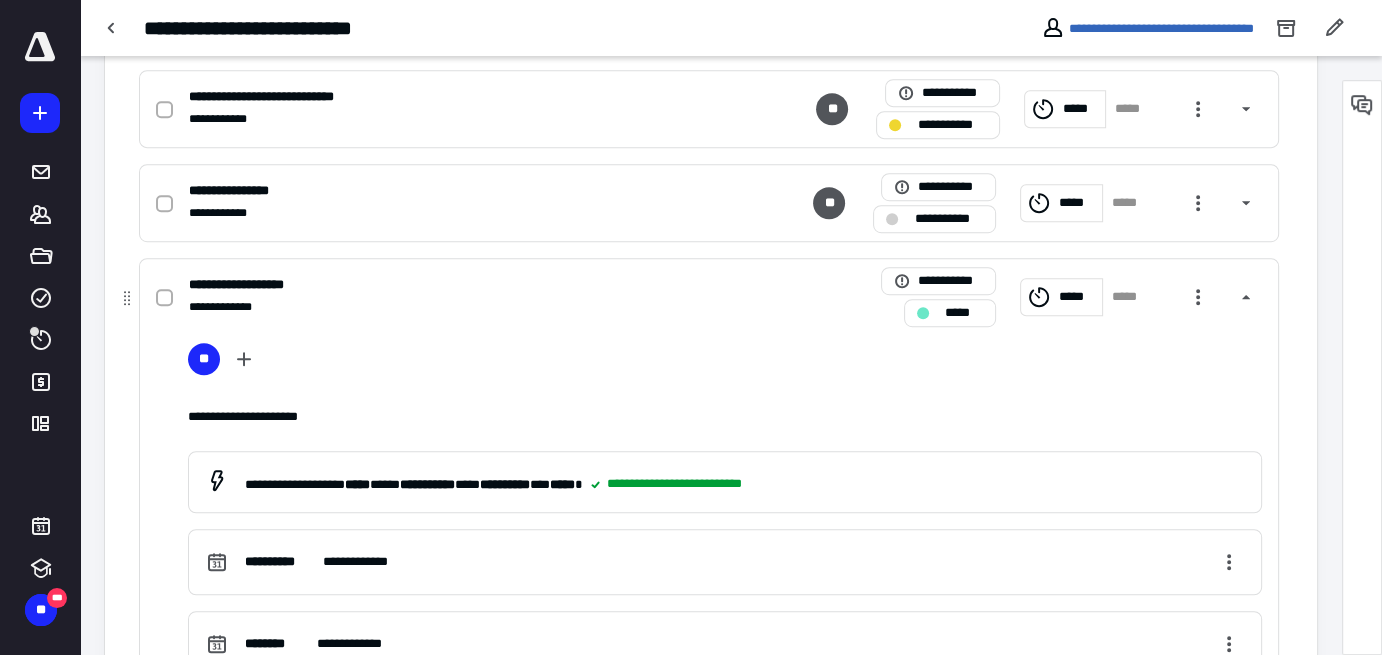 click on "**********" at bounding box center (446, 285) 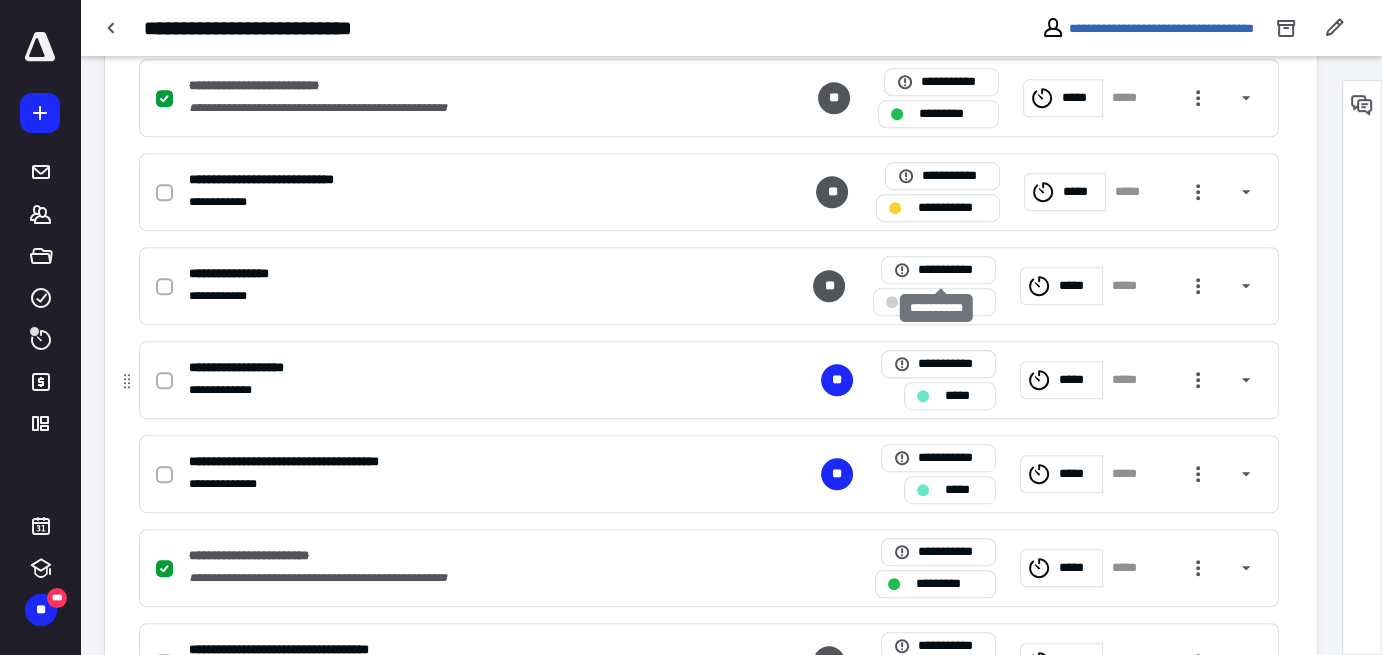 scroll, scrollTop: 1177, scrollLeft: 0, axis: vertical 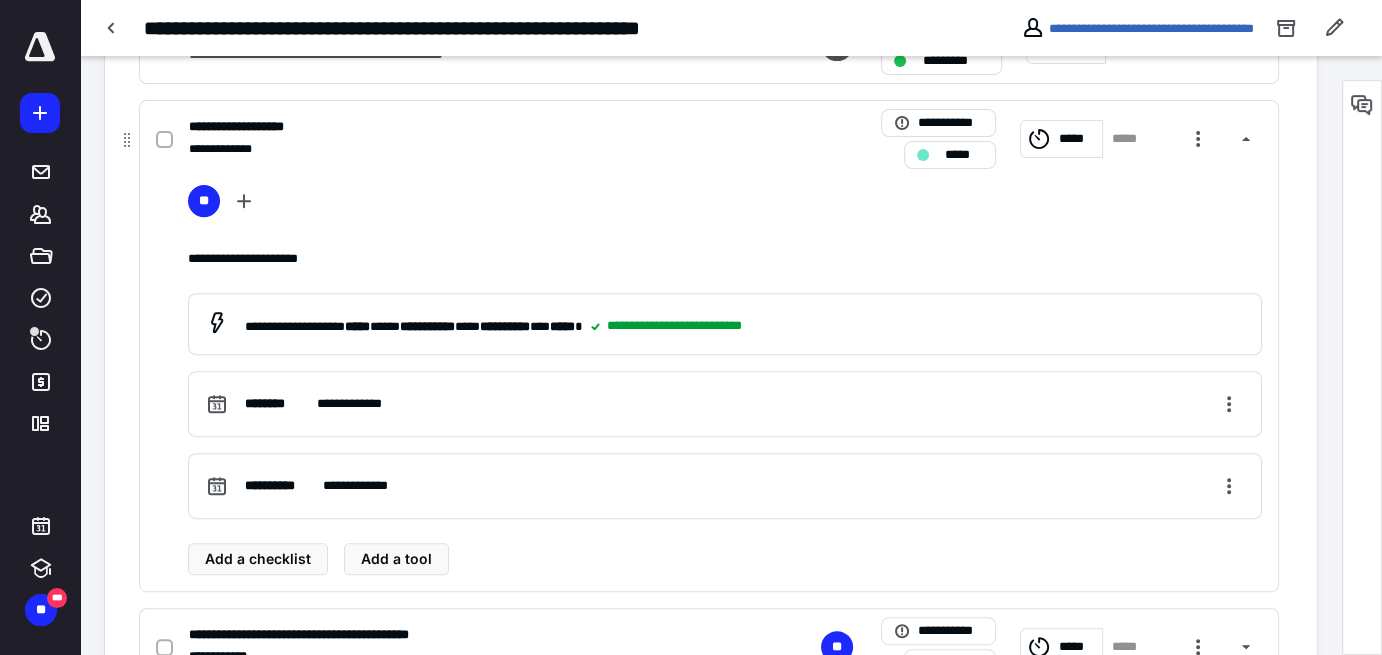 click on "**********" at bounding box center (709, 139) 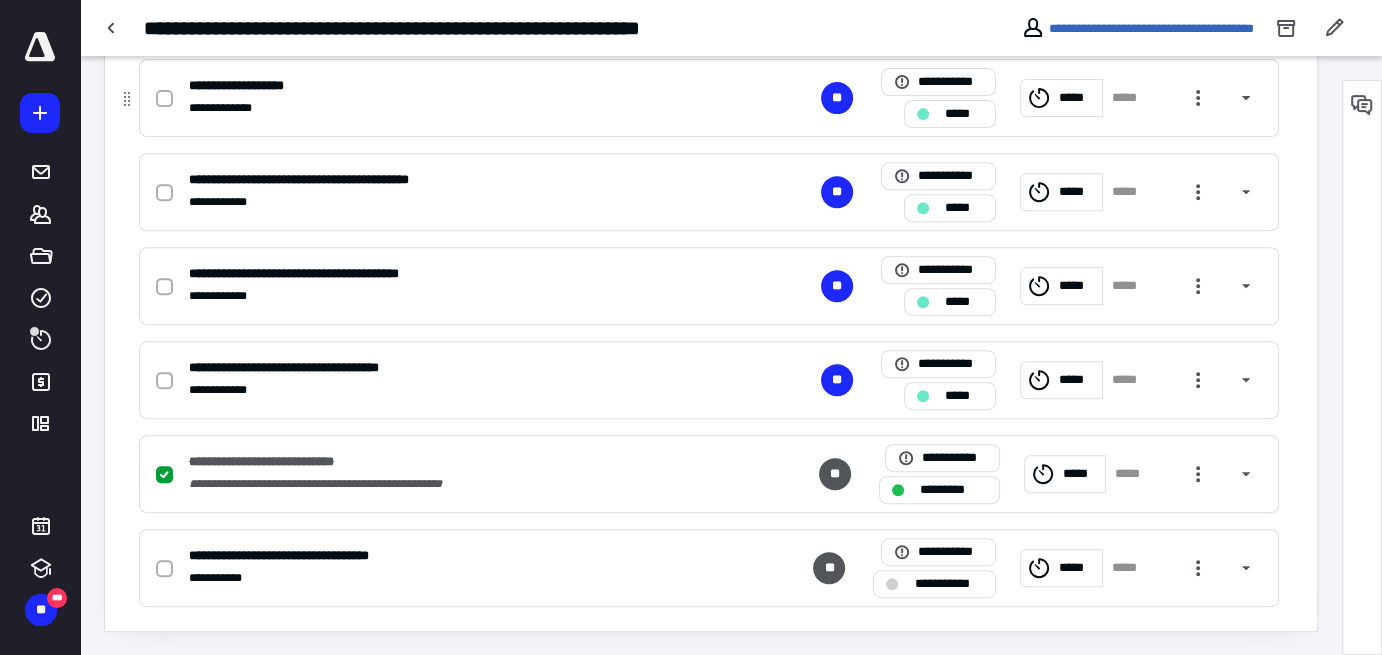 scroll, scrollTop: 800, scrollLeft: 0, axis: vertical 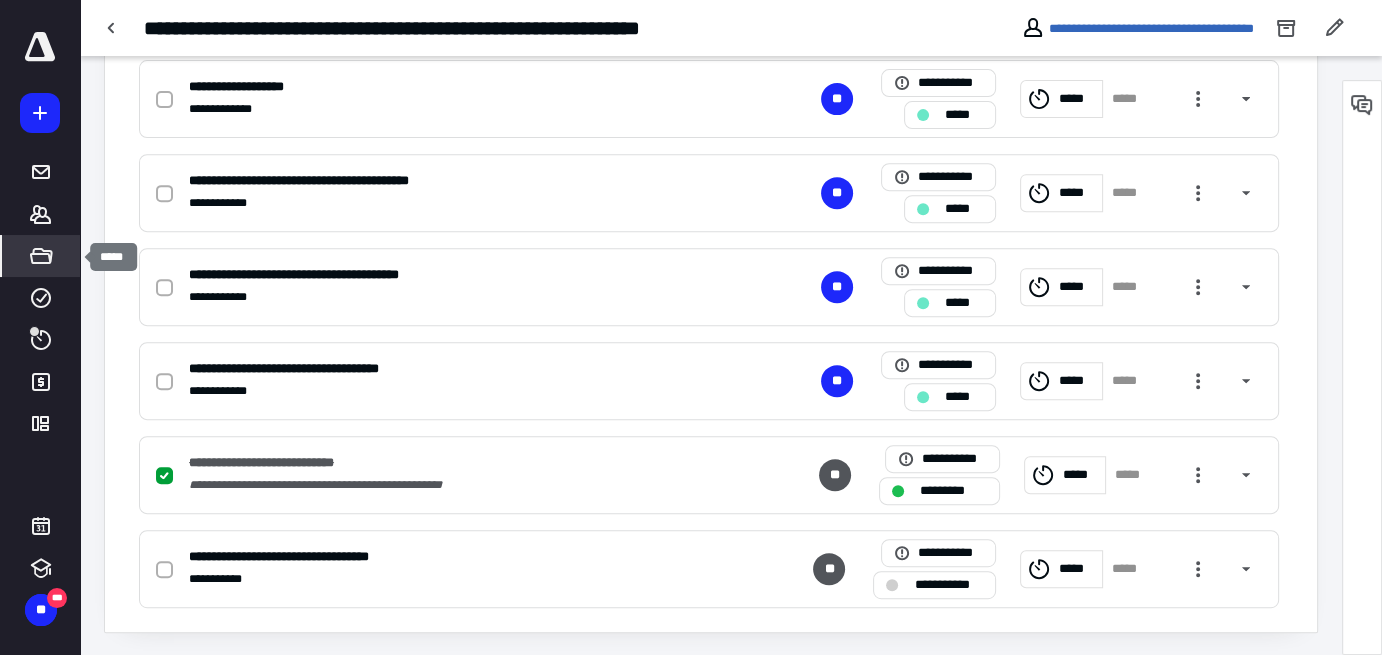 click 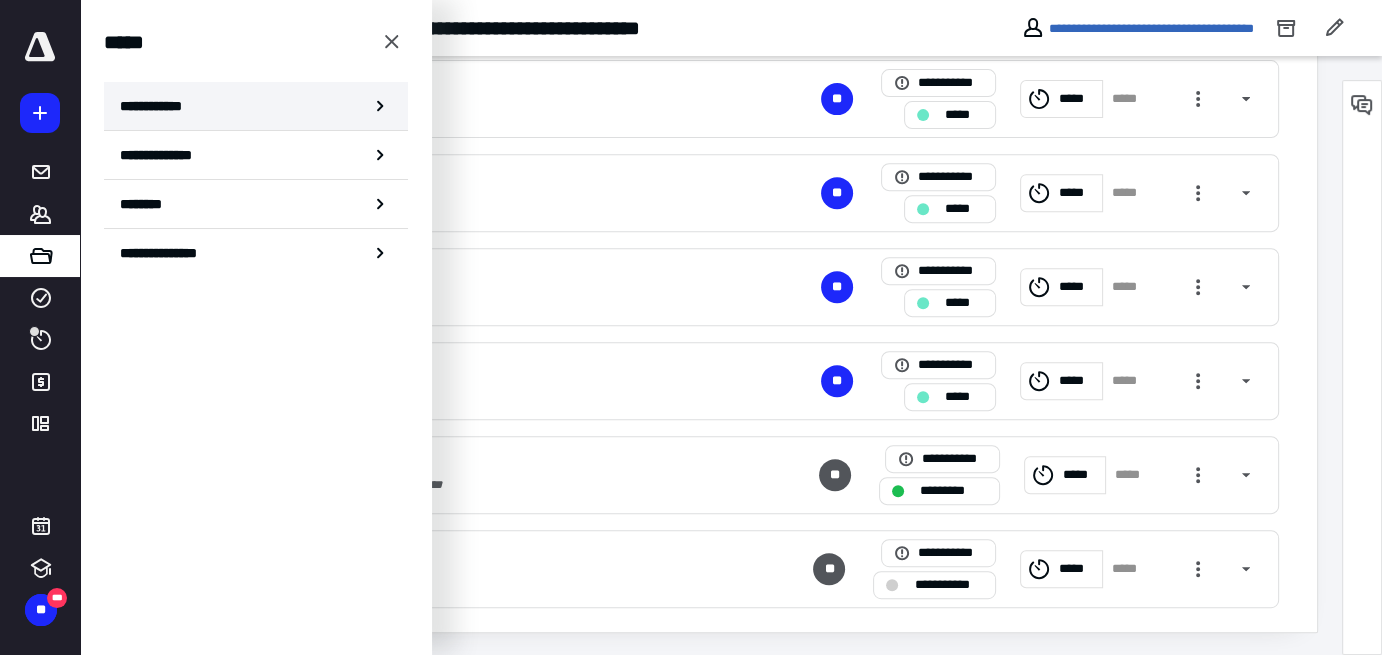 click on "**********" at bounding box center (256, 106) 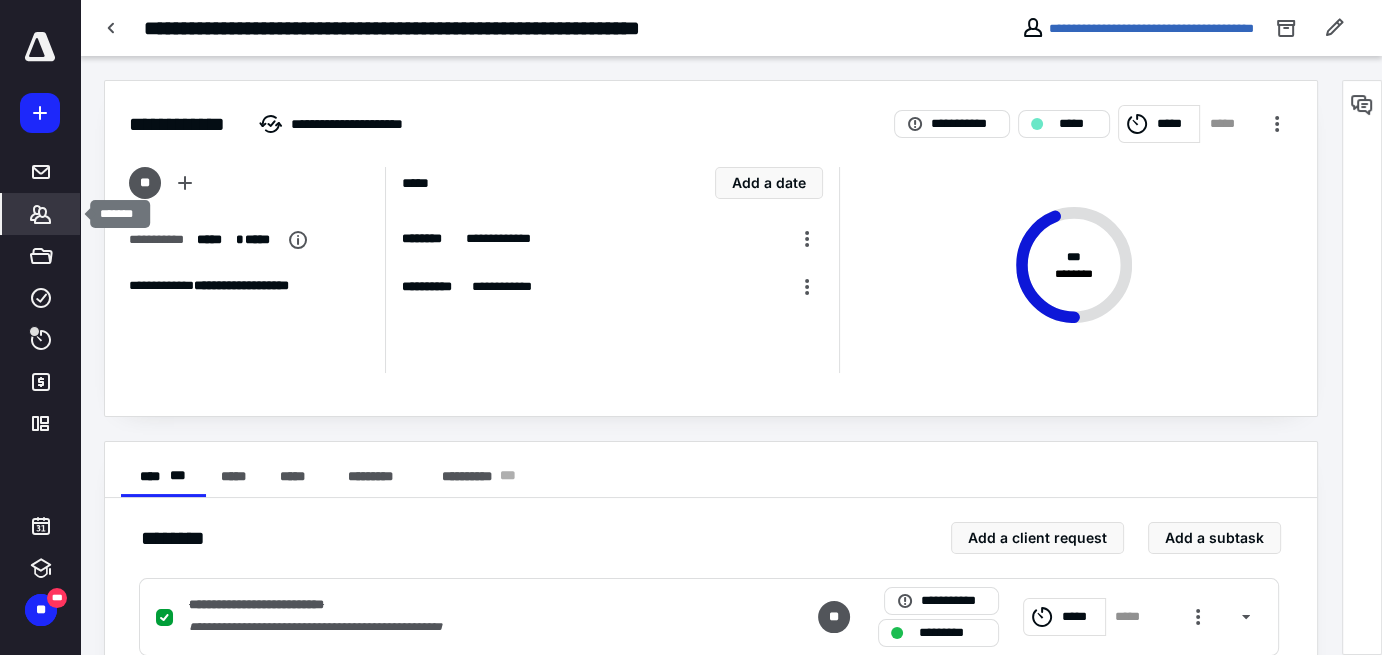 click on "*******" at bounding box center [41, 214] 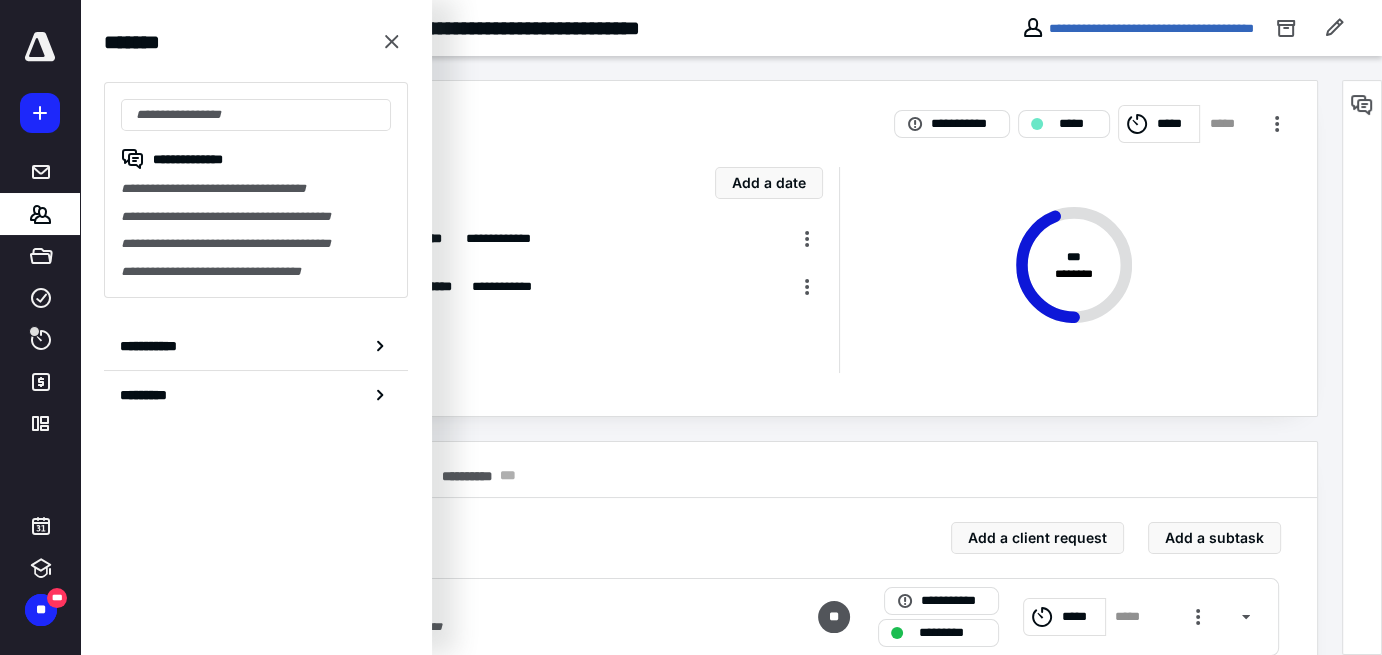 click on "**********" at bounding box center [711, 112] 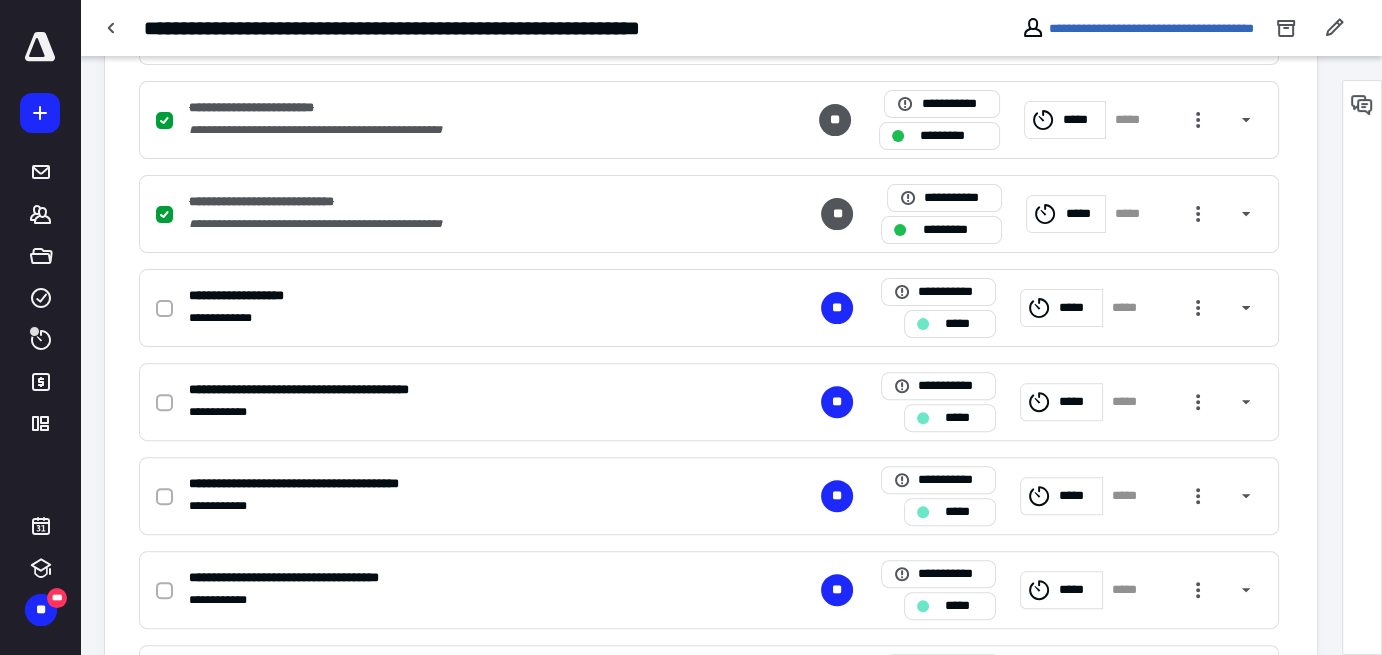 scroll, scrollTop: 589, scrollLeft: 0, axis: vertical 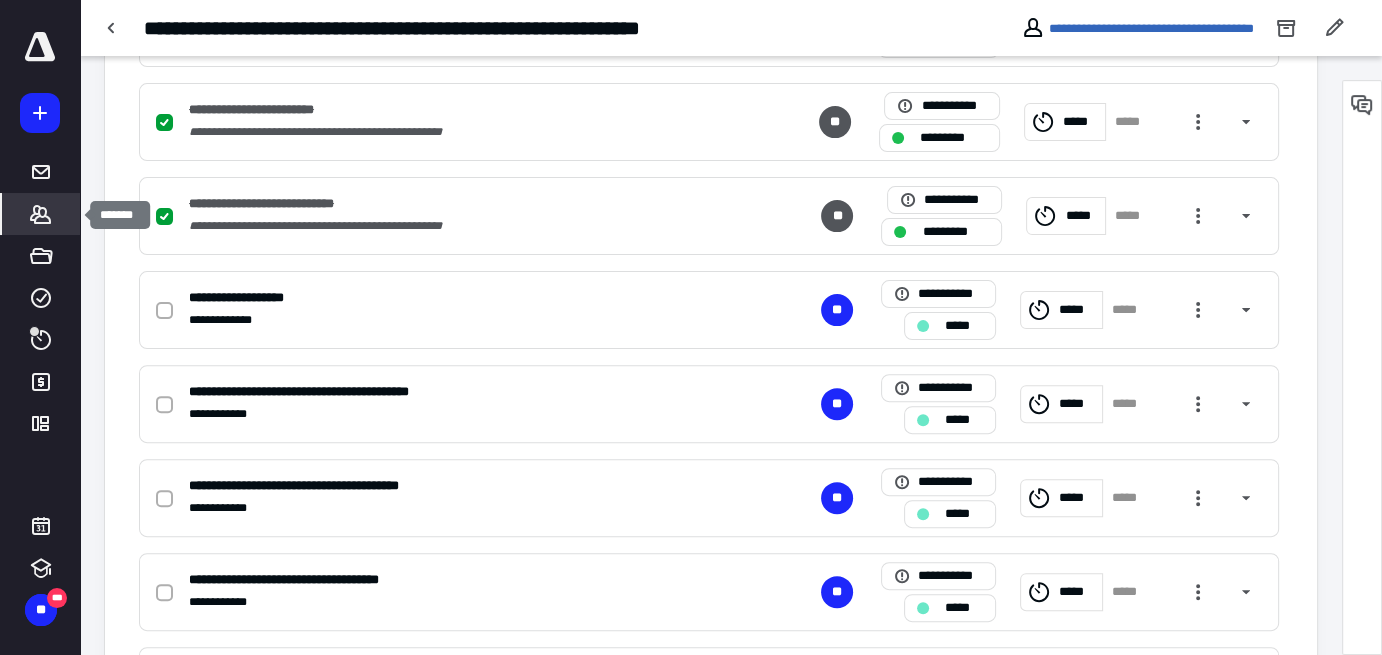click 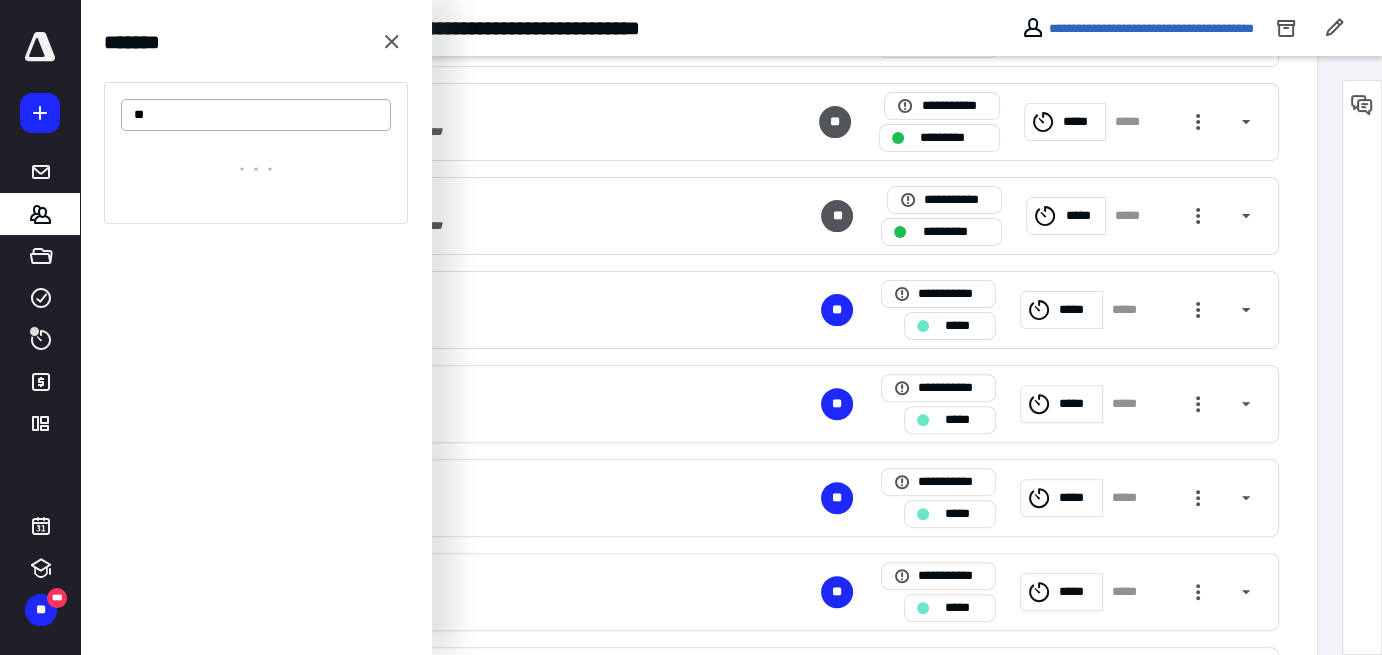 type on "*" 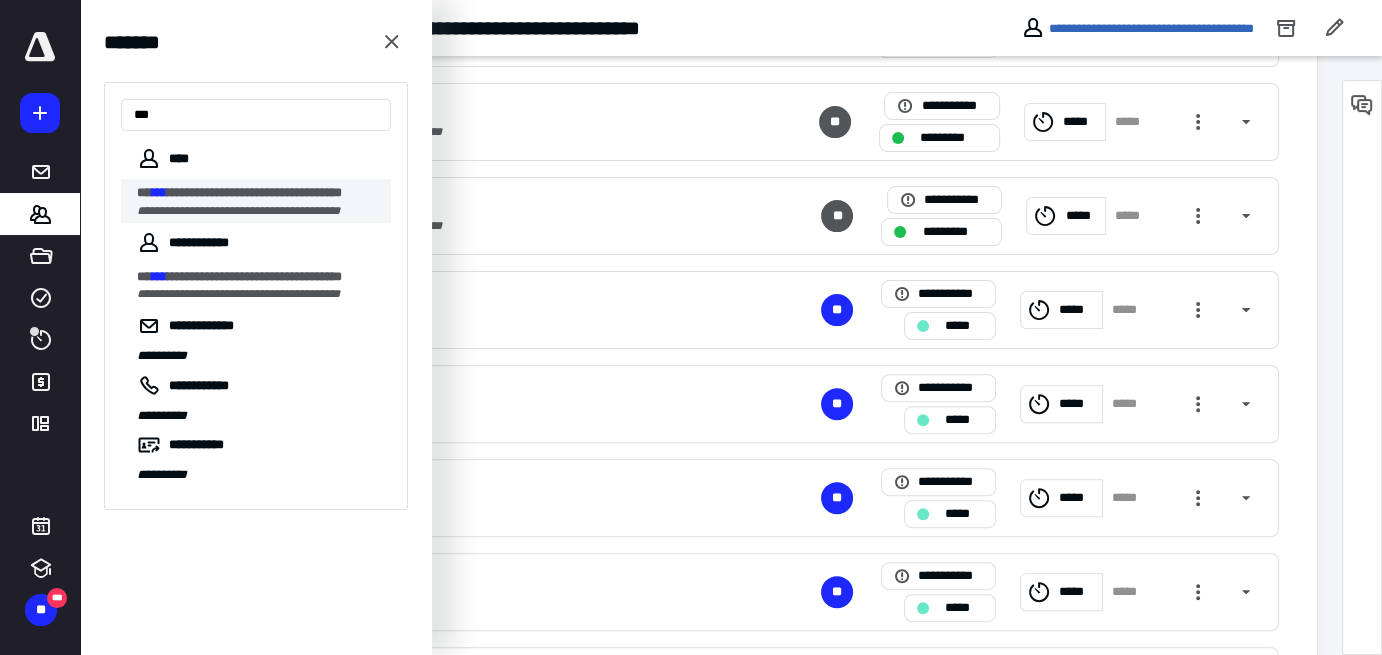 type on "***" 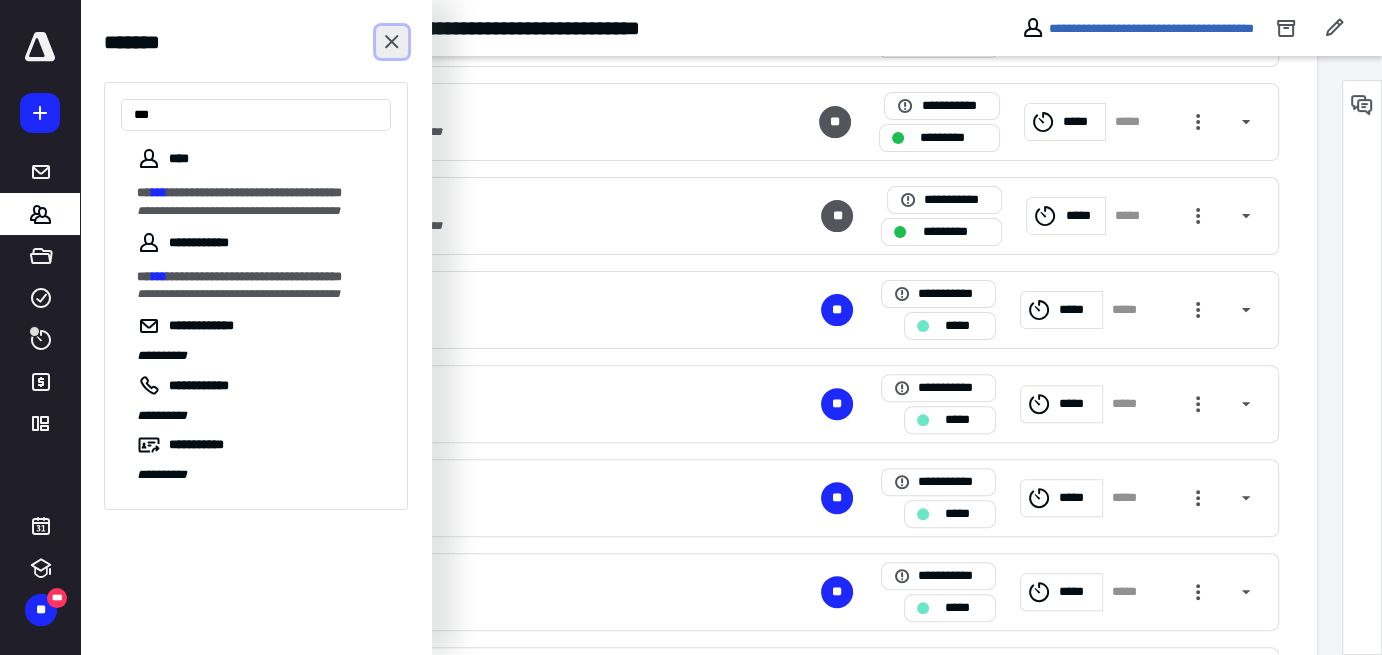 click at bounding box center [392, 42] 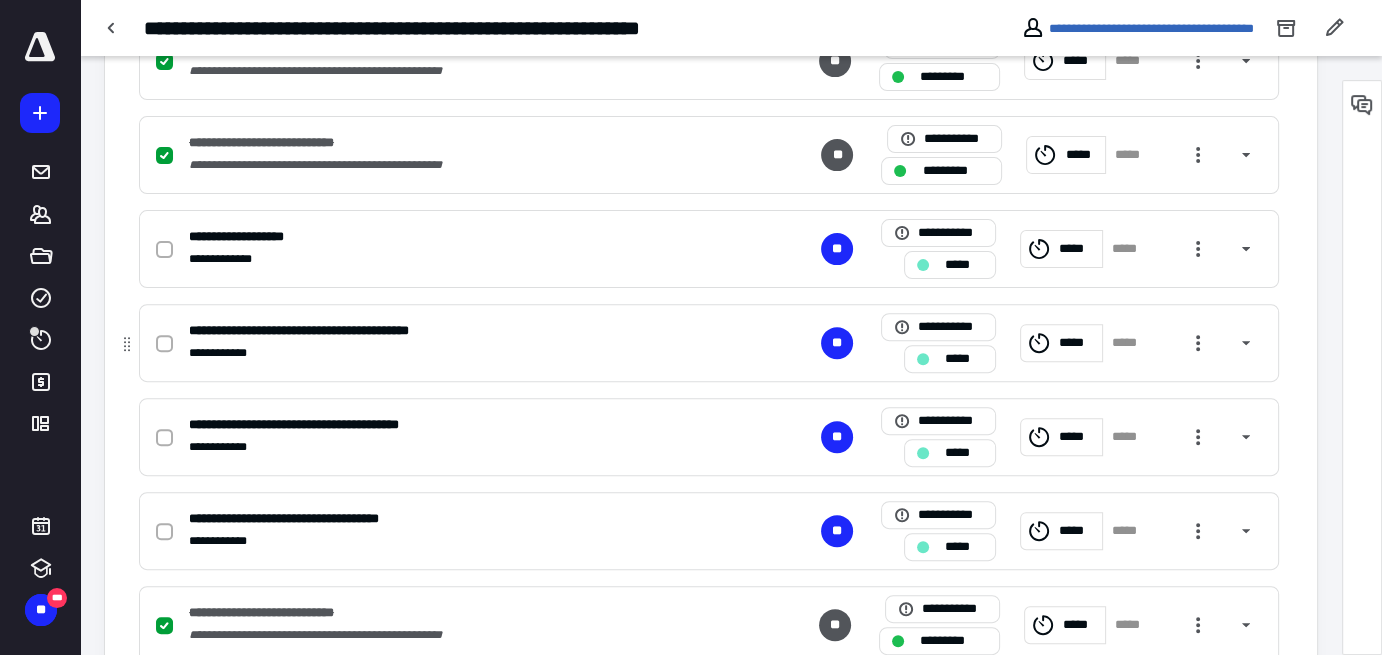 scroll, scrollTop: 653, scrollLeft: 0, axis: vertical 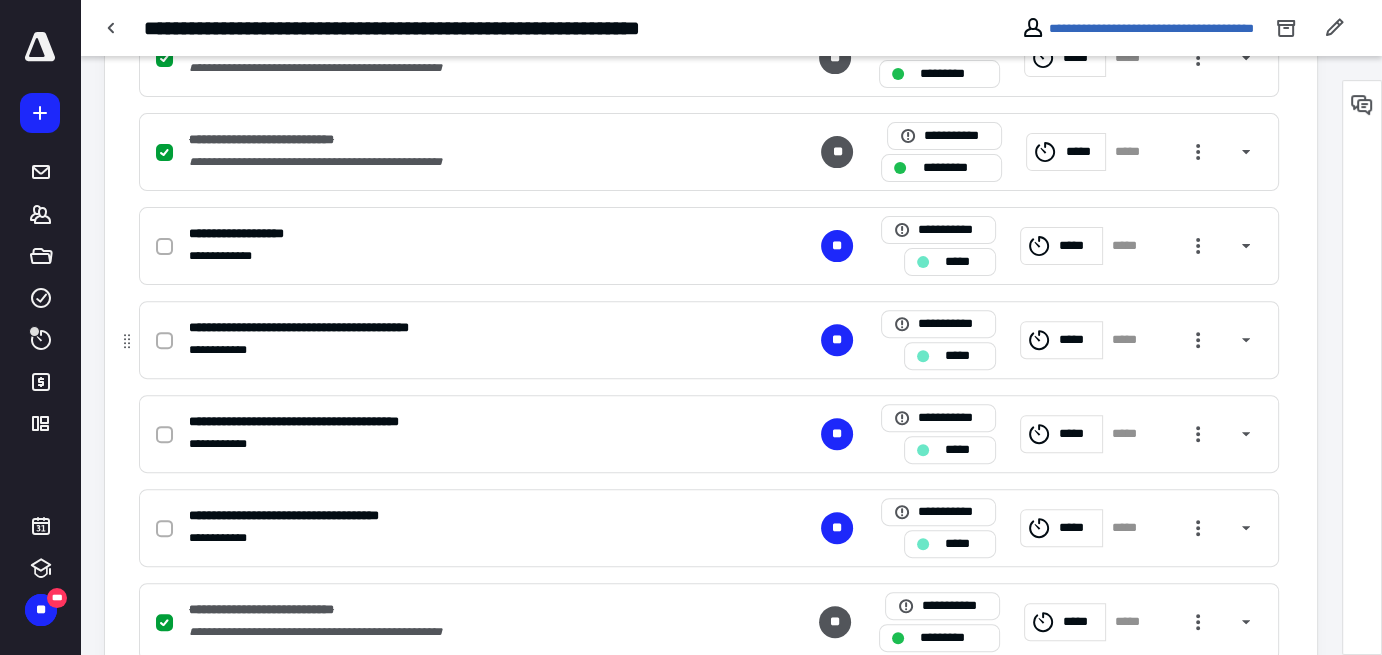 click on "**********" at bounding box center [446, 350] 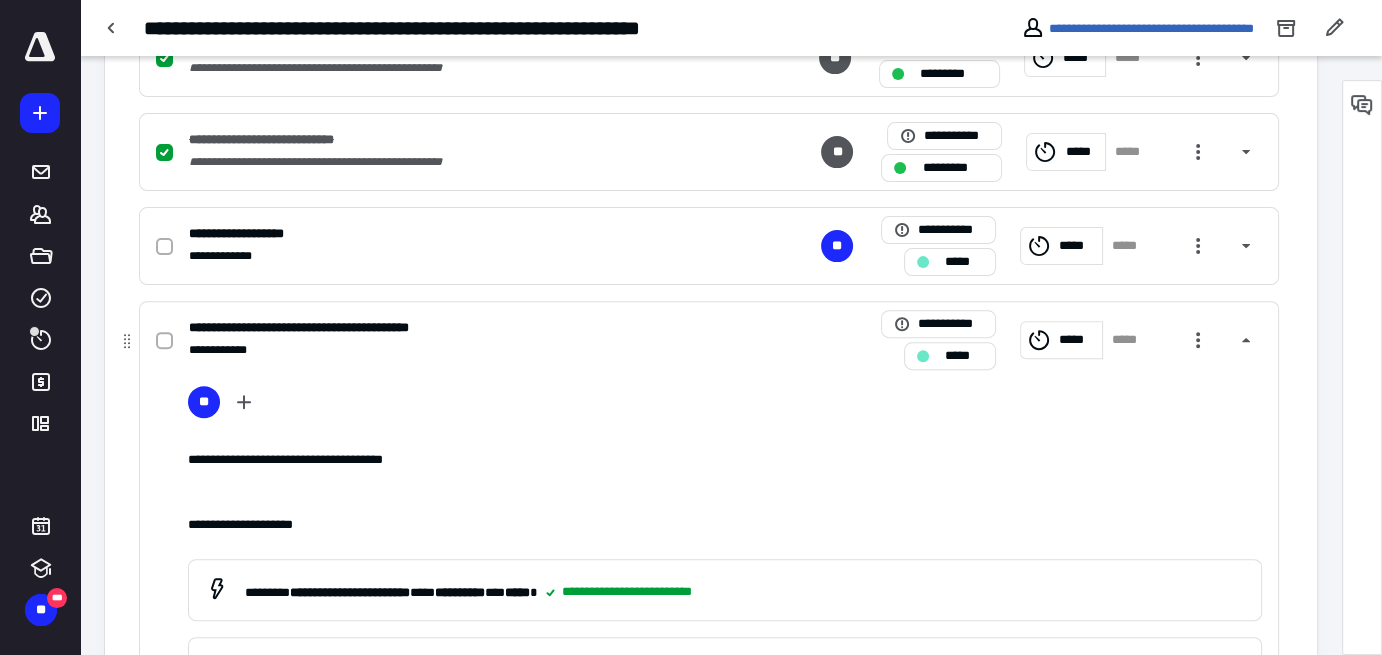 click on "*****" at bounding box center (1077, 340) 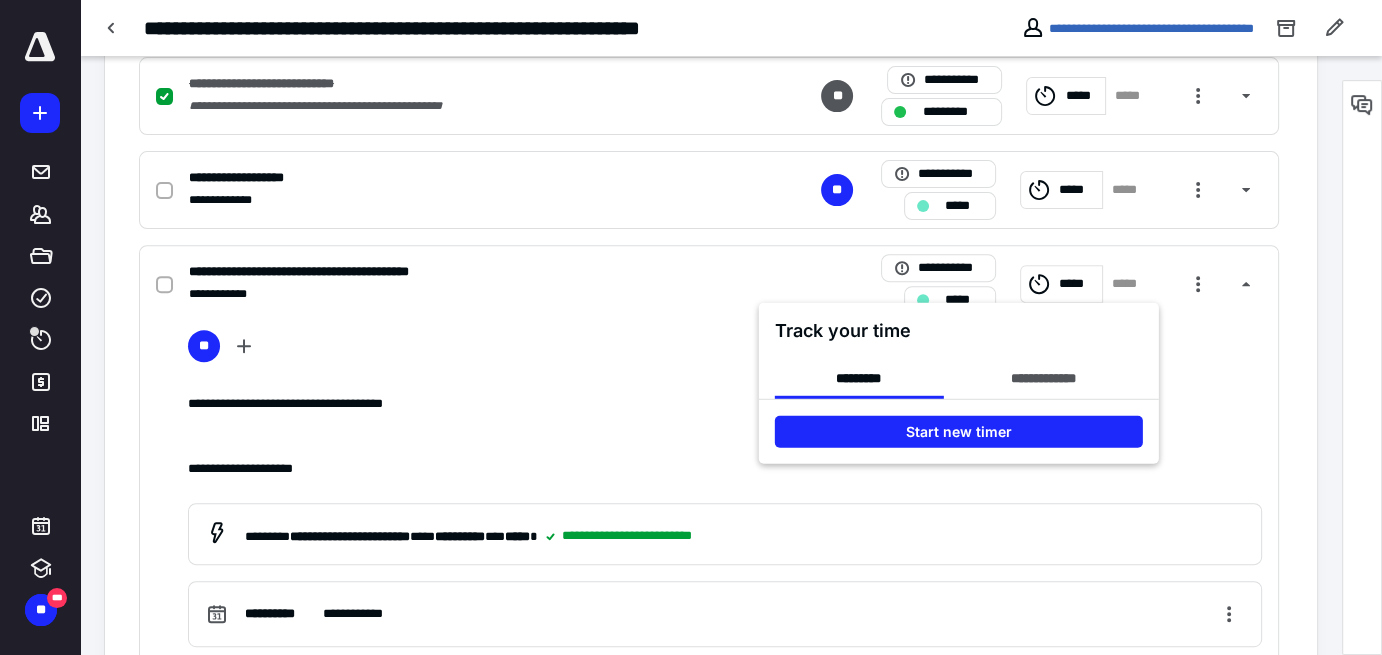 scroll, scrollTop: 712, scrollLeft: 0, axis: vertical 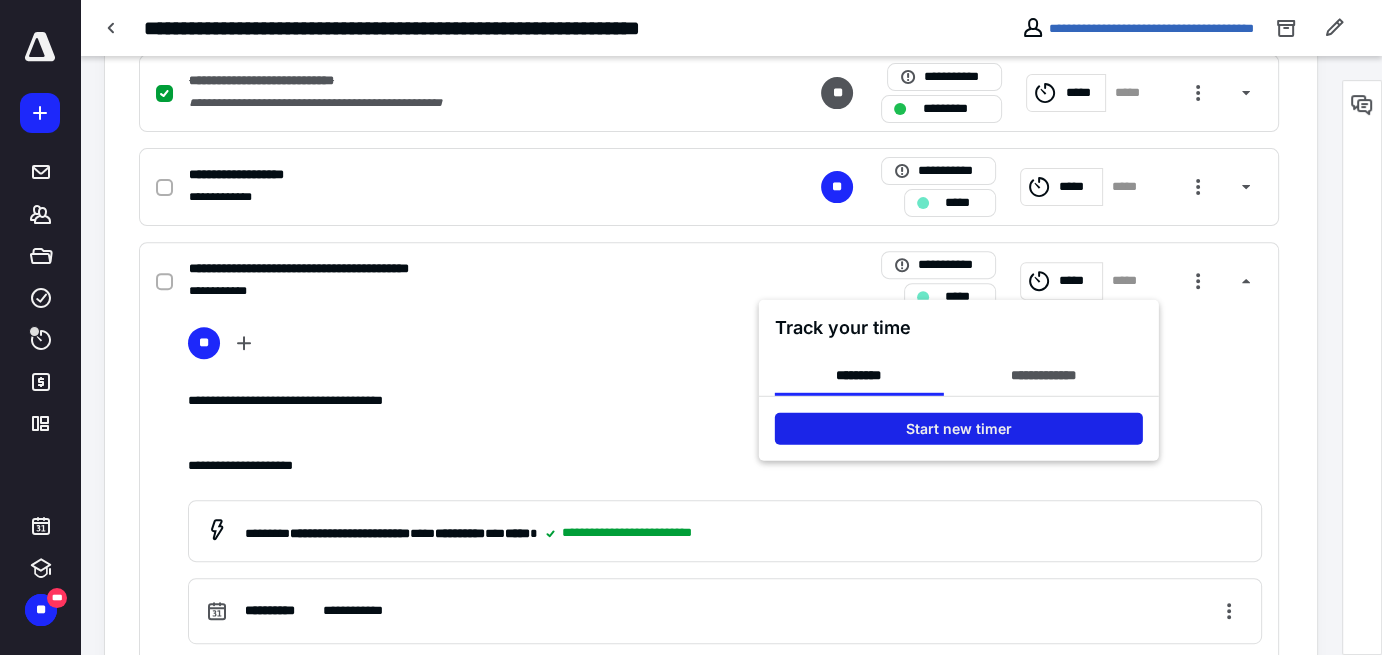 click on "Start new timer" at bounding box center (959, 429) 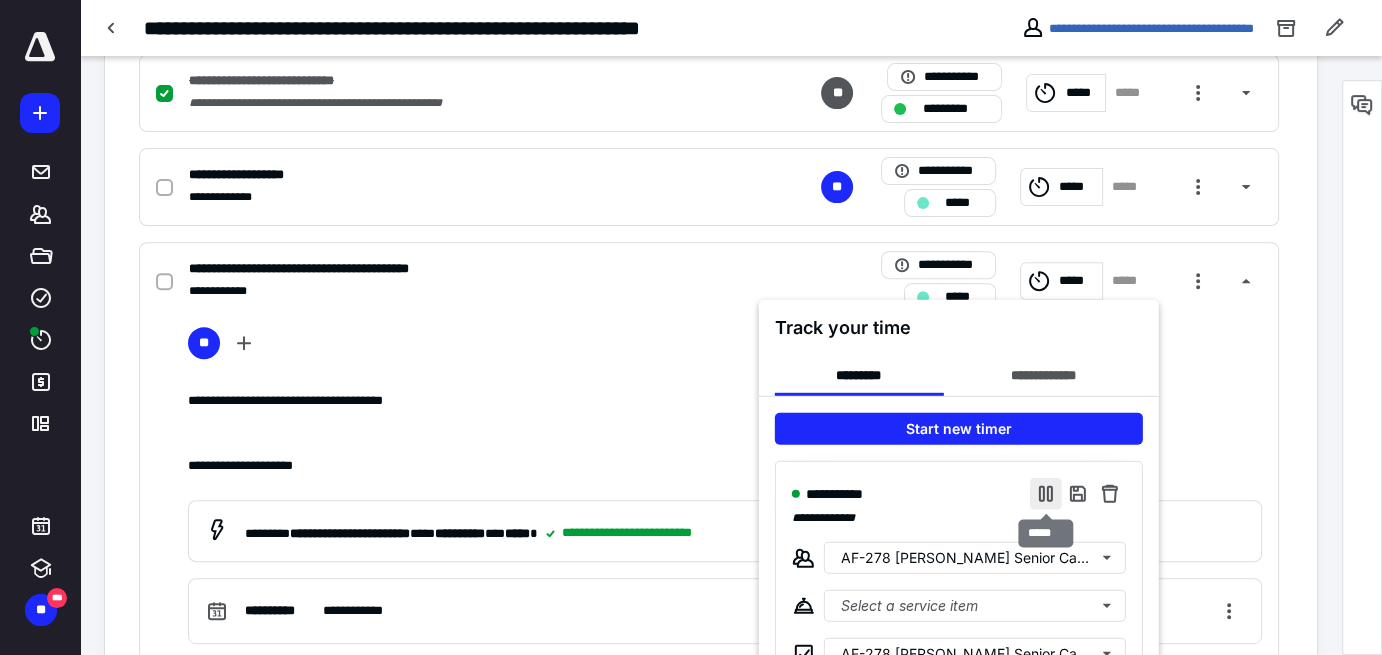 click at bounding box center (1046, 494) 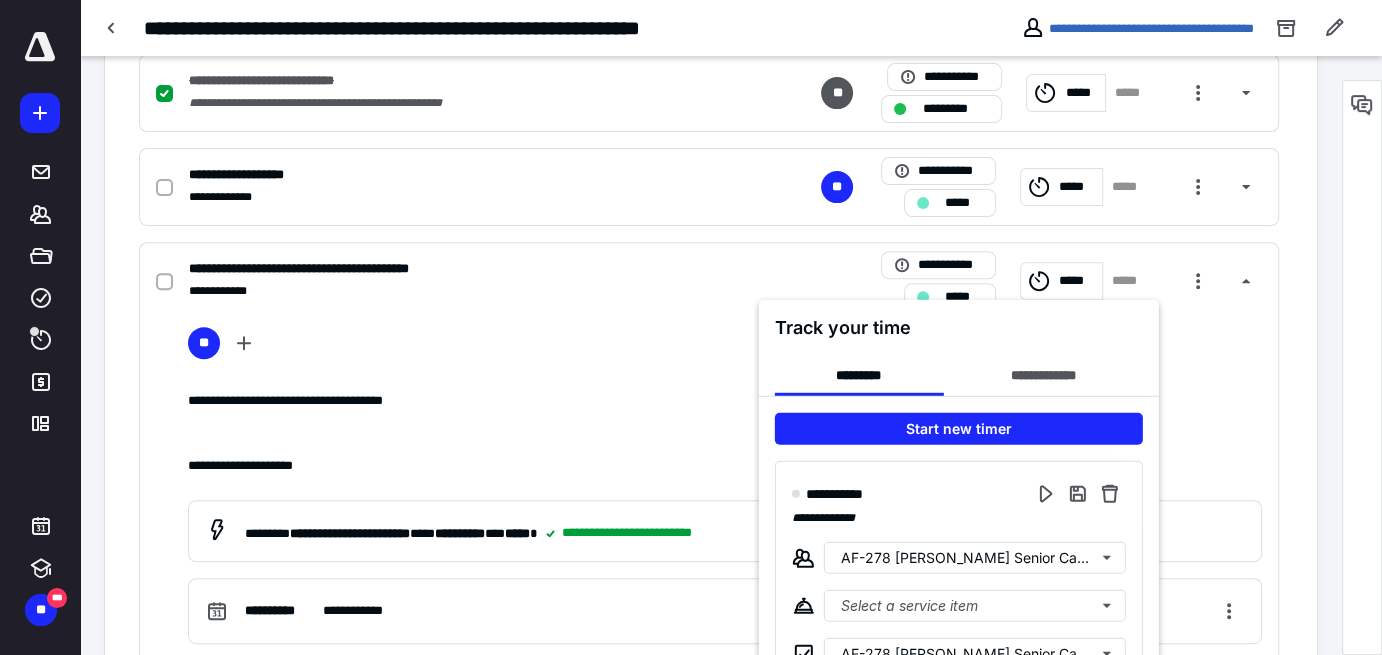 click at bounding box center (691, 327) 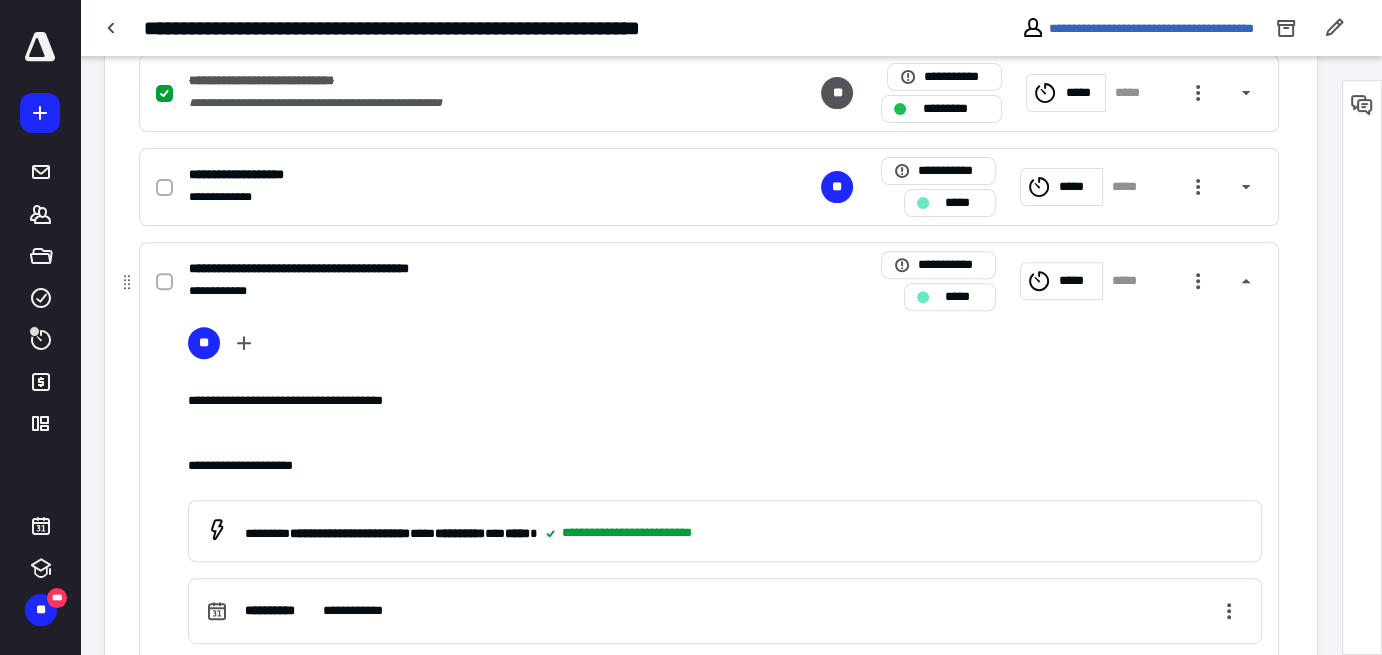 click at bounding box center [164, 282] 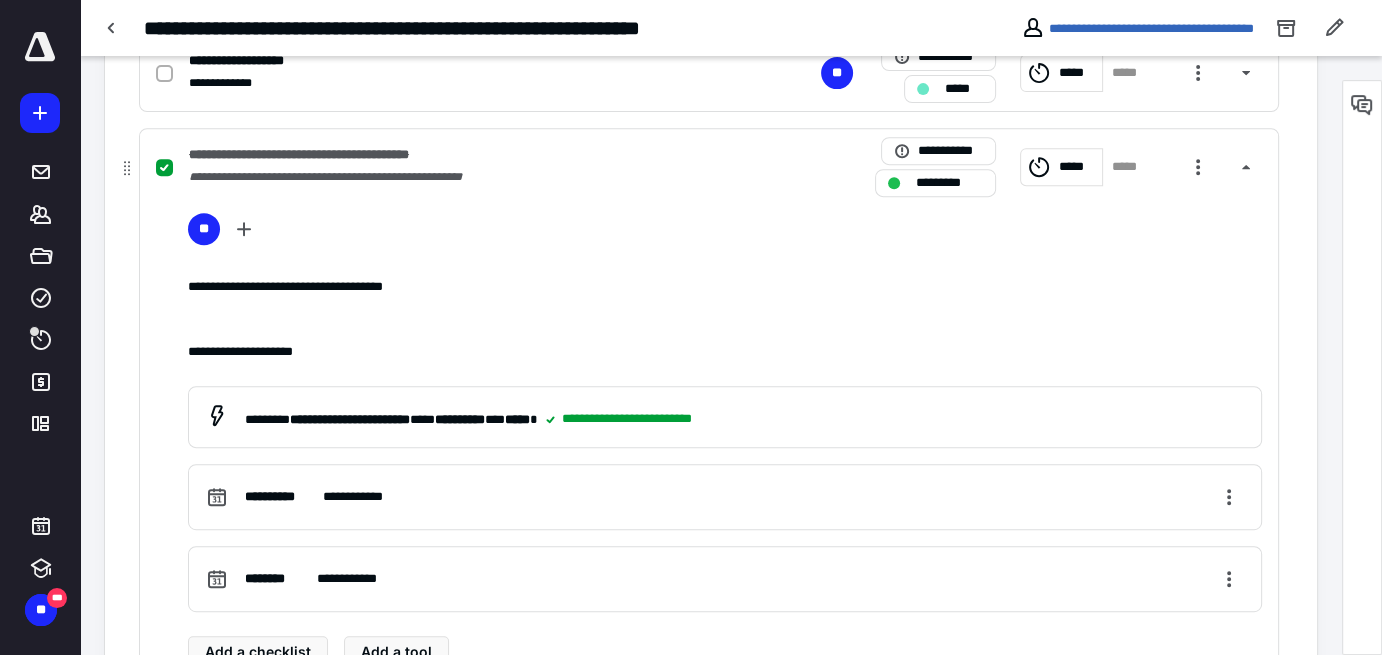 click on "**********" at bounding box center (446, 177) 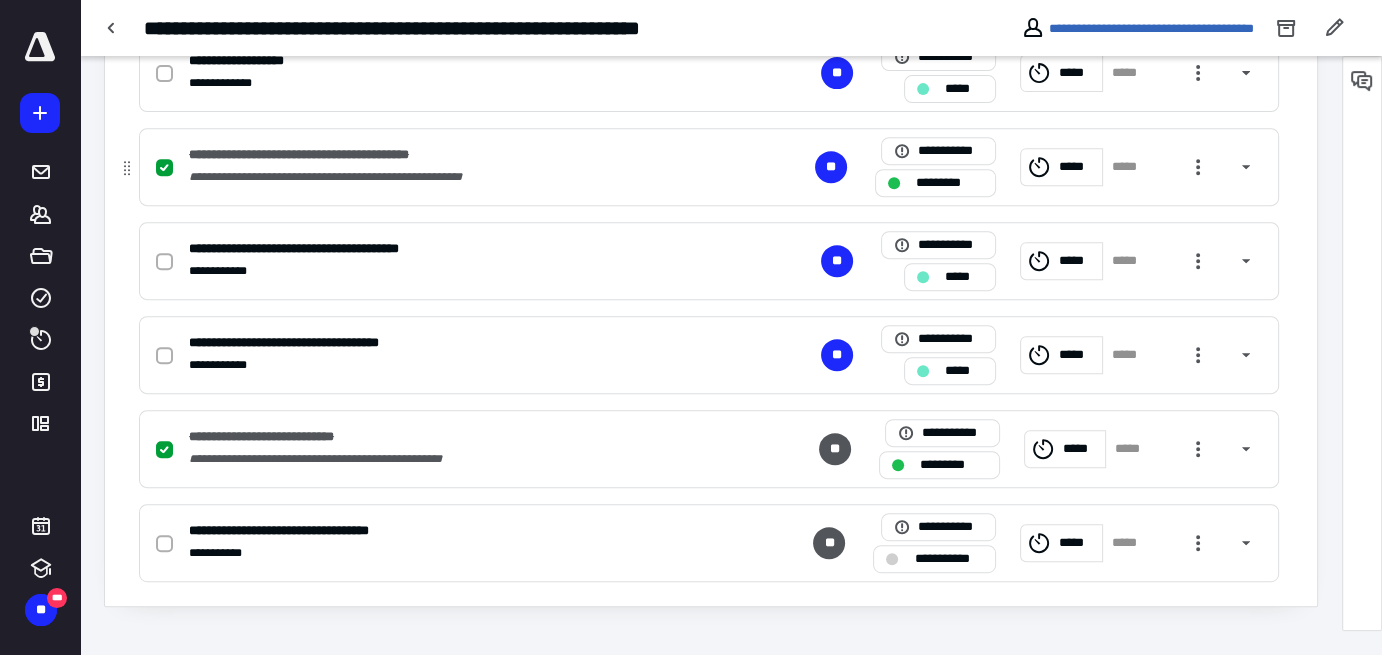 scroll, scrollTop: 801, scrollLeft: 0, axis: vertical 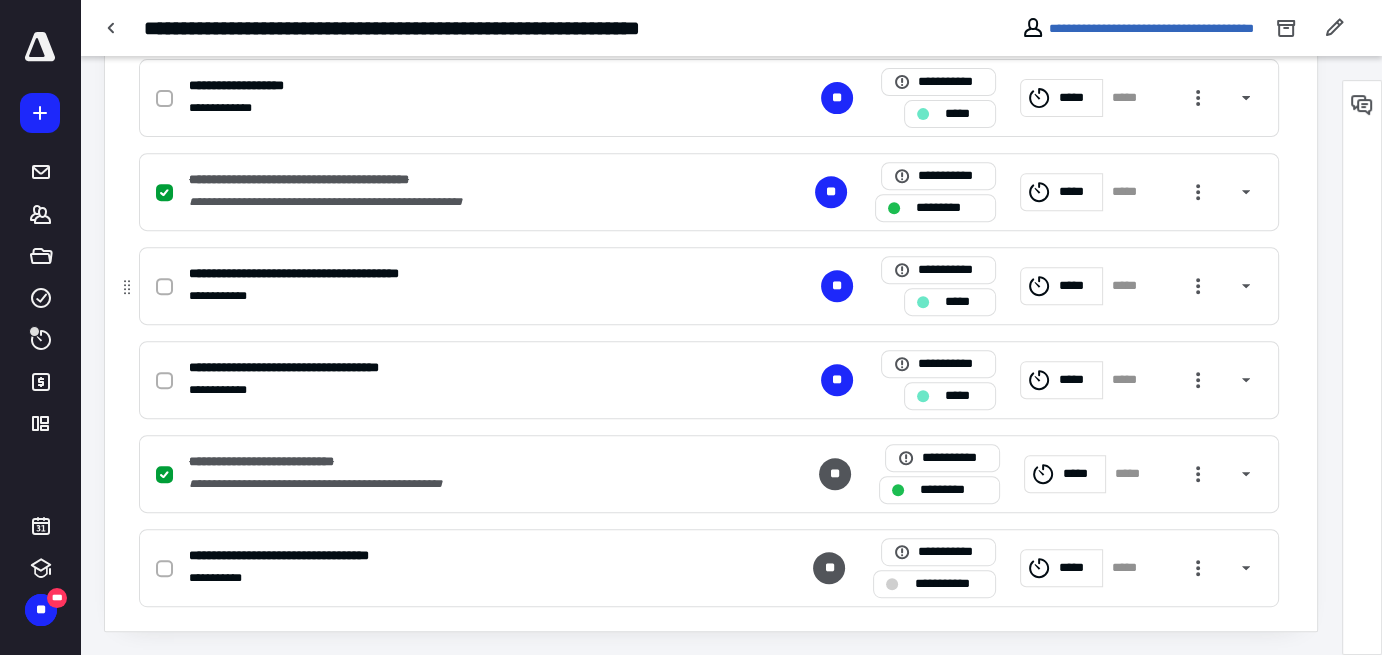 click on "**********" at bounding box center (446, 296) 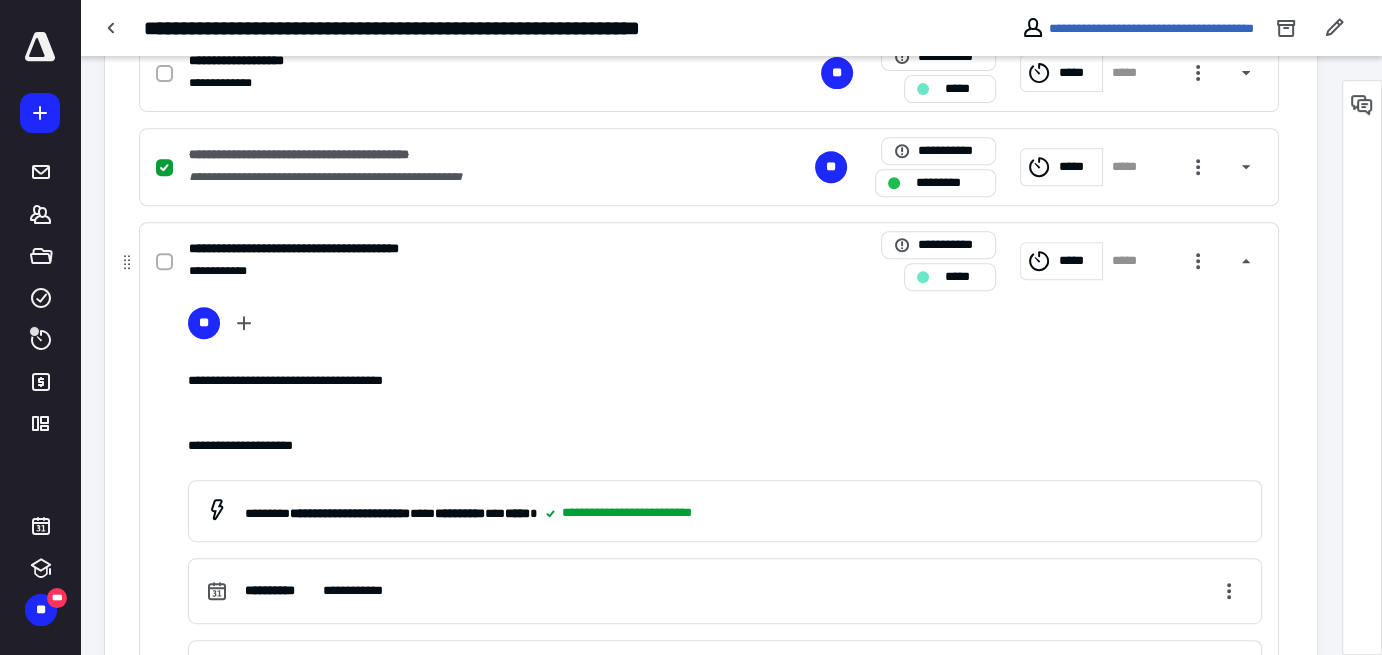 click on "*****" at bounding box center (1077, 261) 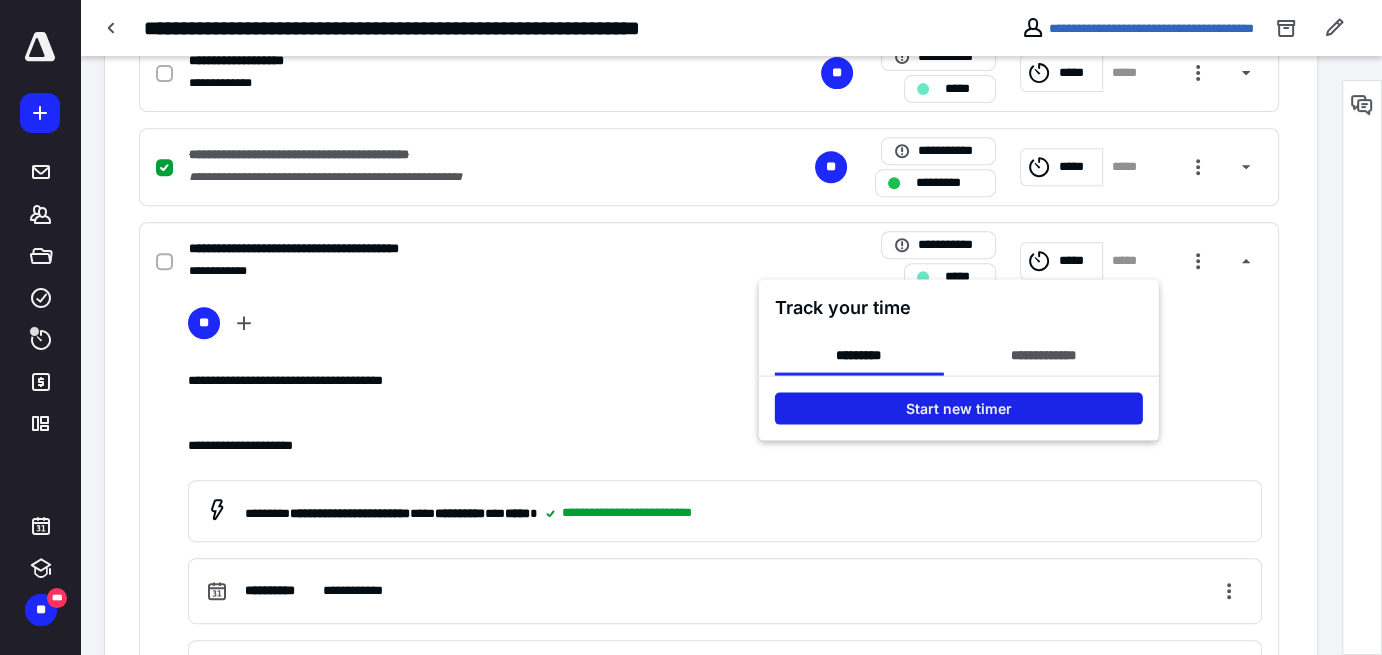 click on "Start new timer" at bounding box center [959, 408] 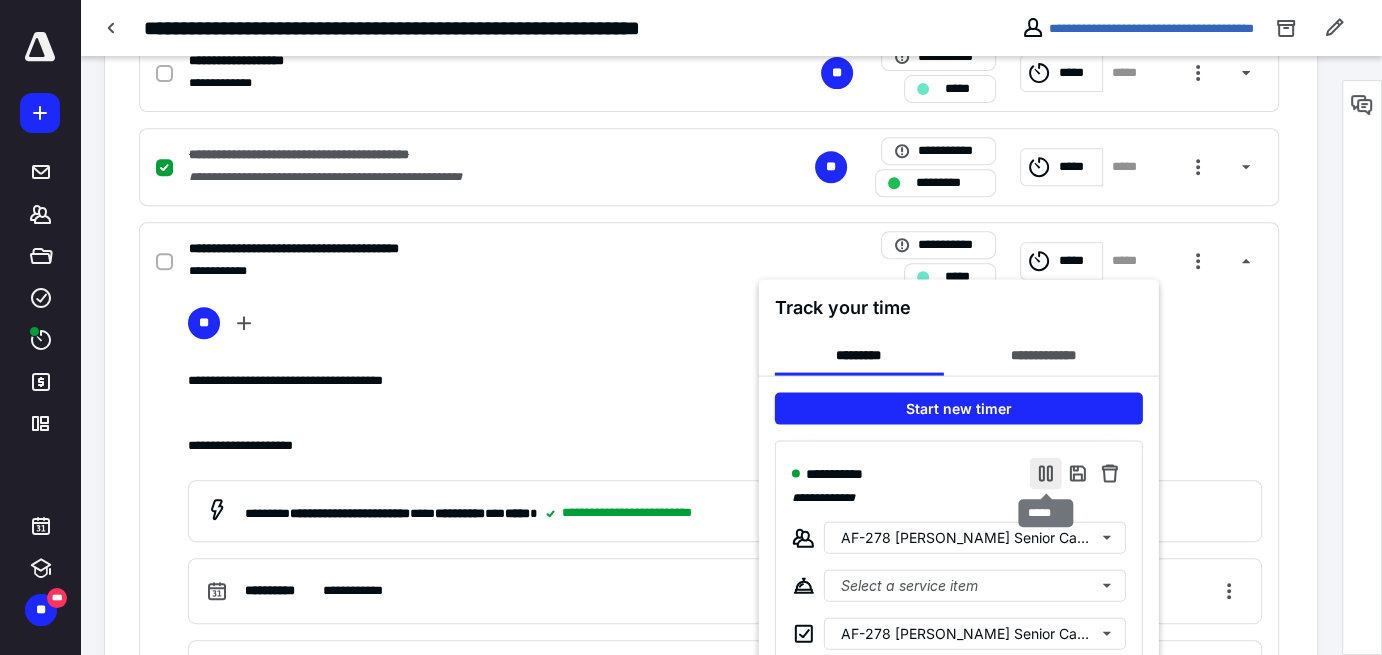 click at bounding box center (1046, 473) 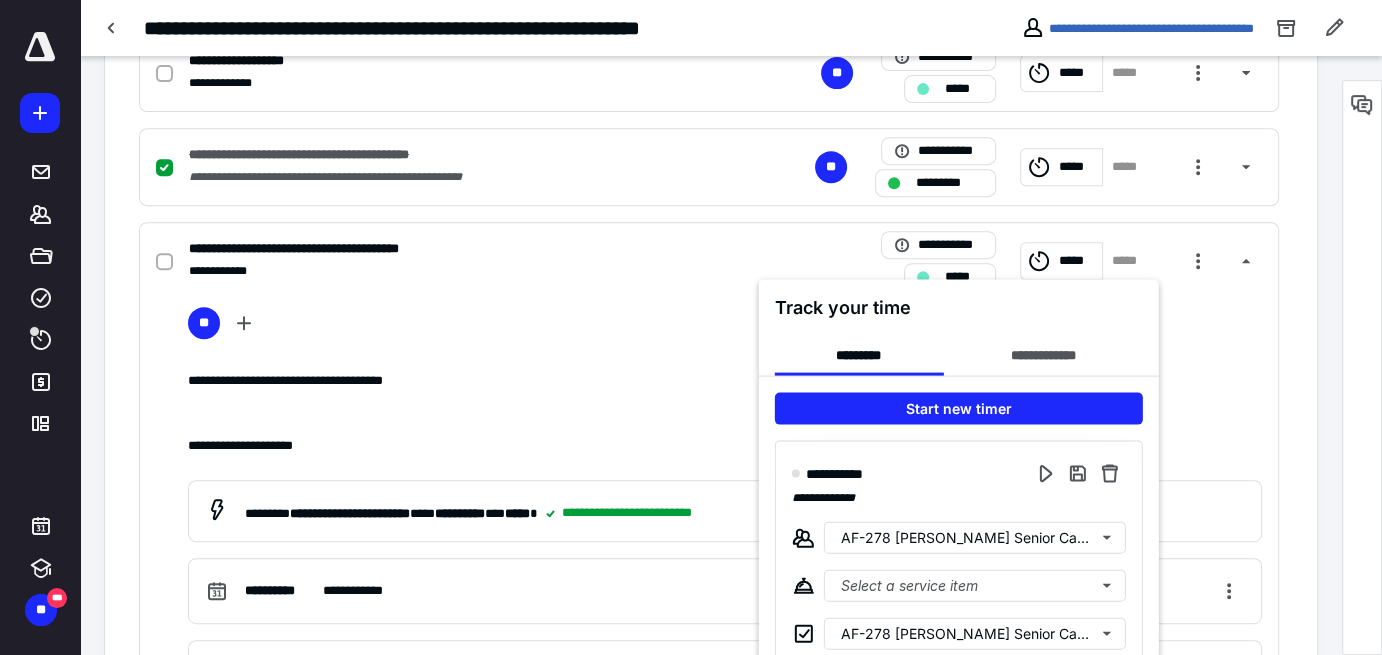 click at bounding box center [691, 327] 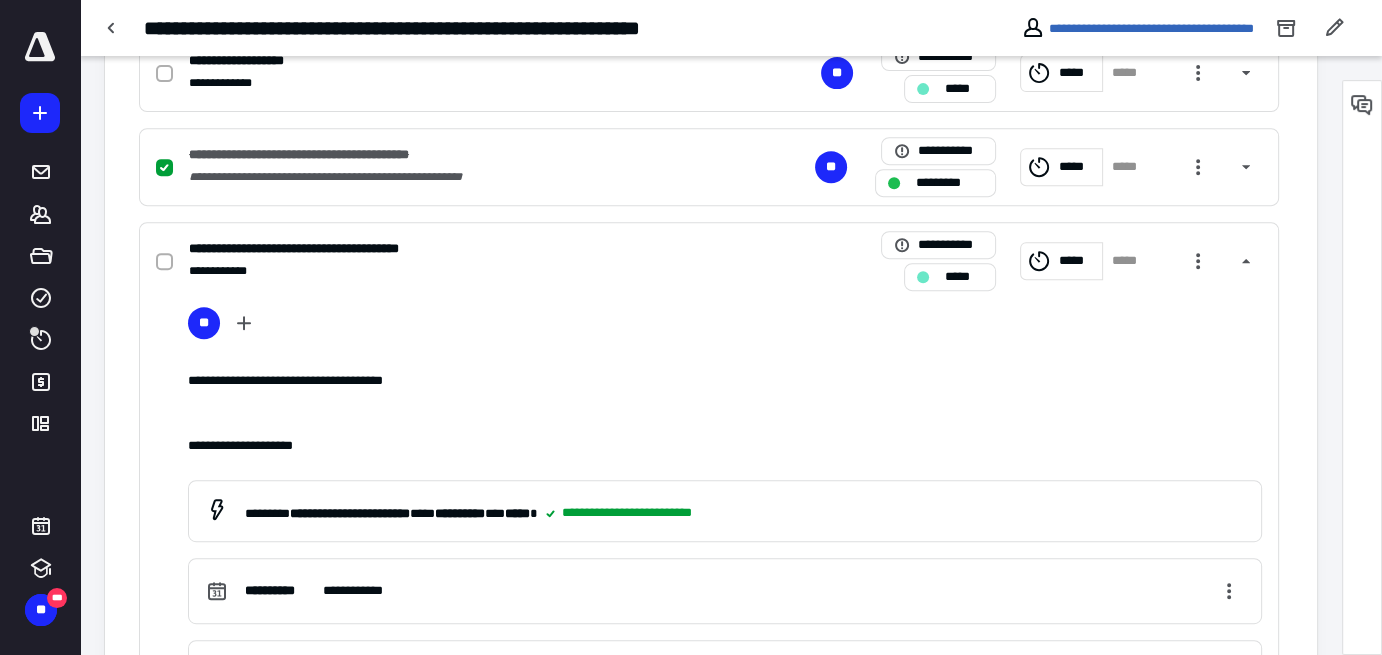 click 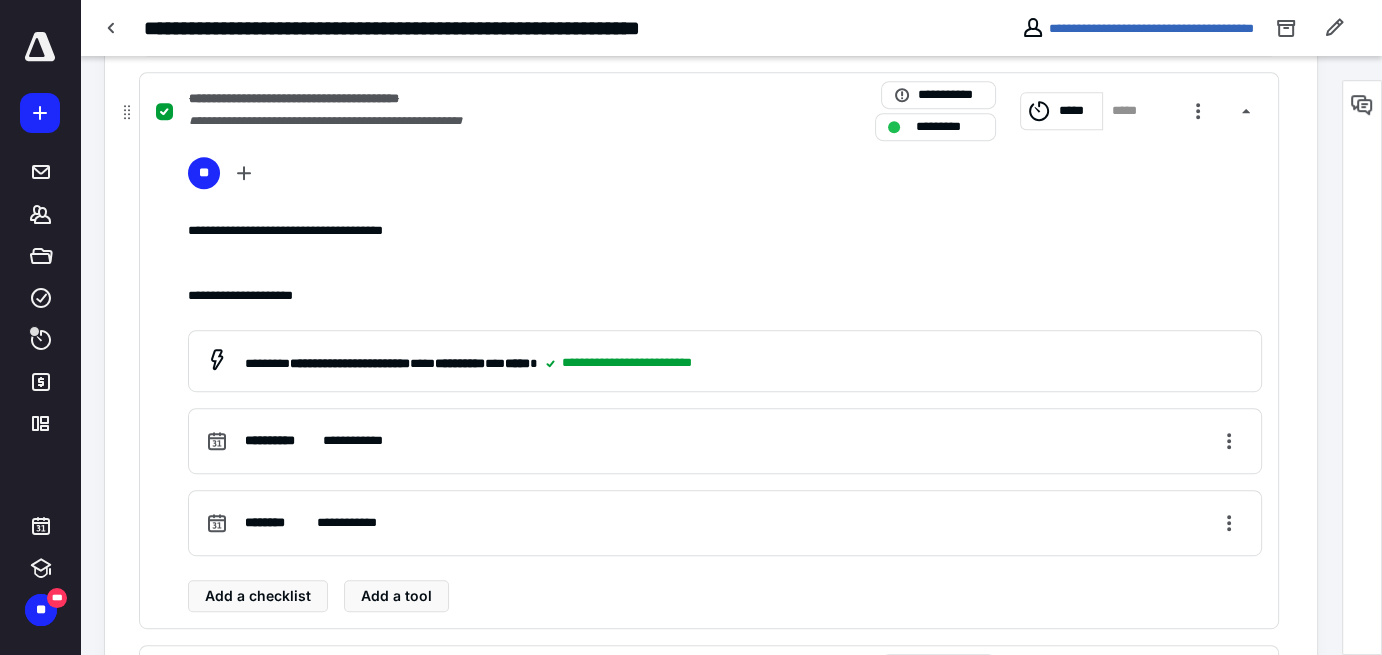click on "**********" at bounding box center [709, 111] 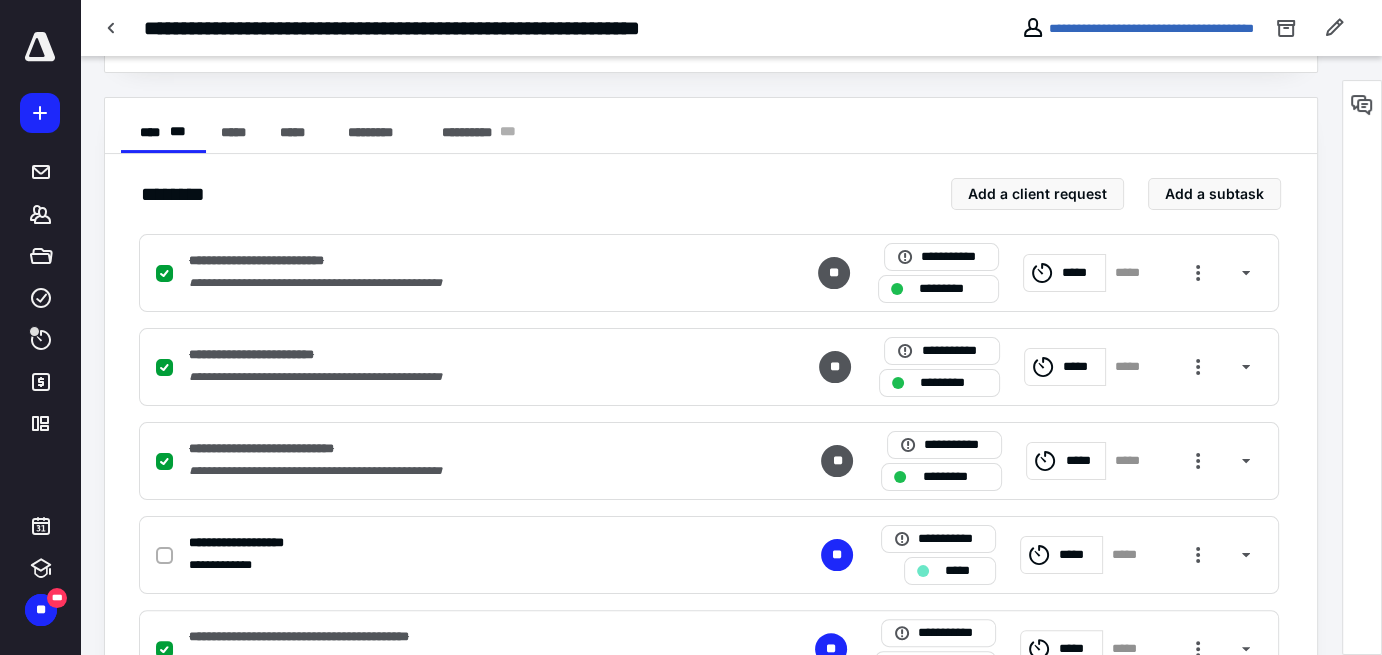 scroll, scrollTop: 365, scrollLeft: 0, axis: vertical 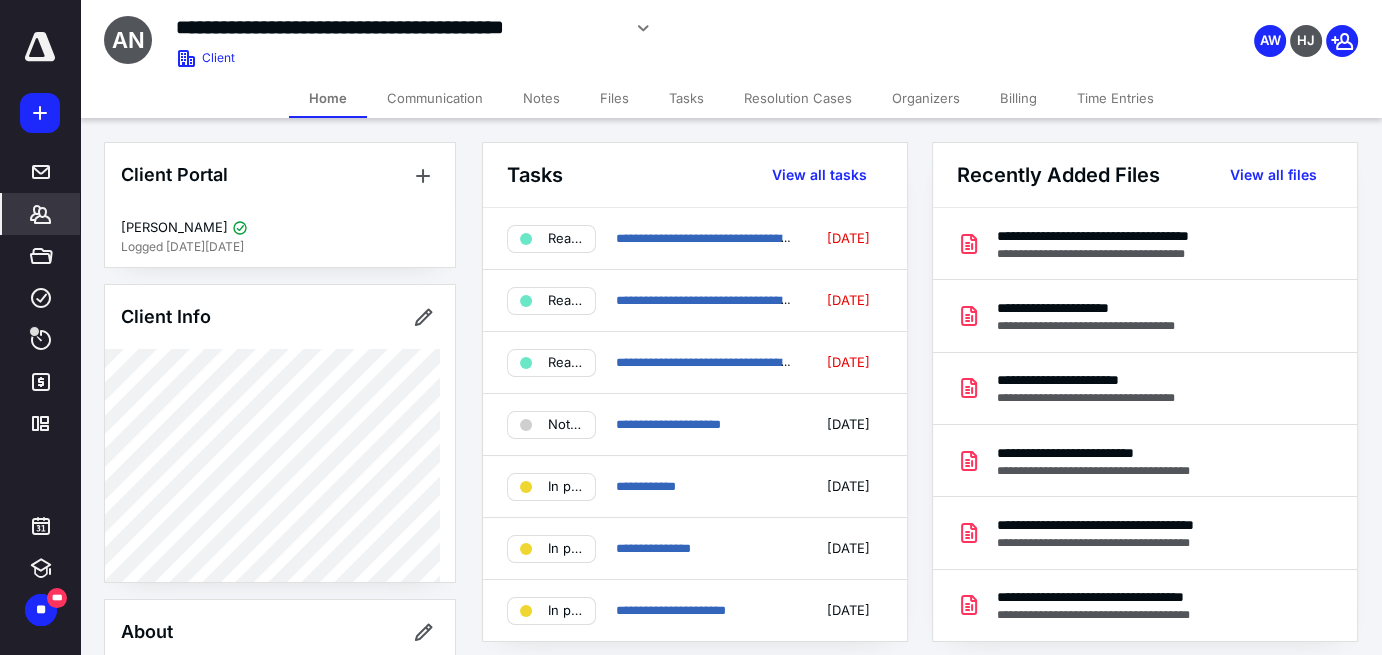 click on "Files" at bounding box center (614, 98) 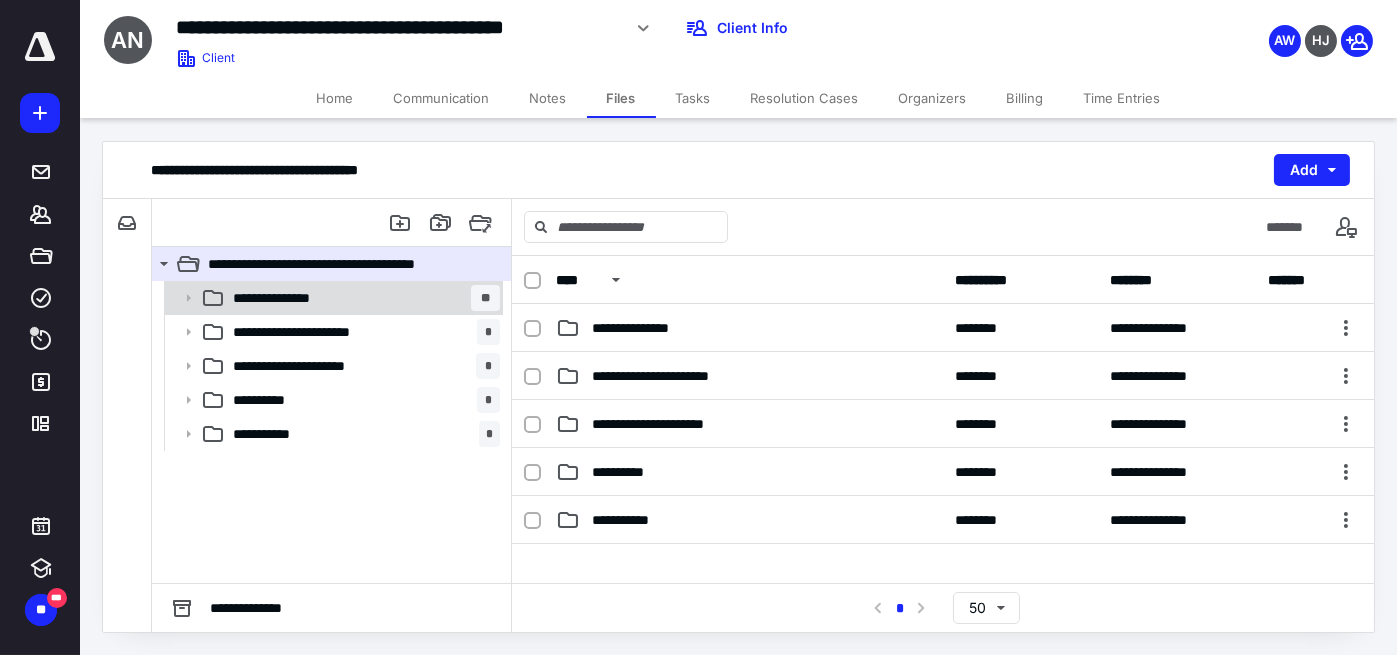 click on "**********" at bounding box center (362, 298) 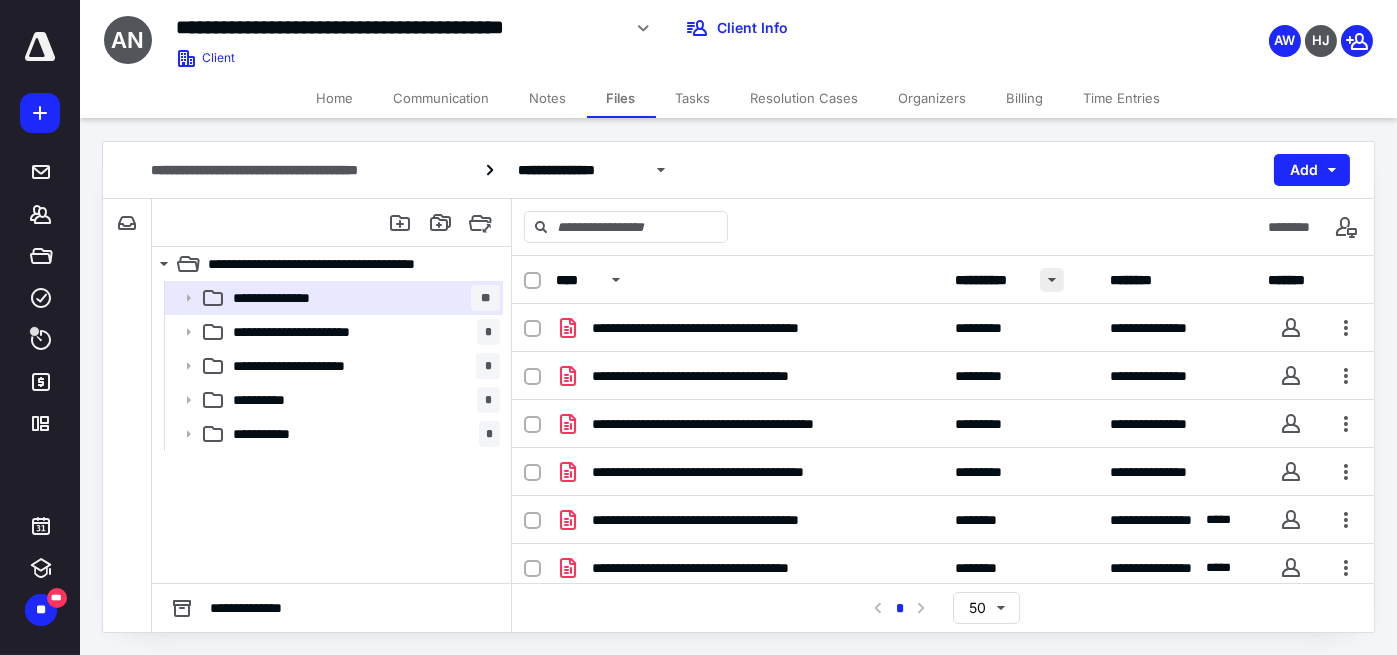 click at bounding box center [1052, 280] 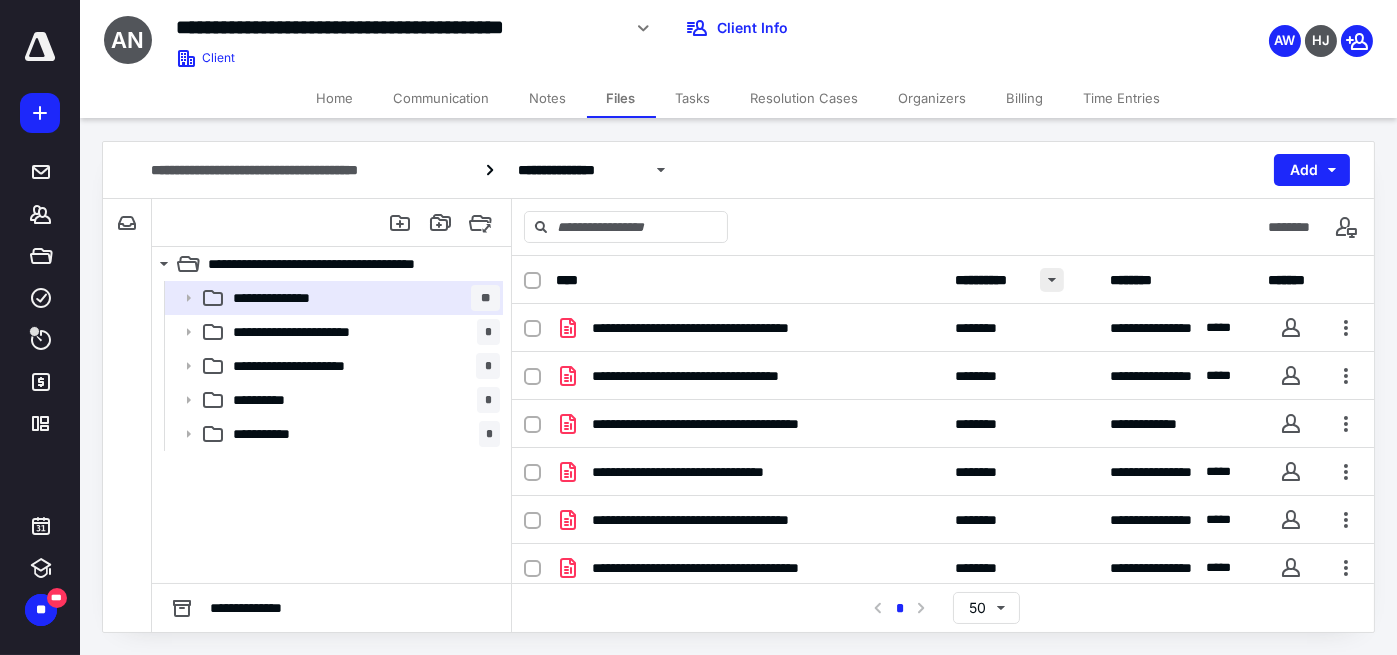 click at bounding box center (1052, 280) 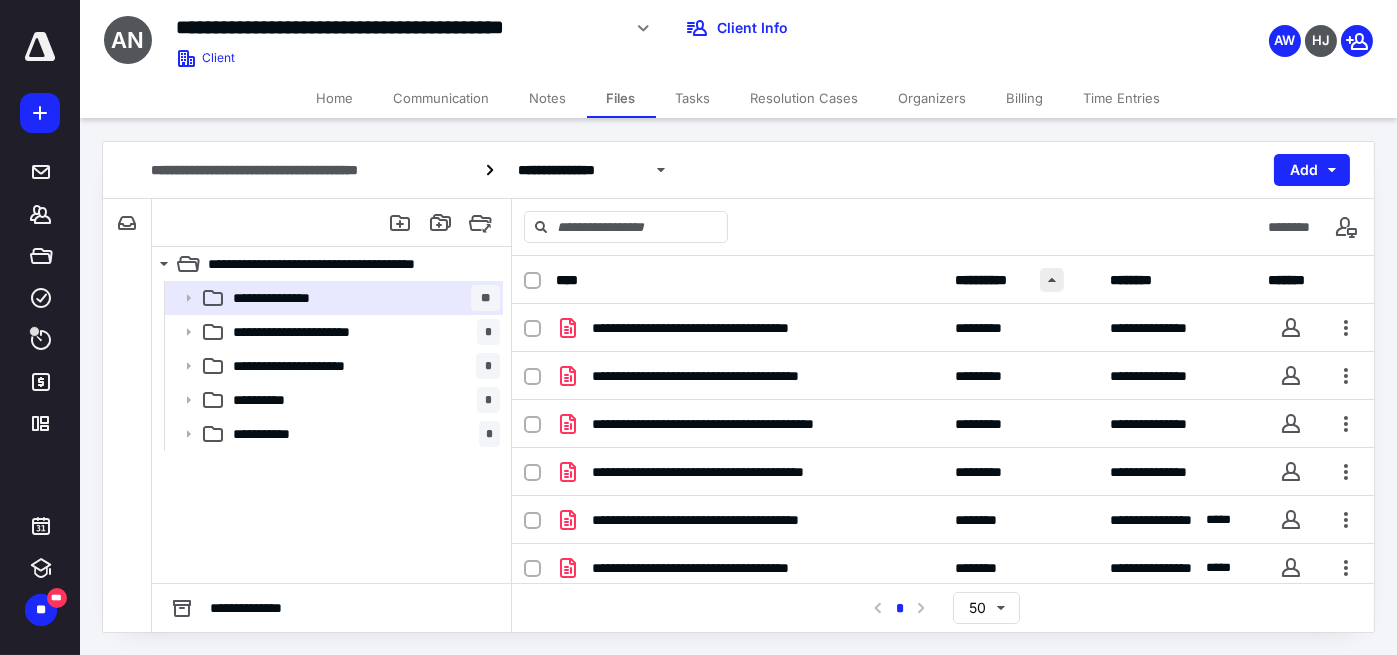 click at bounding box center (1052, 280) 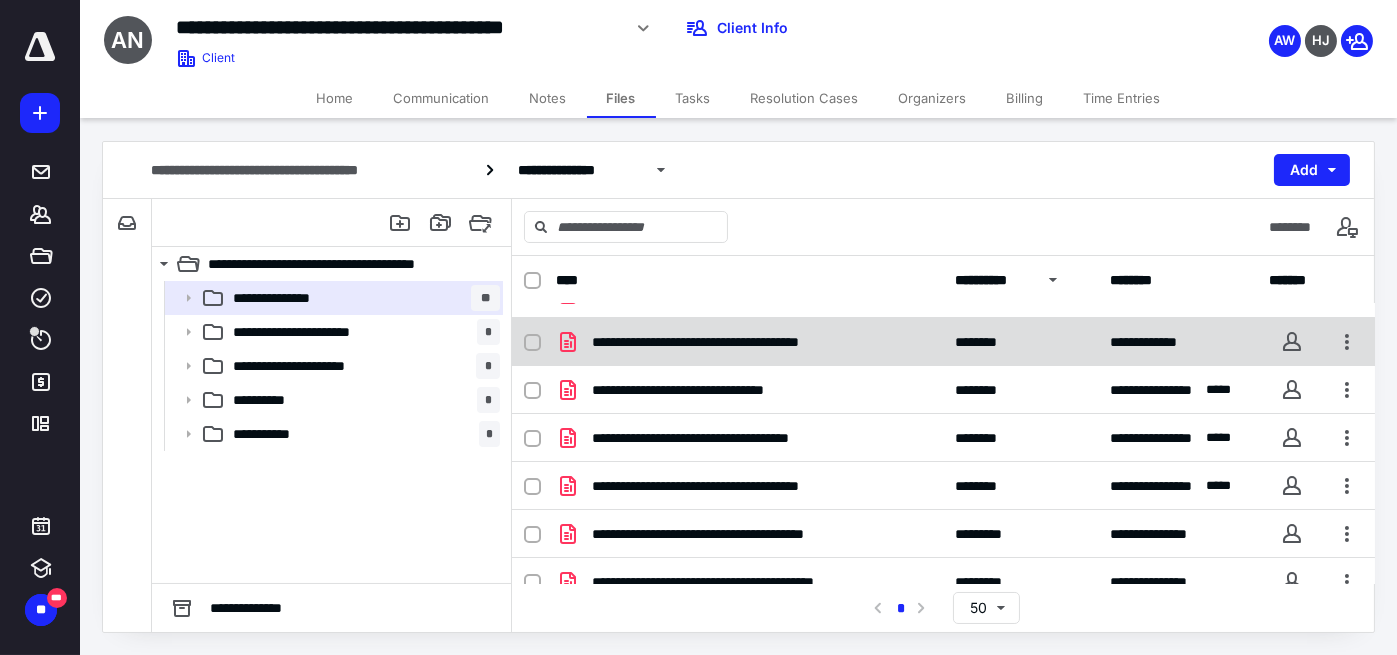 scroll, scrollTop: 0, scrollLeft: 0, axis: both 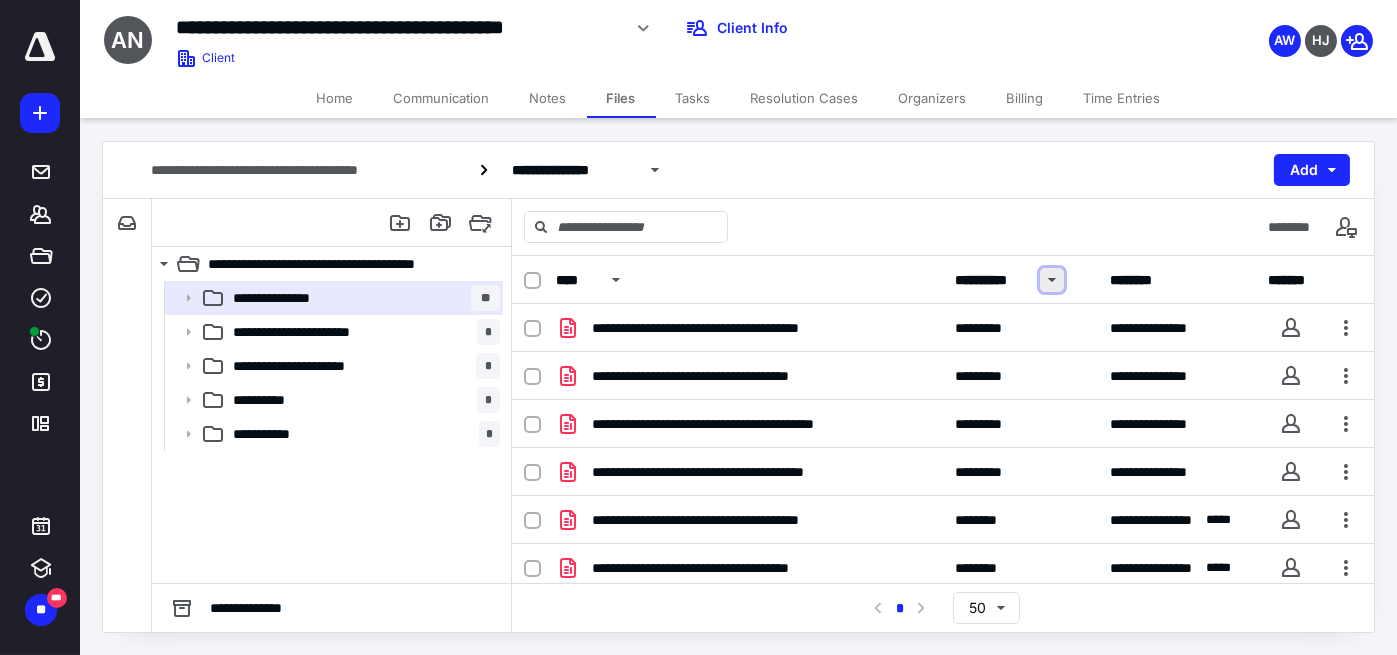 click at bounding box center (1052, 280) 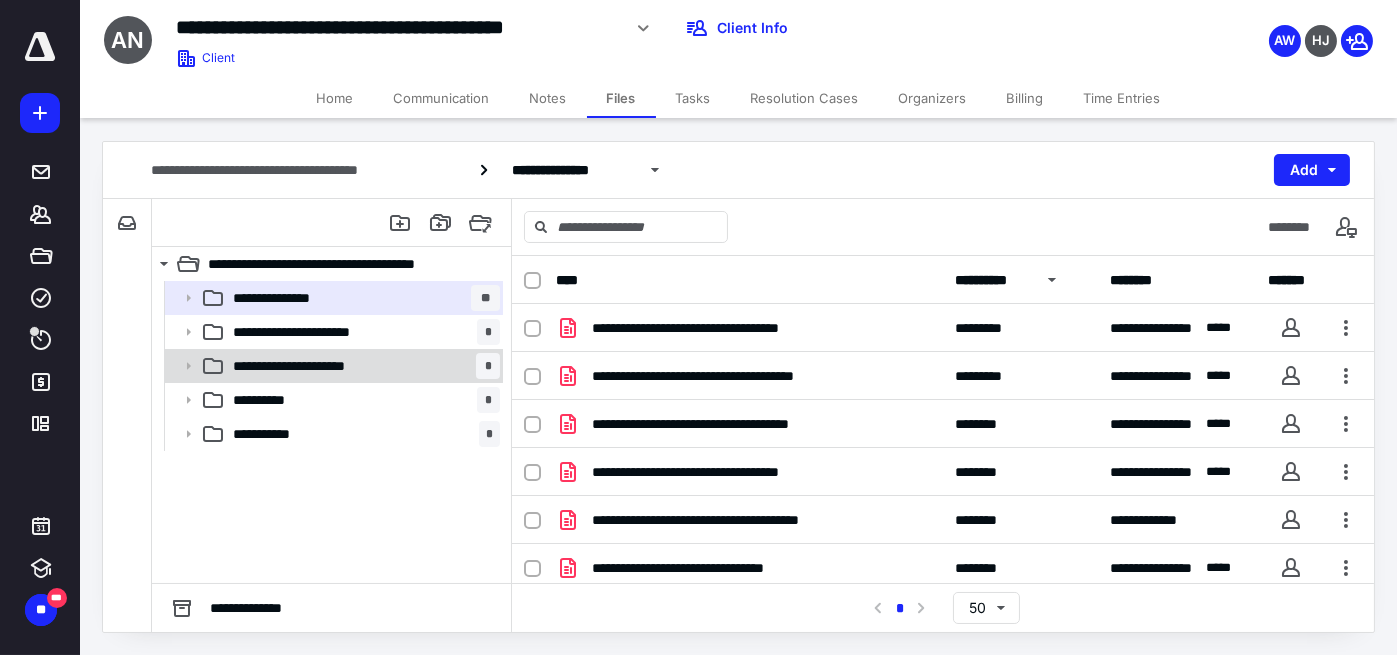 click on "**********" at bounding box center (362, 366) 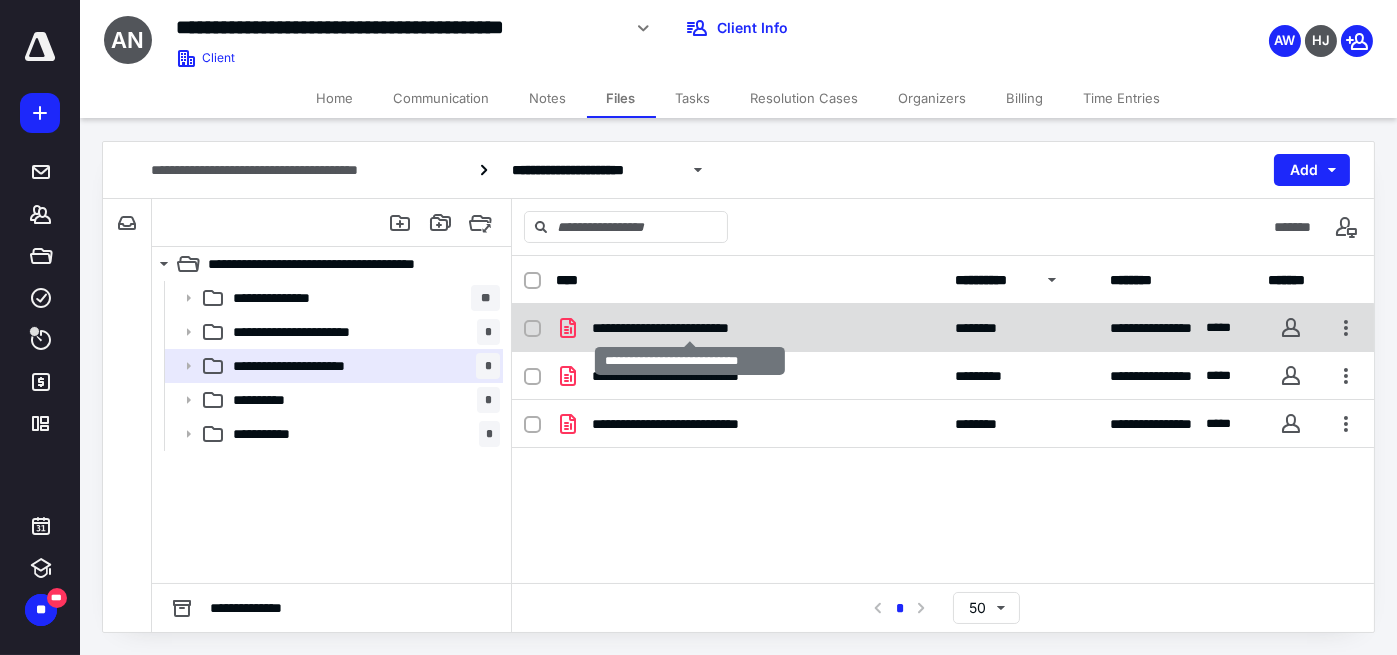 click on "**********" at bounding box center [690, 328] 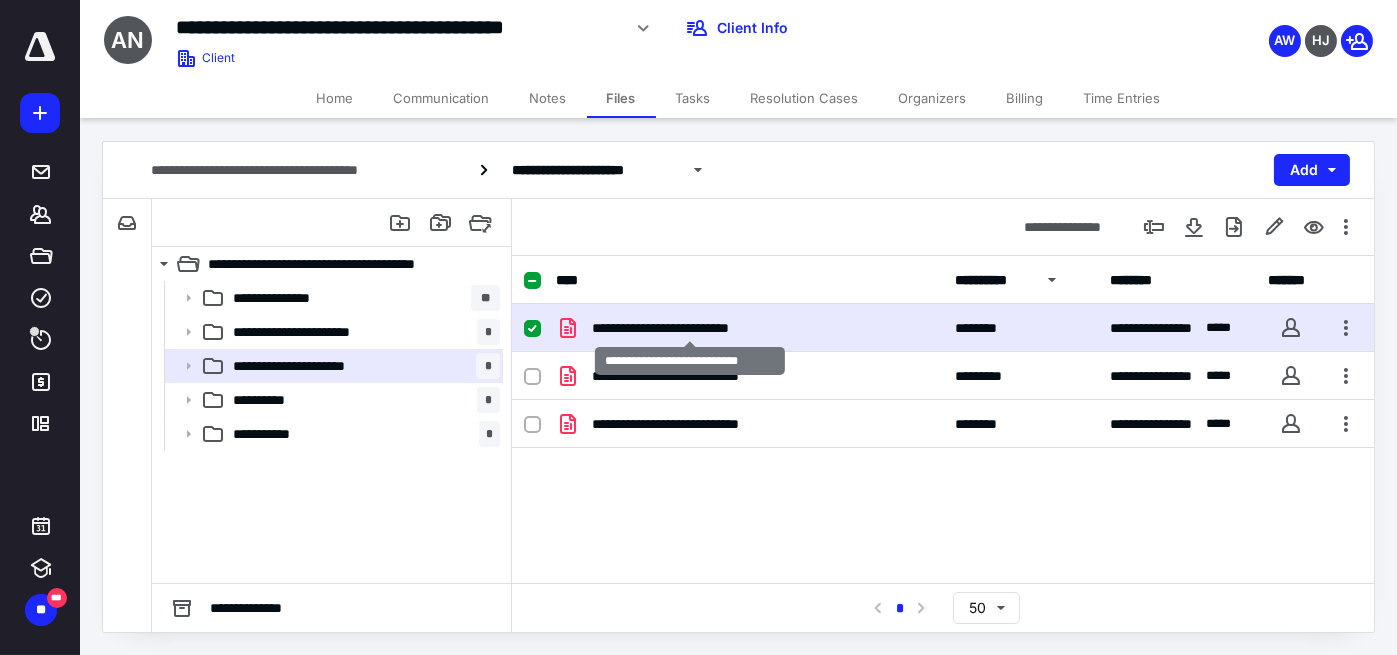 click on "**********" at bounding box center [690, 328] 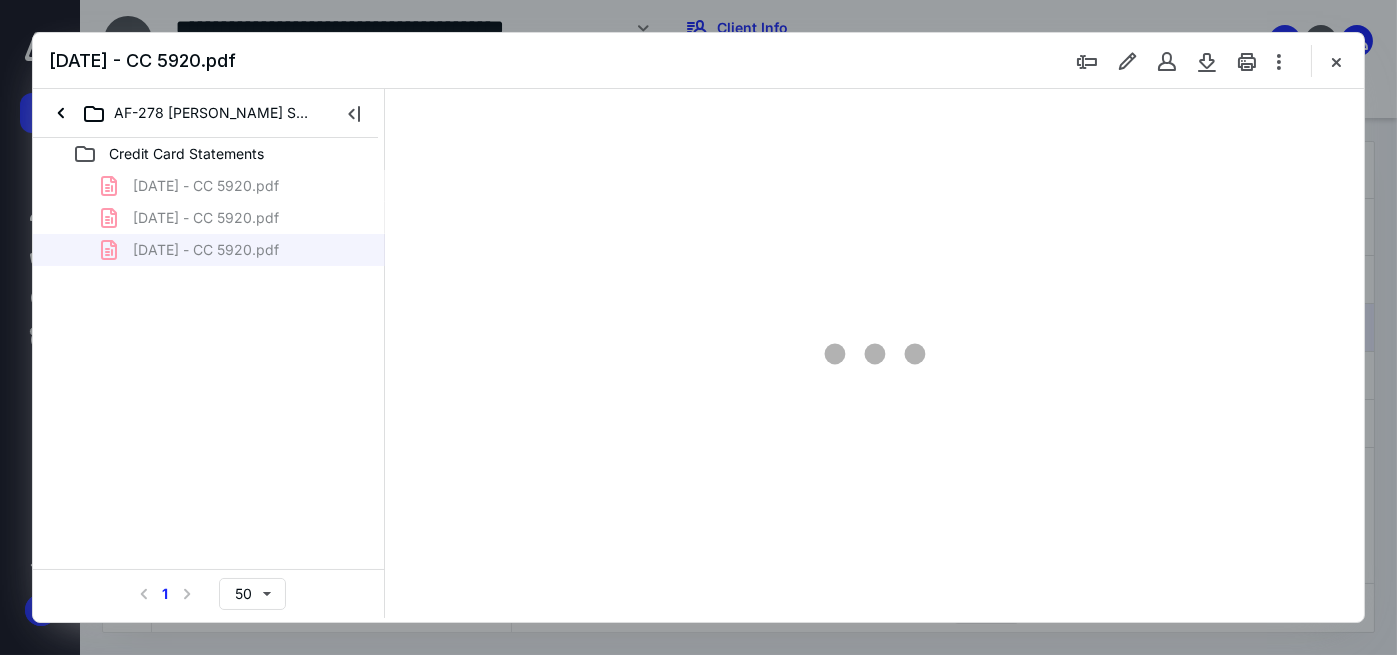 scroll, scrollTop: 0, scrollLeft: 0, axis: both 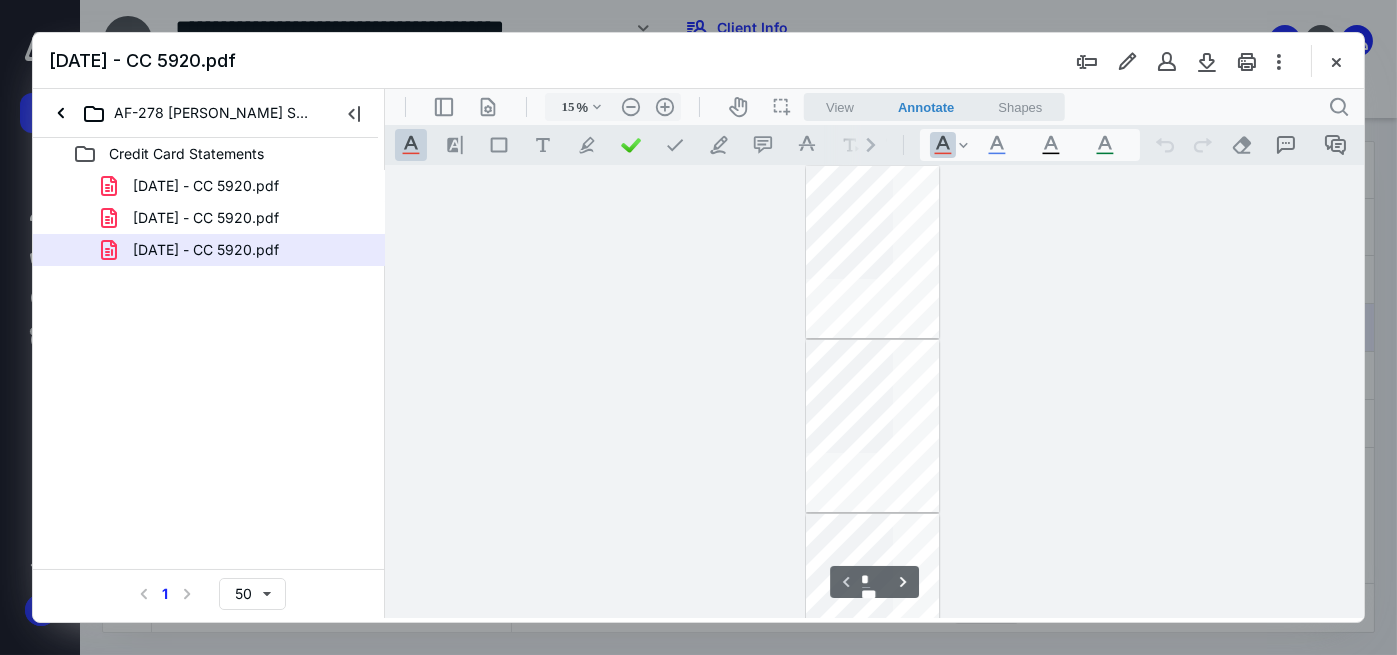 type on "30" 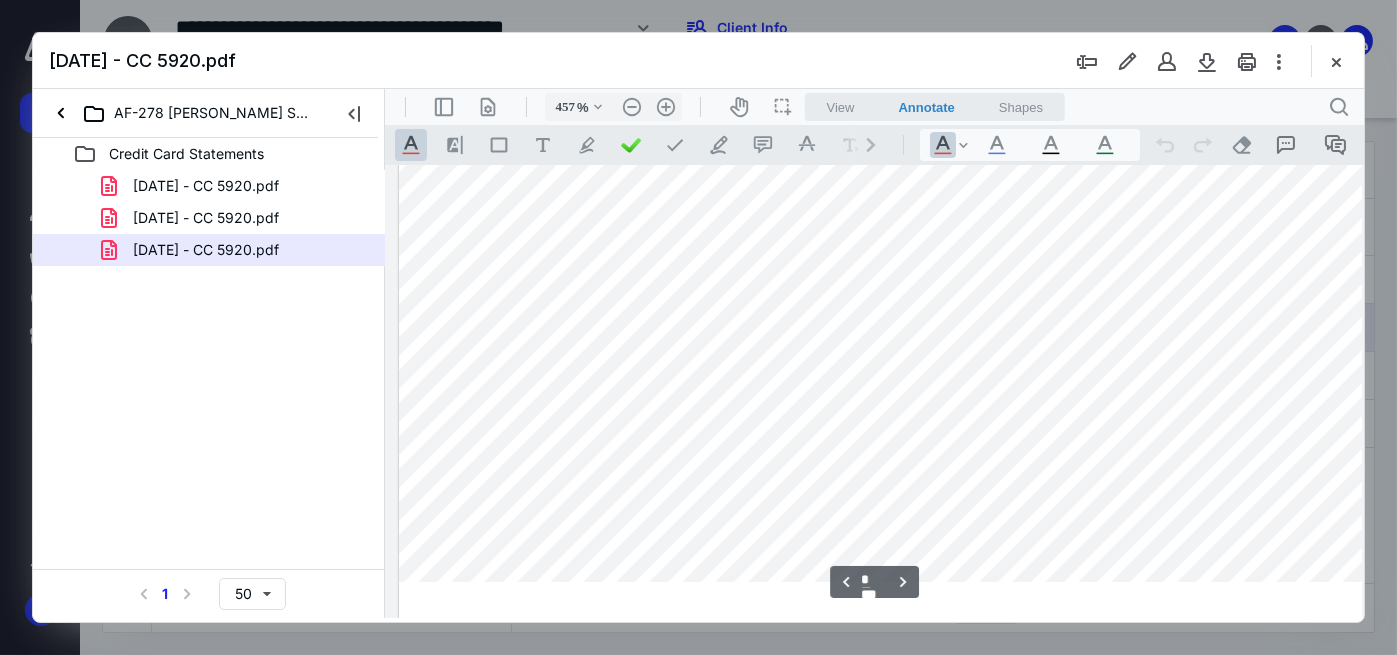 scroll, scrollTop: 2758, scrollLeft: 288, axis: both 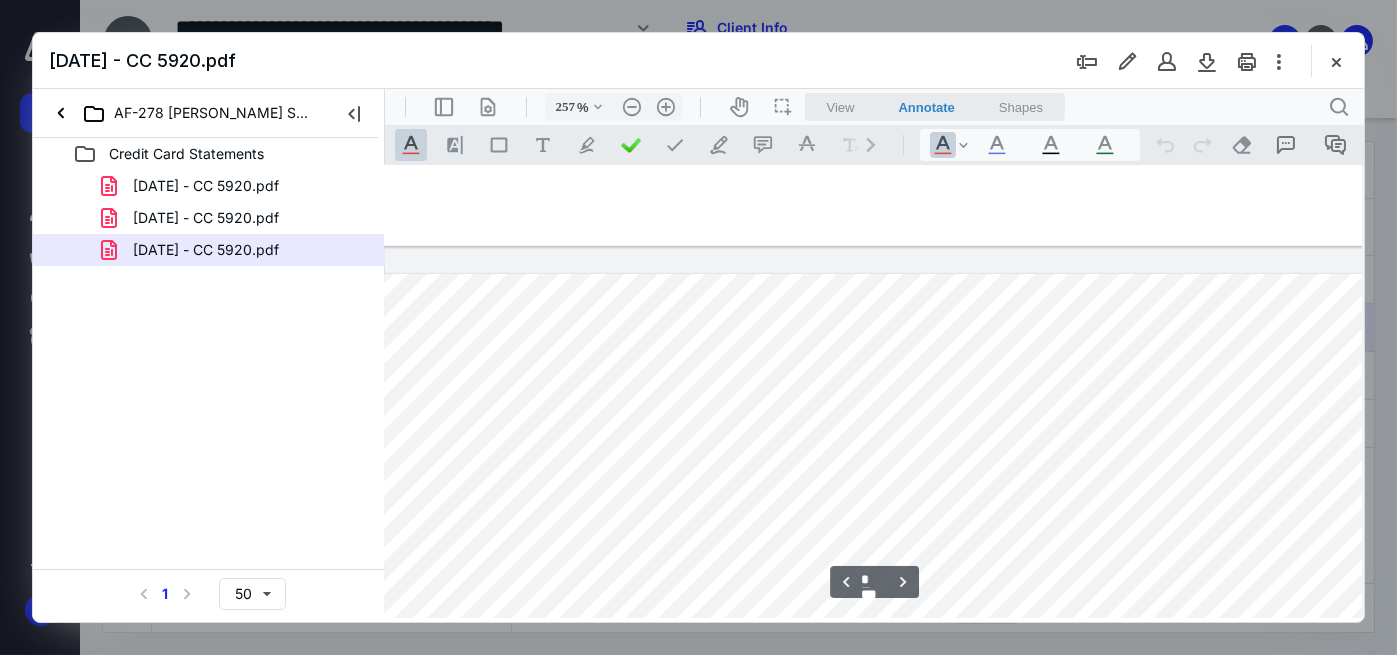 type on "157" 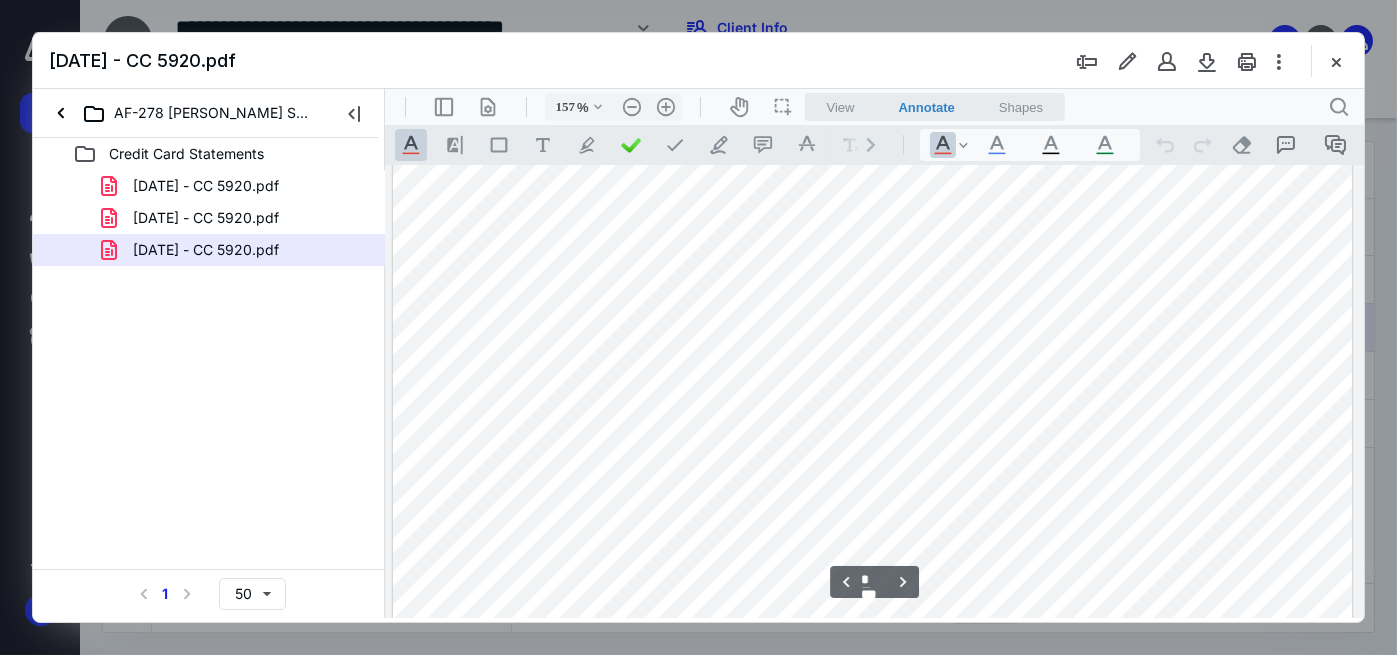 scroll, scrollTop: 1130, scrollLeft: 0, axis: vertical 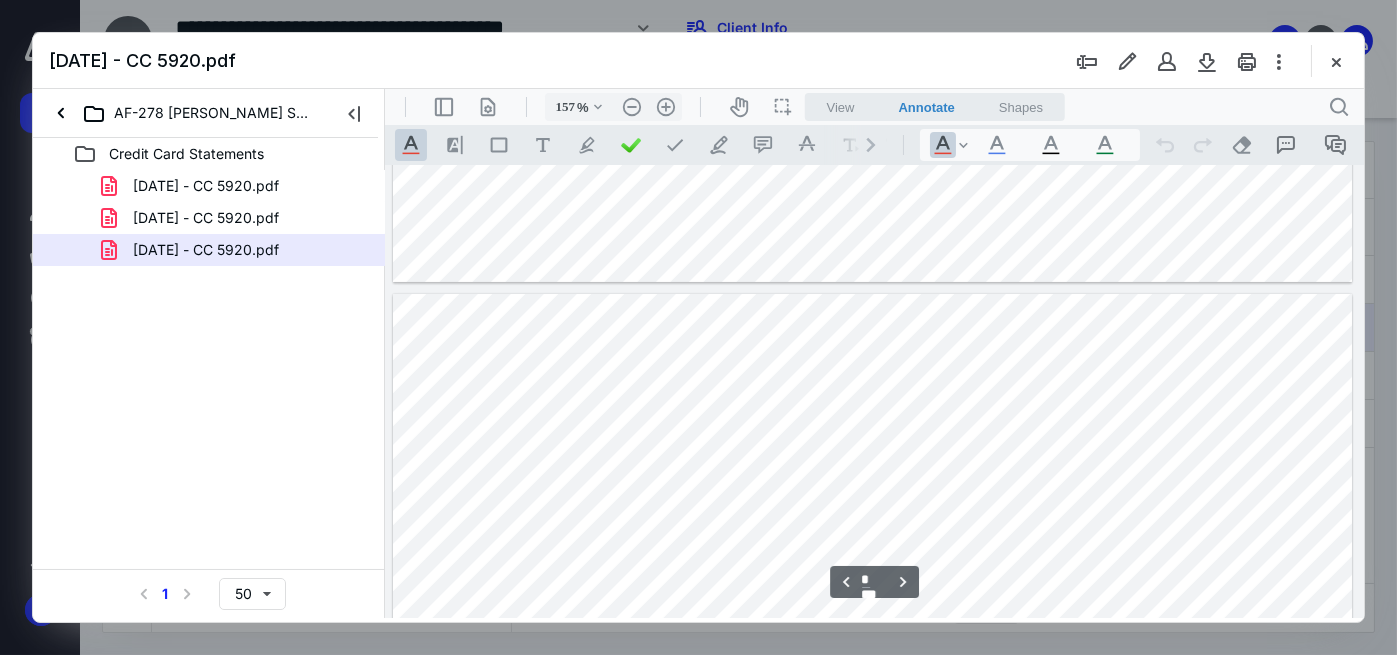 type on "*" 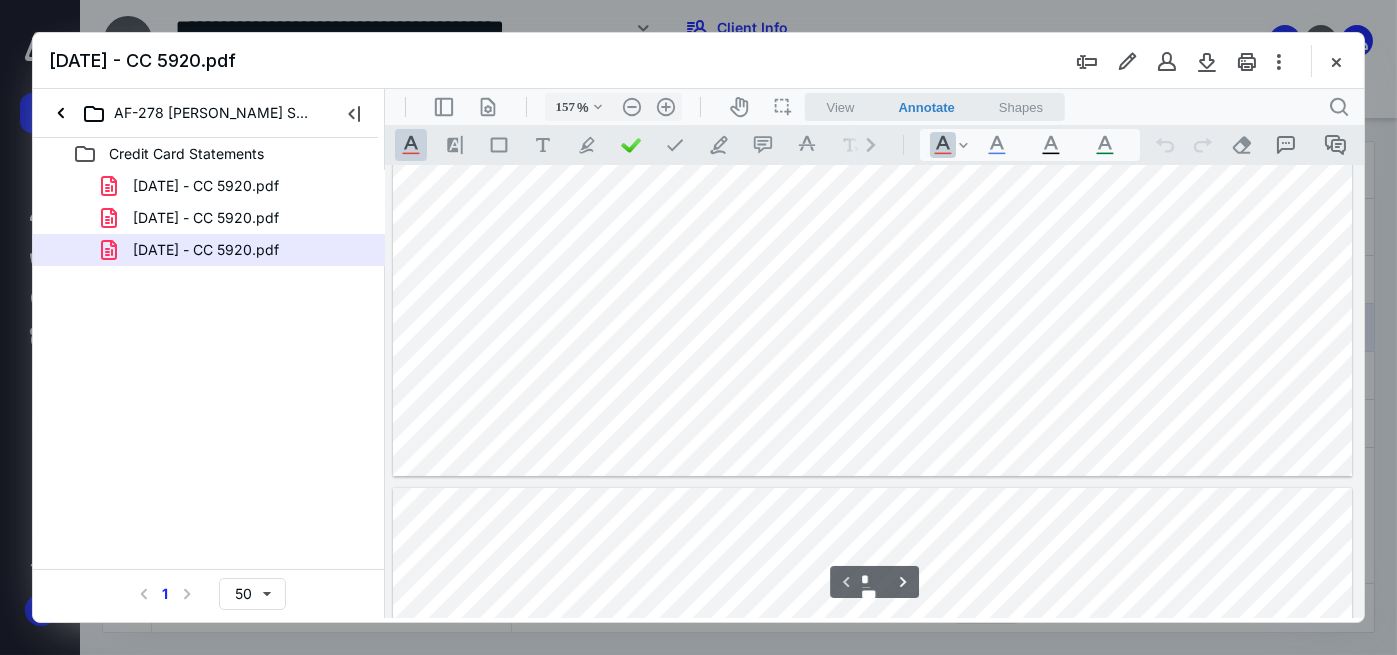 scroll, scrollTop: 818, scrollLeft: 0, axis: vertical 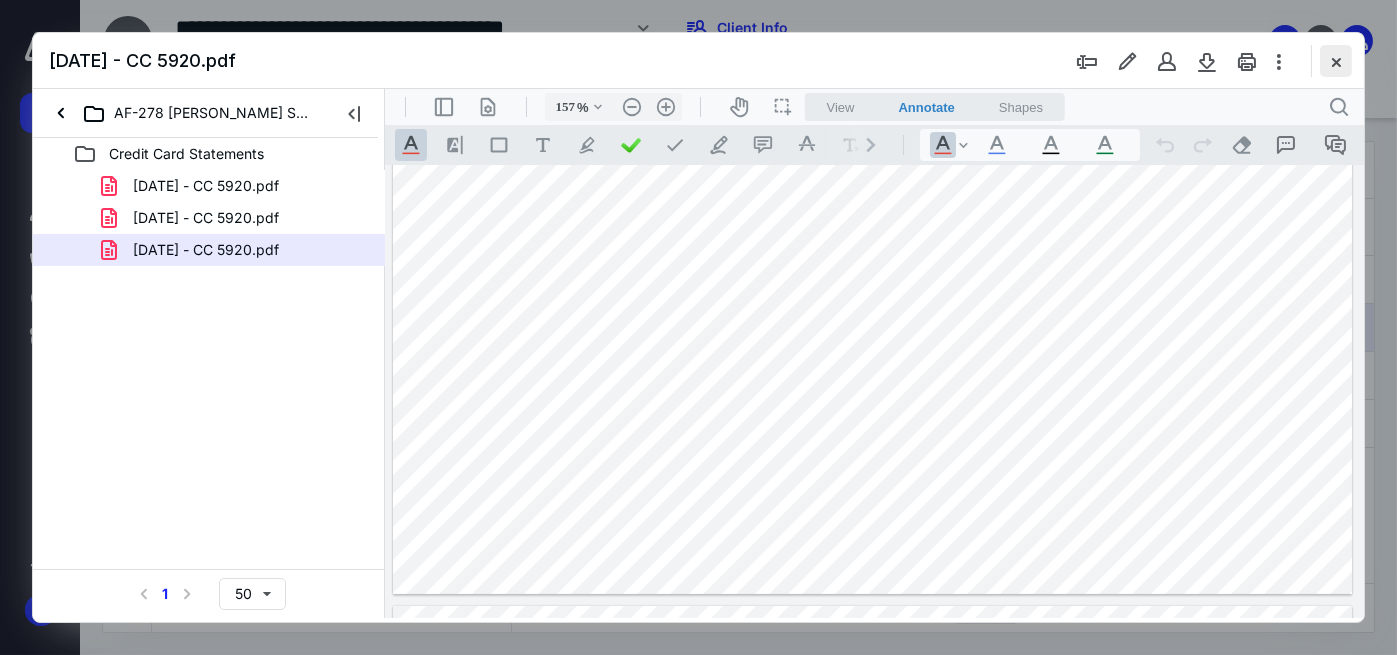 click at bounding box center [1336, 61] 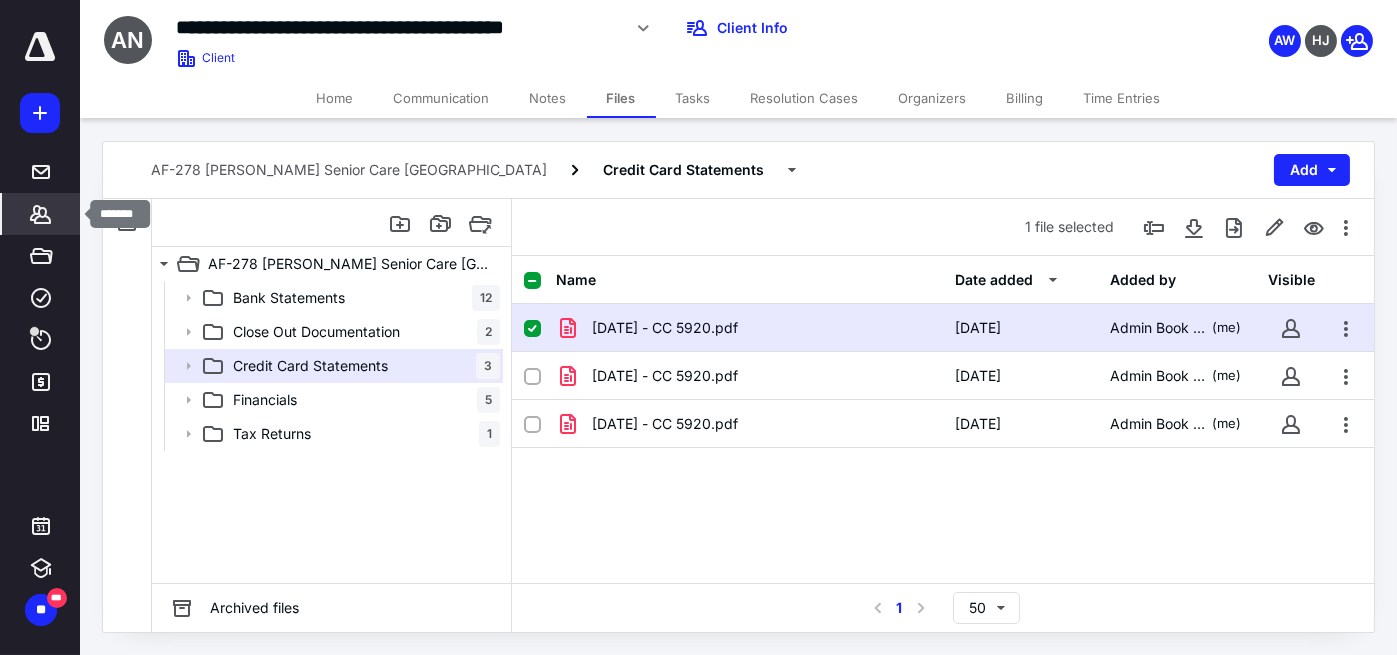 click 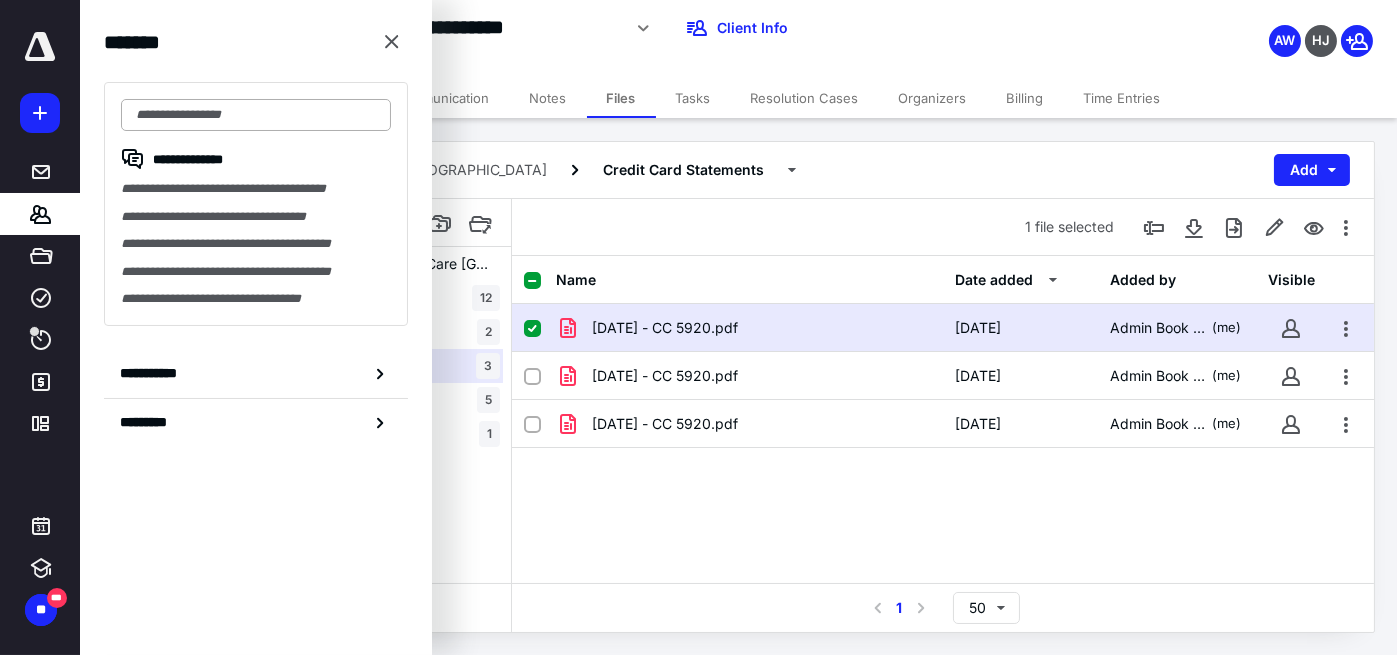 click at bounding box center [256, 115] 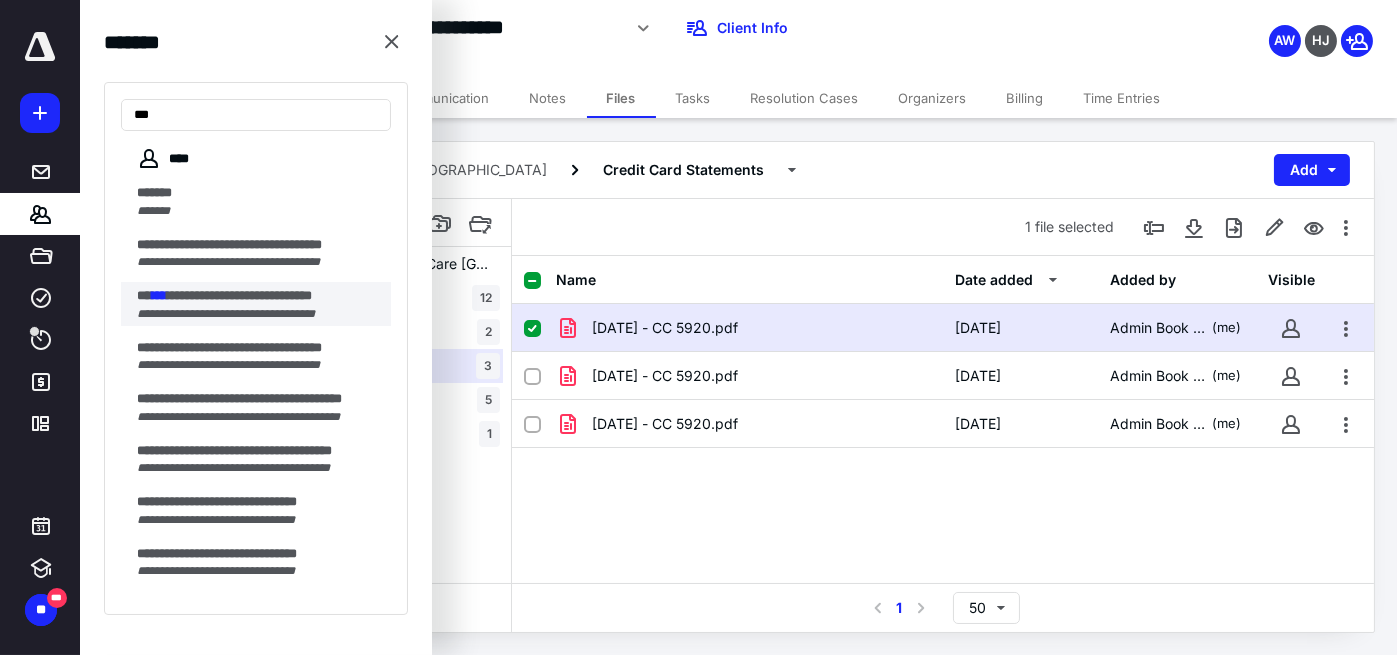 type on "***" 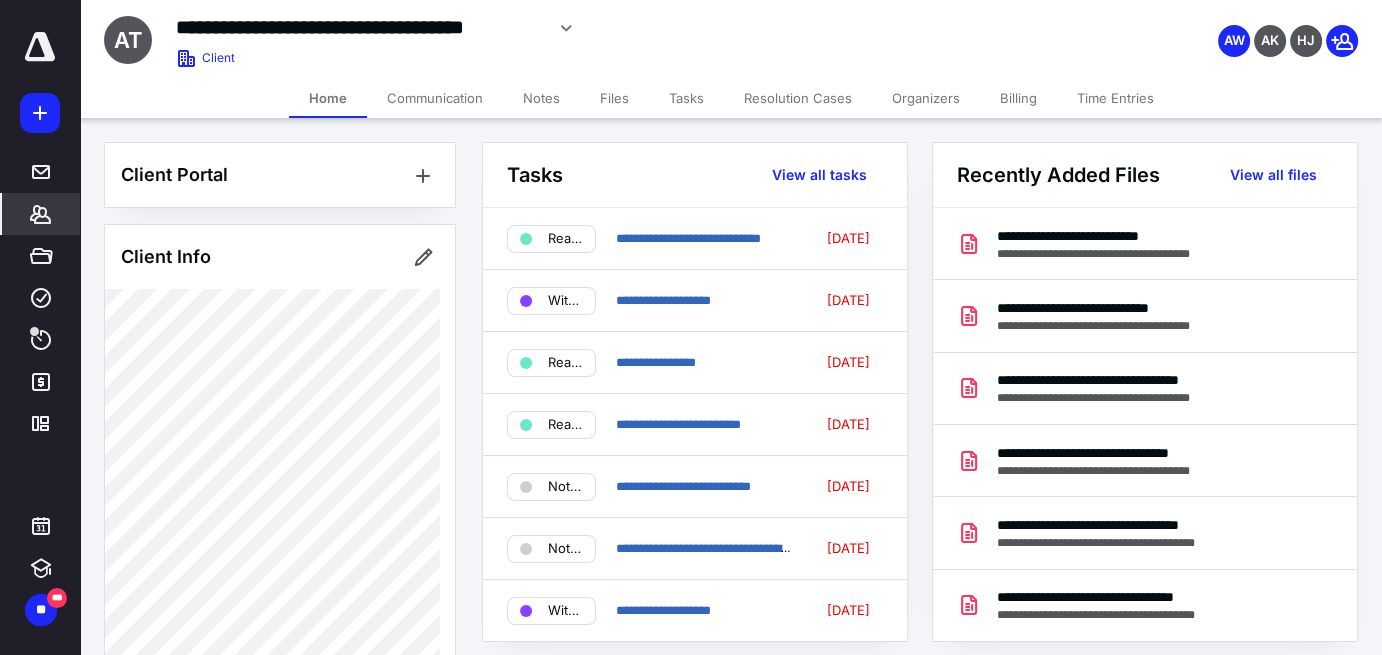 click on "Files" at bounding box center (614, 98) 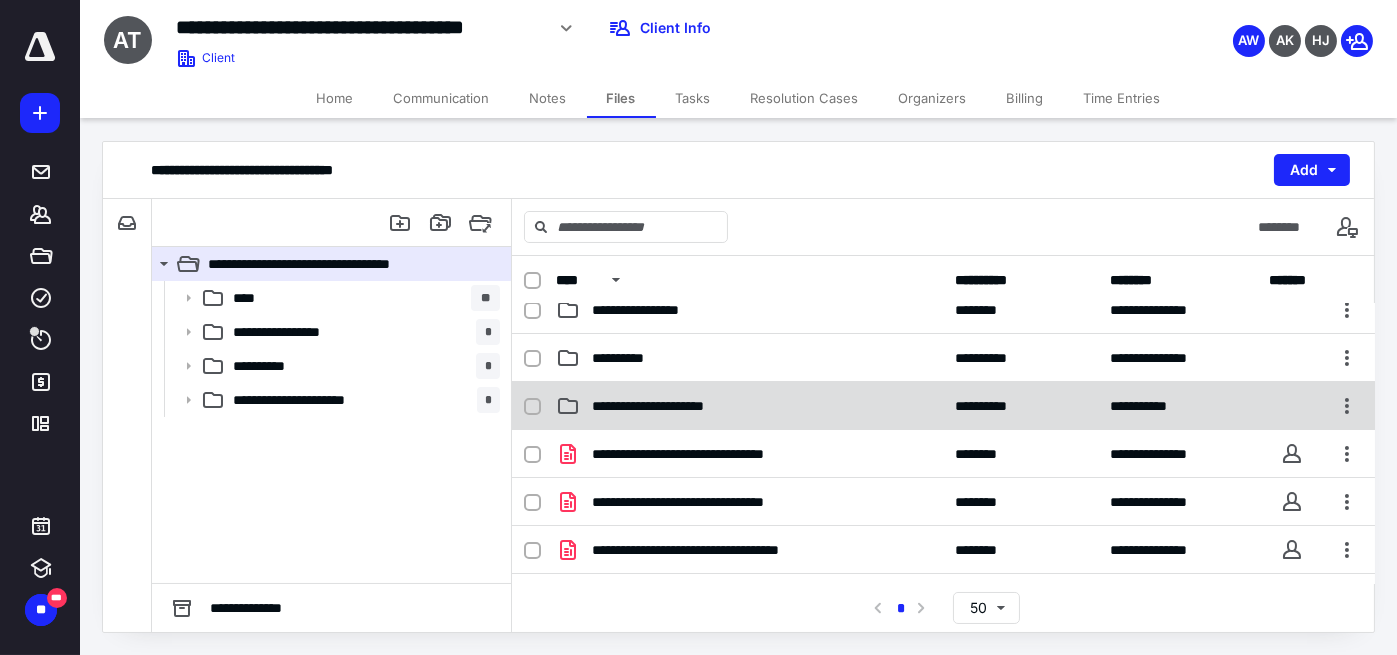 scroll, scrollTop: 58, scrollLeft: 0, axis: vertical 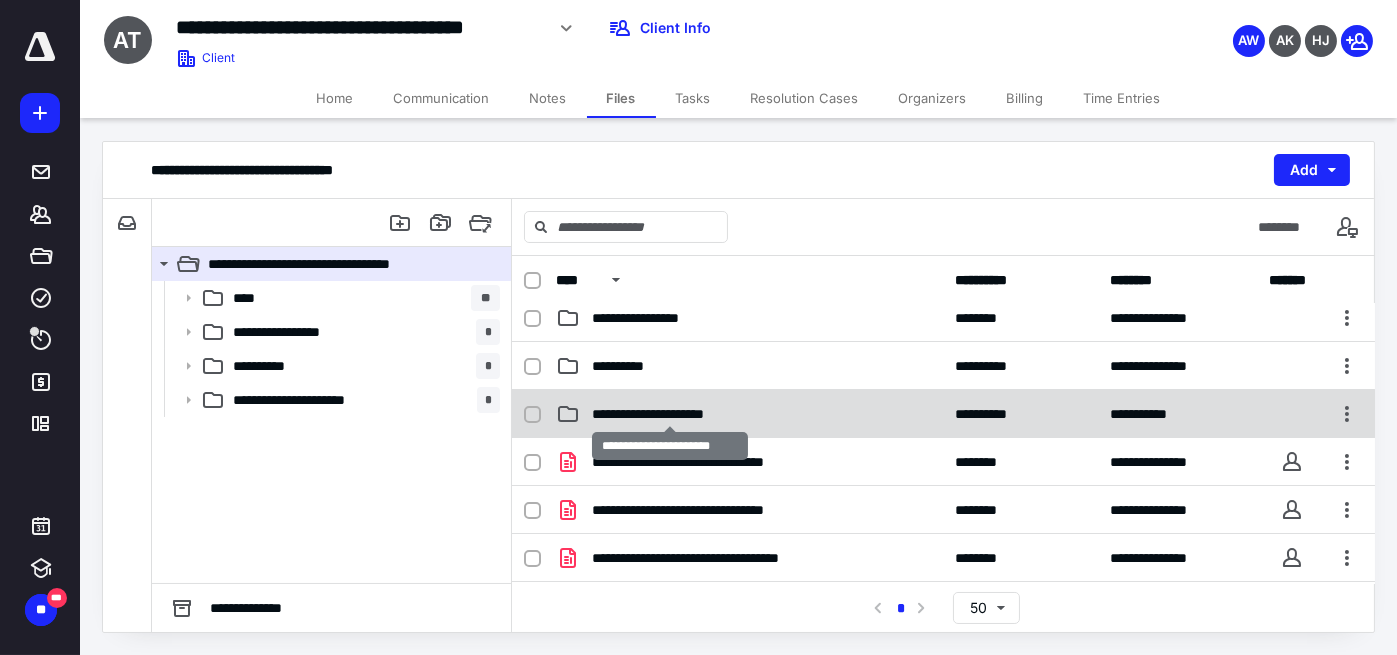 click on "**********" at bounding box center (670, 414) 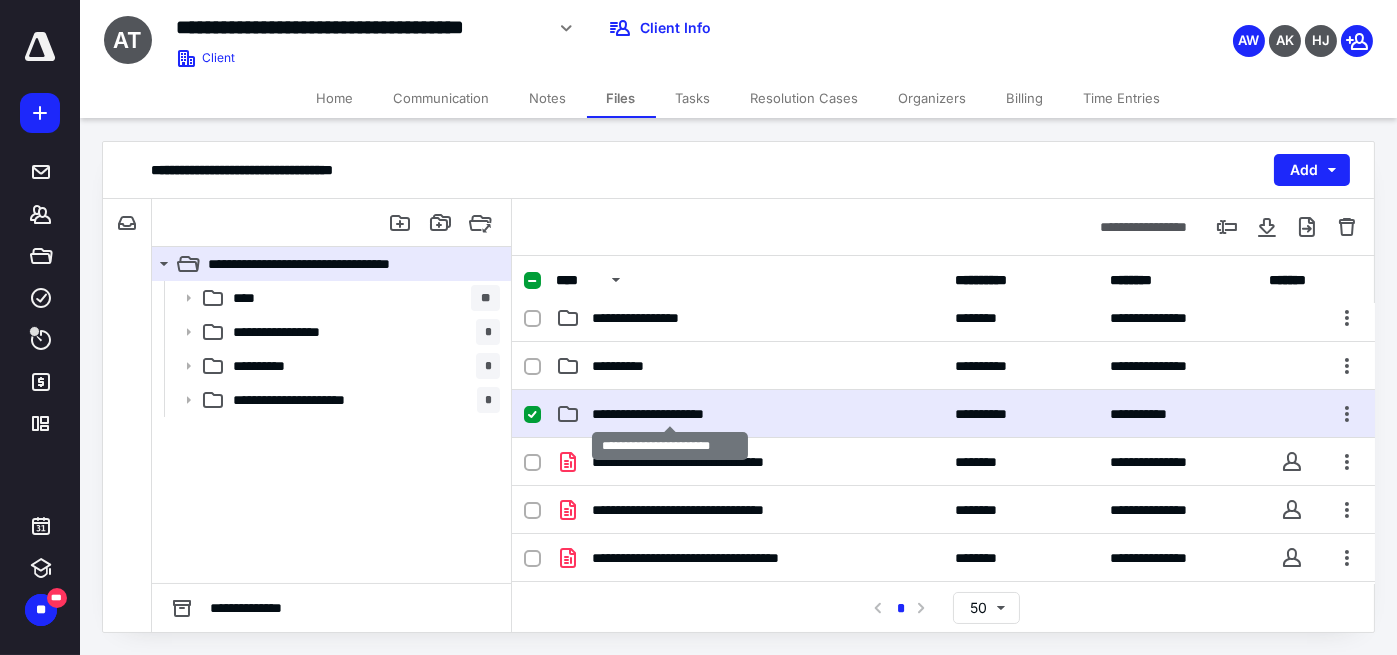 click on "**********" at bounding box center (670, 414) 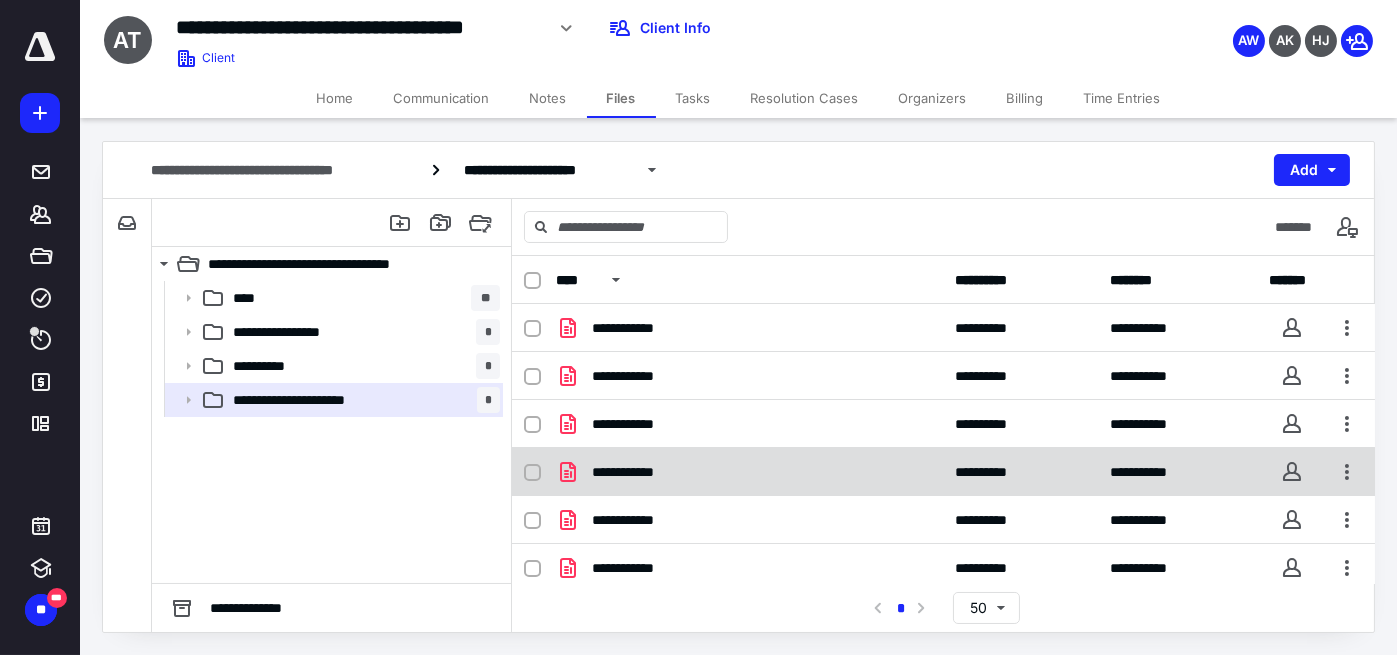 scroll, scrollTop: 53, scrollLeft: 0, axis: vertical 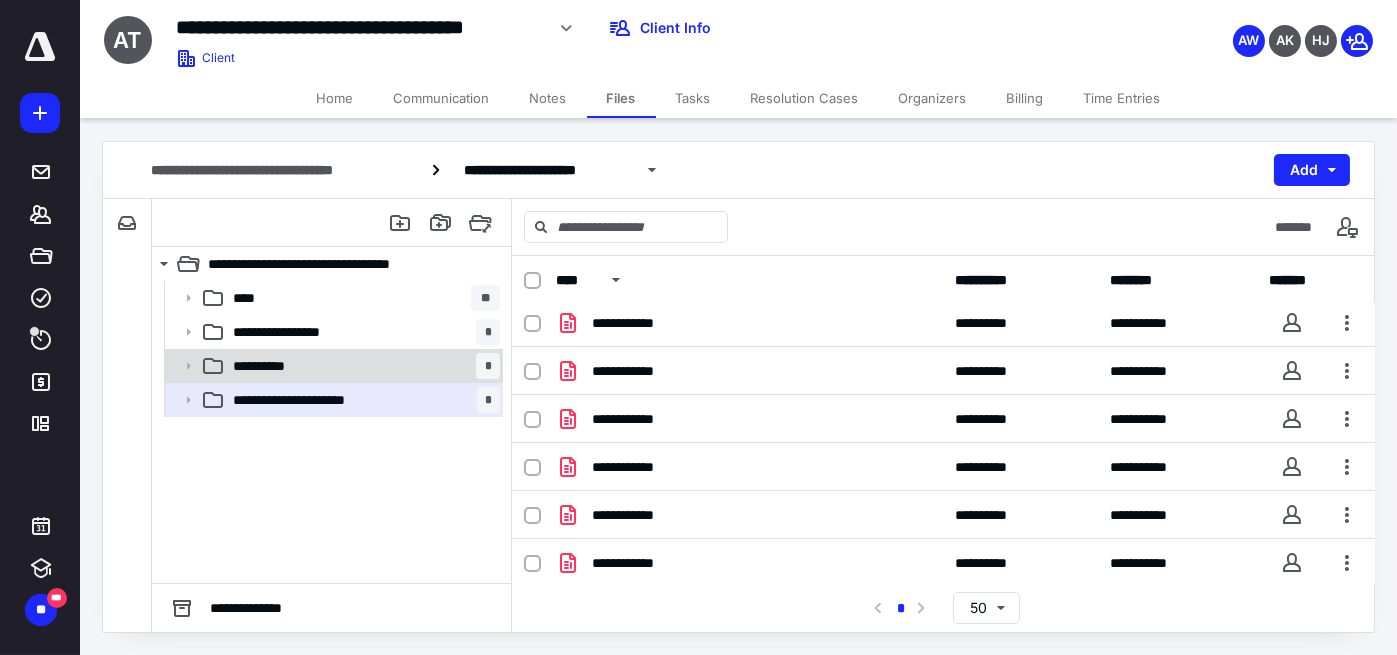 click on "**********" at bounding box center (362, 366) 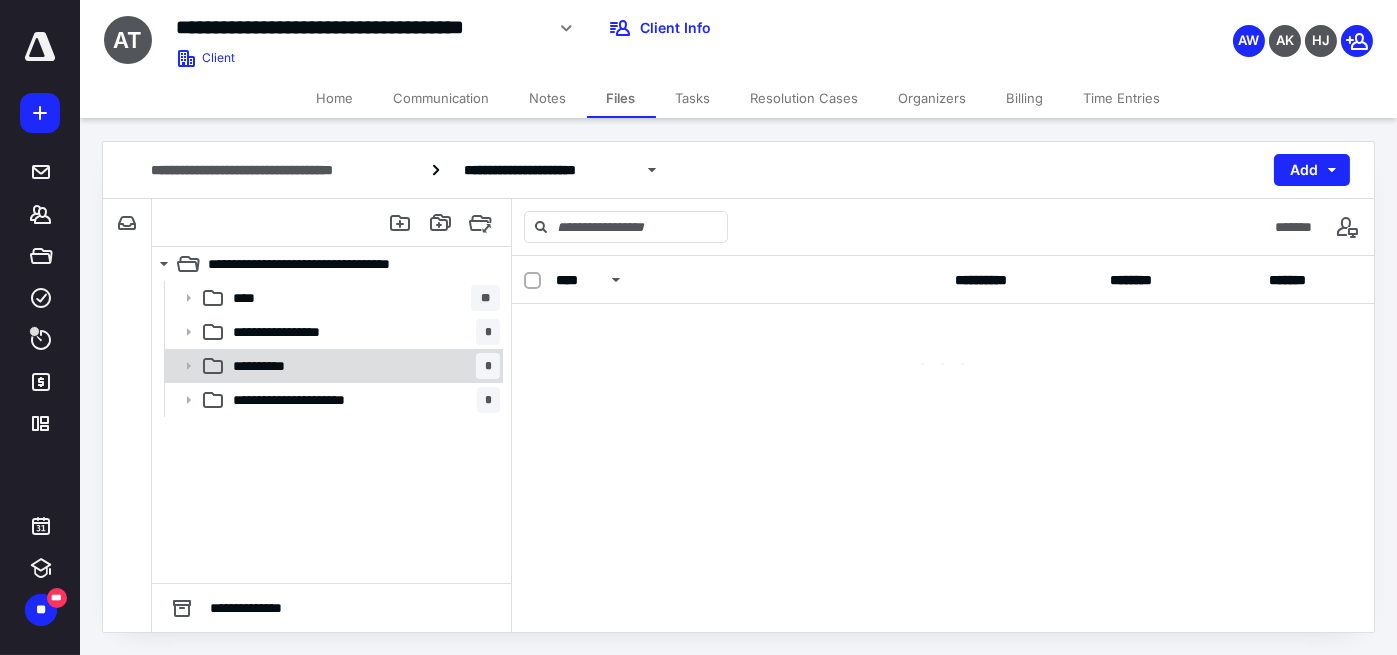 scroll, scrollTop: 0, scrollLeft: 0, axis: both 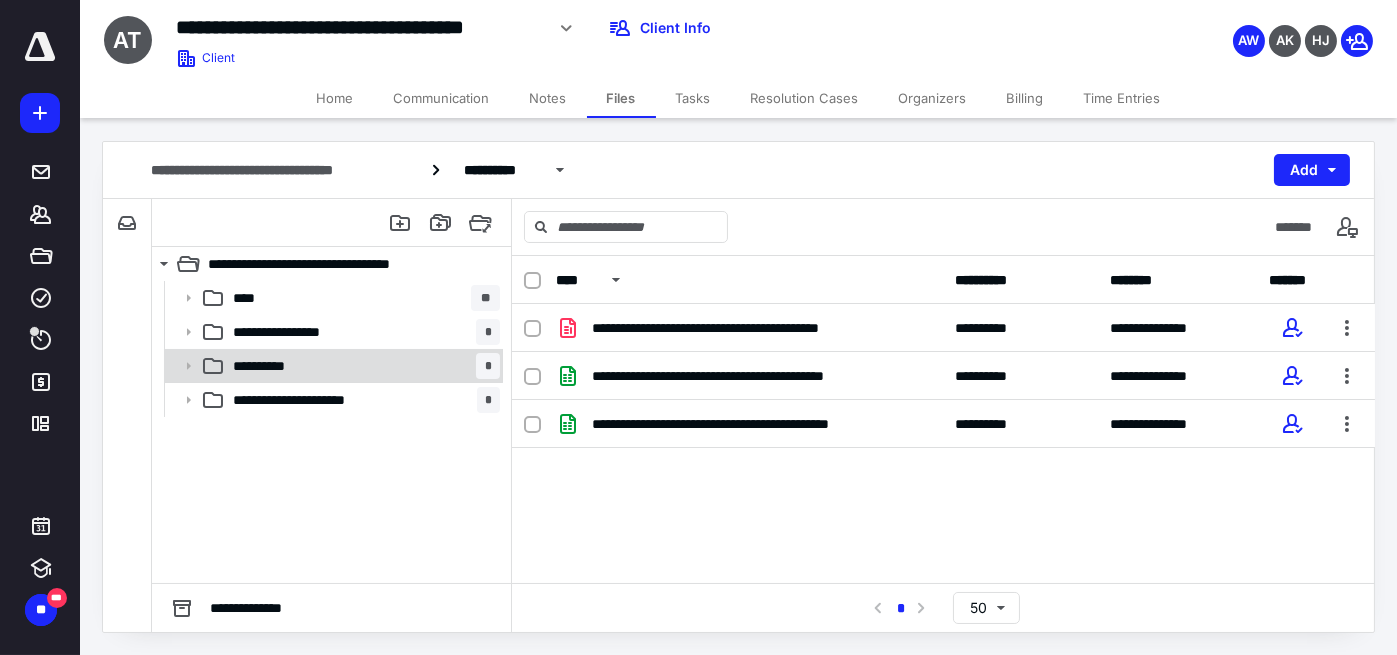 click on "**********" at bounding box center (362, 366) 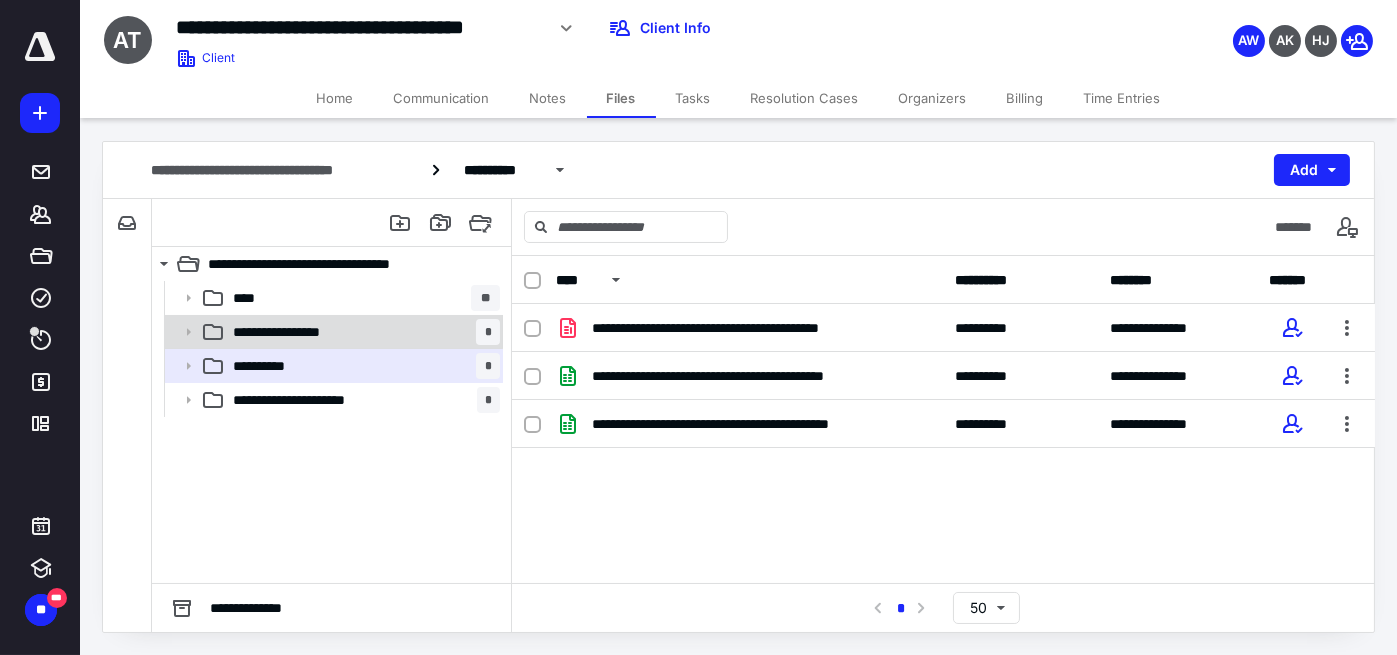 click on "**********" at bounding box center (362, 332) 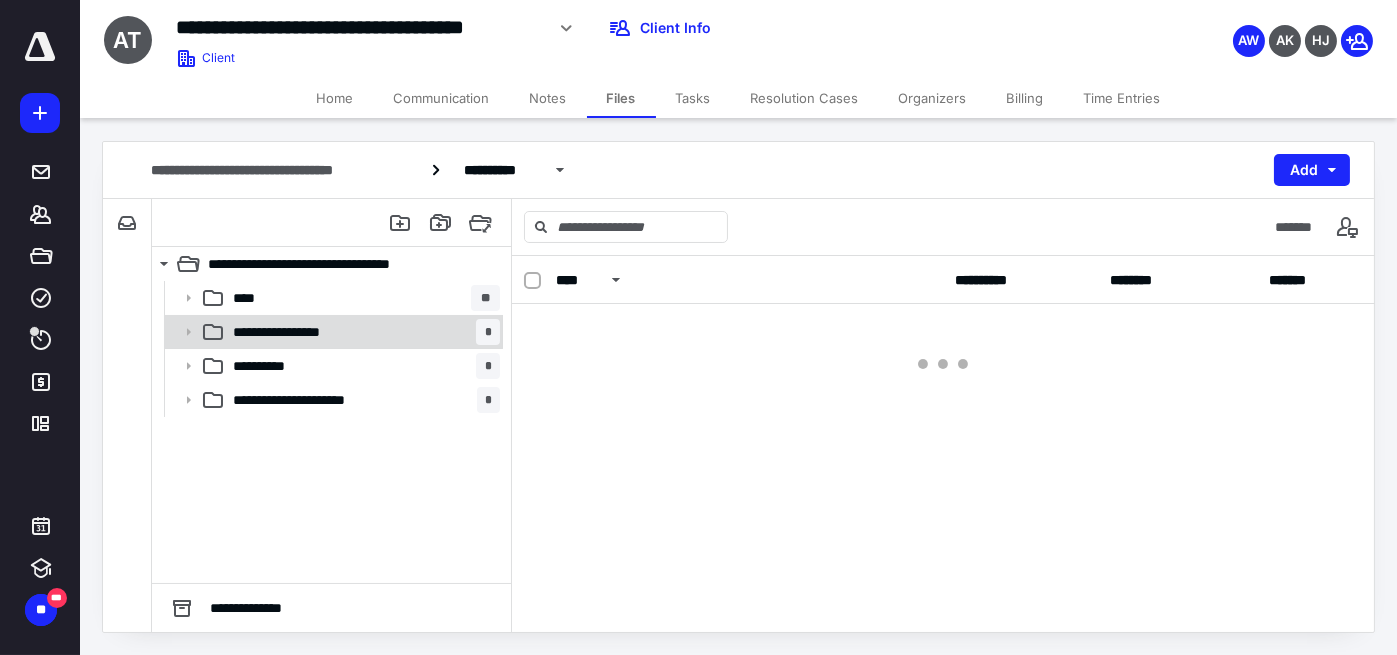 click on "**********" at bounding box center [362, 332] 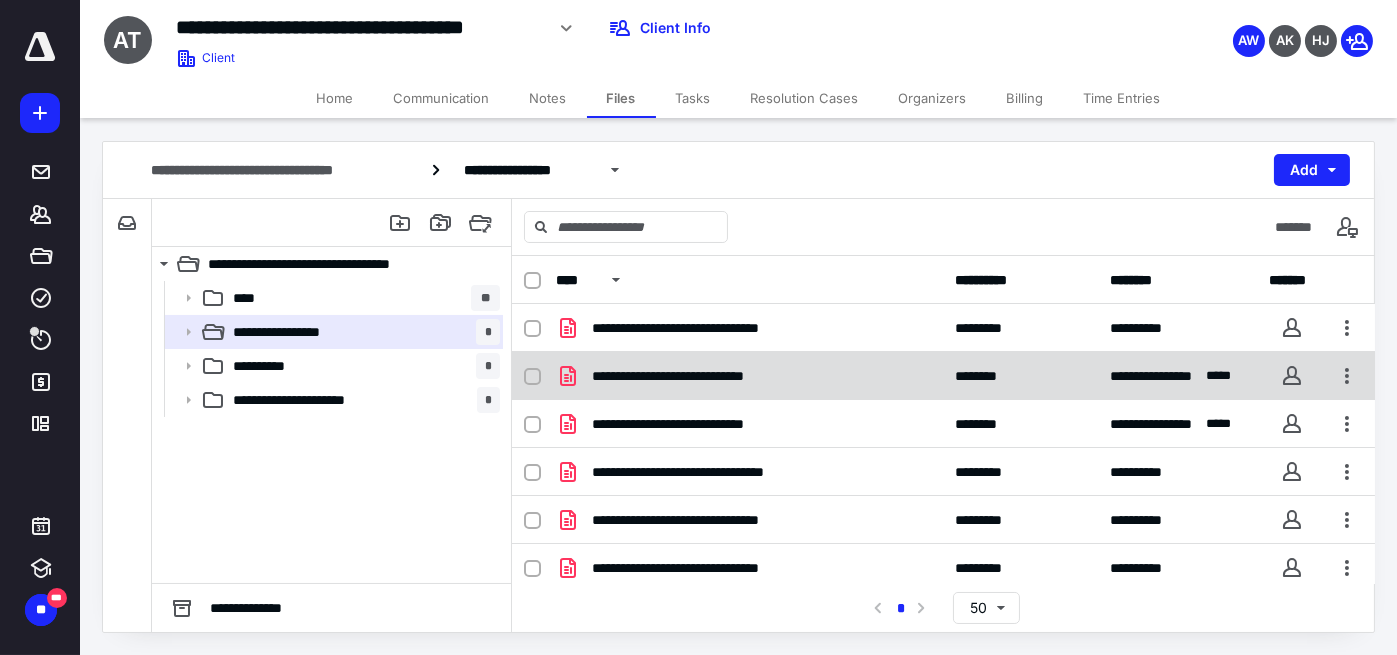 scroll, scrollTop: 149, scrollLeft: 0, axis: vertical 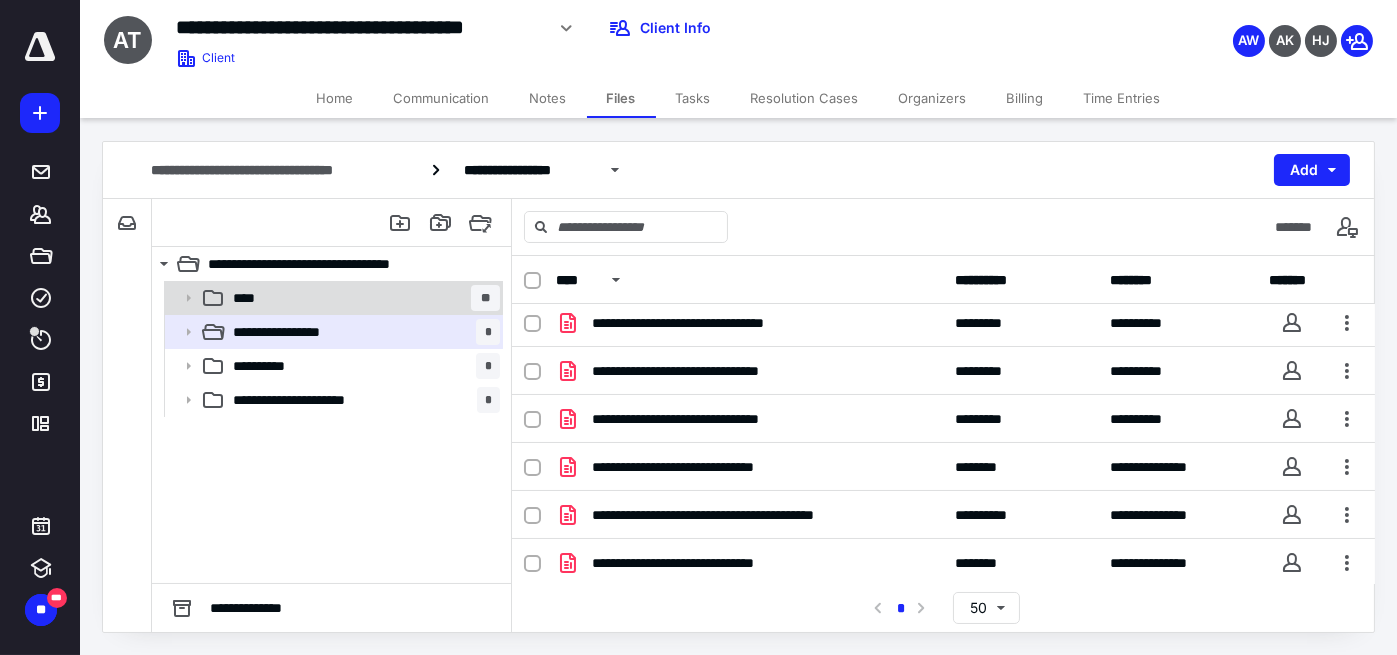 click on "**** **" at bounding box center [362, 298] 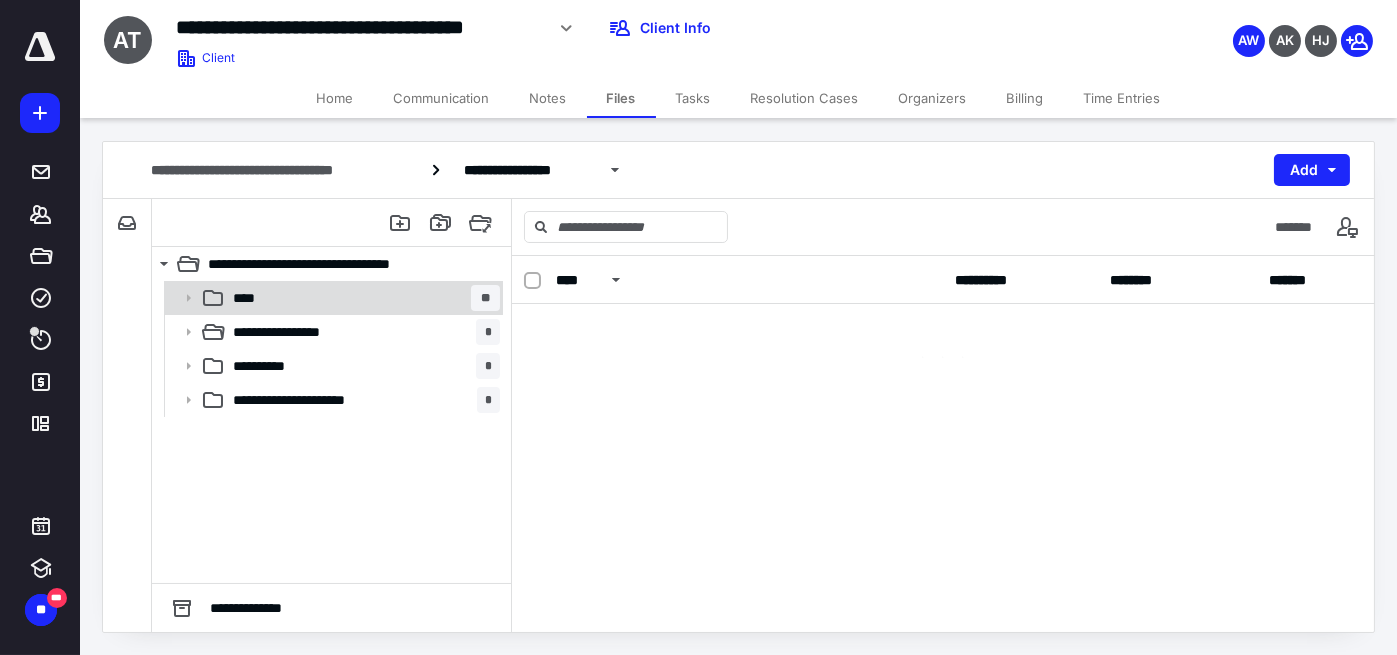 scroll, scrollTop: 0, scrollLeft: 0, axis: both 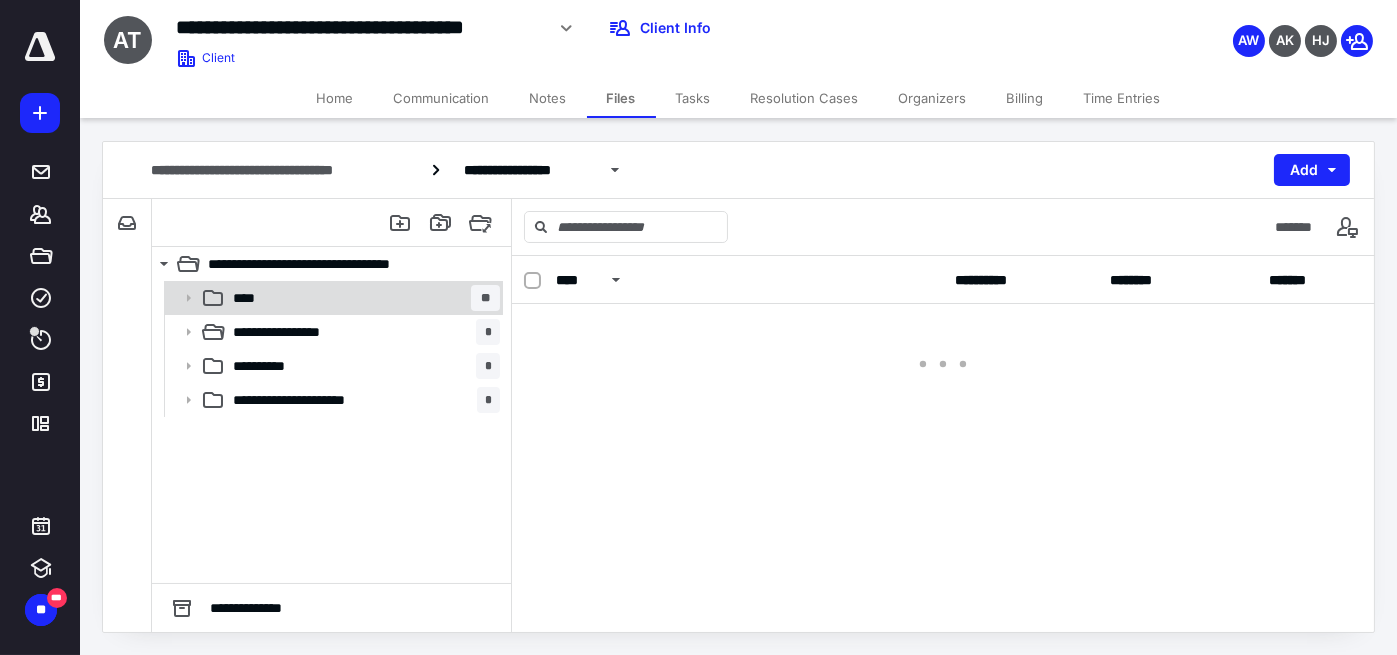 click on "**** **" at bounding box center (362, 298) 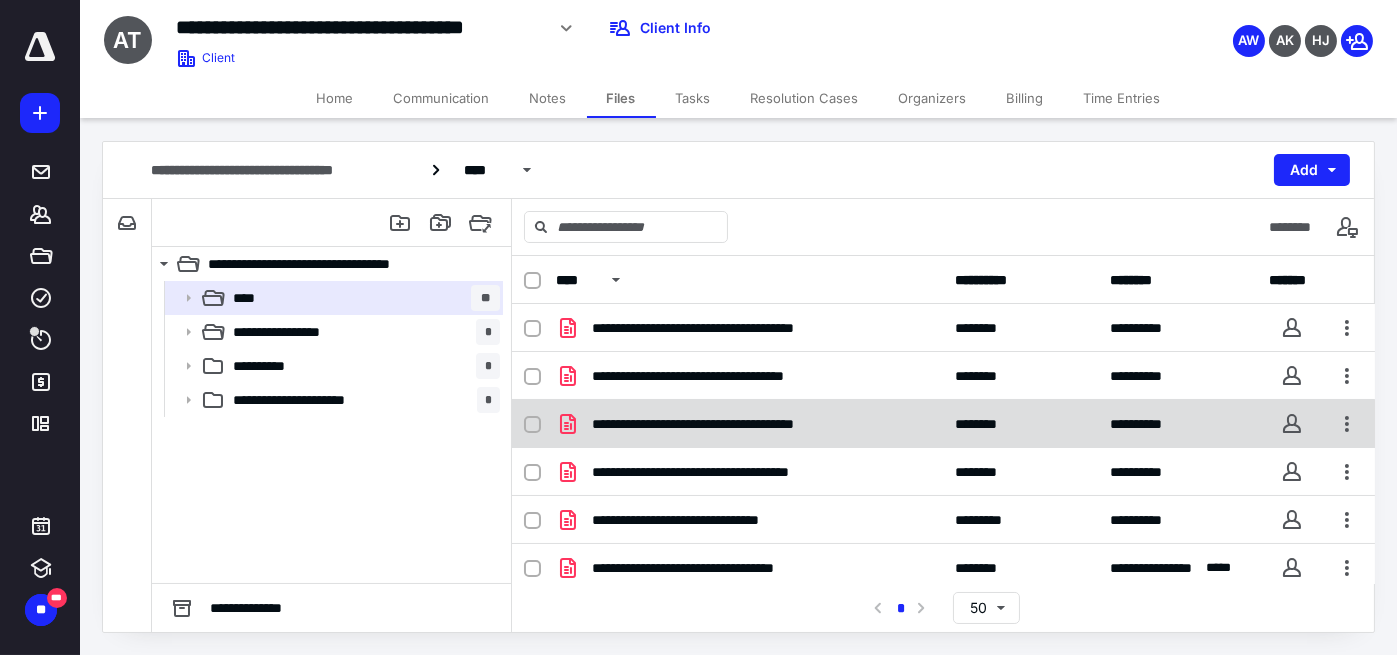 scroll, scrollTop: 339, scrollLeft: 0, axis: vertical 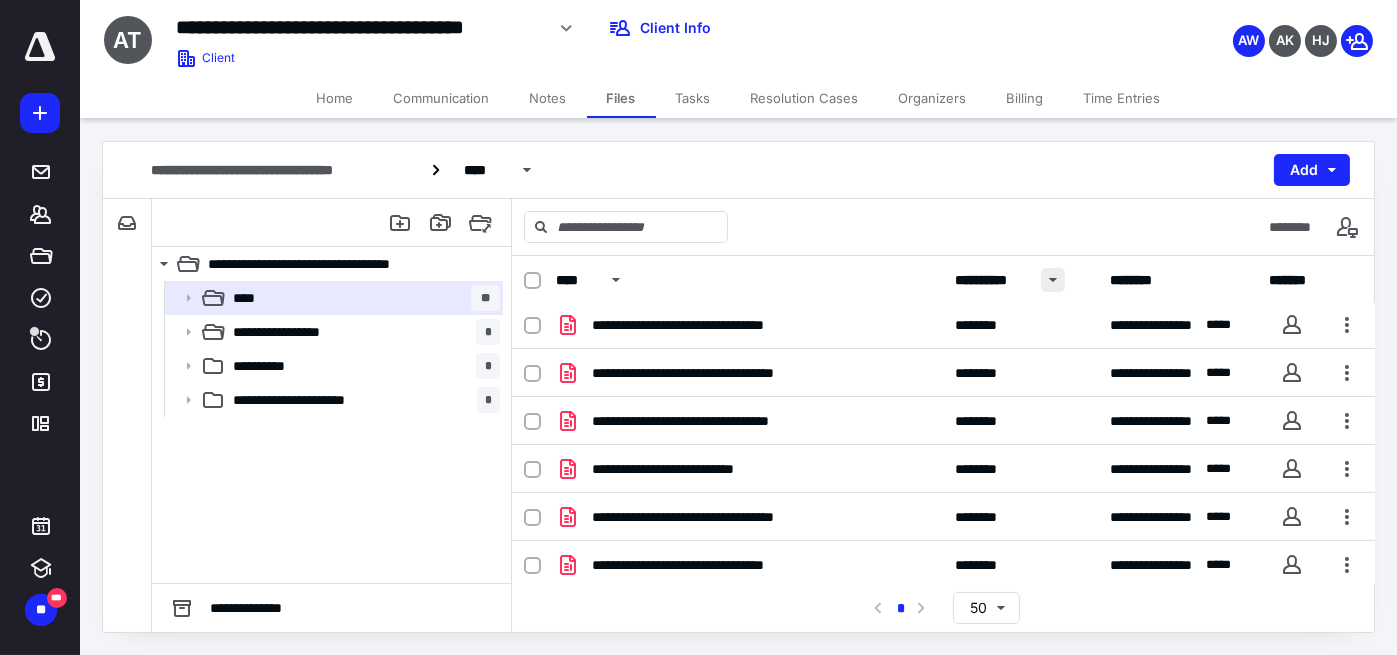 click at bounding box center (1053, 280) 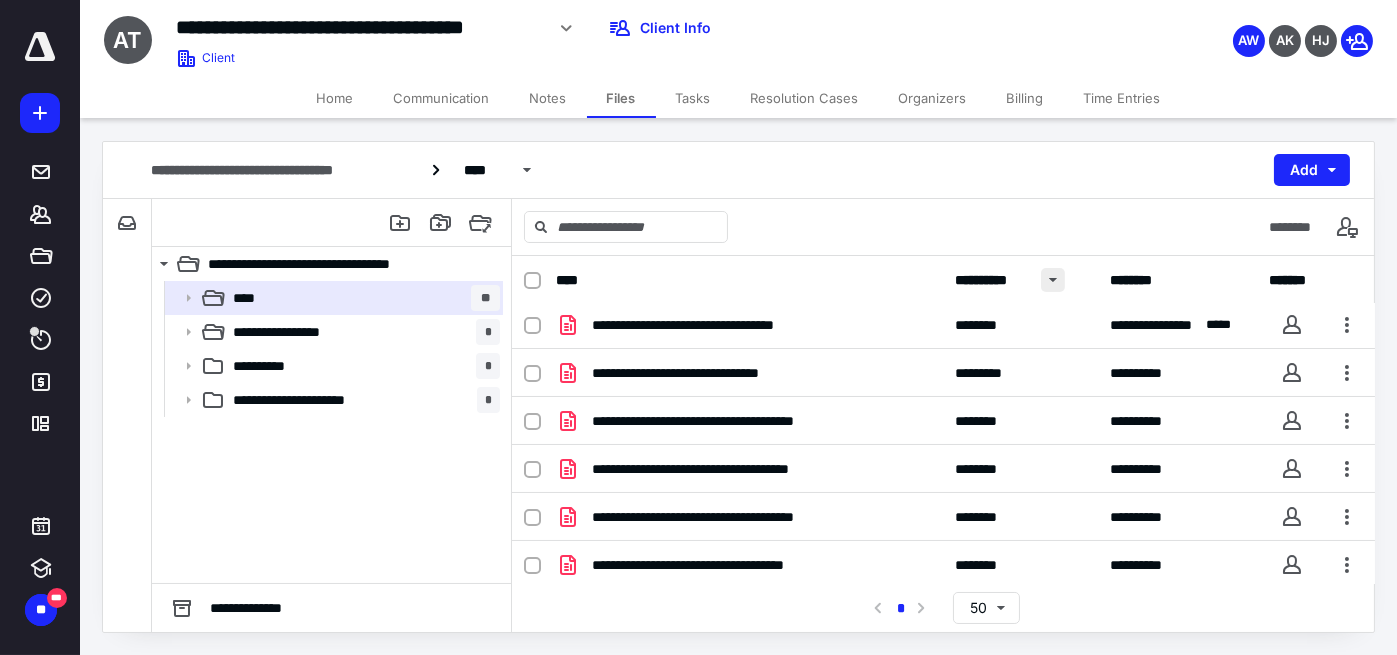 scroll, scrollTop: 0, scrollLeft: 0, axis: both 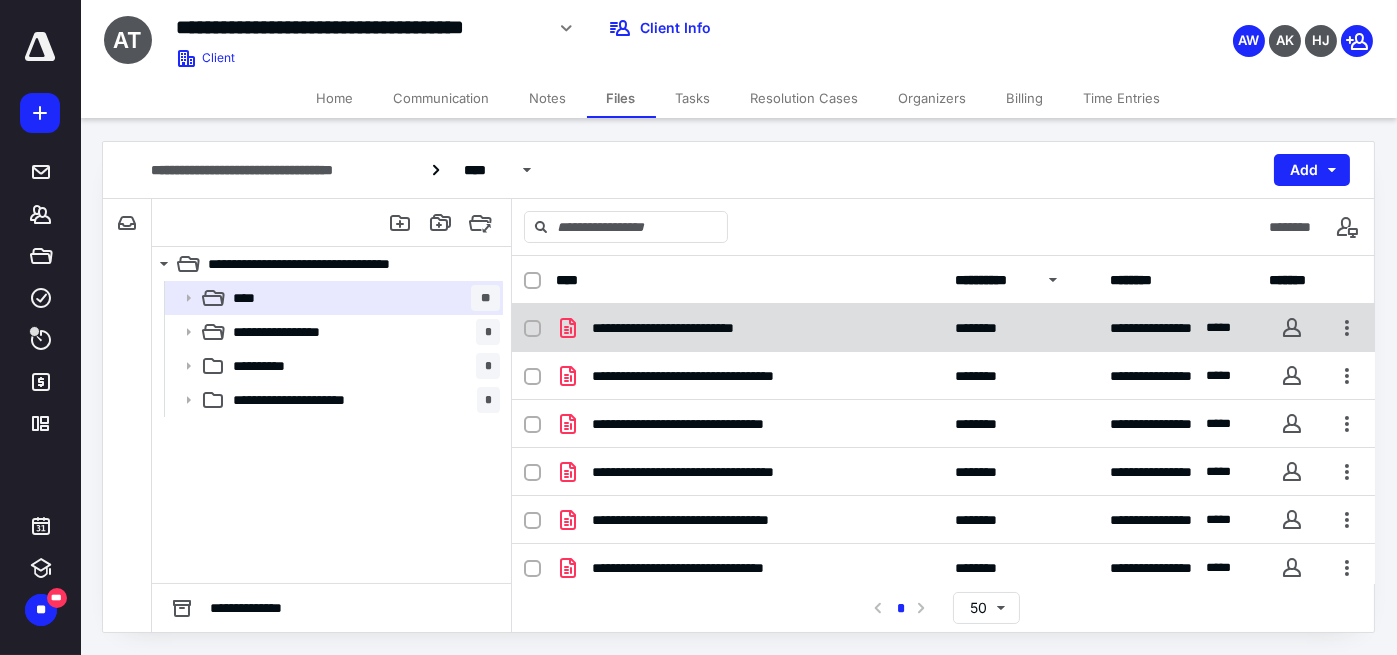 click on "**********" at bounding box center (694, 328) 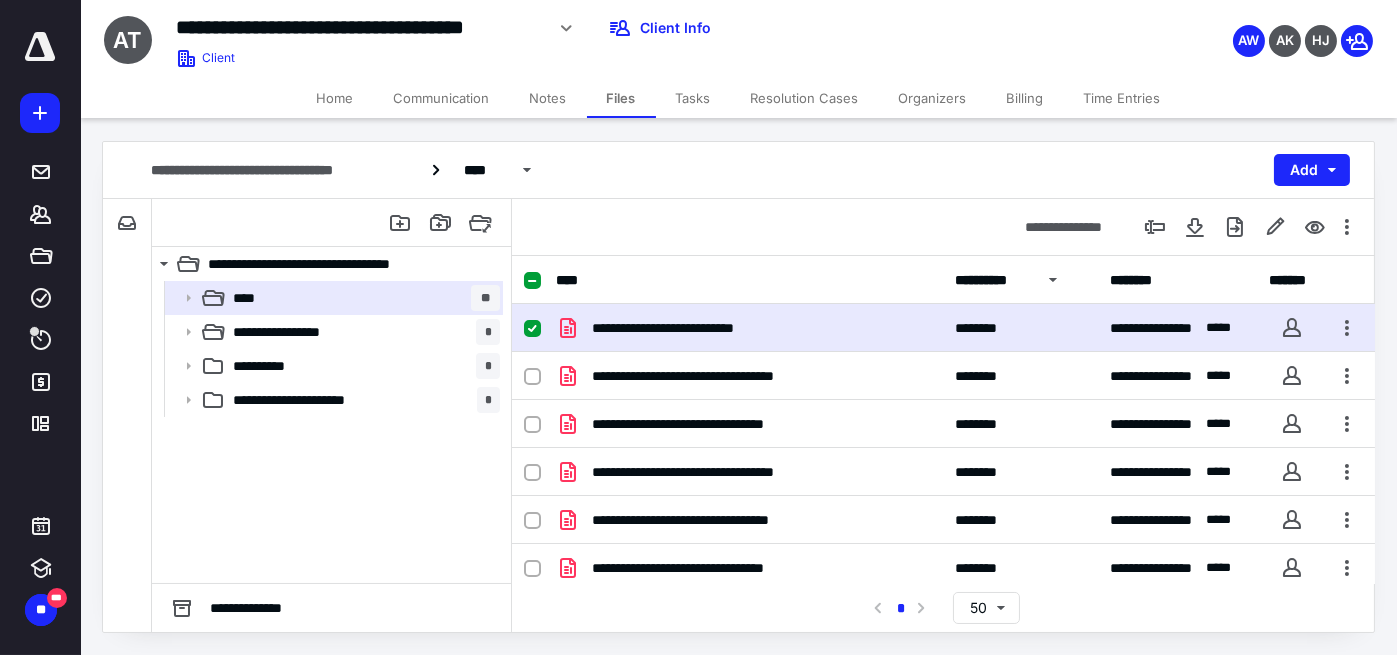click on "**********" at bounding box center (694, 328) 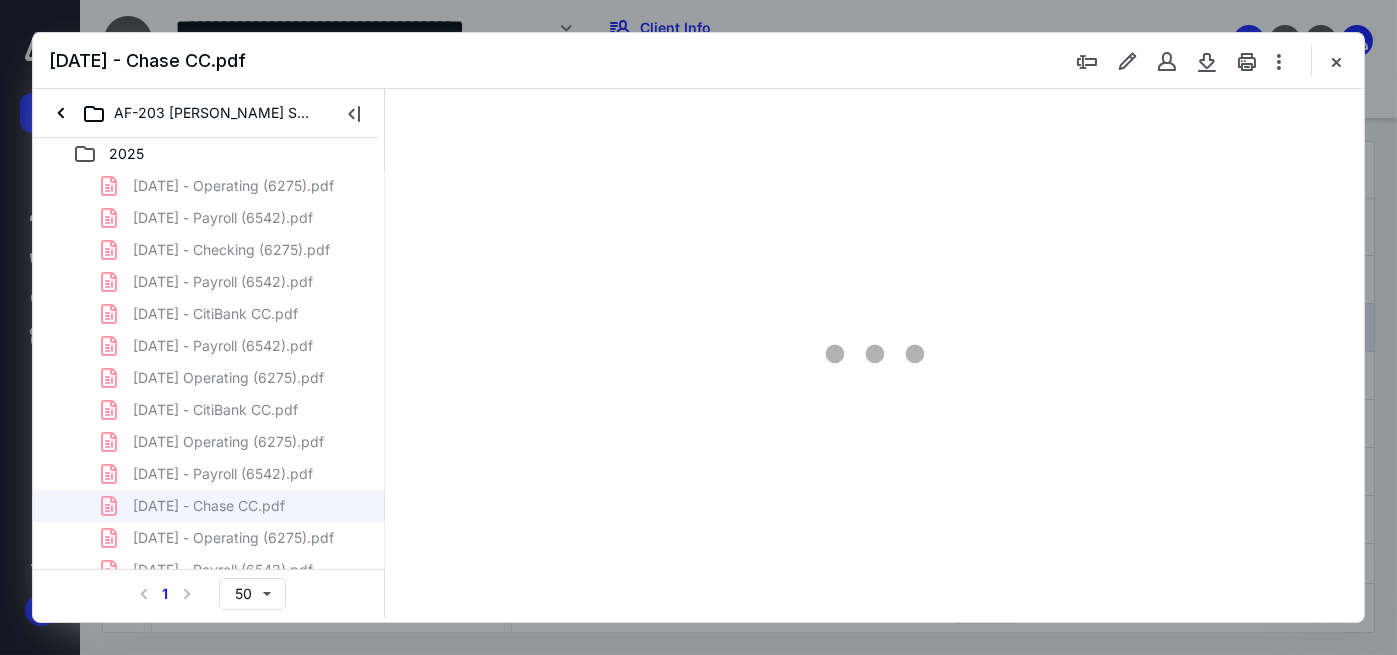 scroll, scrollTop: 0, scrollLeft: 0, axis: both 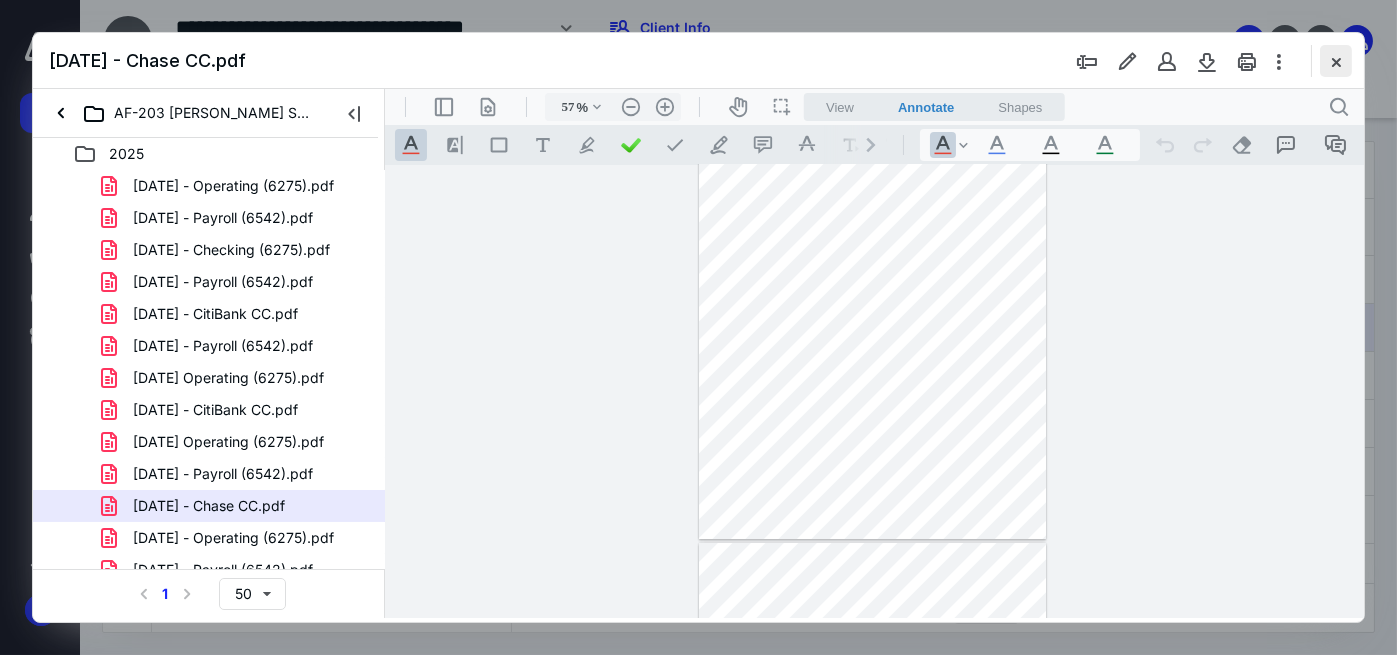 click at bounding box center [1336, 61] 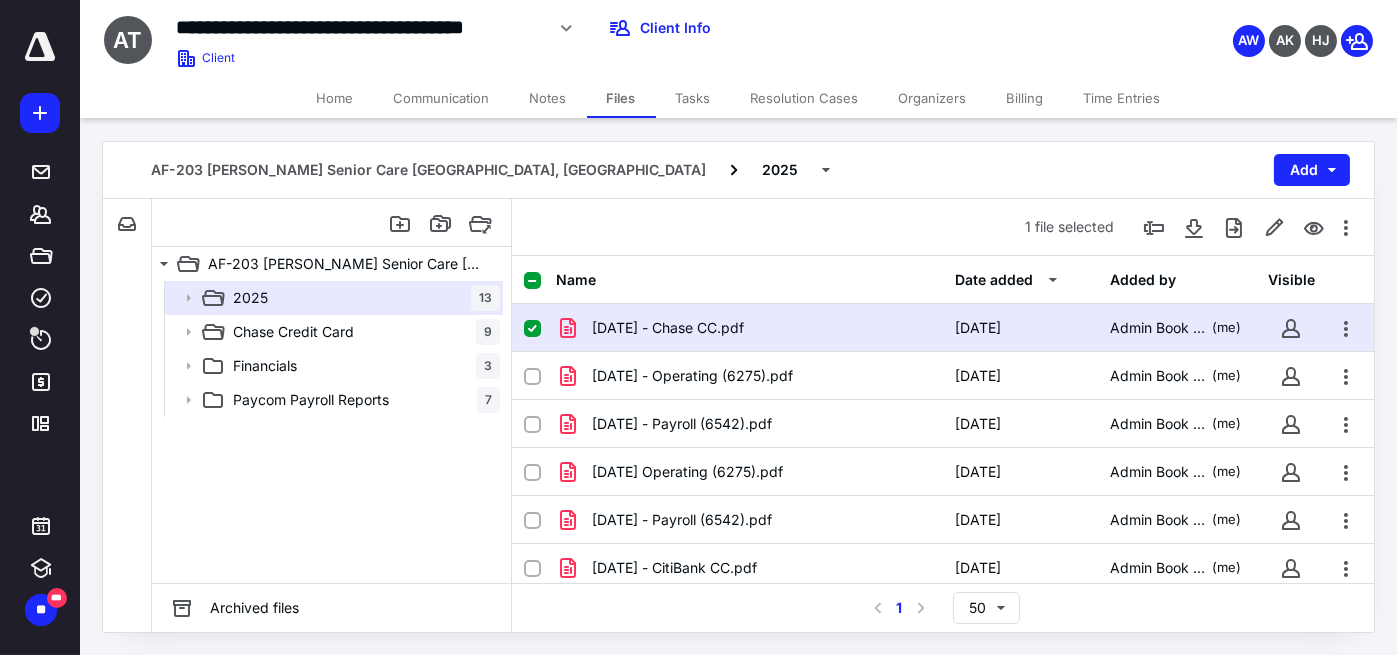 click on "05 - May 2025 - Chase CC.pdf 6/3/2025 Admin Book Werkz  (me)" at bounding box center [943, 328] 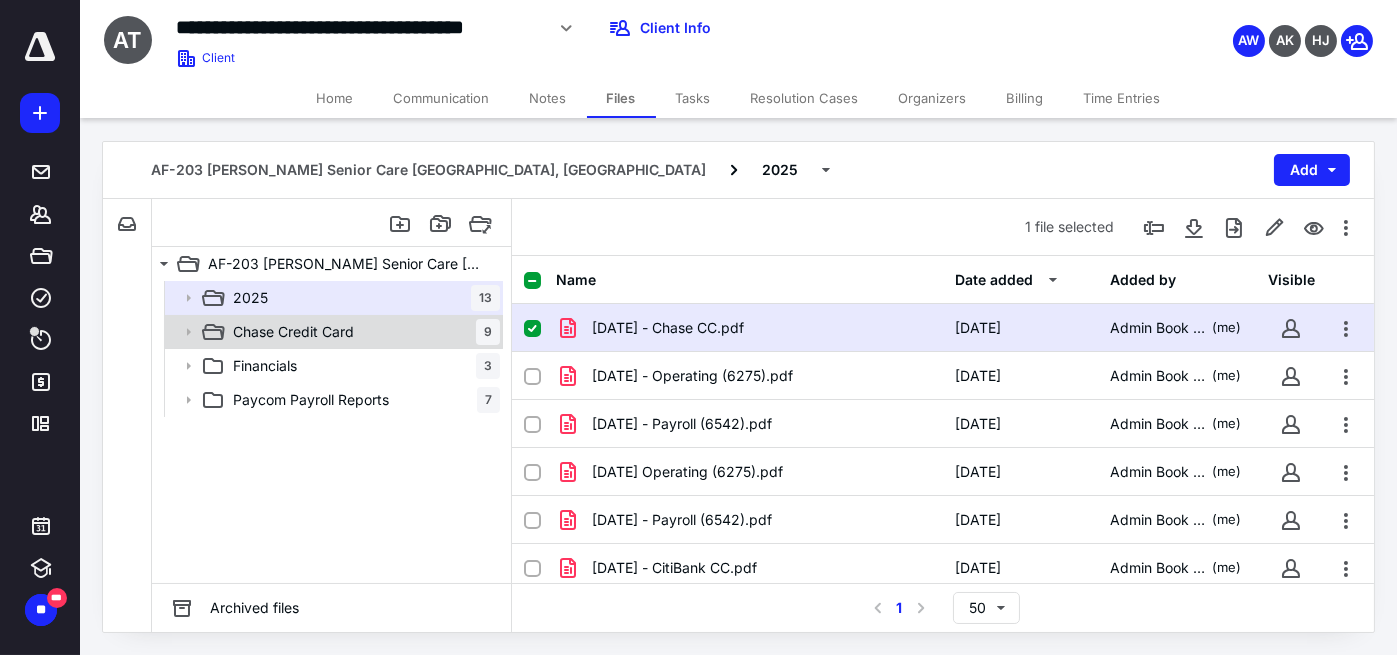 click on "Chase Credit Card 9" at bounding box center (362, 332) 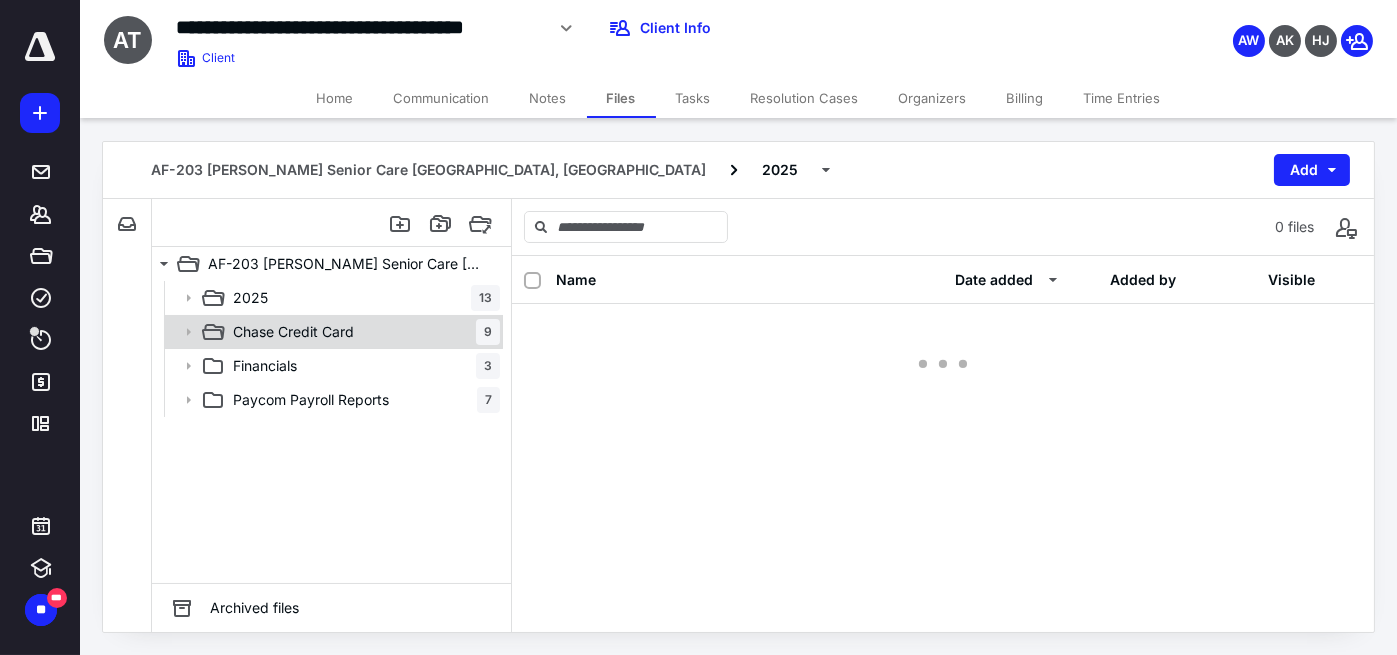 click on "Chase Credit Card 9" at bounding box center (362, 332) 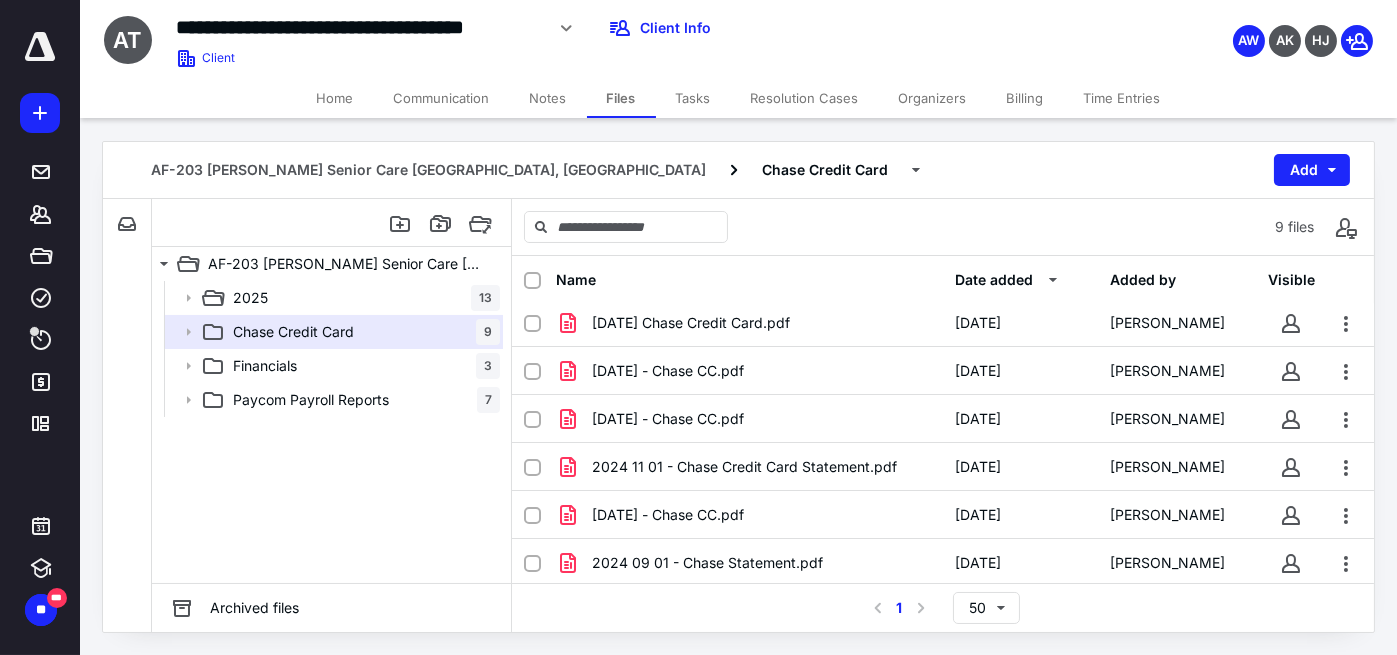 scroll, scrollTop: 0, scrollLeft: 0, axis: both 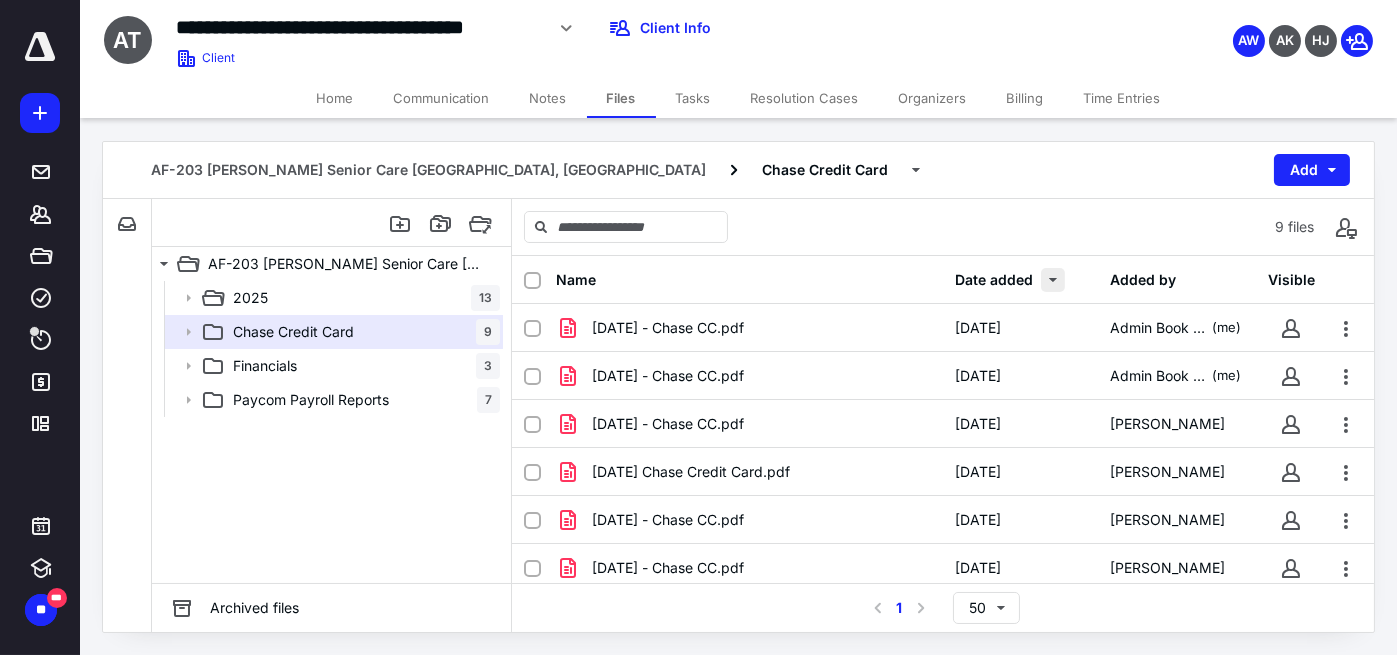 click at bounding box center [1053, 280] 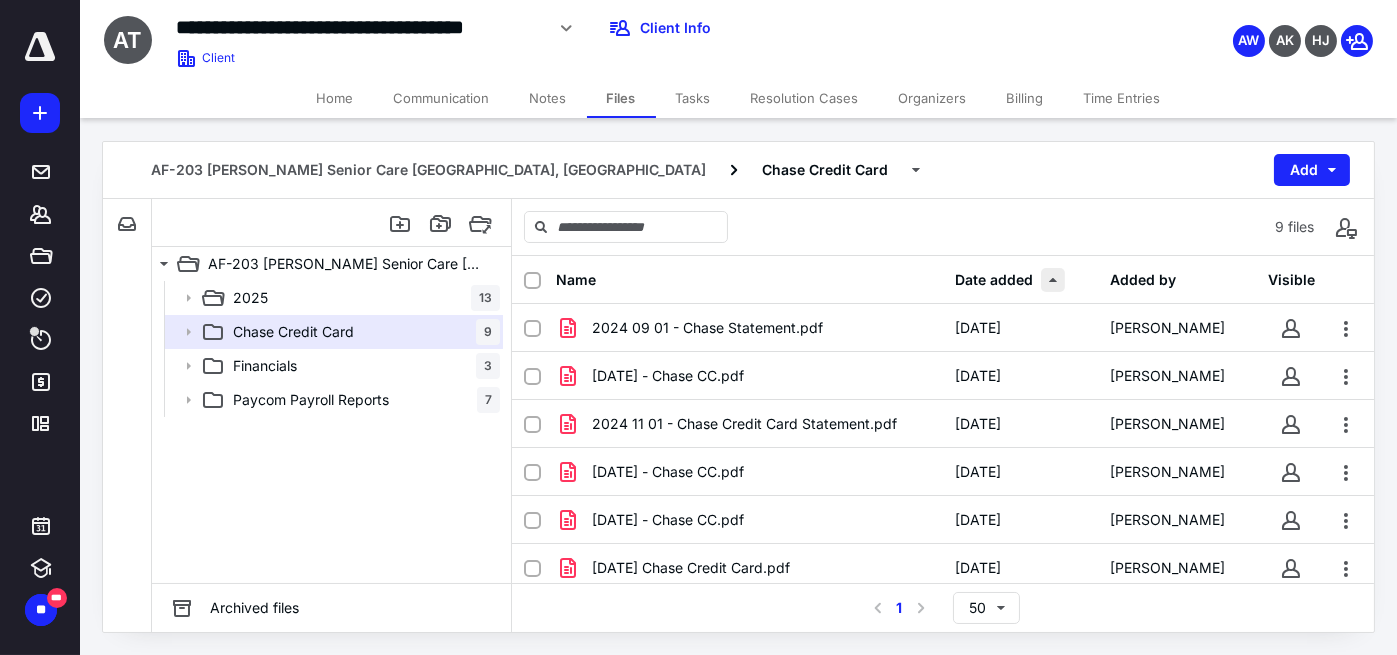 click at bounding box center (1053, 280) 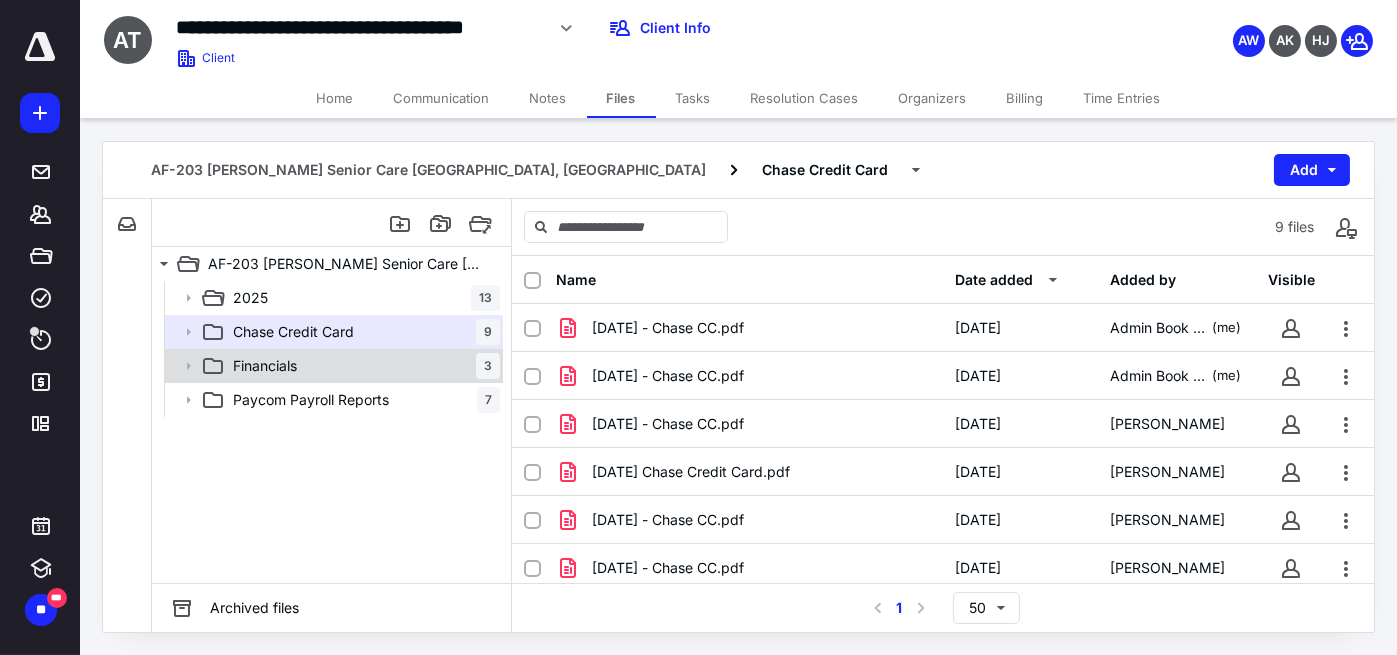 click on "Financials 3" at bounding box center [362, 366] 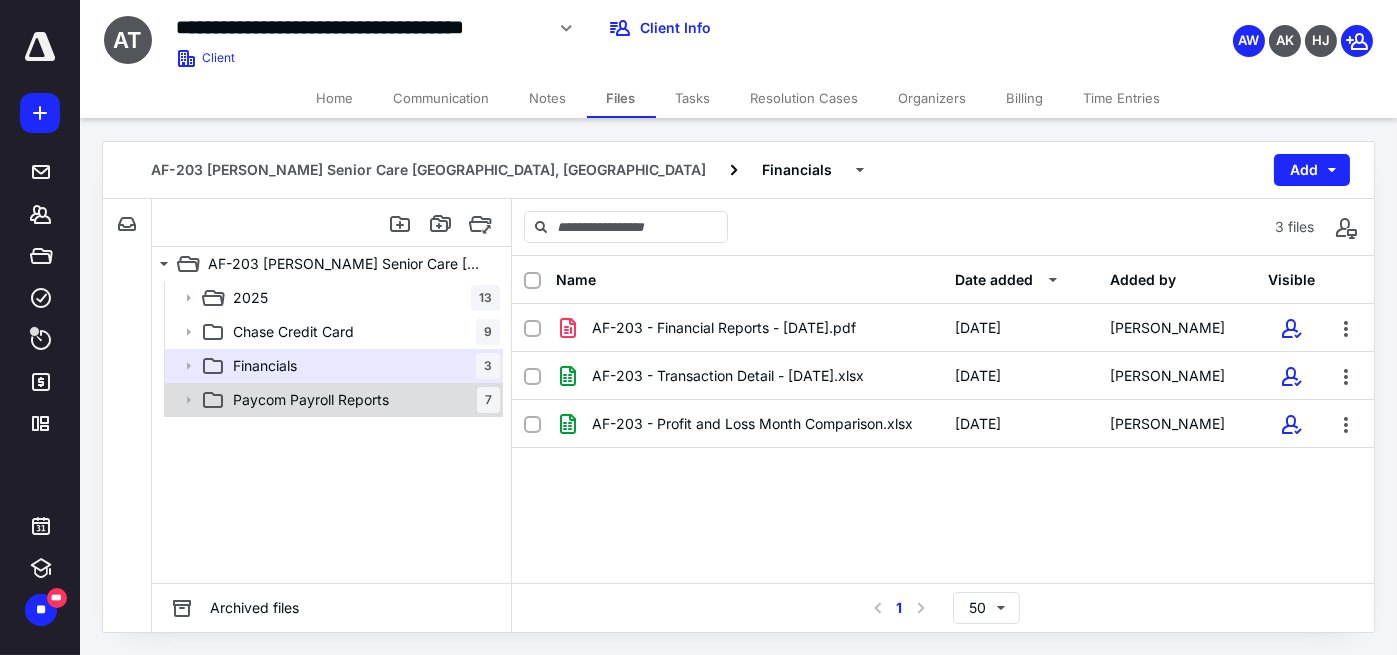 click on "Paycom Payroll Reports 7" at bounding box center (362, 400) 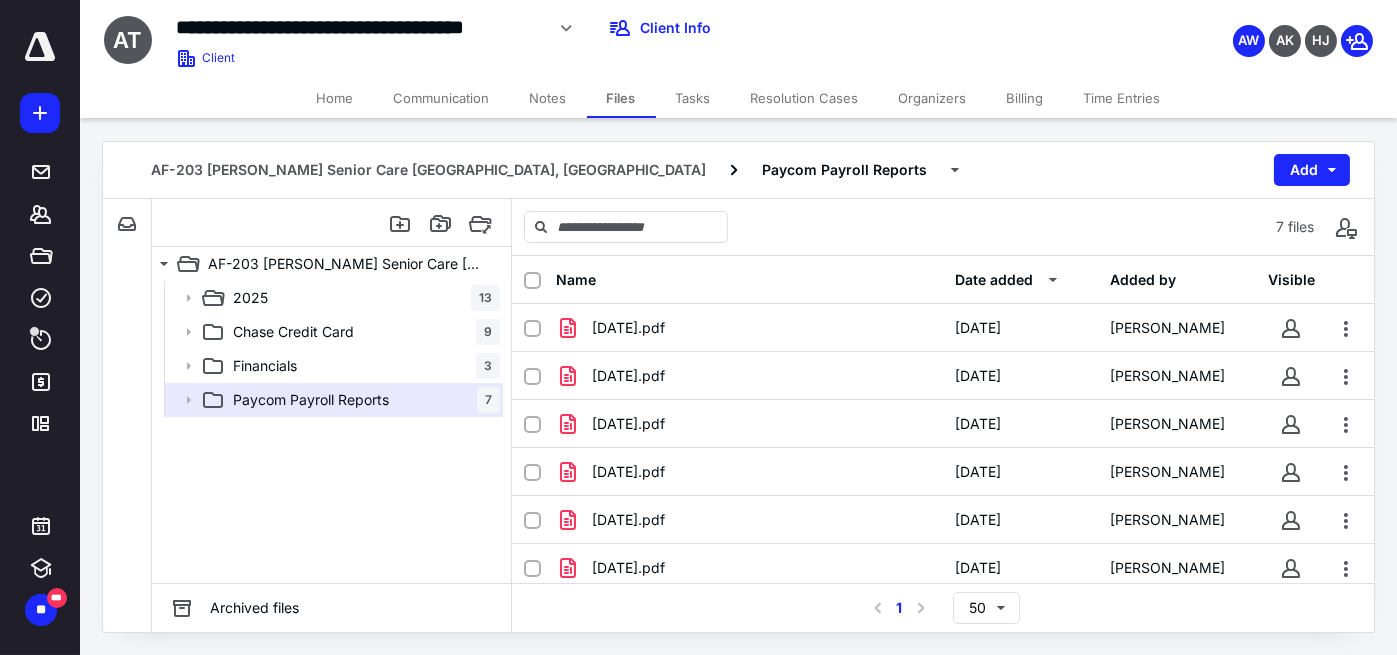 click on "2025 13" at bounding box center [362, 298] 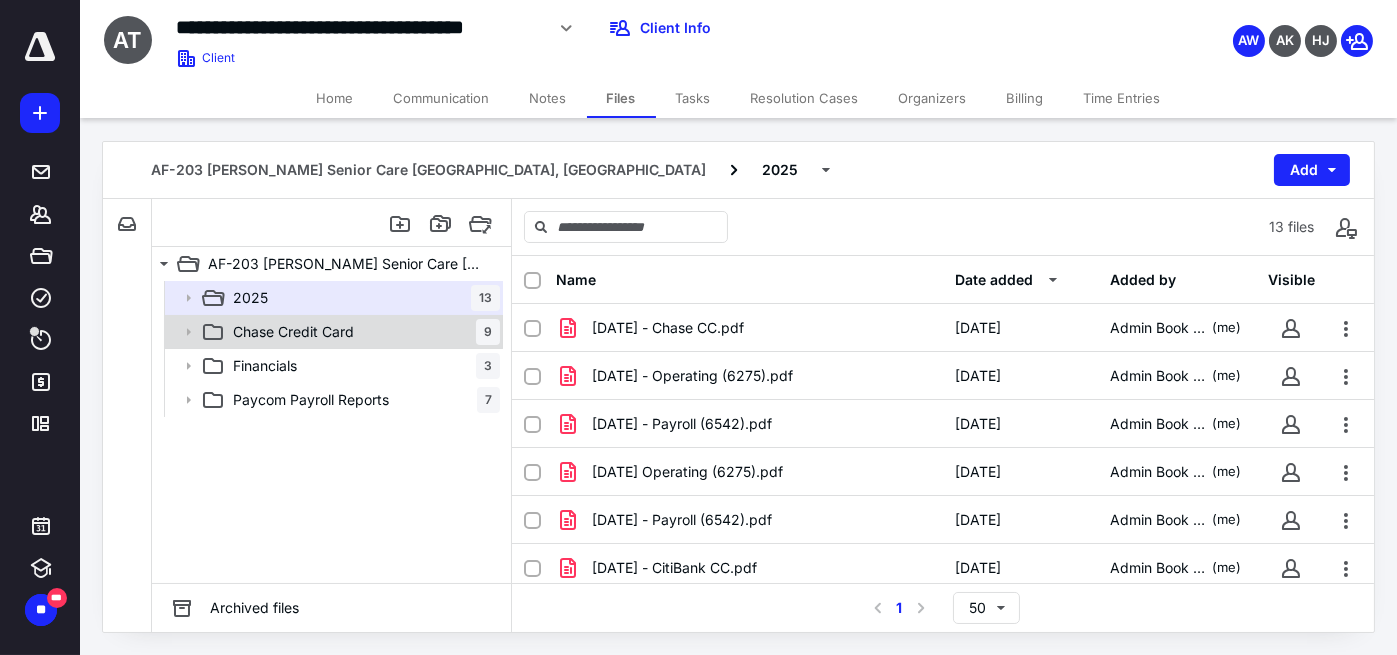 click on "Chase Credit Card 9" at bounding box center (362, 332) 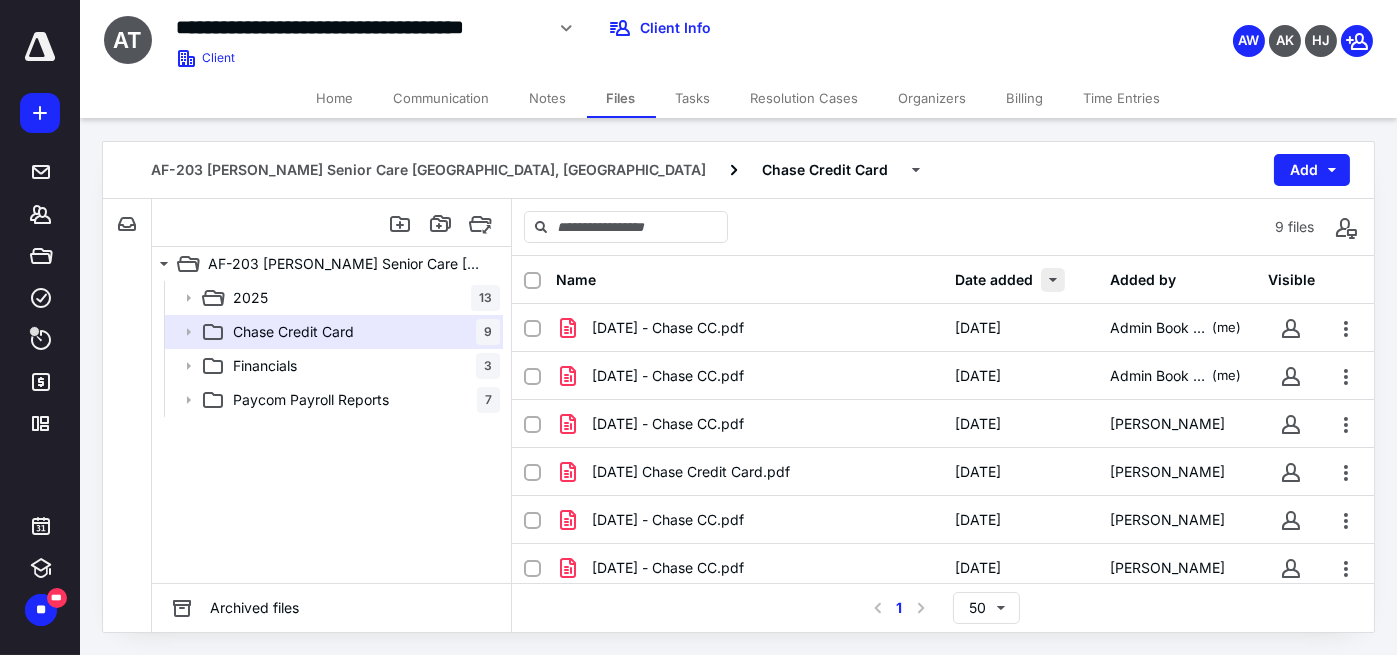 click at bounding box center (1053, 280) 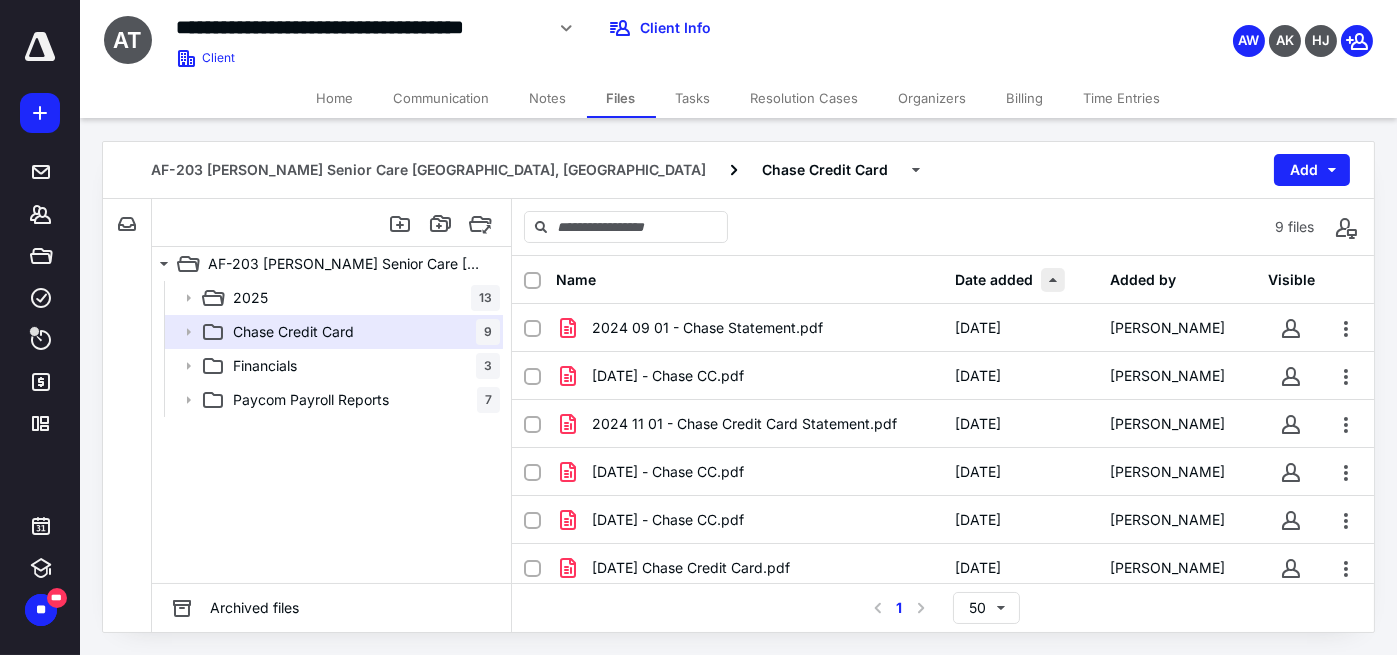 click at bounding box center (1053, 280) 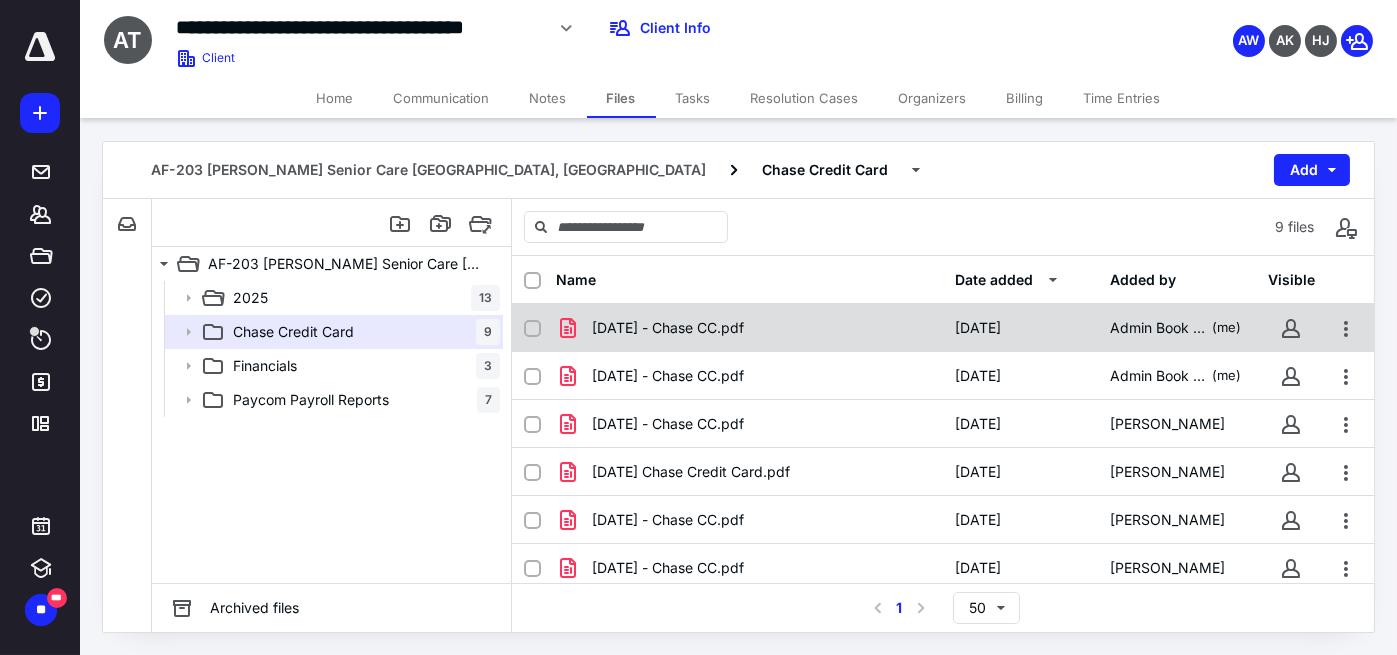 click on "04 - April 2025 - Chase CC.pdf 6/3/2025 Admin Book Werkz  (me)" at bounding box center [943, 328] 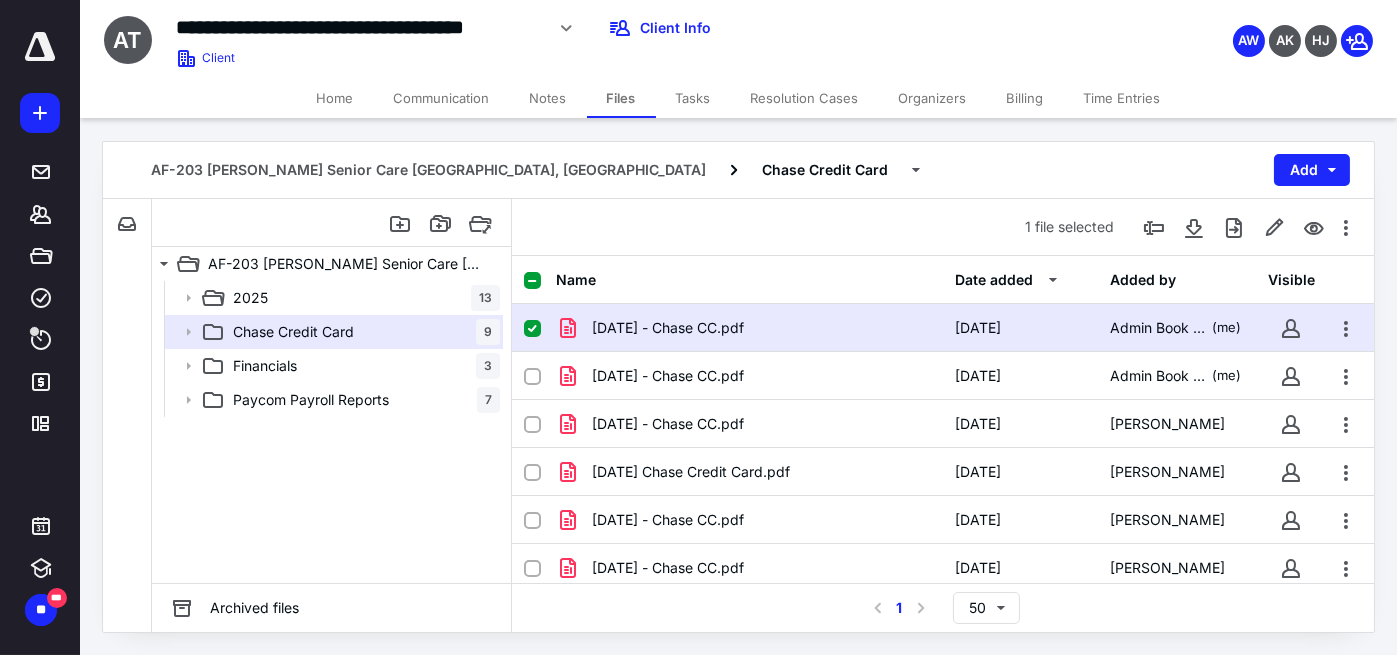 click on "04 - April 2025 - Chase CC.pdf 6/3/2025 Admin Book Werkz  (me)" at bounding box center (943, 328) 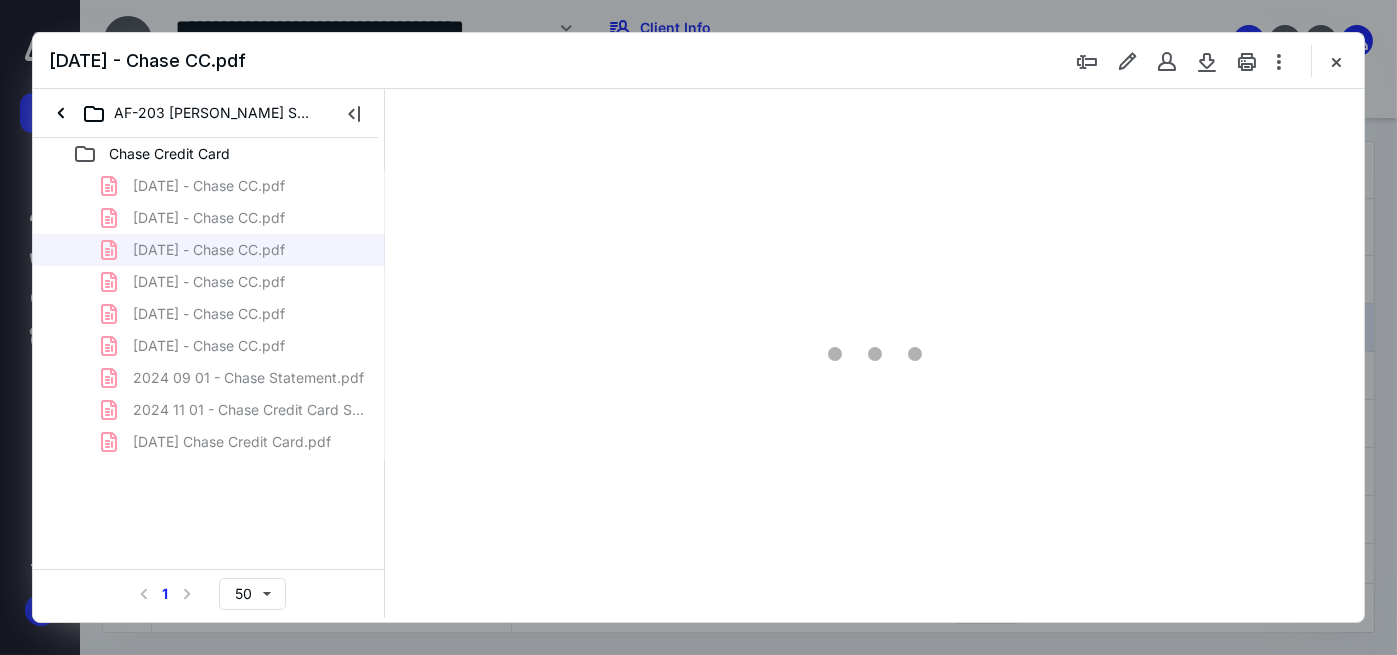 scroll, scrollTop: 0, scrollLeft: 0, axis: both 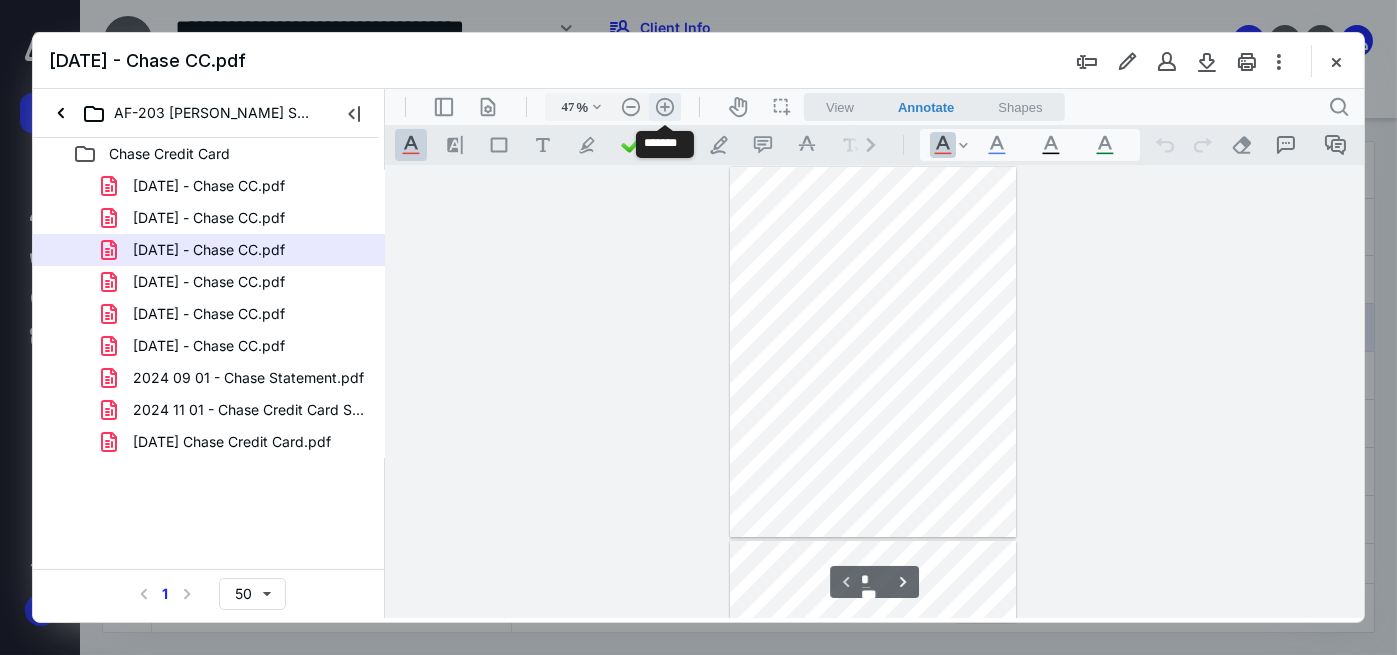 click on ".cls-1{fill:#abb0c4;} icon - header - zoom - in - line" at bounding box center (664, 107) 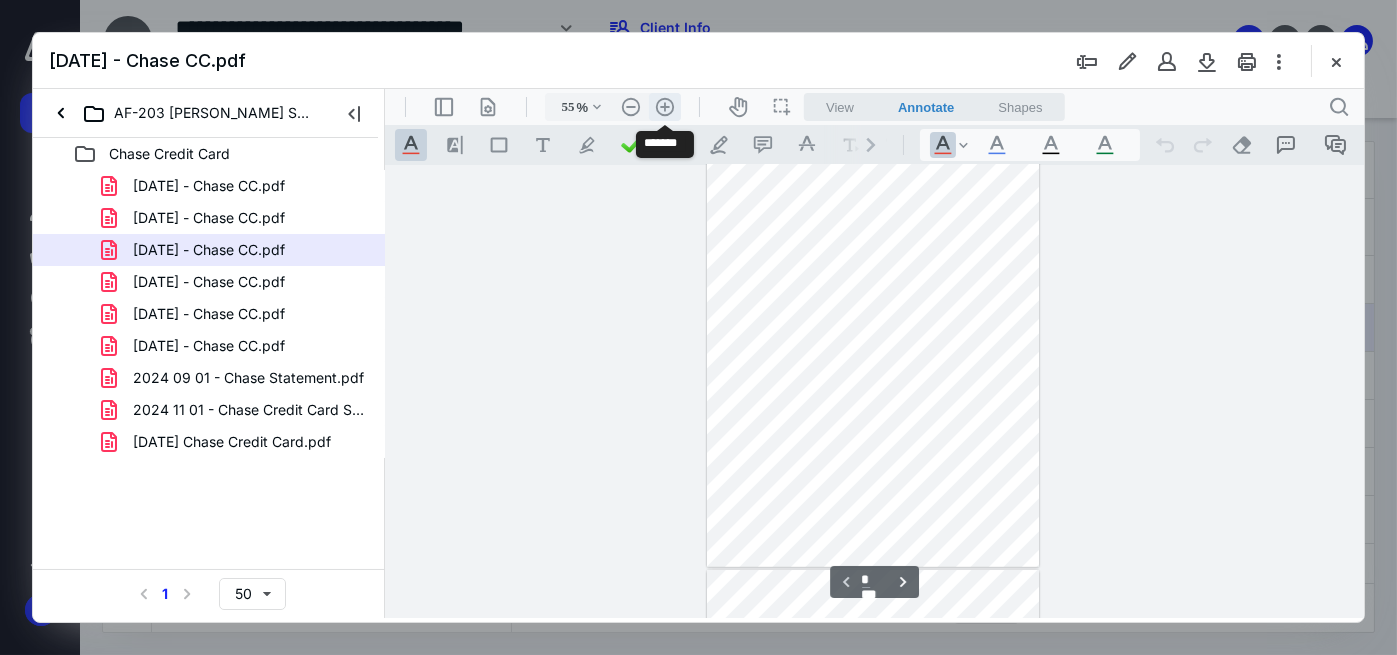 click on ".cls-1{fill:#abb0c4;} icon - header - zoom - in - line" at bounding box center (664, 107) 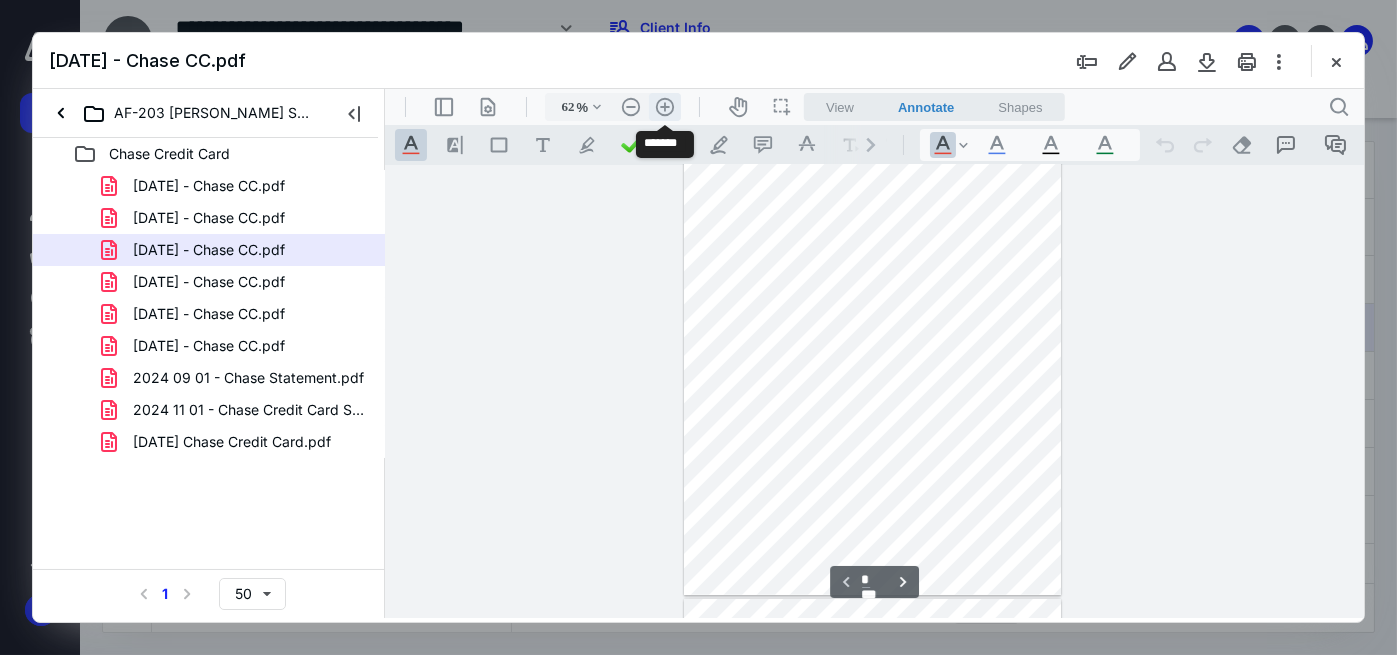 click on ".cls-1{fill:#abb0c4;} icon - header - zoom - in - line" at bounding box center [664, 107] 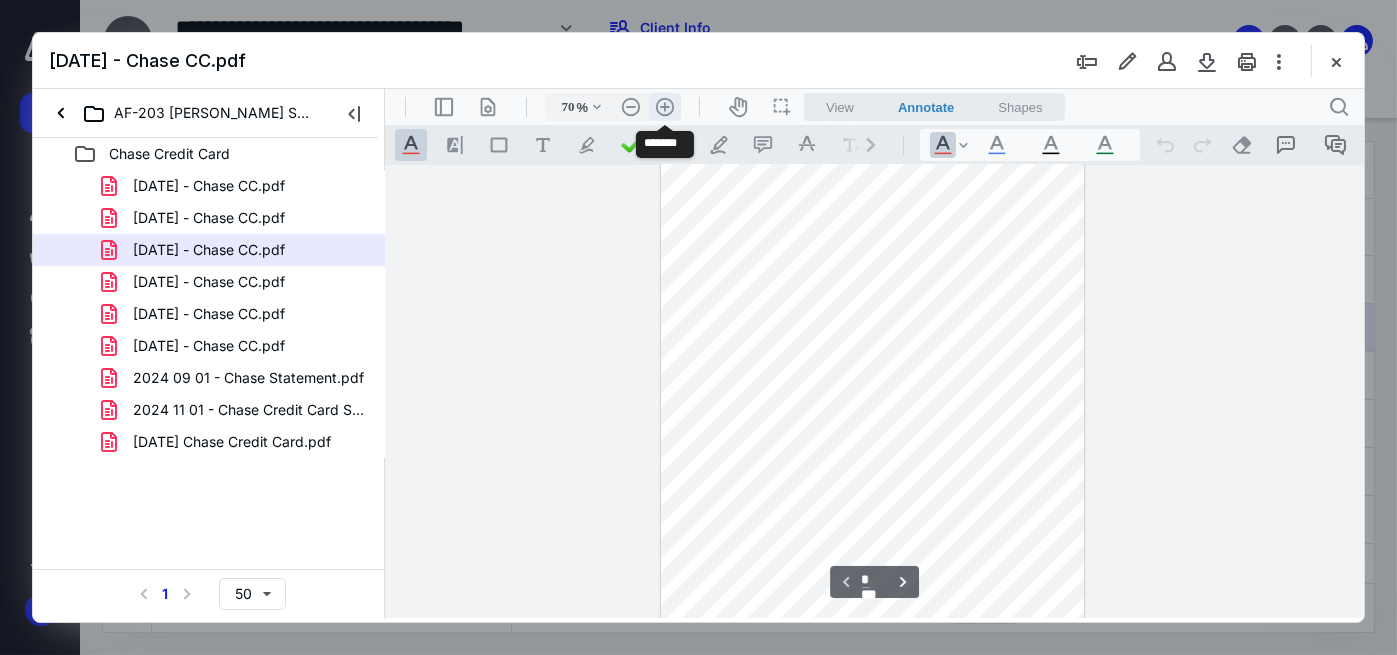 click on ".cls-1{fill:#abb0c4;} icon - header - zoom - in - line" at bounding box center (664, 107) 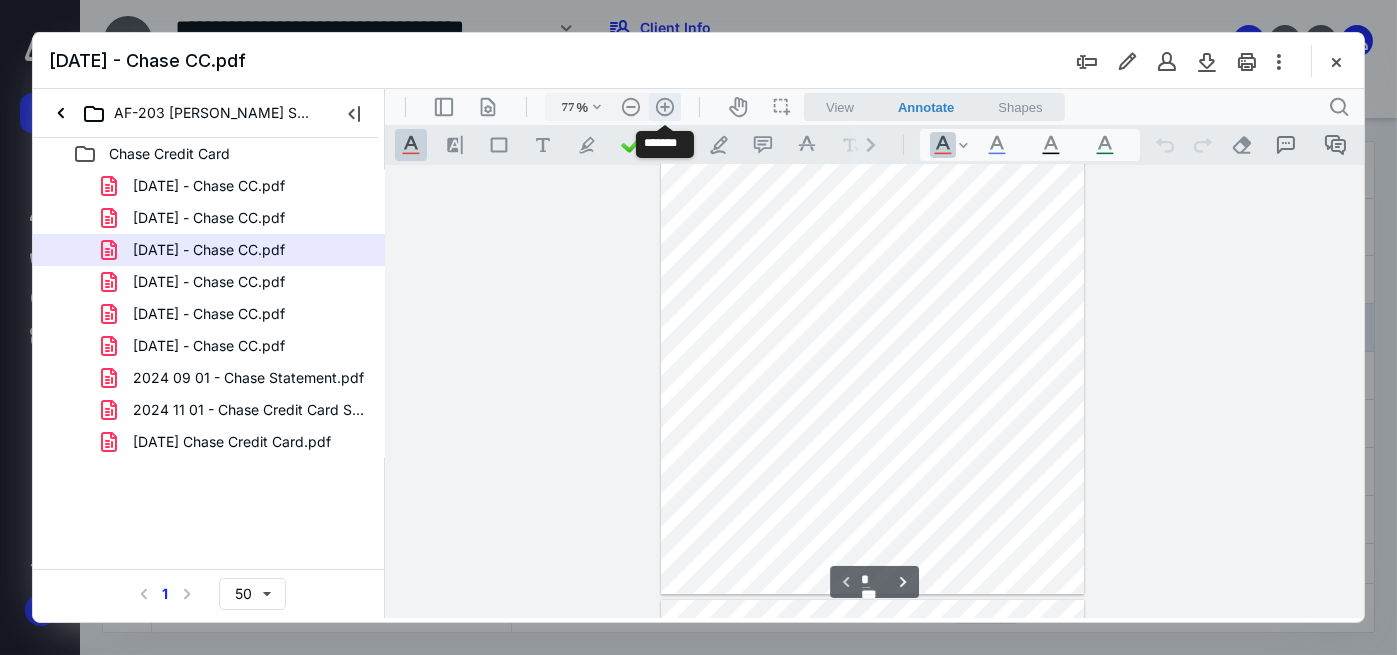 click on ".cls-1{fill:#abb0c4;} icon - header - zoom - in - line" at bounding box center [664, 107] 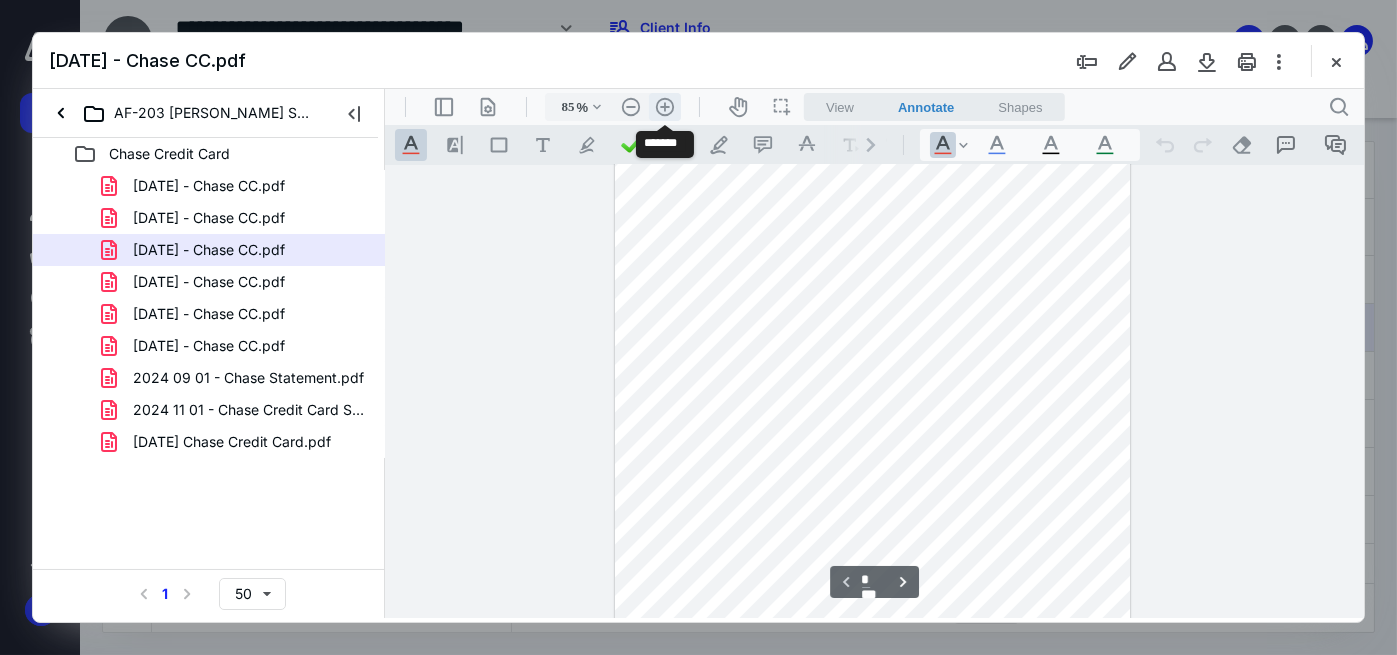 click on ".cls-1{fill:#abb0c4;} icon - header - zoom - in - line" at bounding box center (664, 107) 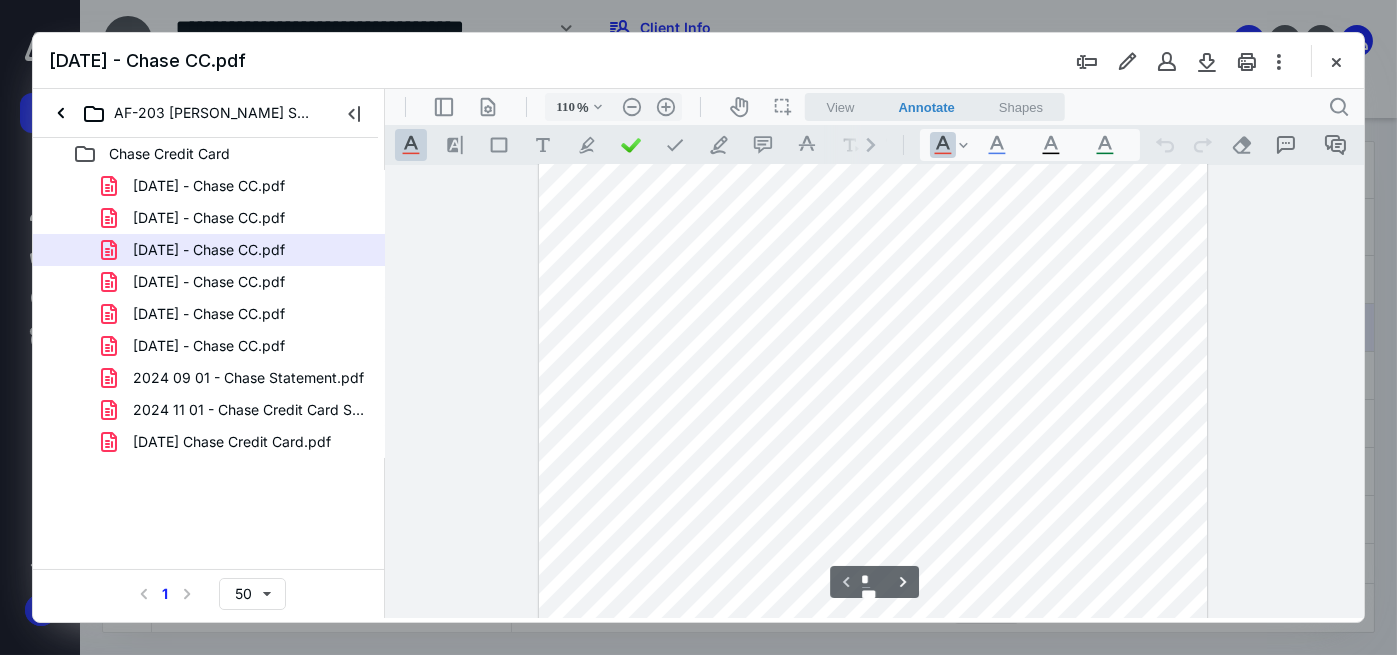 scroll, scrollTop: 121, scrollLeft: 0, axis: vertical 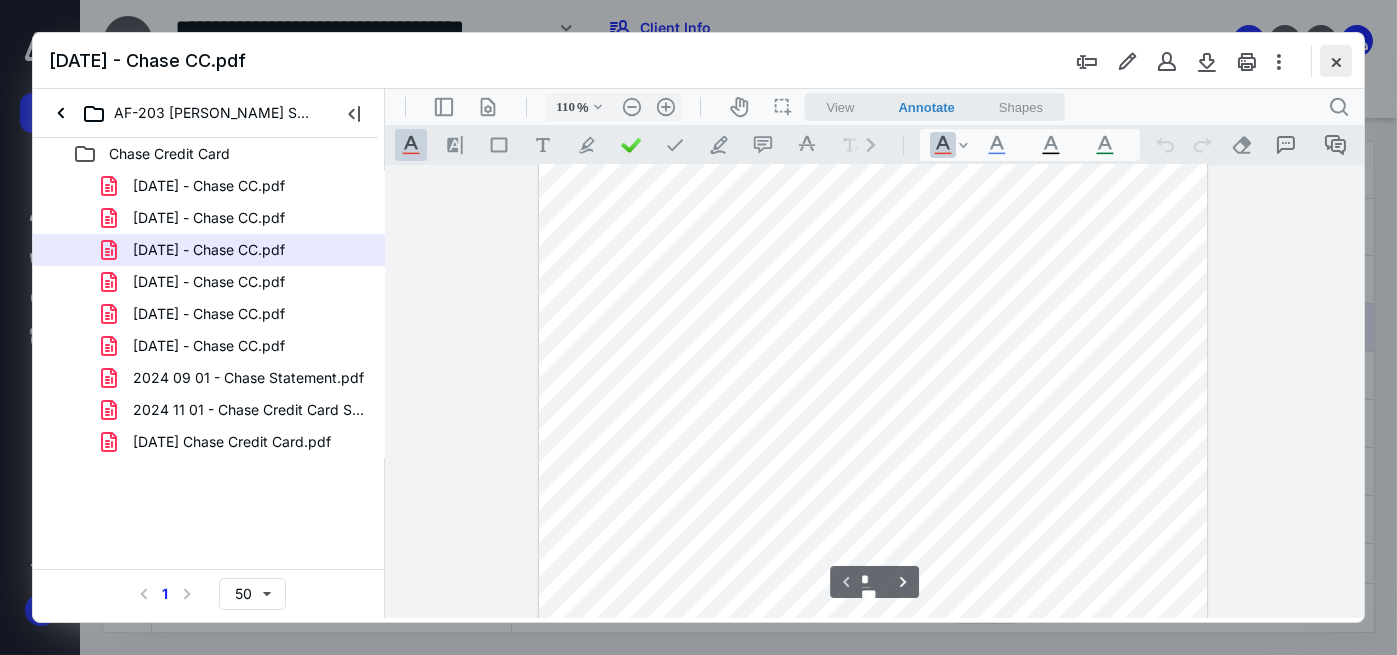 click at bounding box center (1336, 61) 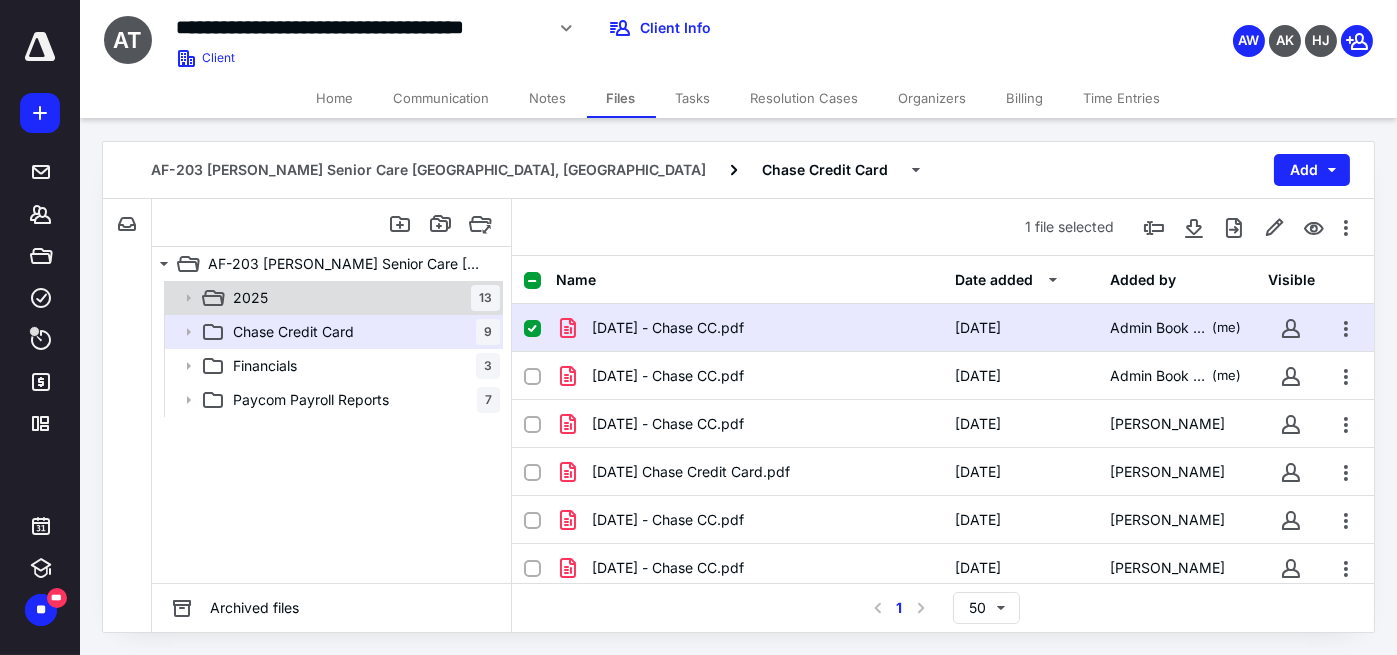 click on "2025 13" at bounding box center (362, 298) 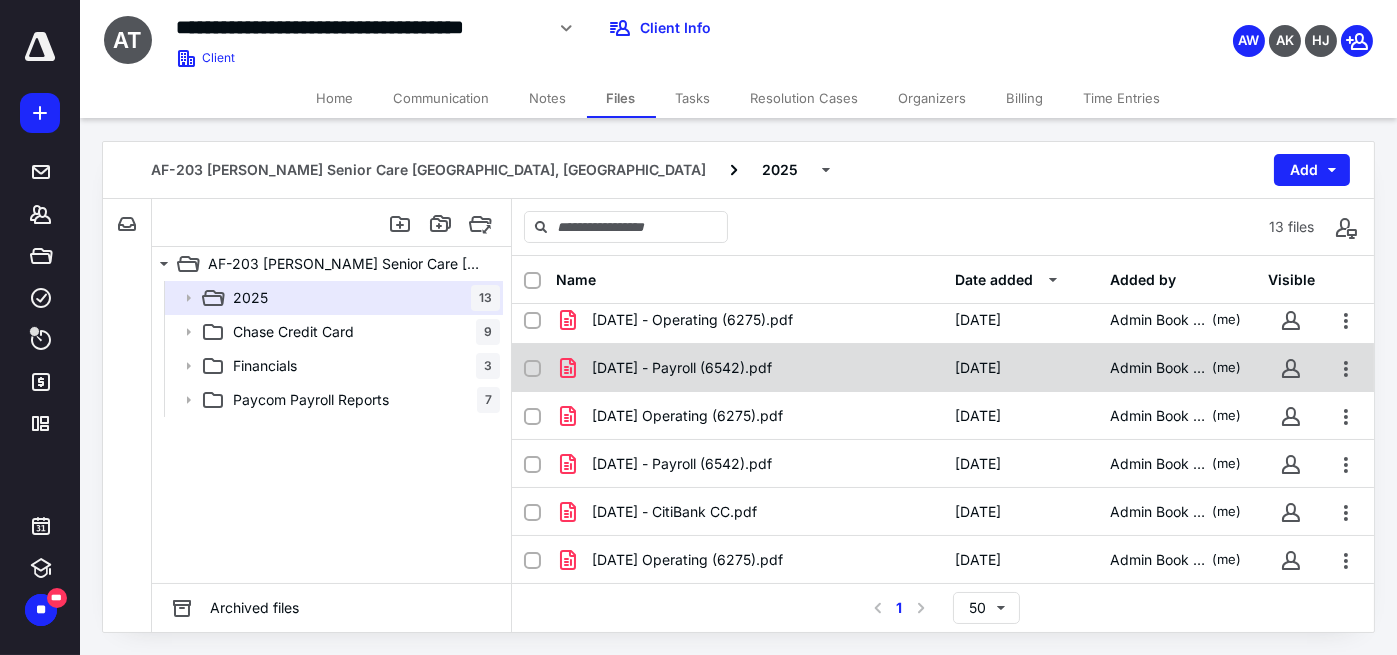 scroll, scrollTop: 0, scrollLeft: 0, axis: both 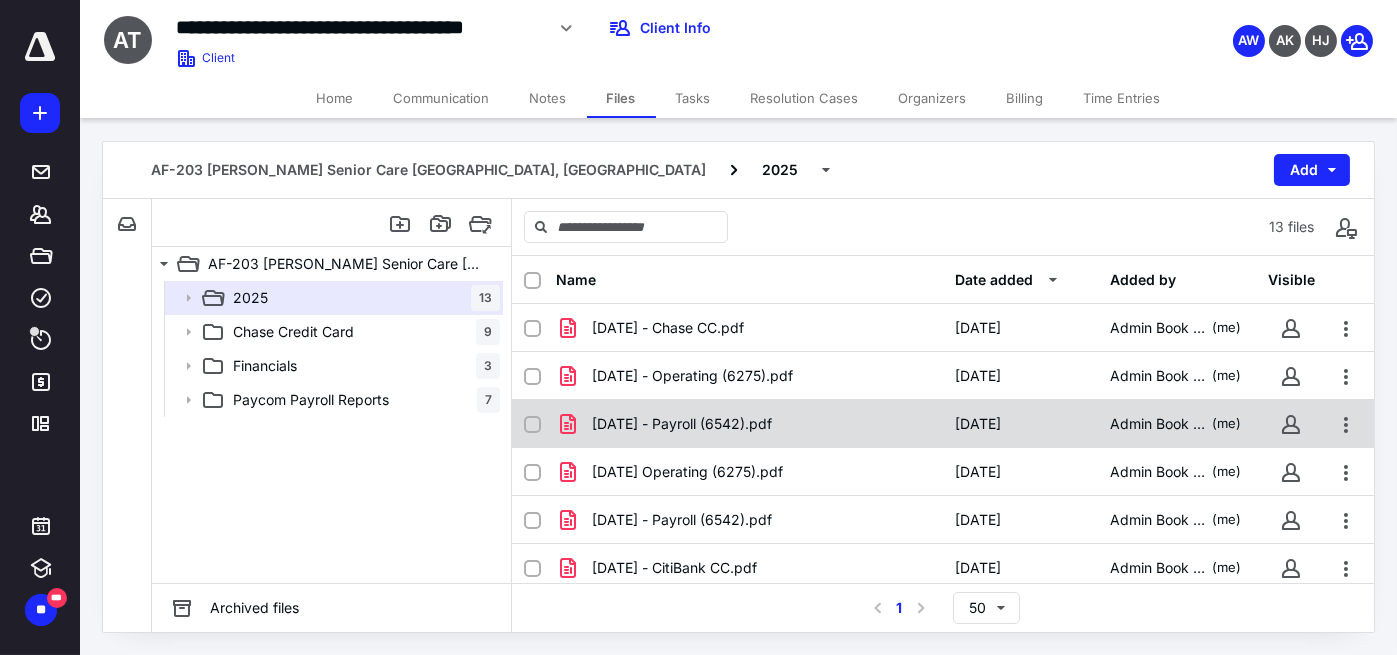 click on "05 - May 2025 - Payroll (6542).pdf 6/3/2025 Admin Book Werkz  (me)" at bounding box center (943, 424) 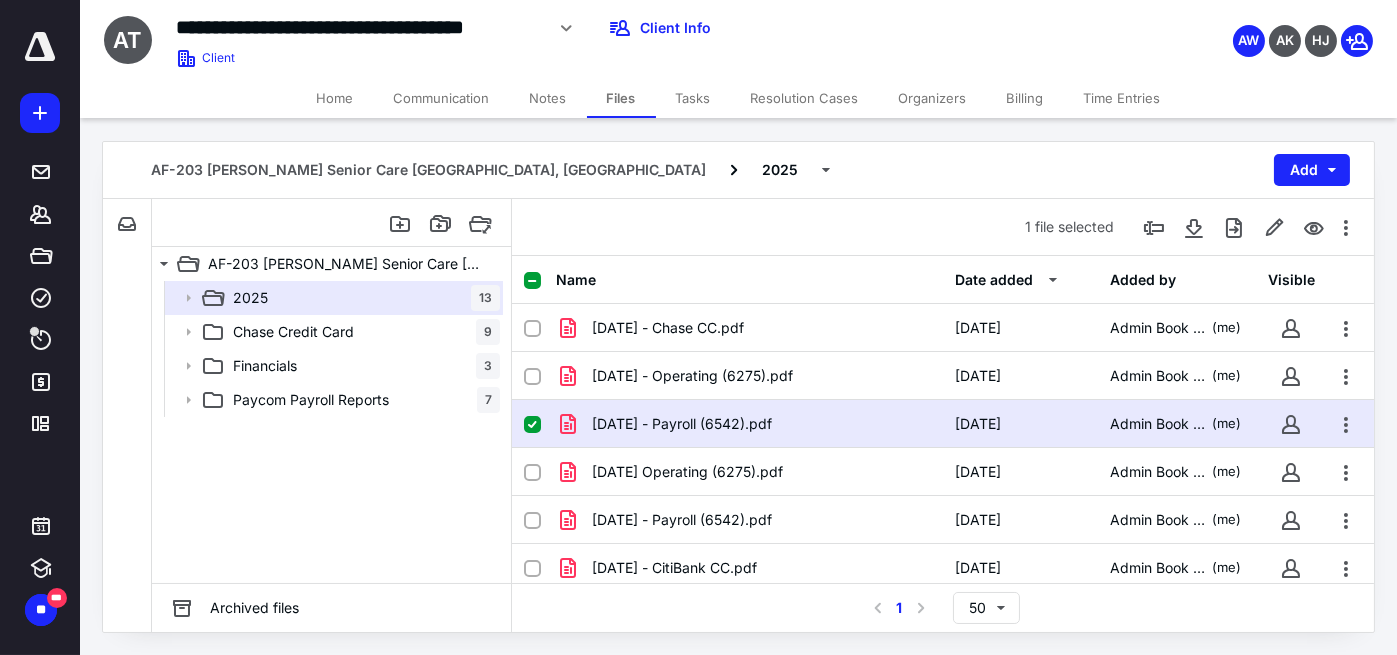 click on "05 - May 2025 - Payroll (6542).pdf 6/3/2025 Admin Book Werkz  (me)" at bounding box center (943, 424) 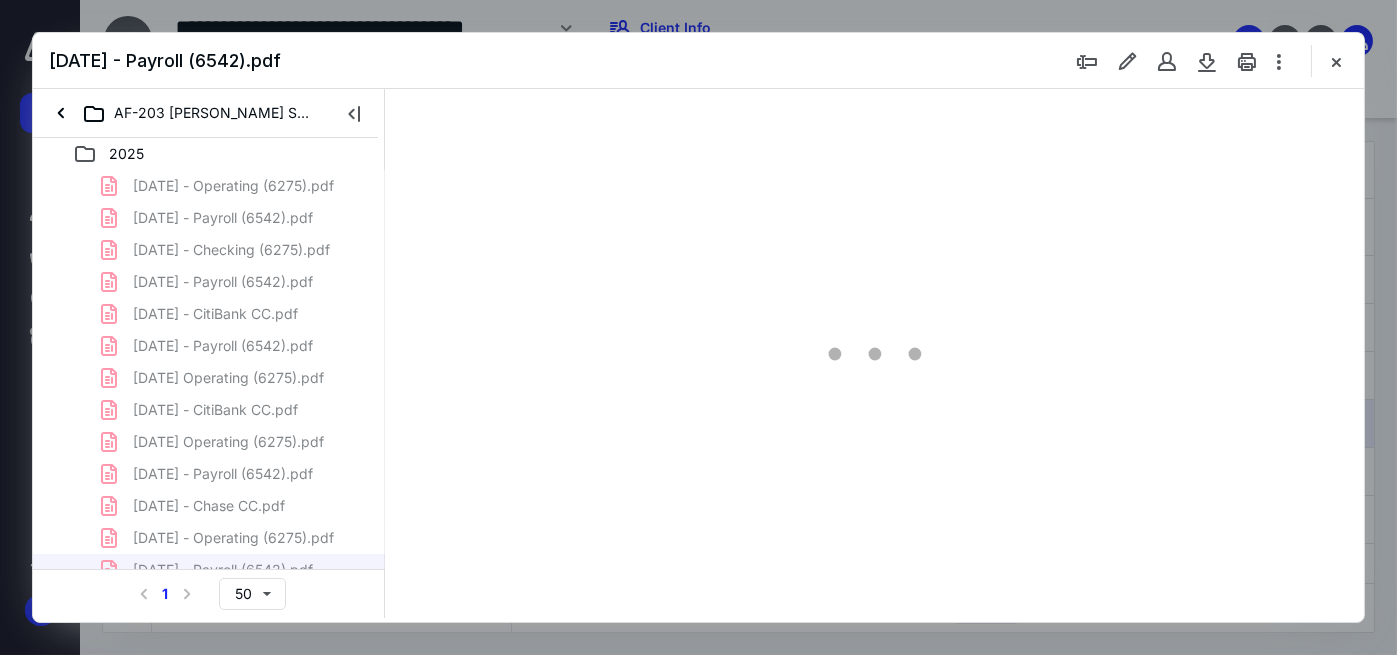 scroll, scrollTop: 0, scrollLeft: 0, axis: both 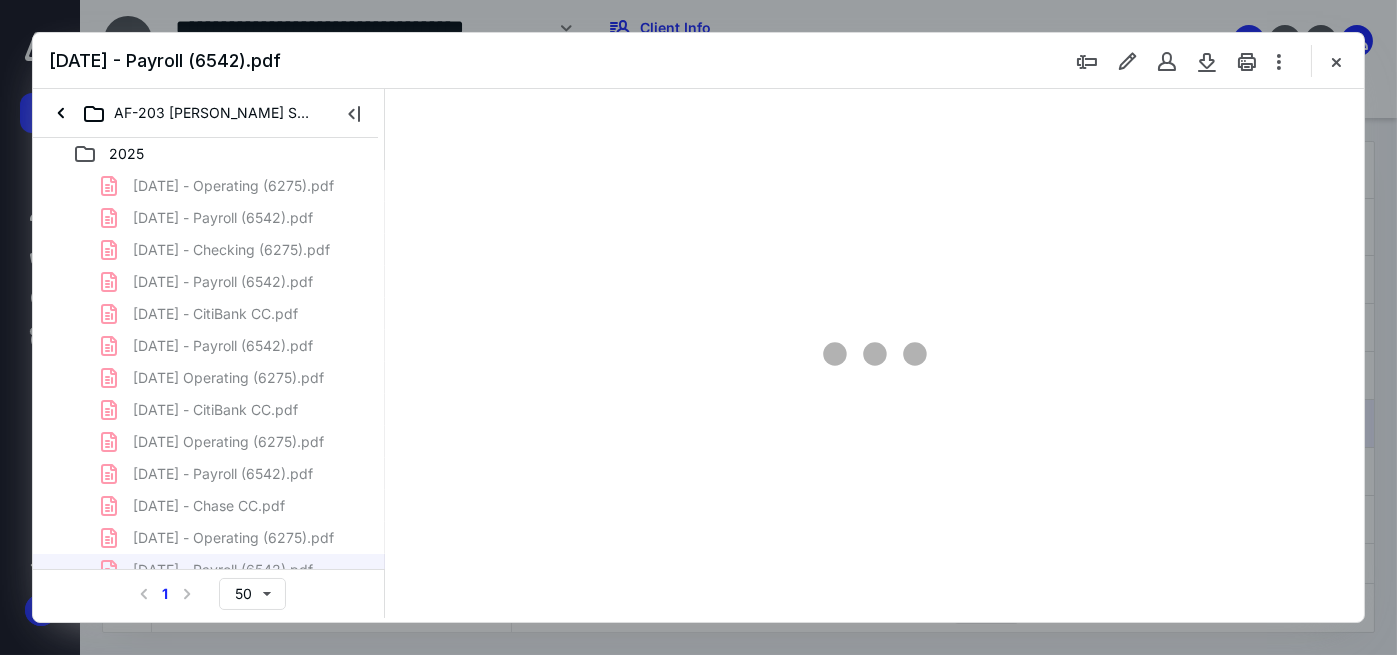 type on "57" 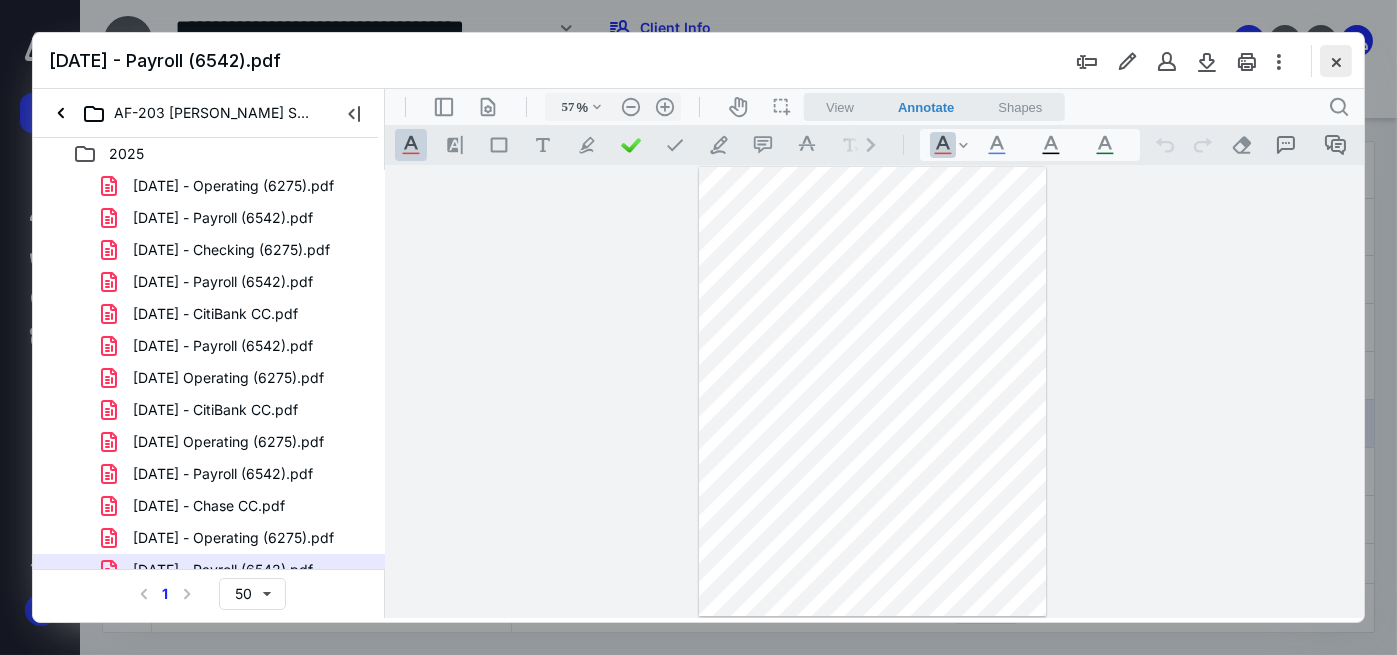 click at bounding box center (1336, 61) 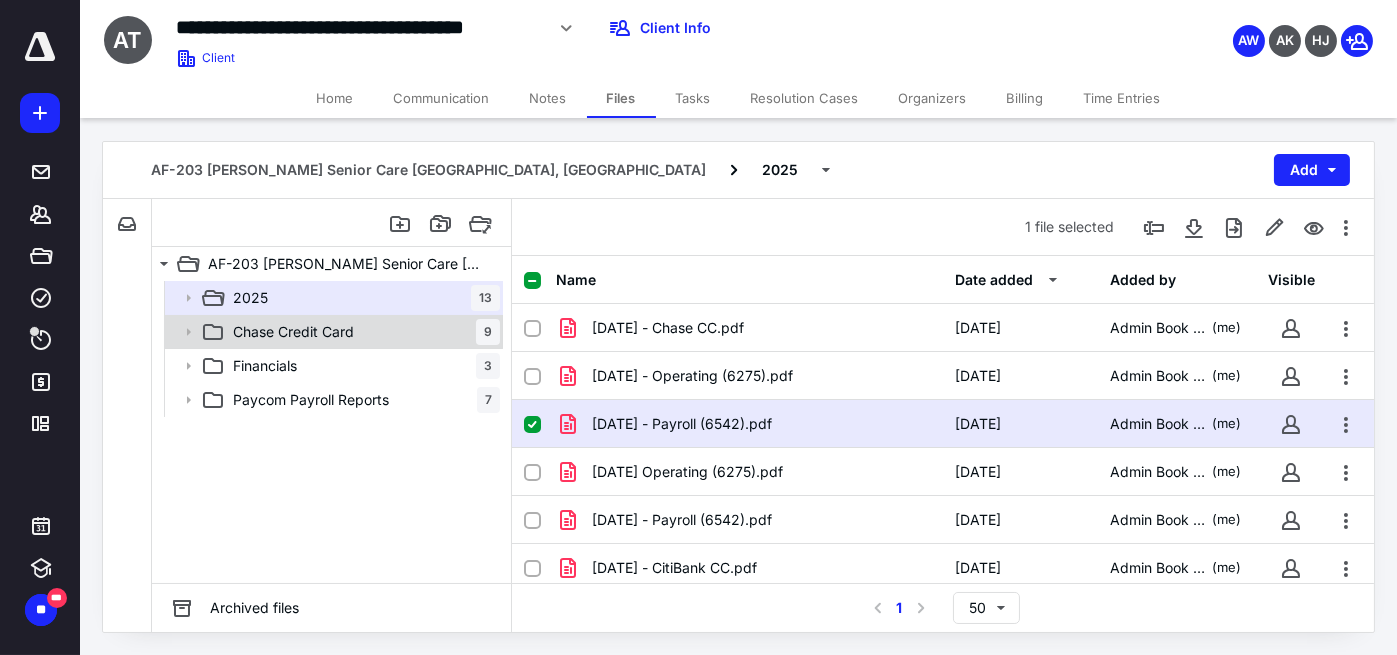 click on "Chase Credit Card 9" at bounding box center [362, 332] 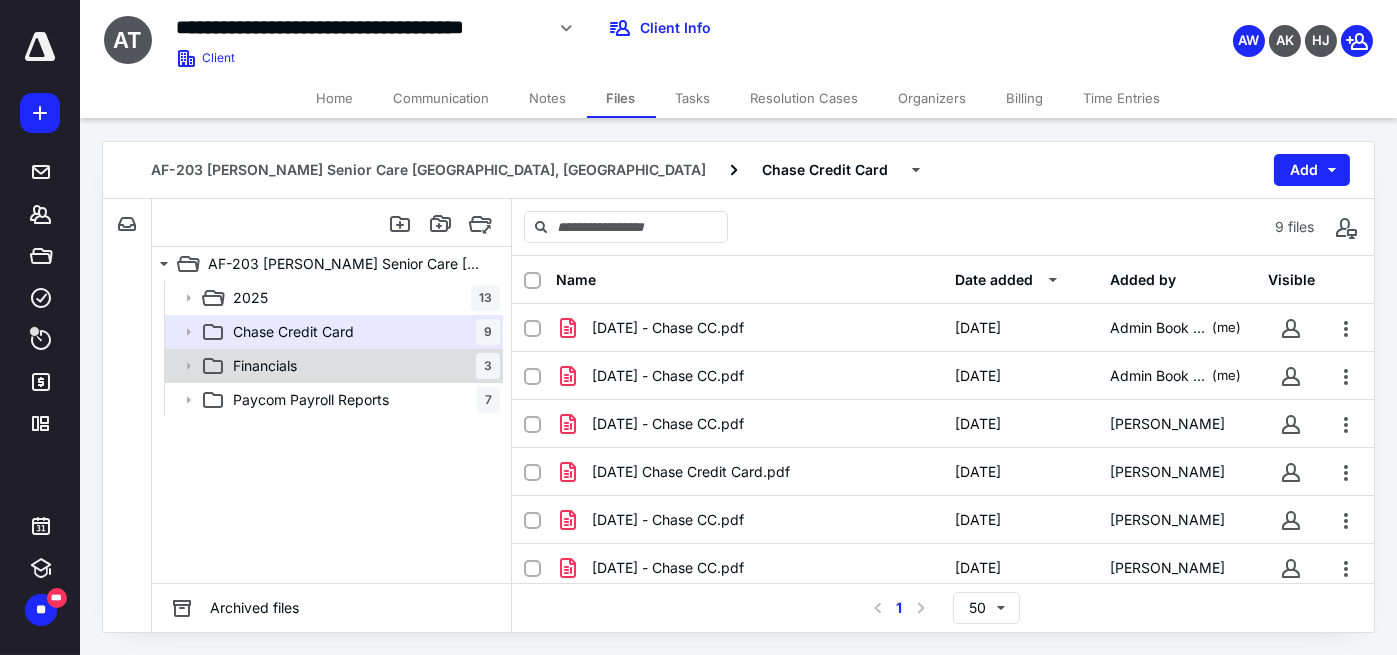 click on "Financials 3" at bounding box center (362, 366) 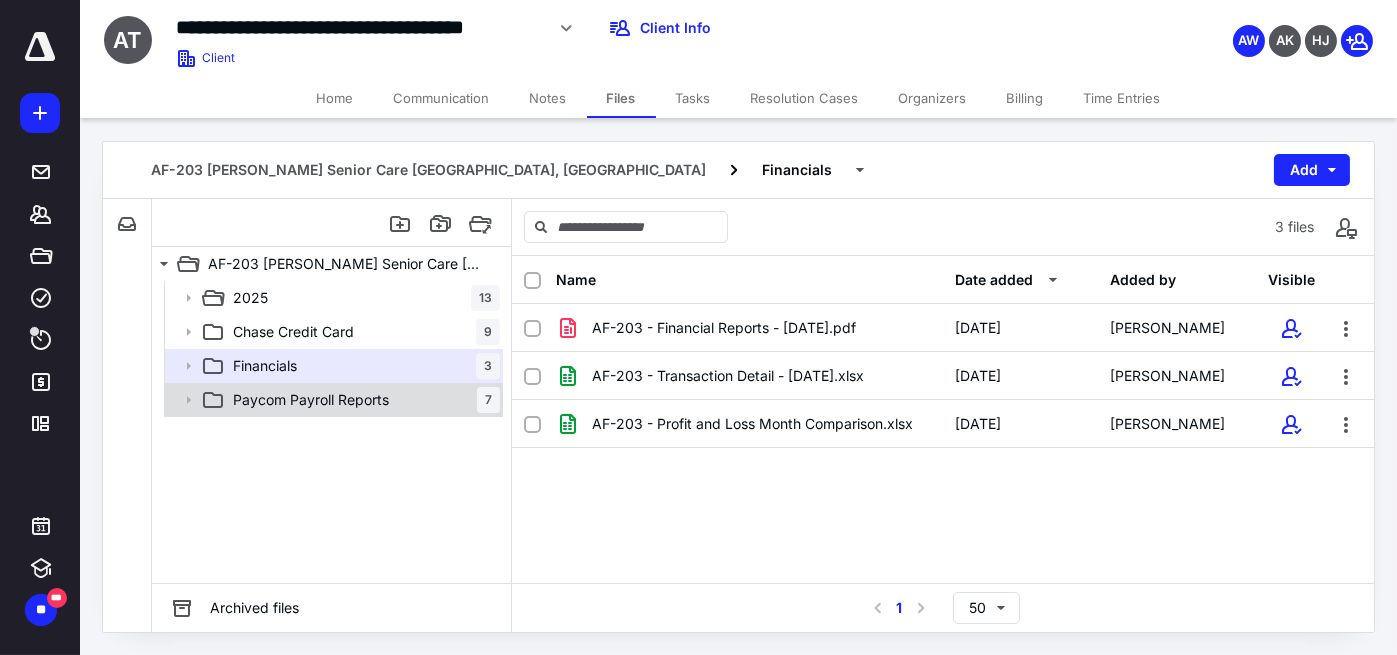 click on "Paycom Payroll Reports 7" at bounding box center [362, 400] 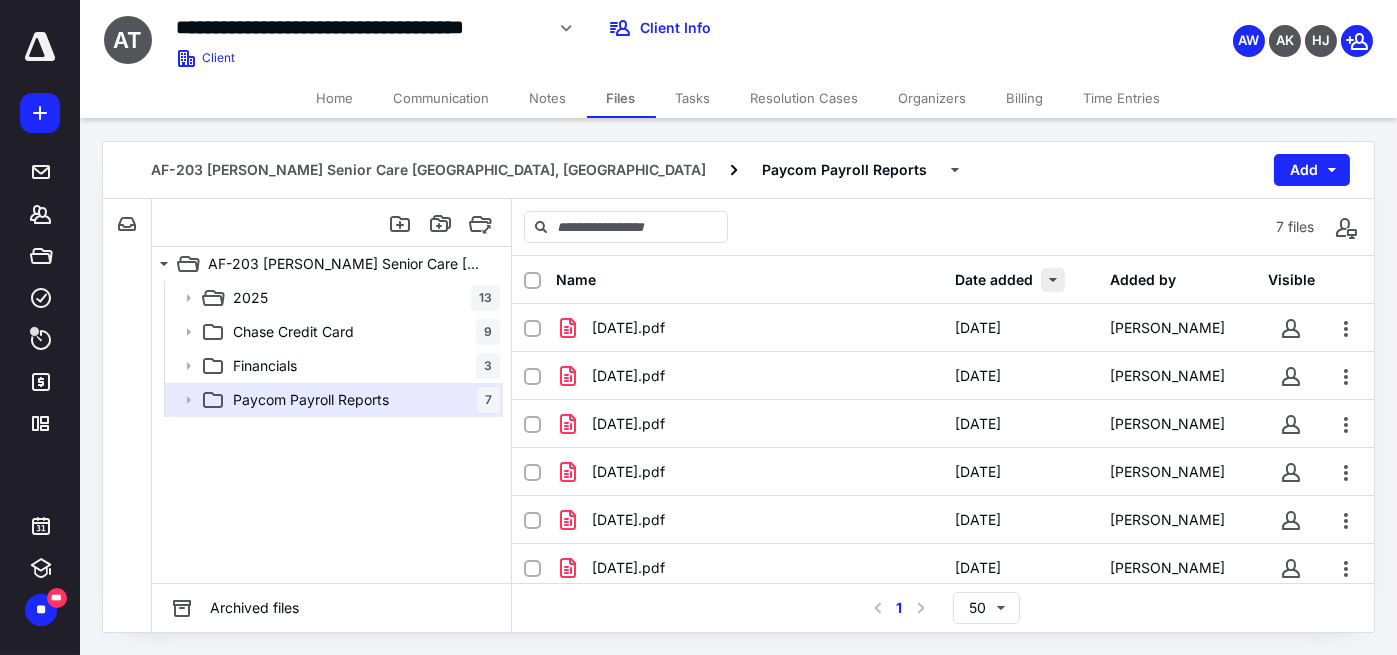 click at bounding box center (1053, 280) 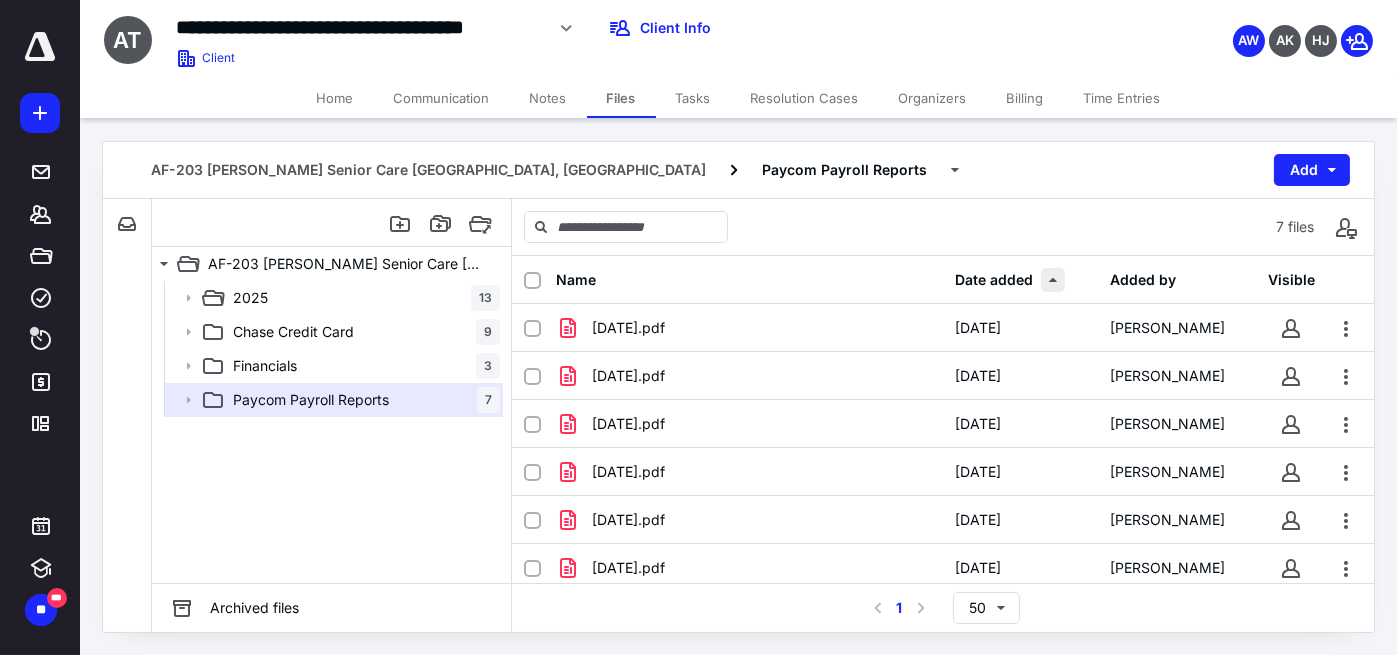 click at bounding box center [1053, 280] 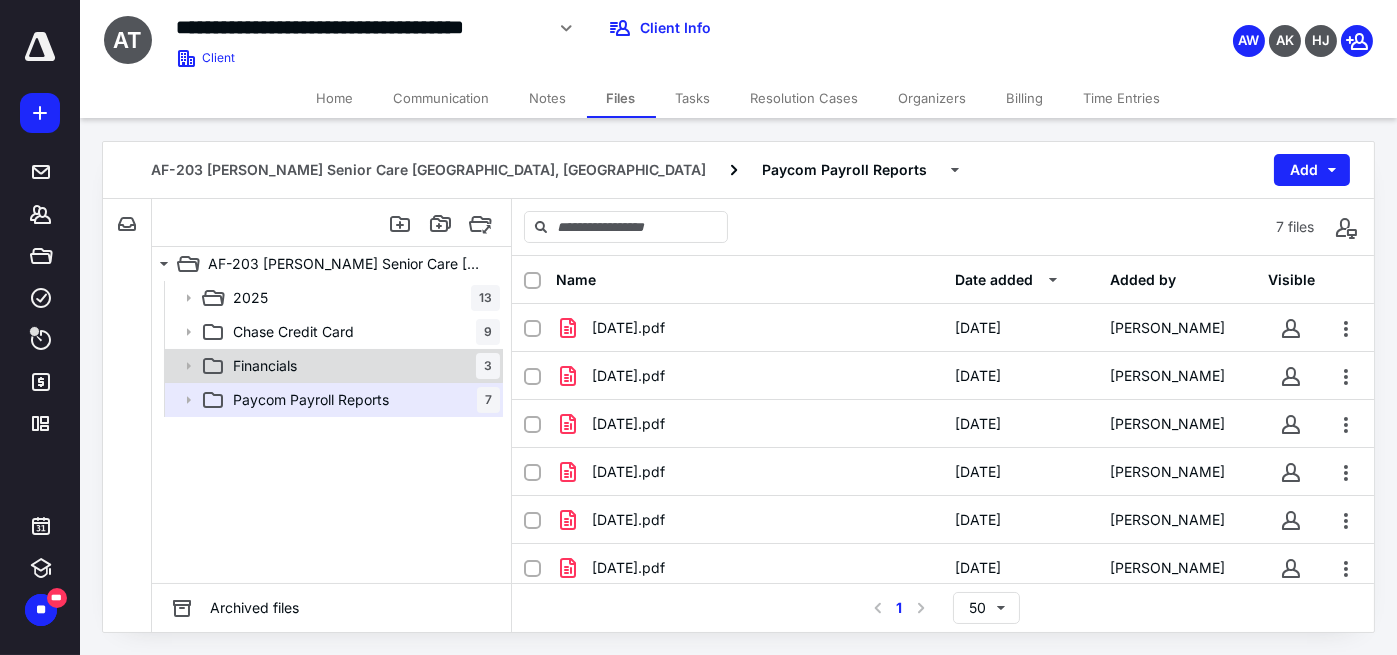 click on "Financials 3" at bounding box center (362, 366) 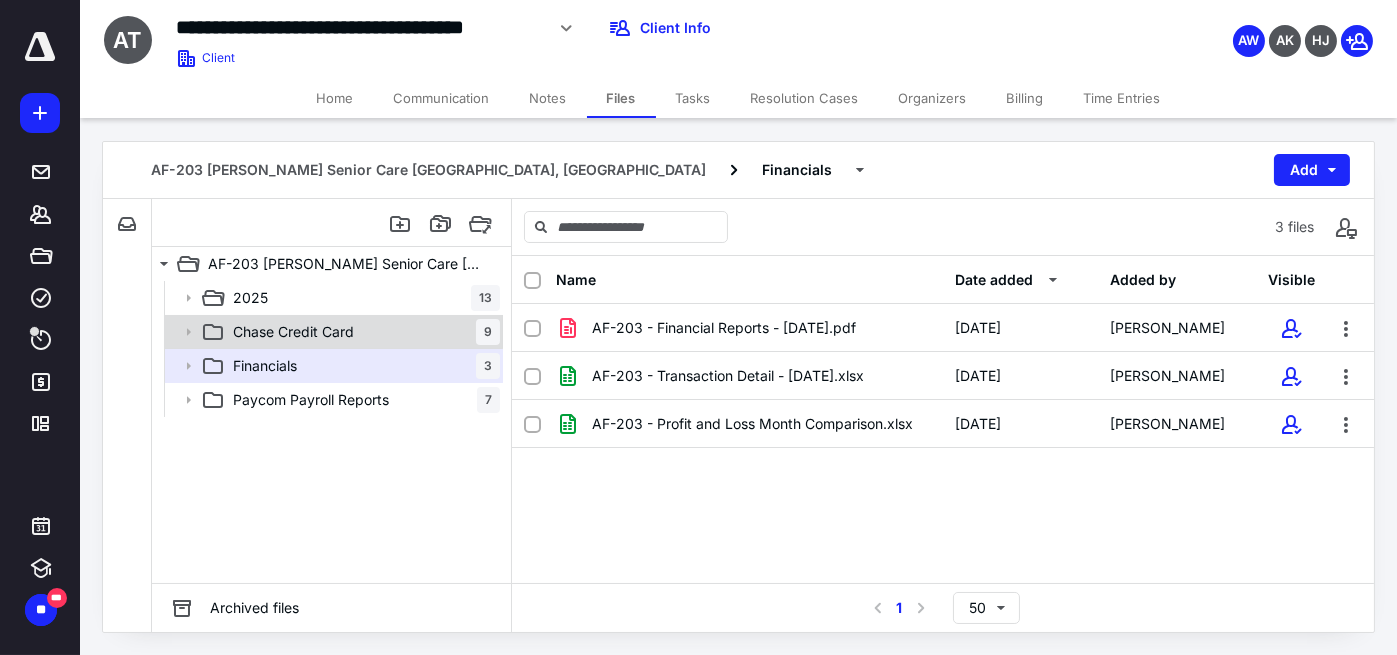click on "Chase Credit Card 9" at bounding box center (362, 332) 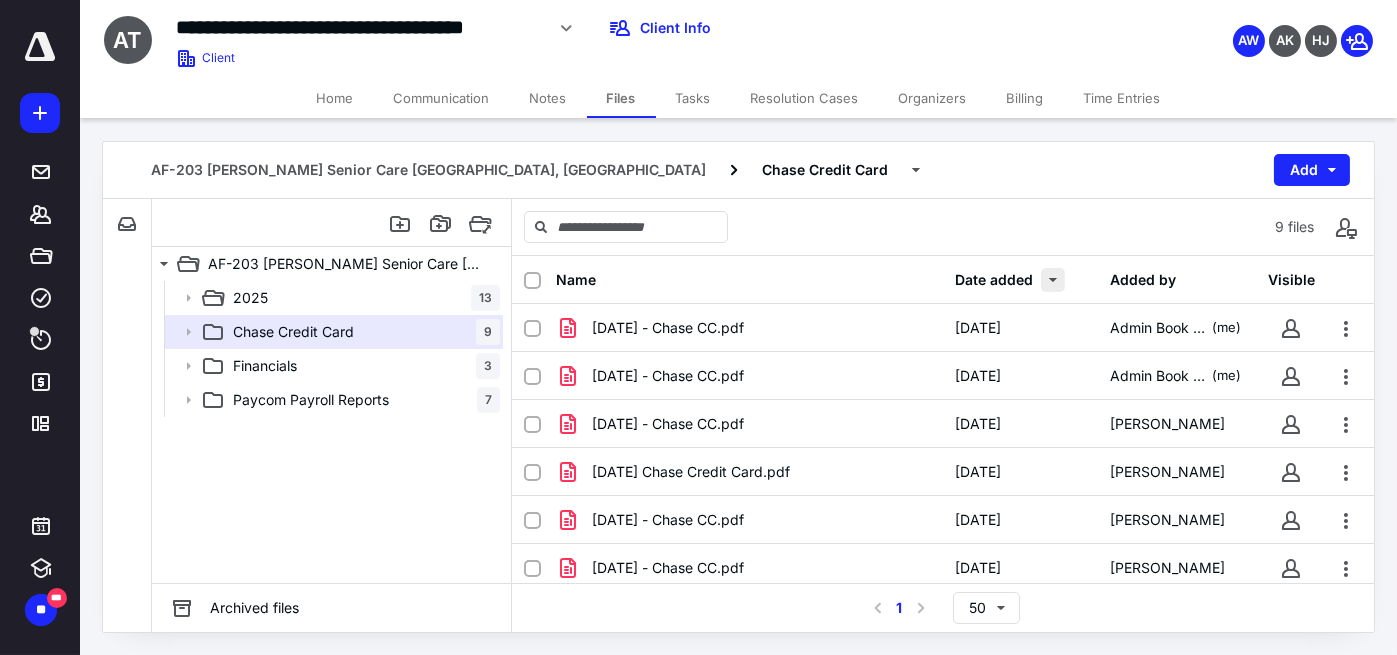 click at bounding box center [1053, 280] 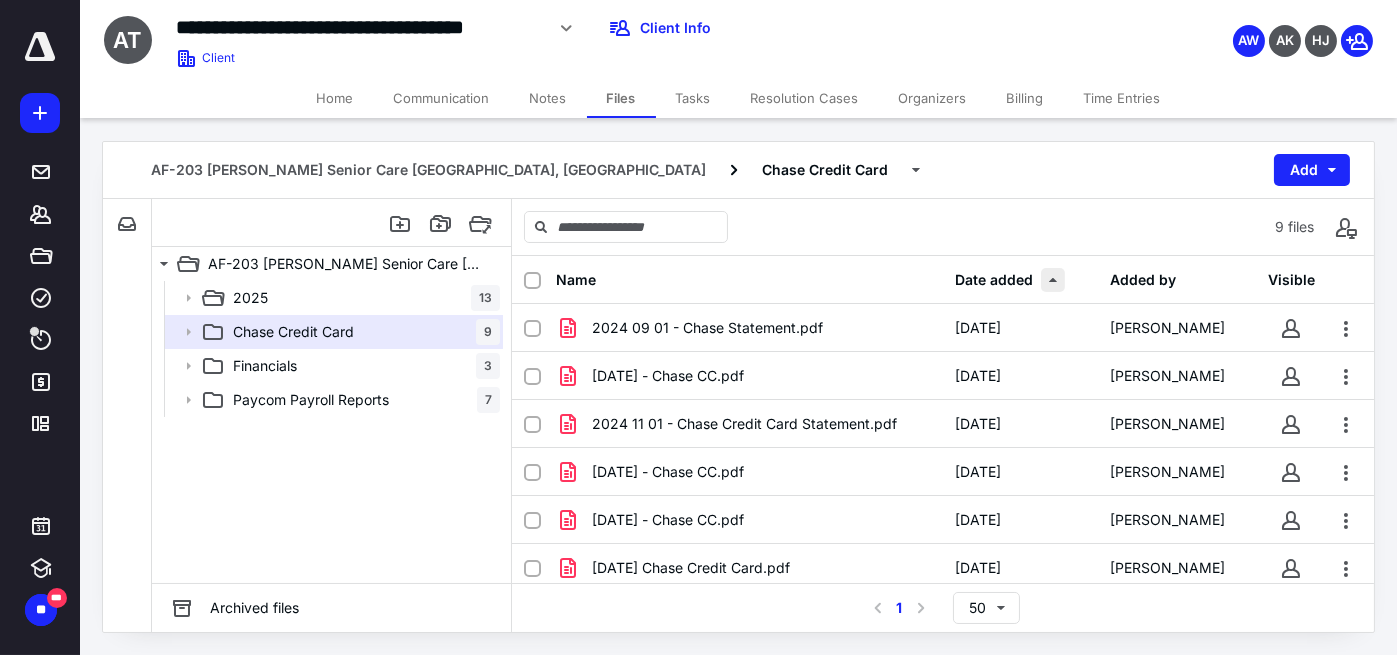click at bounding box center [1053, 280] 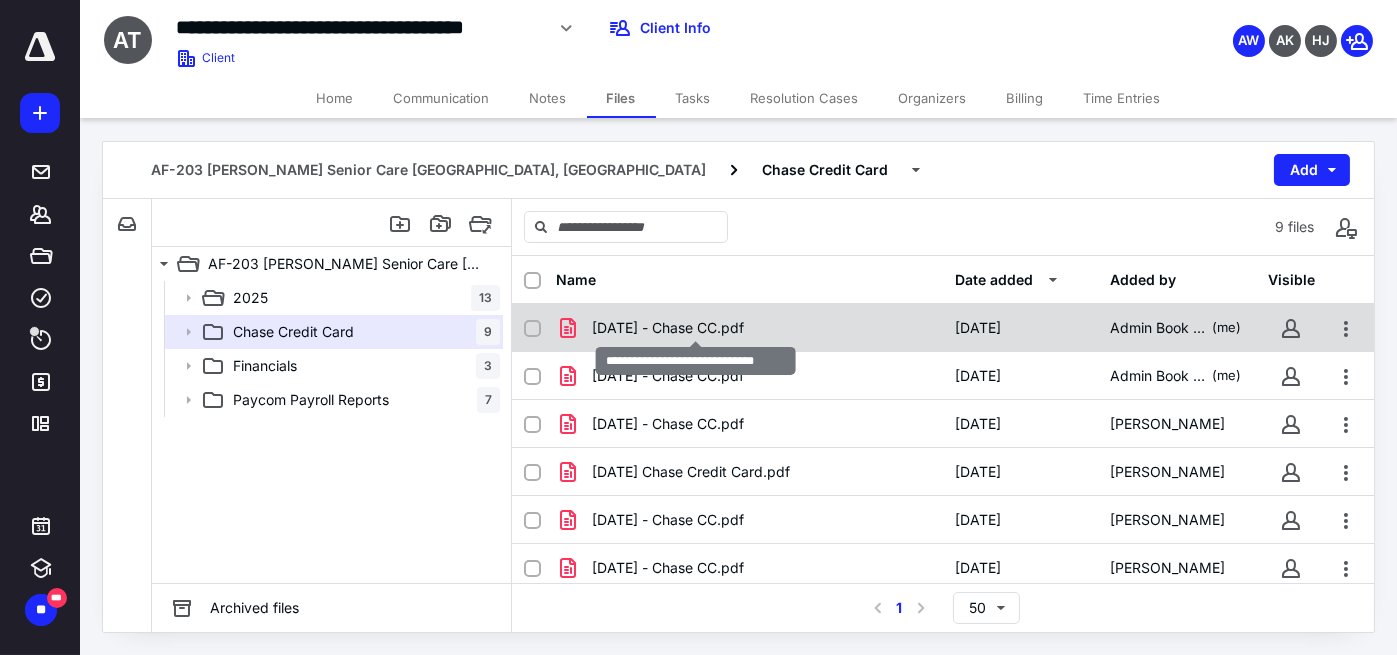 click on "04 - April 2025 - Chase CC.pdf" at bounding box center [668, 328] 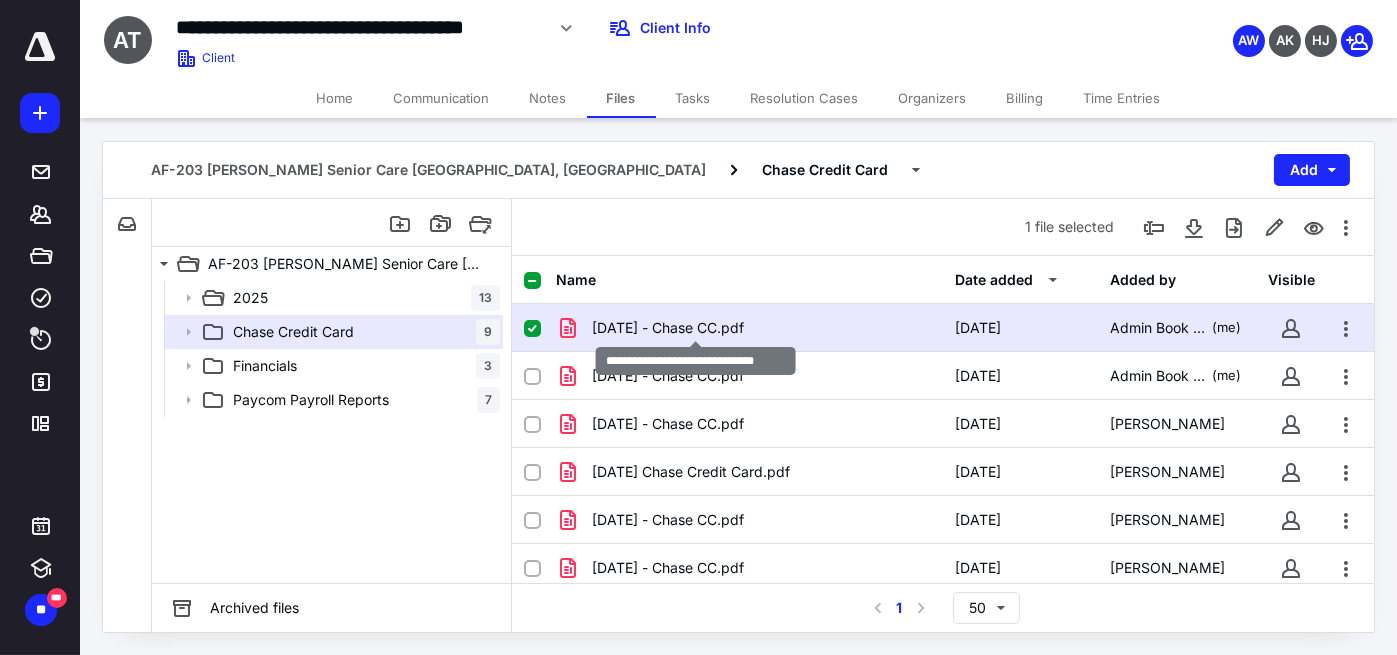 click on "04 - April 2025 - Chase CC.pdf" at bounding box center [668, 328] 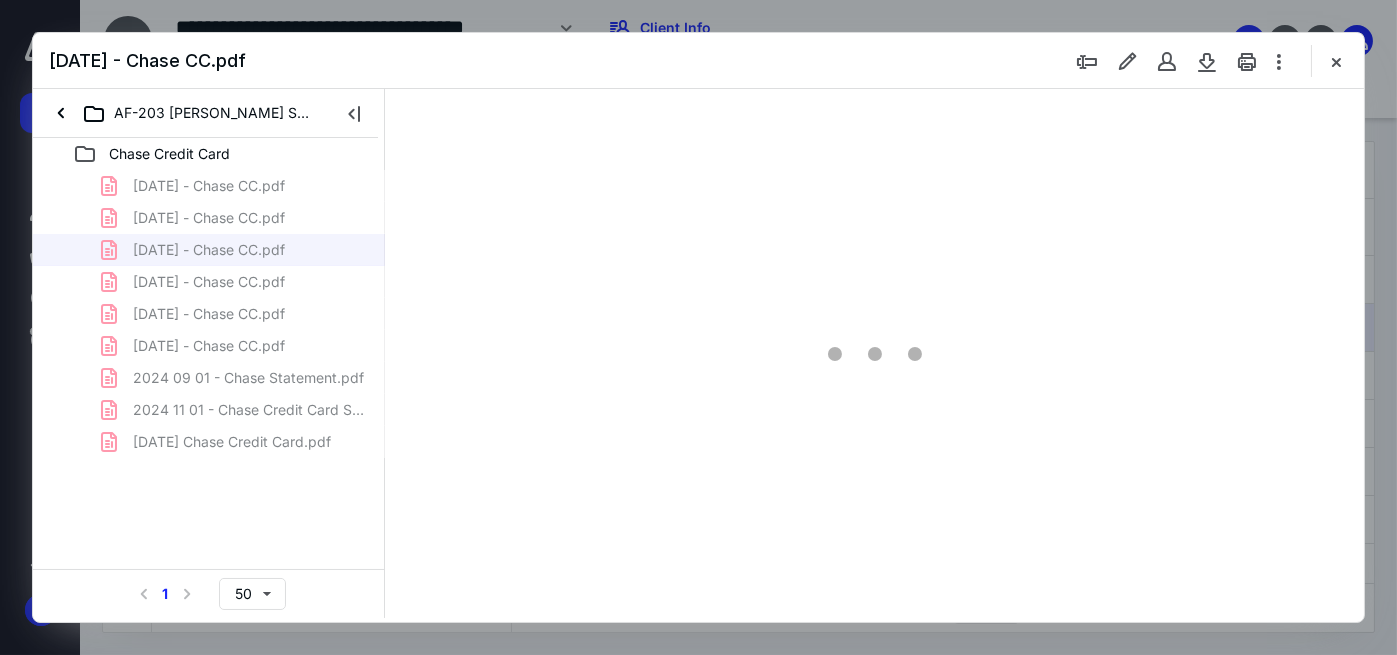 scroll, scrollTop: 0, scrollLeft: 0, axis: both 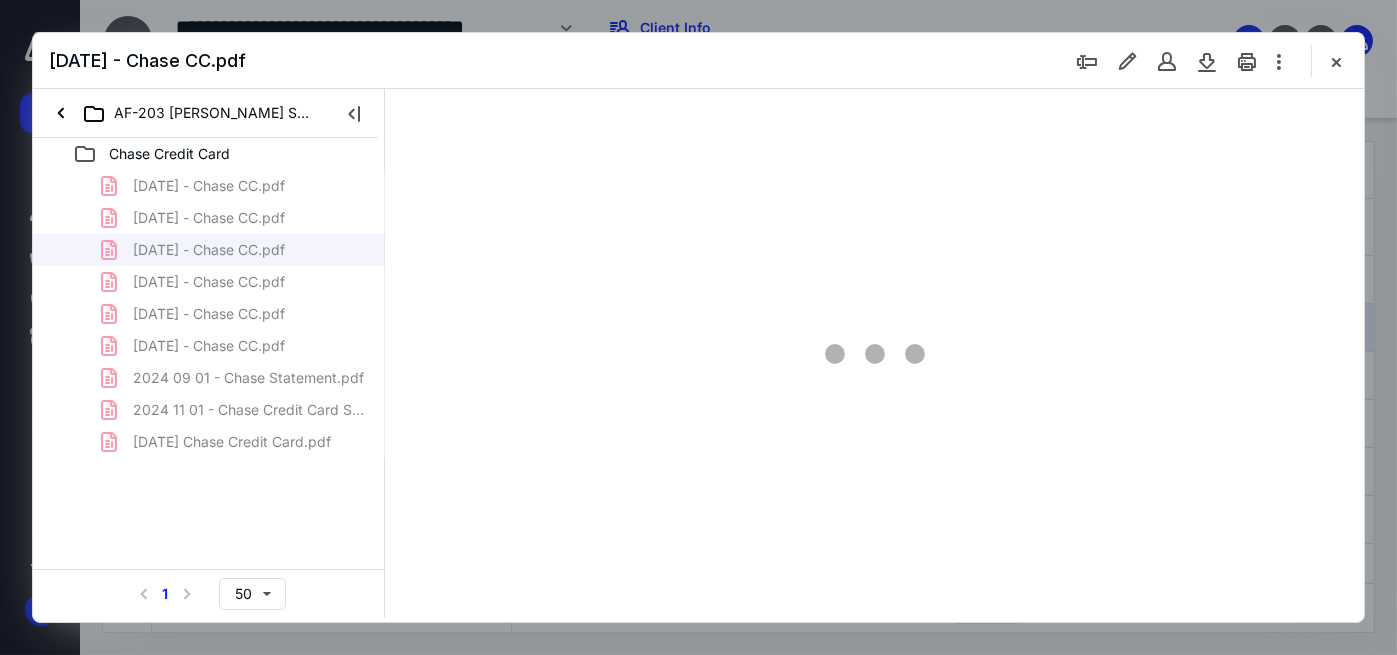 type on "57" 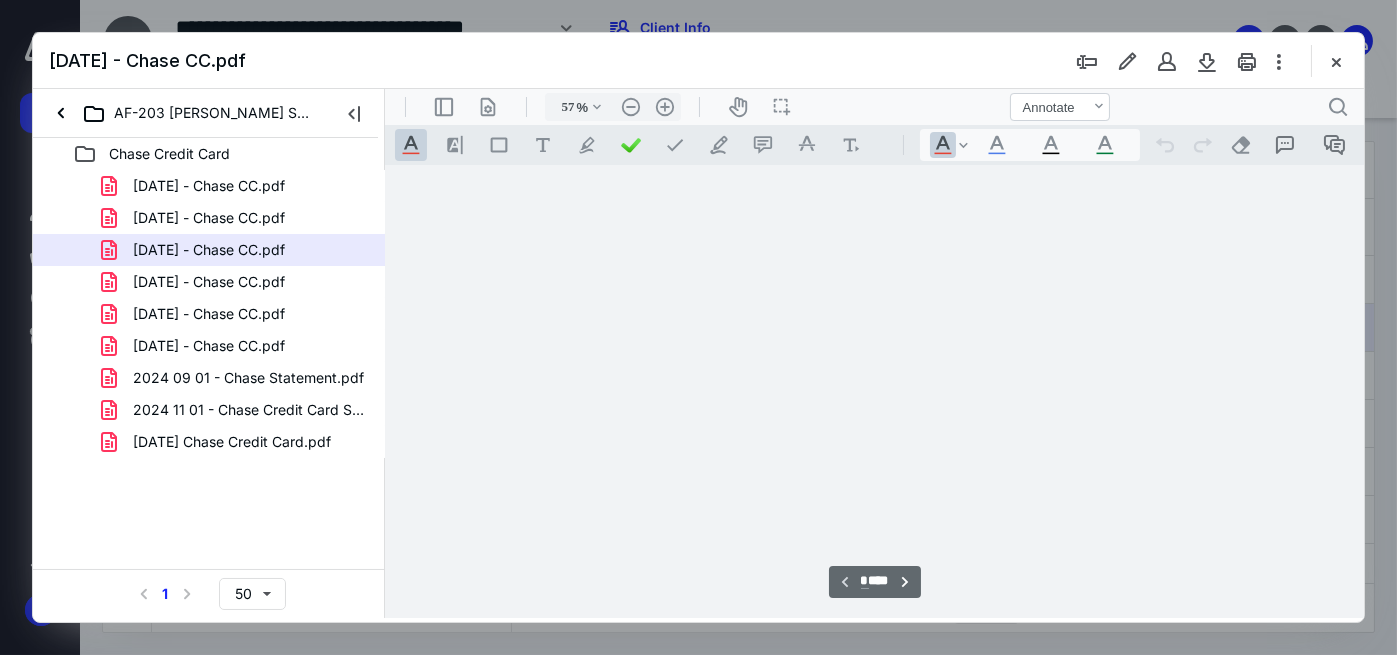 scroll, scrollTop: 77, scrollLeft: 0, axis: vertical 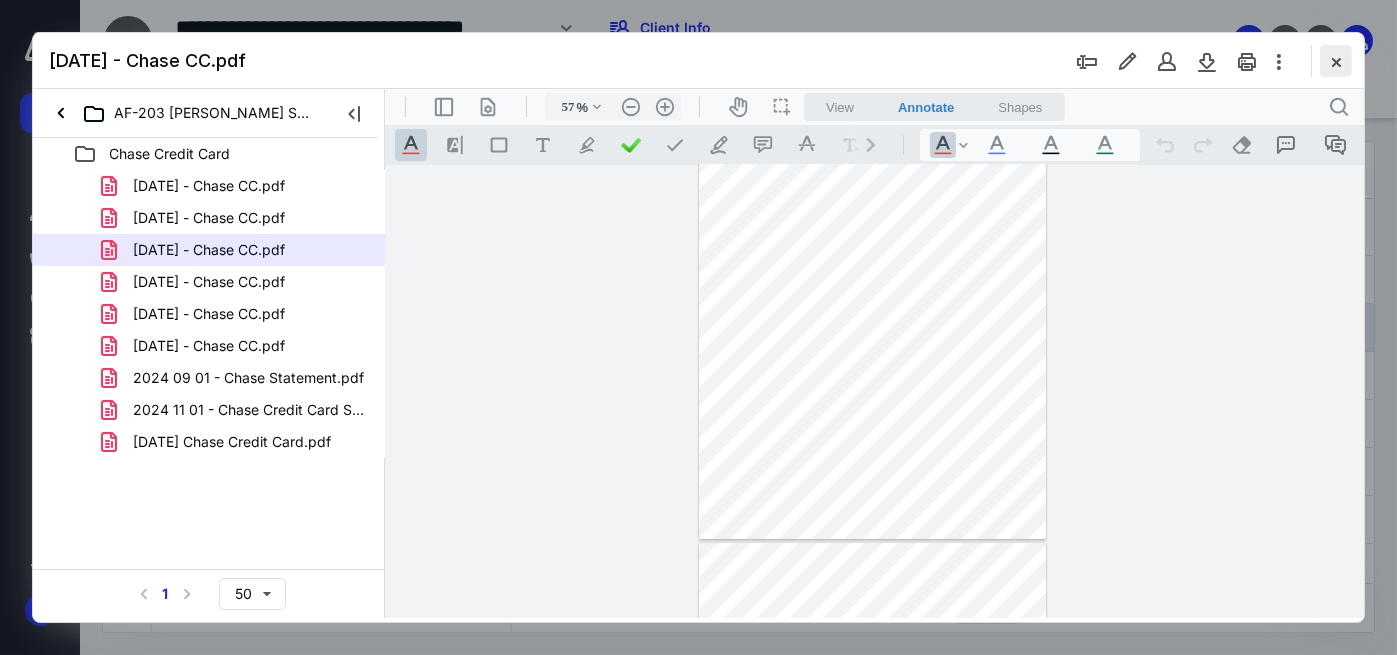 click at bounding box center [1336, 61] 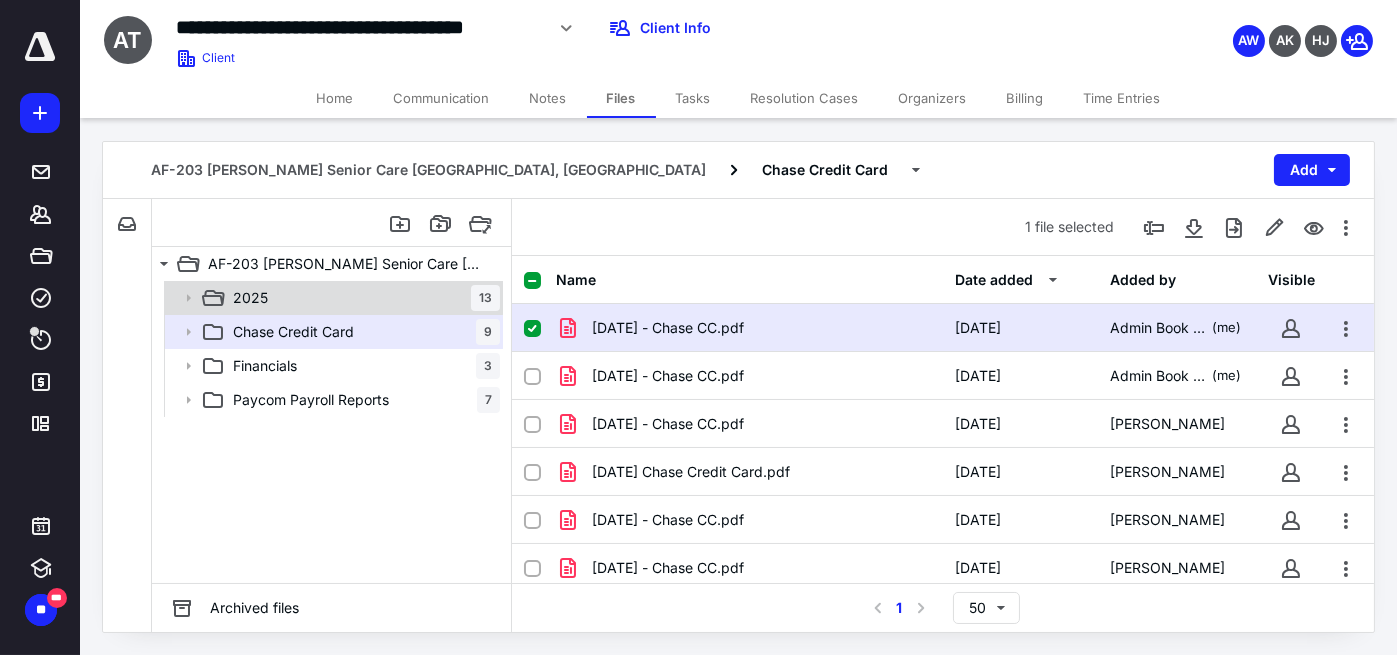 click on "2025 13" at bounding box center [362, 298] 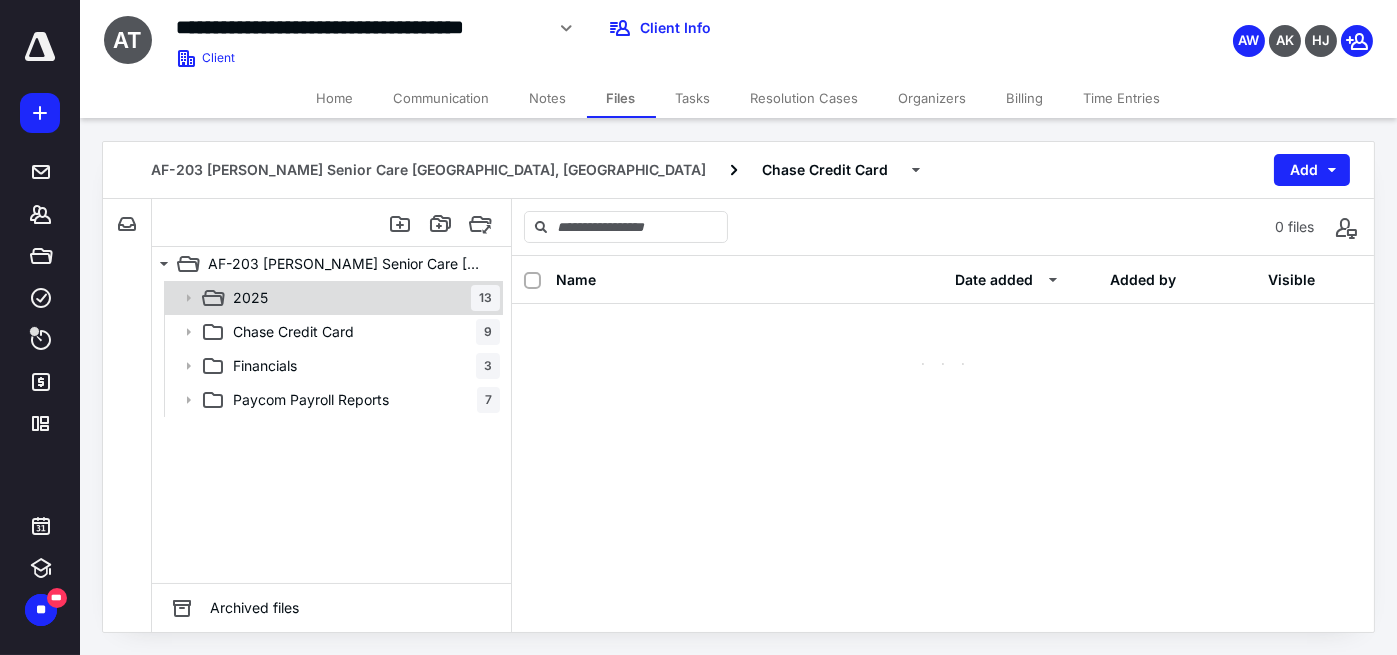 click on "2025 13" at bounding box center [362, 298] 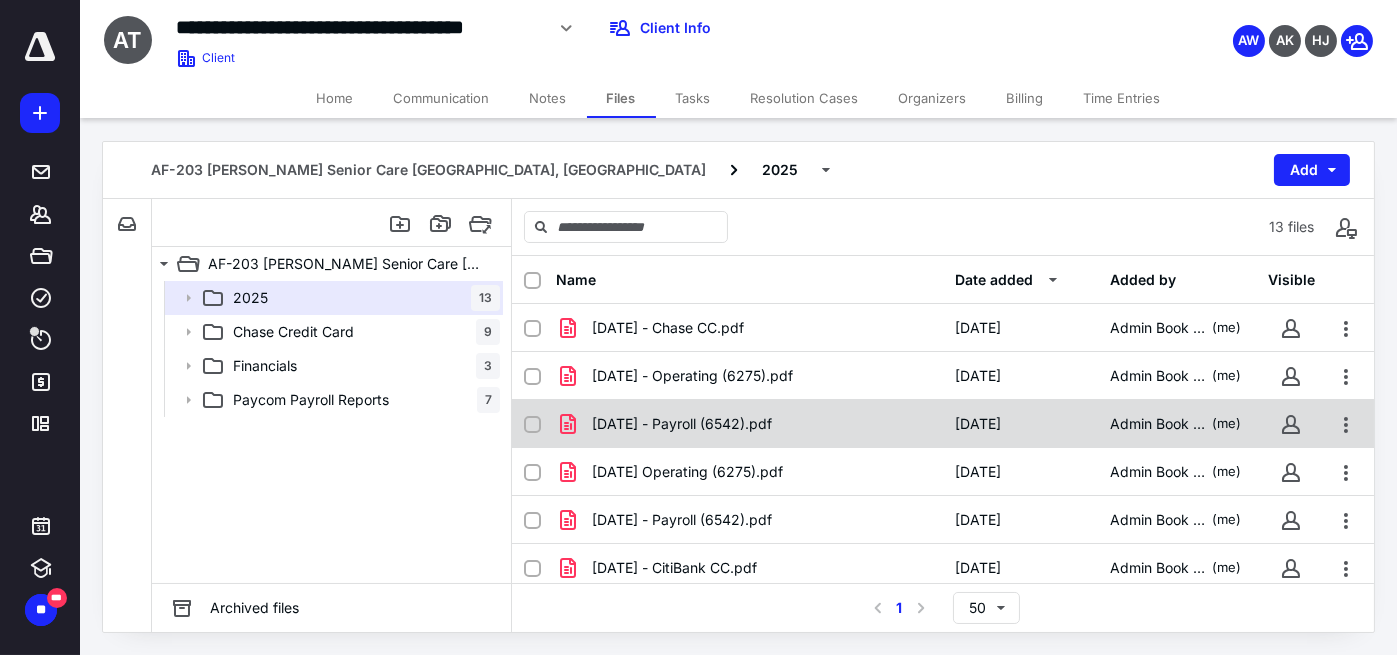 click on "05 - May 2025 - Payroll (6542).pdf" at bounding box center (749, 424) 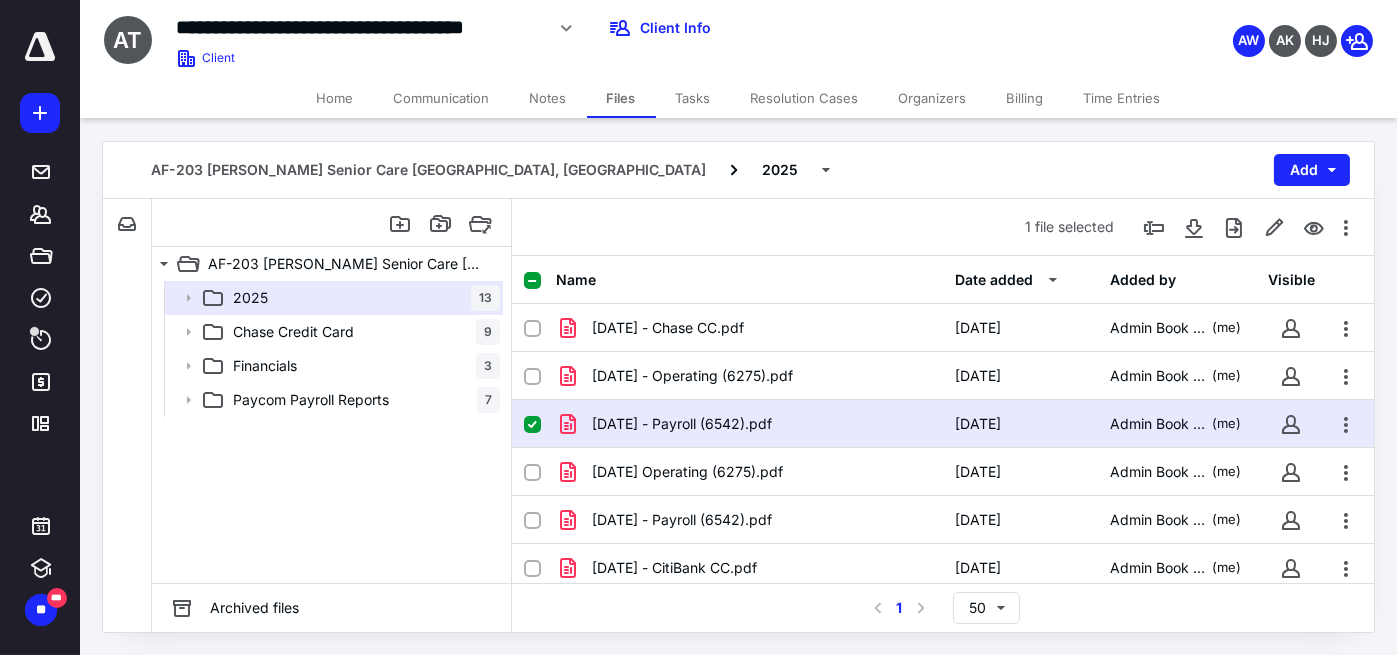 click on "05 - May 2025 - Payroll (6542).pdf" at bounding box center [749, 424] 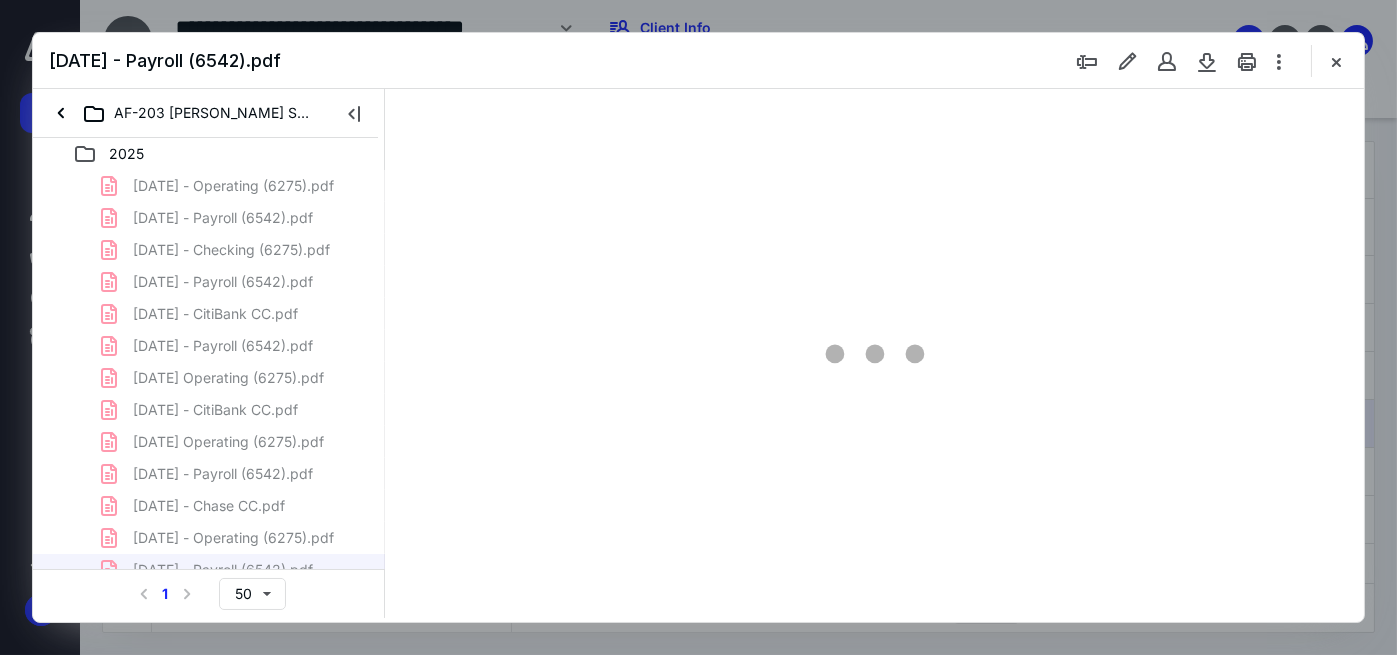 scroll, scrollTop: 0, scrollLeft: 0, axis: both 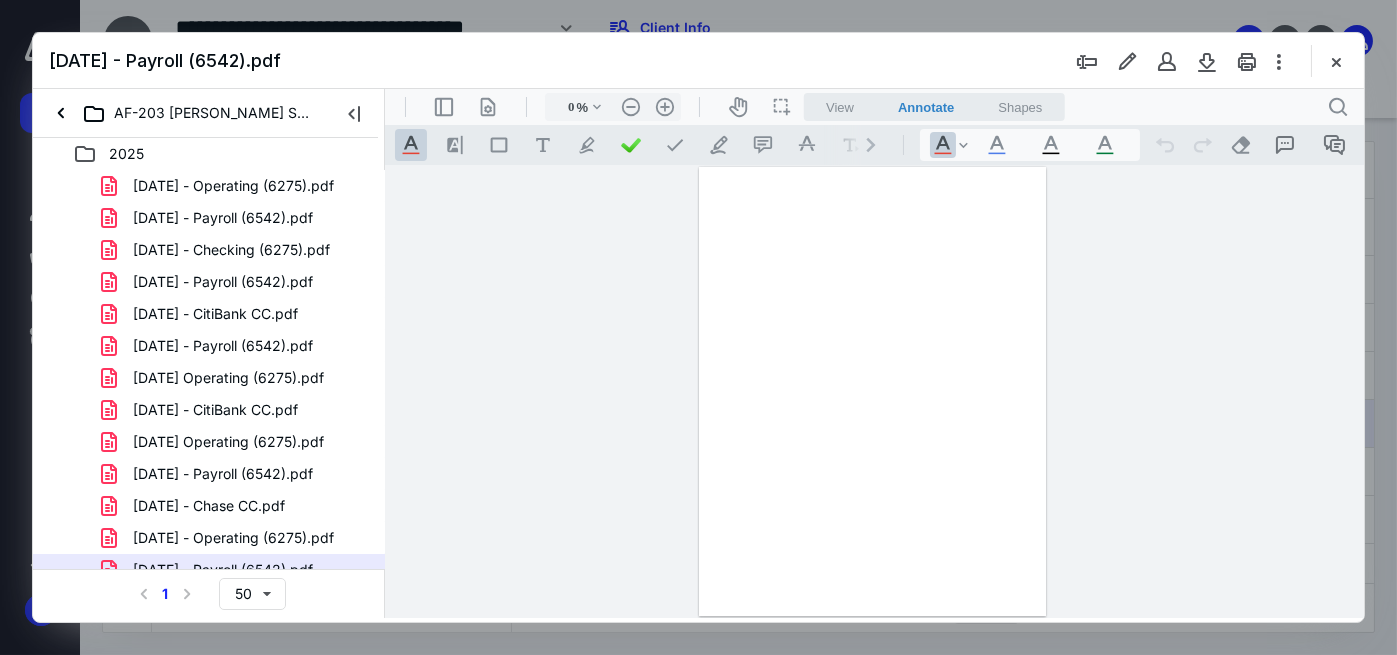 type on "57" 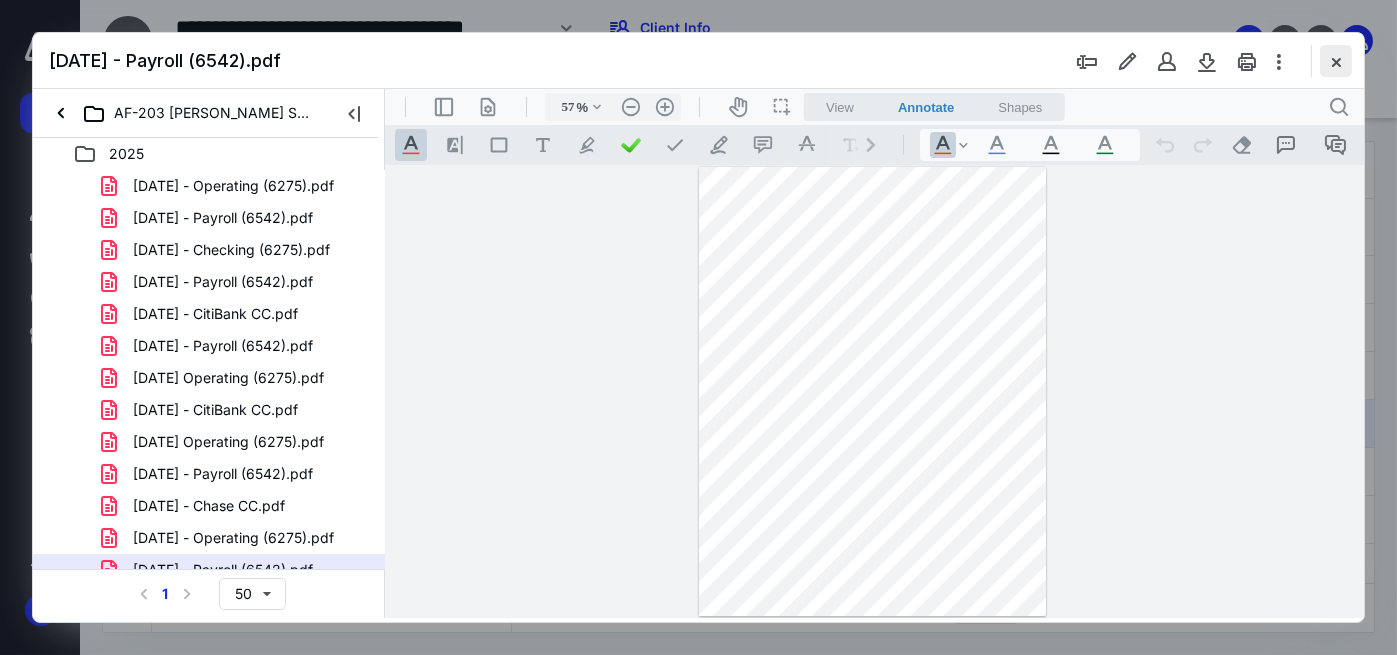 click at bounding box center [1336, 61] 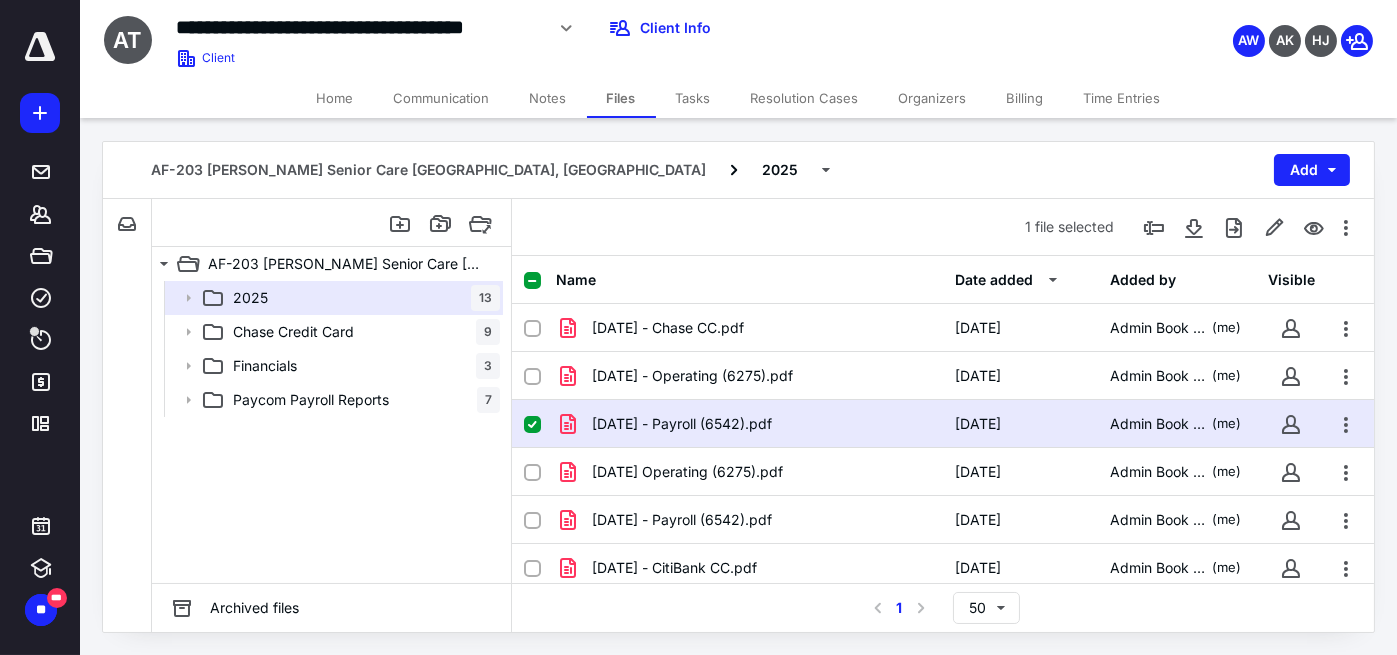 click 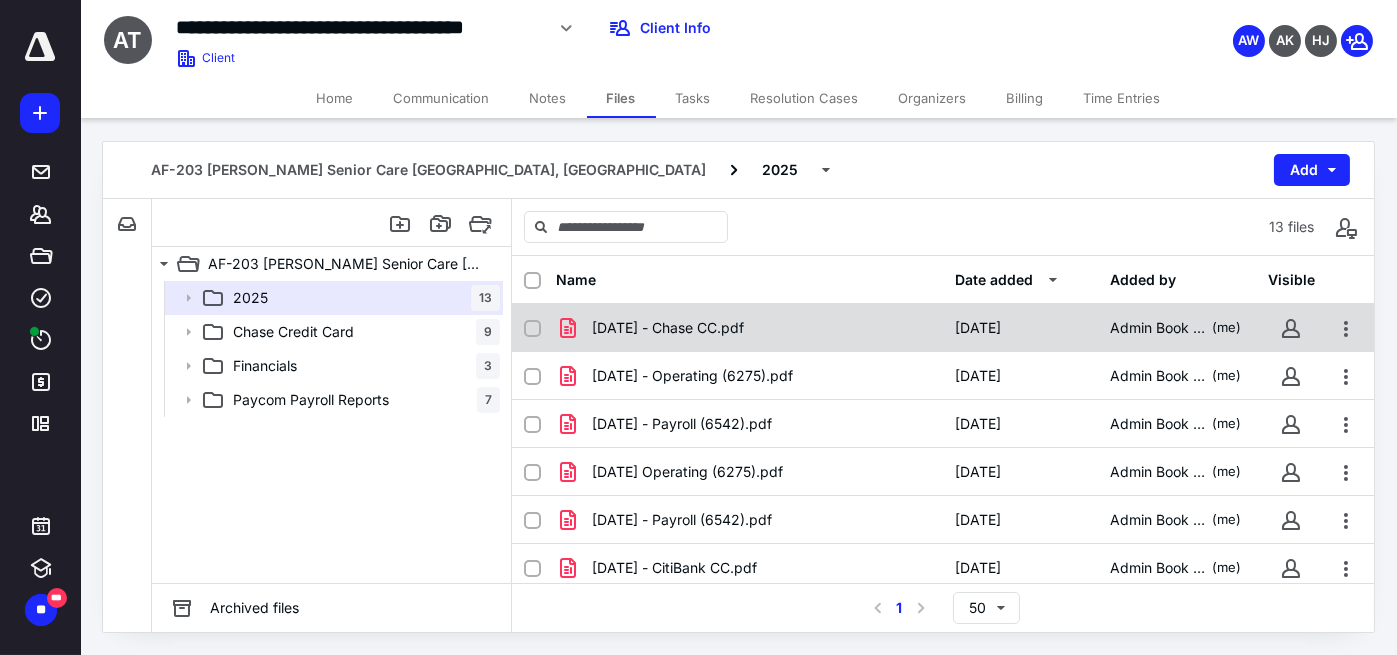 click on "05 - May 2025 - Chase CC.pdf 6/3/2025 Admin Book Werkz  (me)" at bounding box center (943, 328) 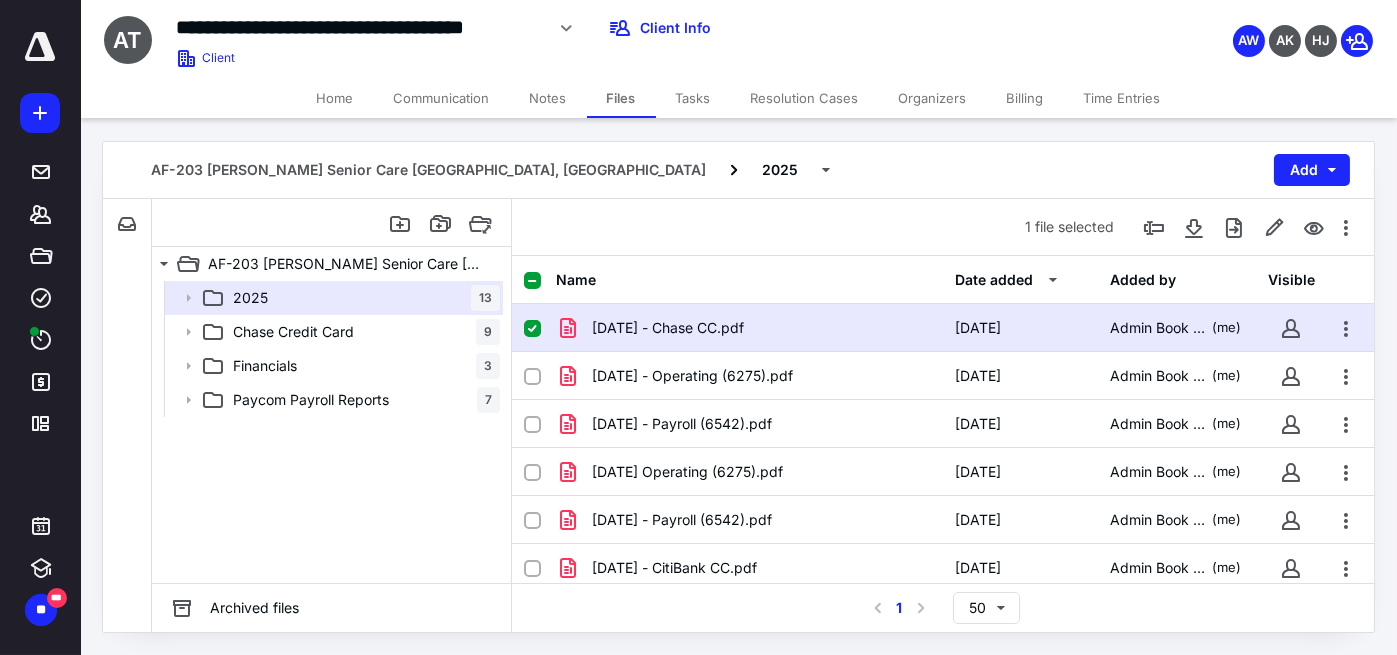 click on "05 - May 2025 - Chase CC.pdf 6/3/2025 Admin Book Werkz  (me)" at bounding box center [943, 328] 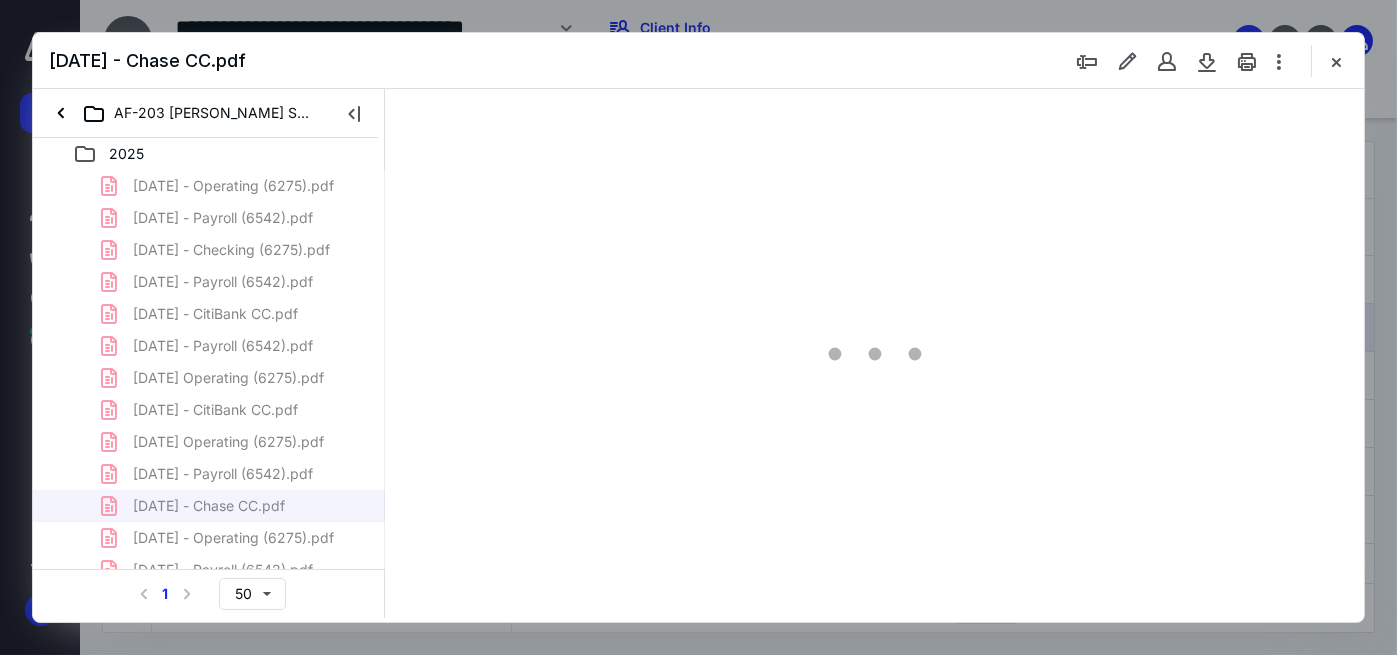 scroll, scrollTop: 0, scrollLeft: 0, axis: both 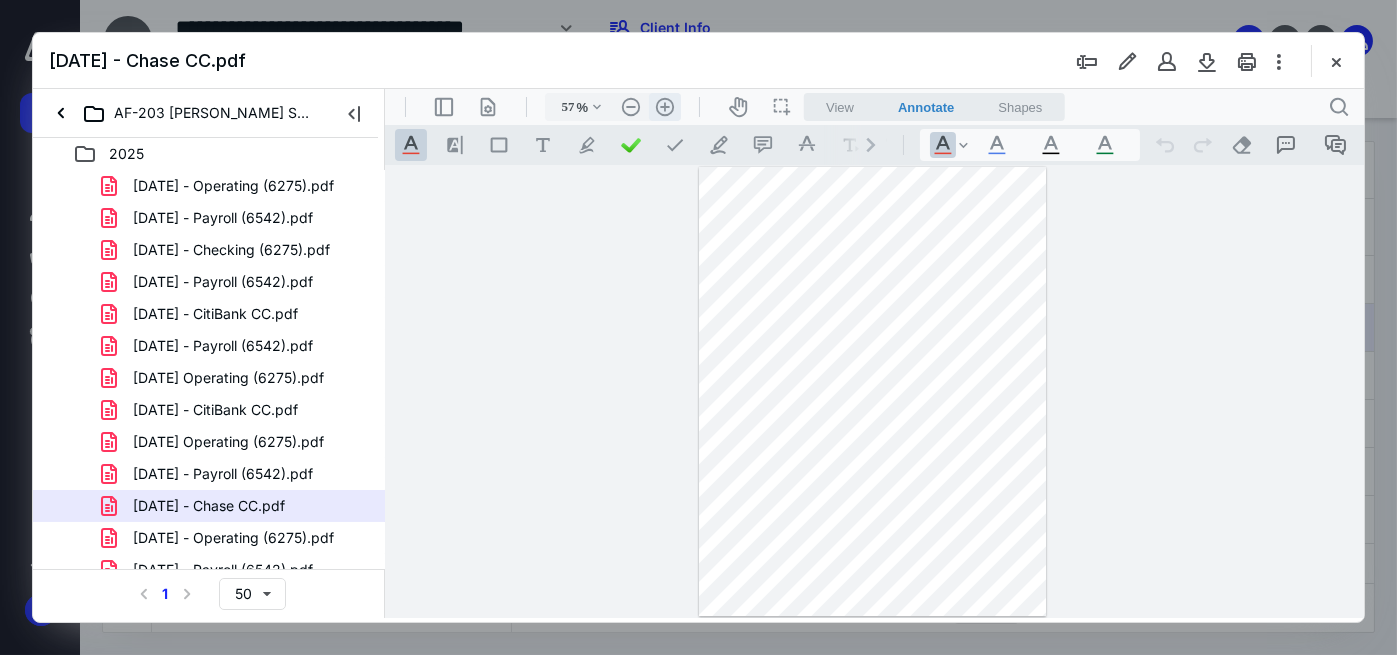 click on ".cls-1{fill:#abb0c4;} icon - header - zoom - in - line" at bounding box center [664, 107] 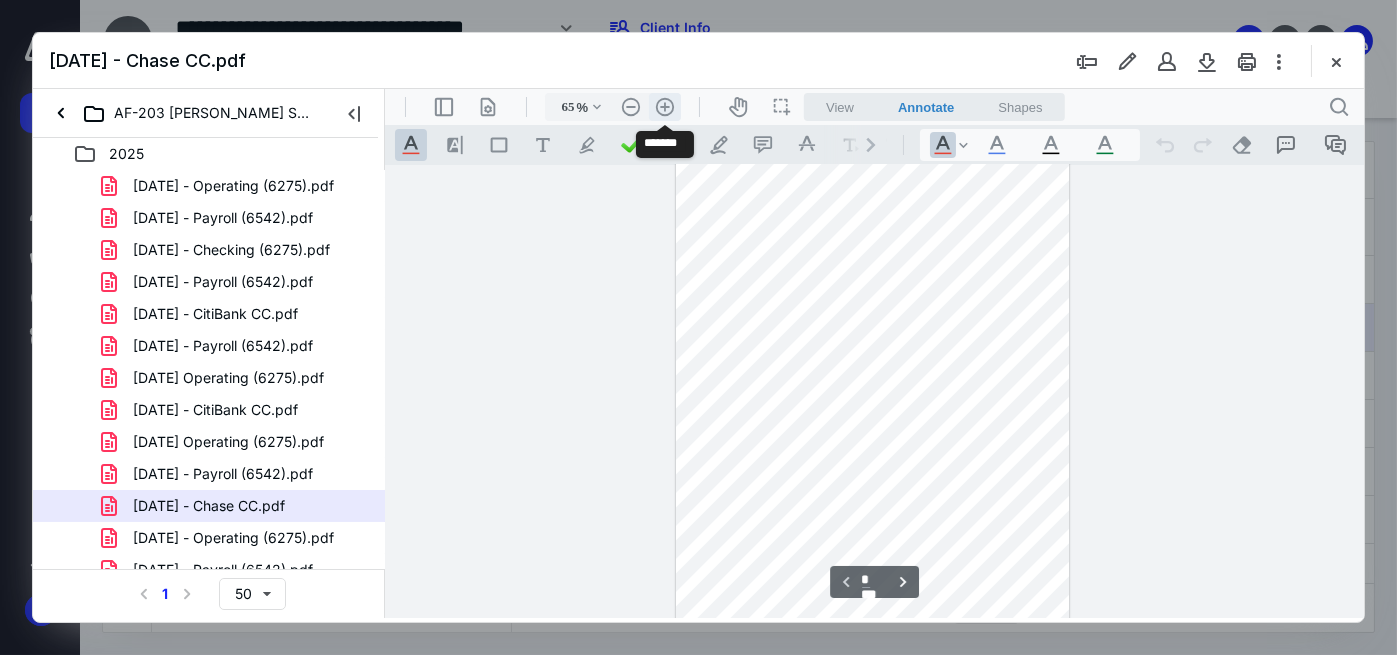 click on ".cls-1{fill:#abb0c4;} icon - header - zoom - in - line" at bounding box center [664, 107] 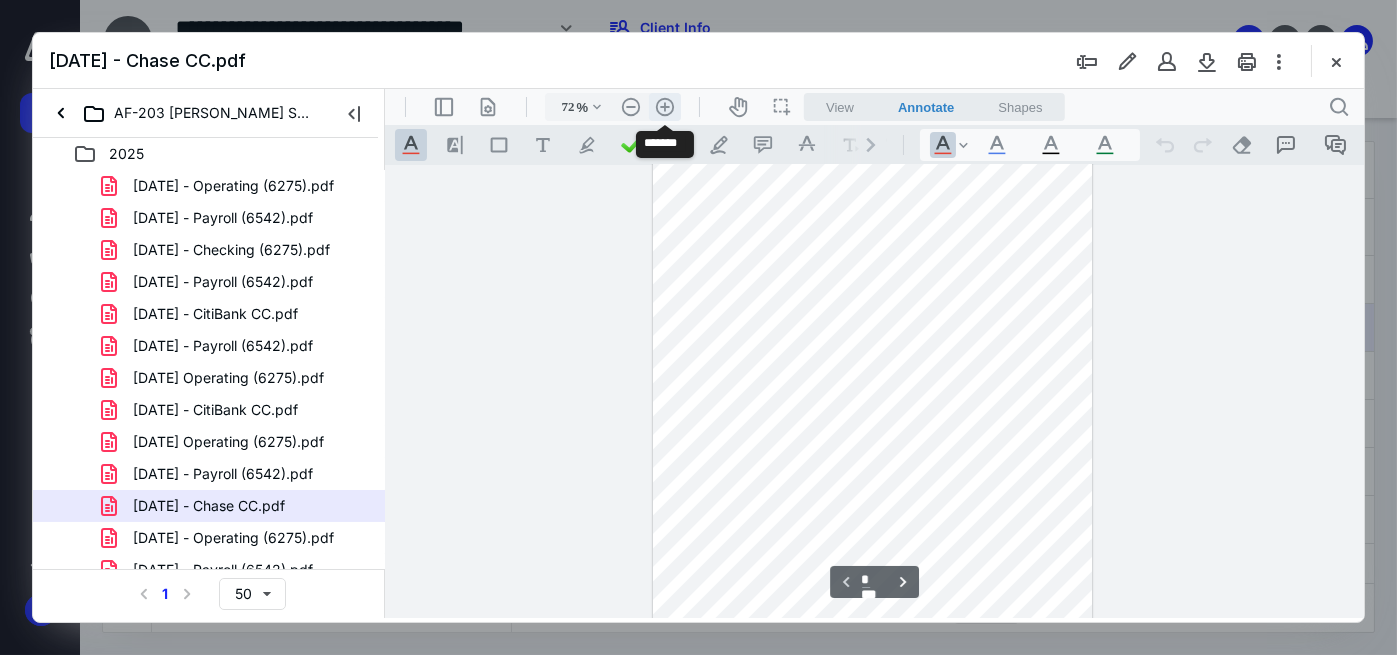 click on ".cls-1{fill:#abb0c4;} icon - header - zoom - in - line" at bounding box center [664, 107] 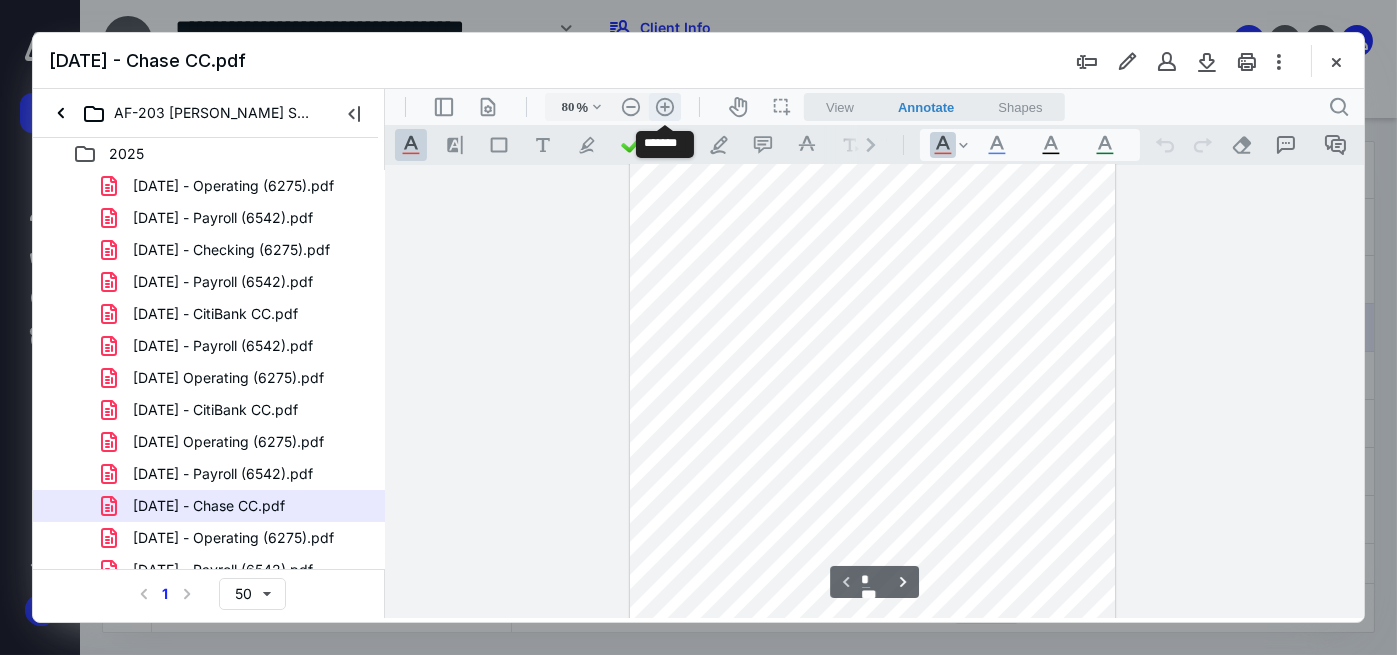 click on ".cls-1{fill:#abb0c4;} icon - header - zoom - in - line" at bounding box center (664, 107) 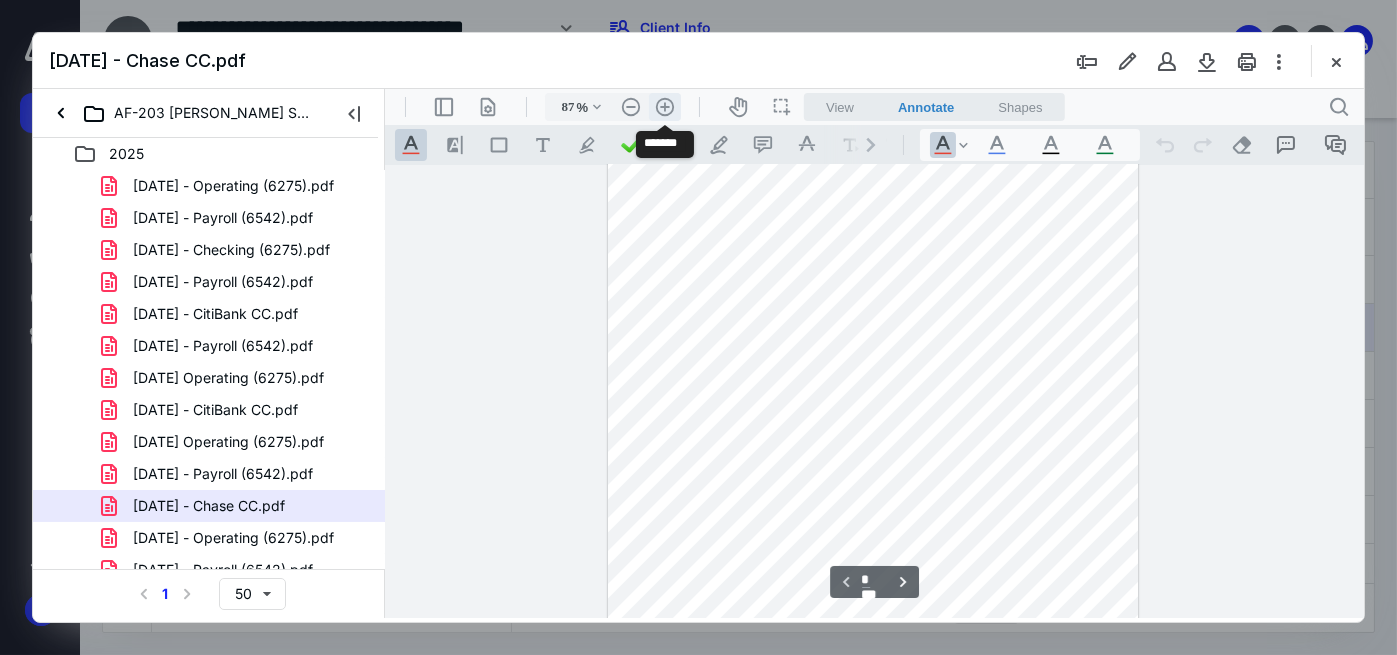 click on ".cls-1{fill:#abb0c4;} icon - header - zoom - in - line" at bounding box center (664, 107) 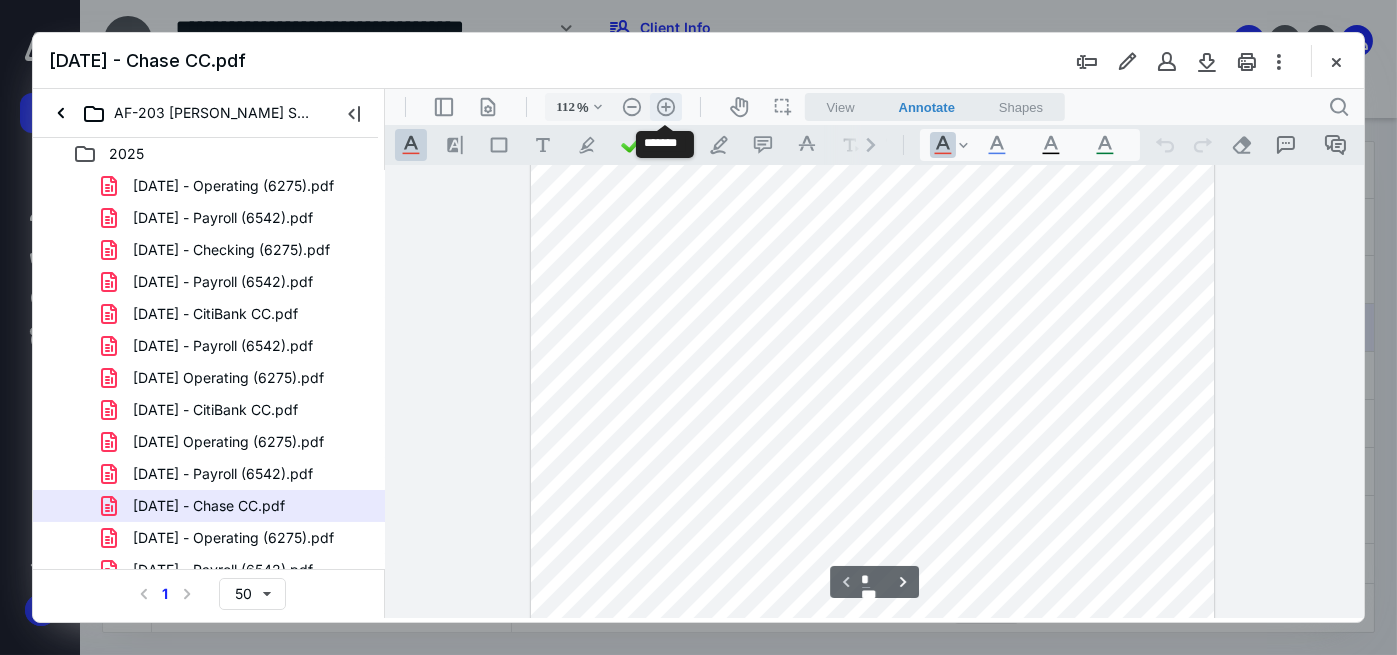 click on ".cls-1{fill:#abb0c4;} icon - header - zoom - in - line" at bounding box center (665, 107) 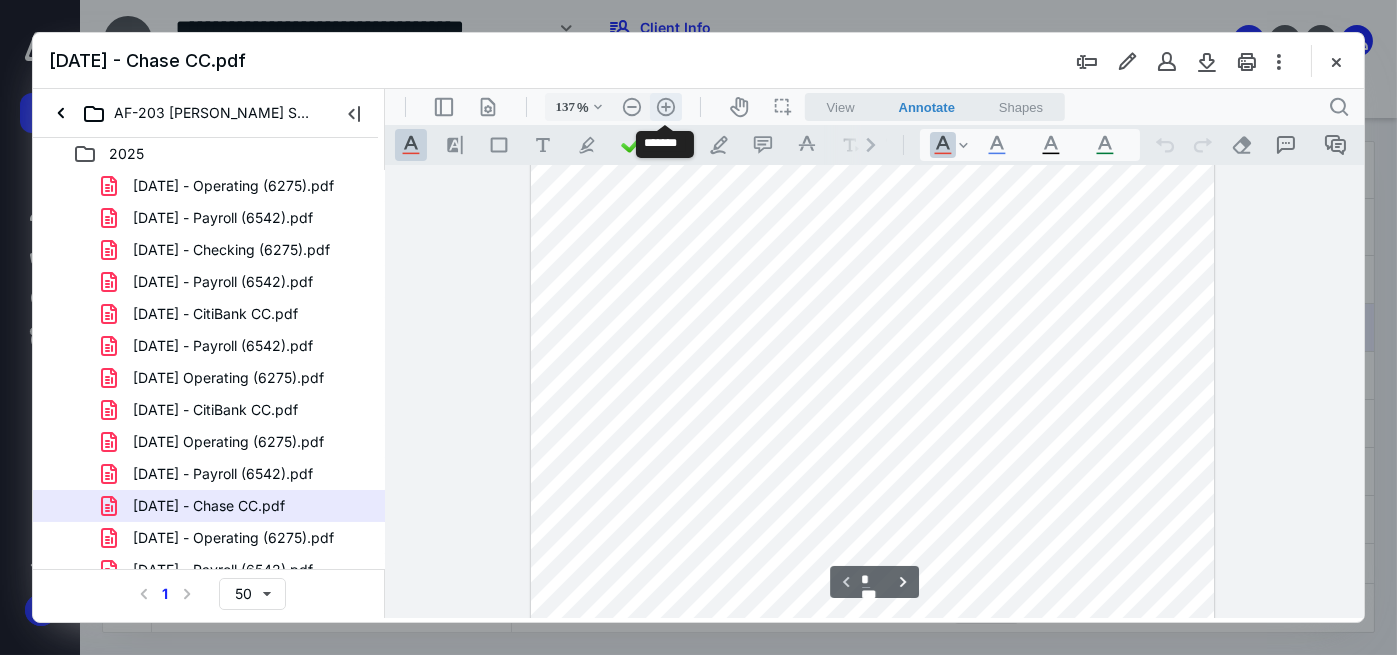 scroll, scrollTop: 264, scrollLeft: 0, axis: vertical 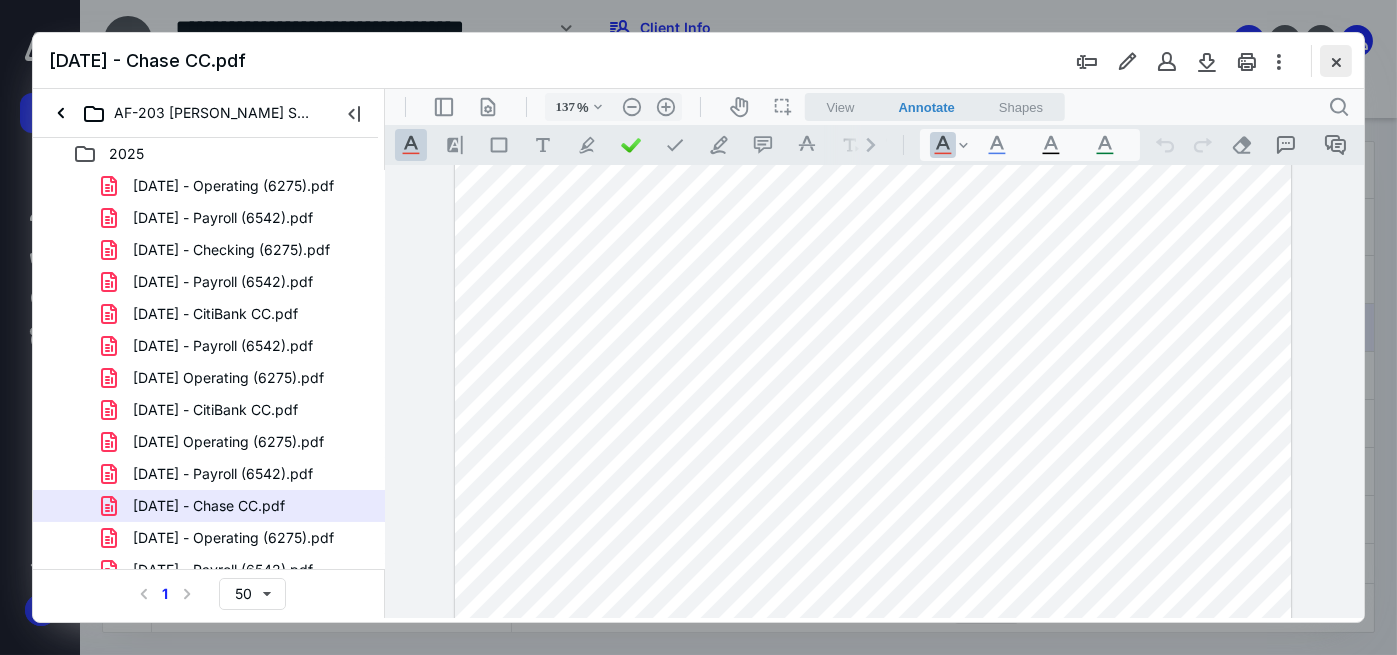 click at bounding box center (1336, 61) 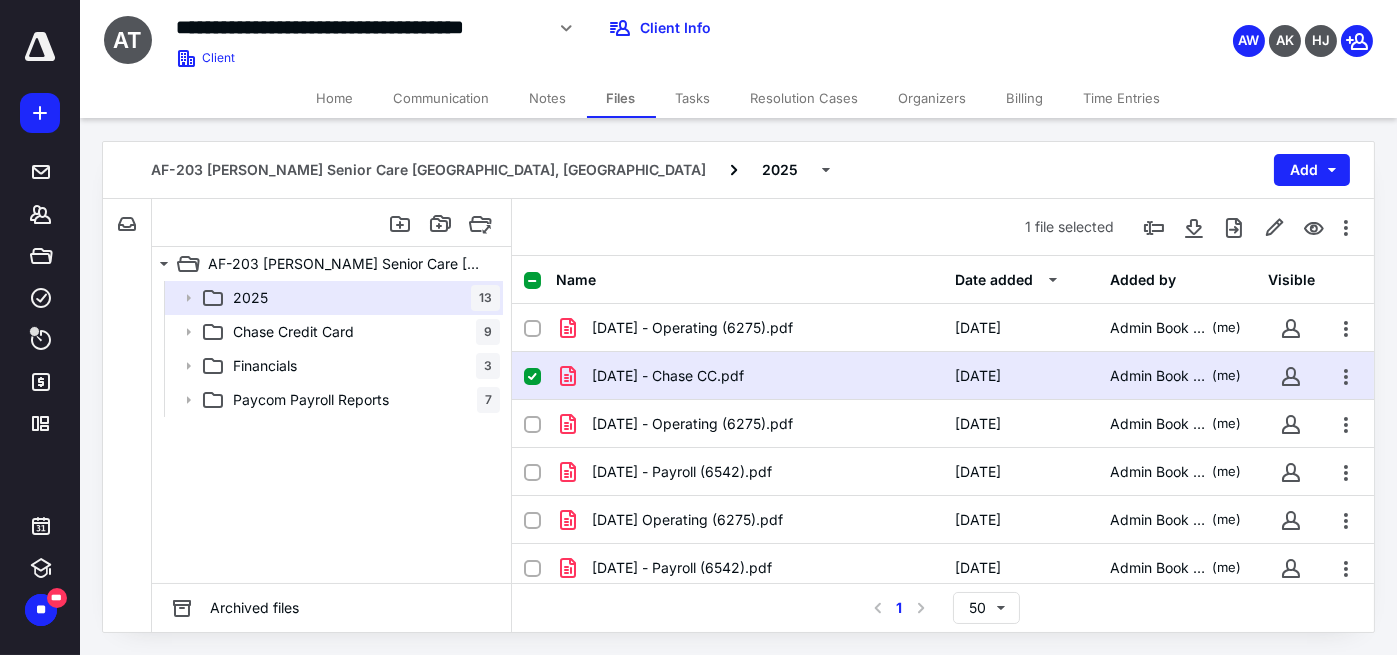 click at bounding box center (532, 377) 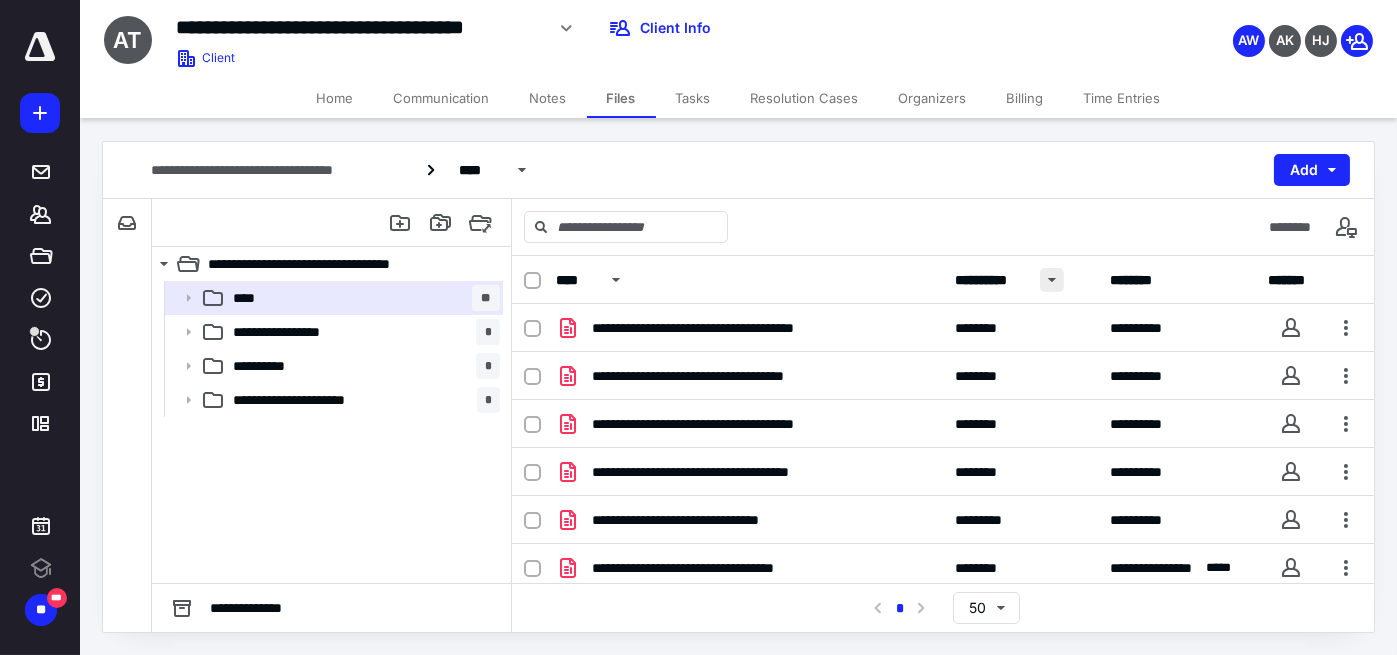 scroll, scrollTop: 0, scrollLeft: 0, axis: both 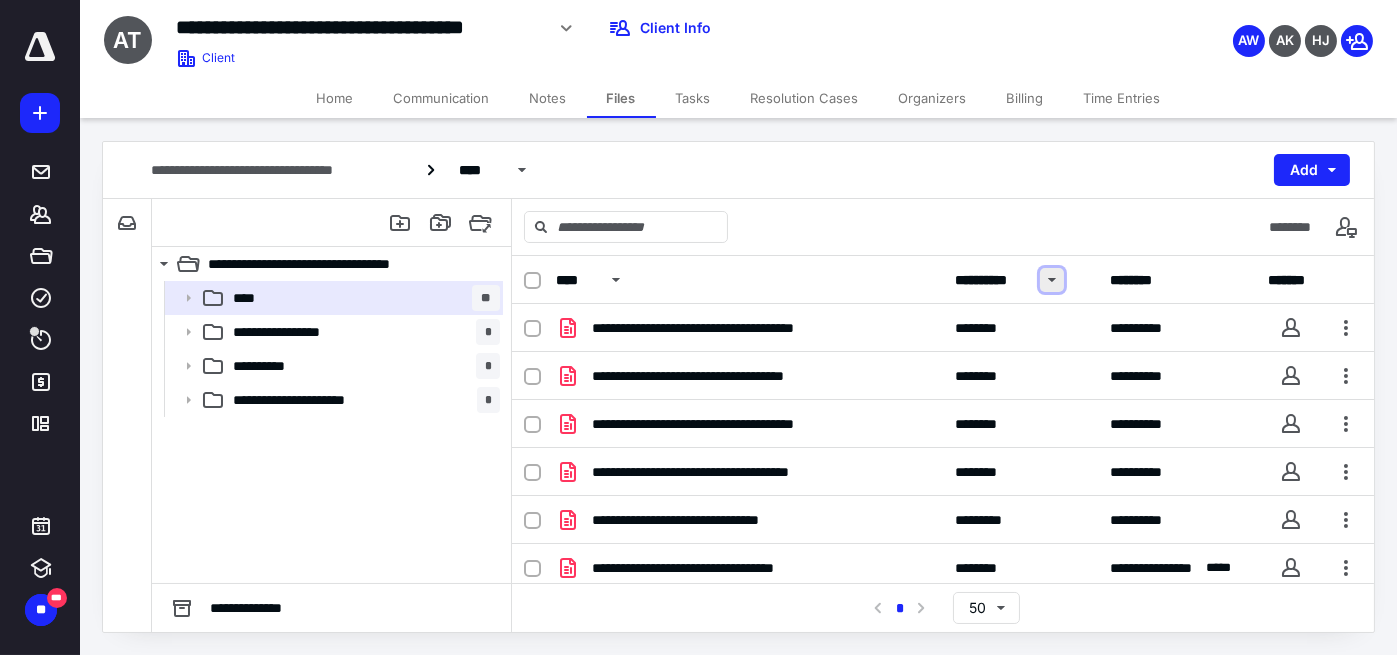 click at bounding box center (1052, 280) 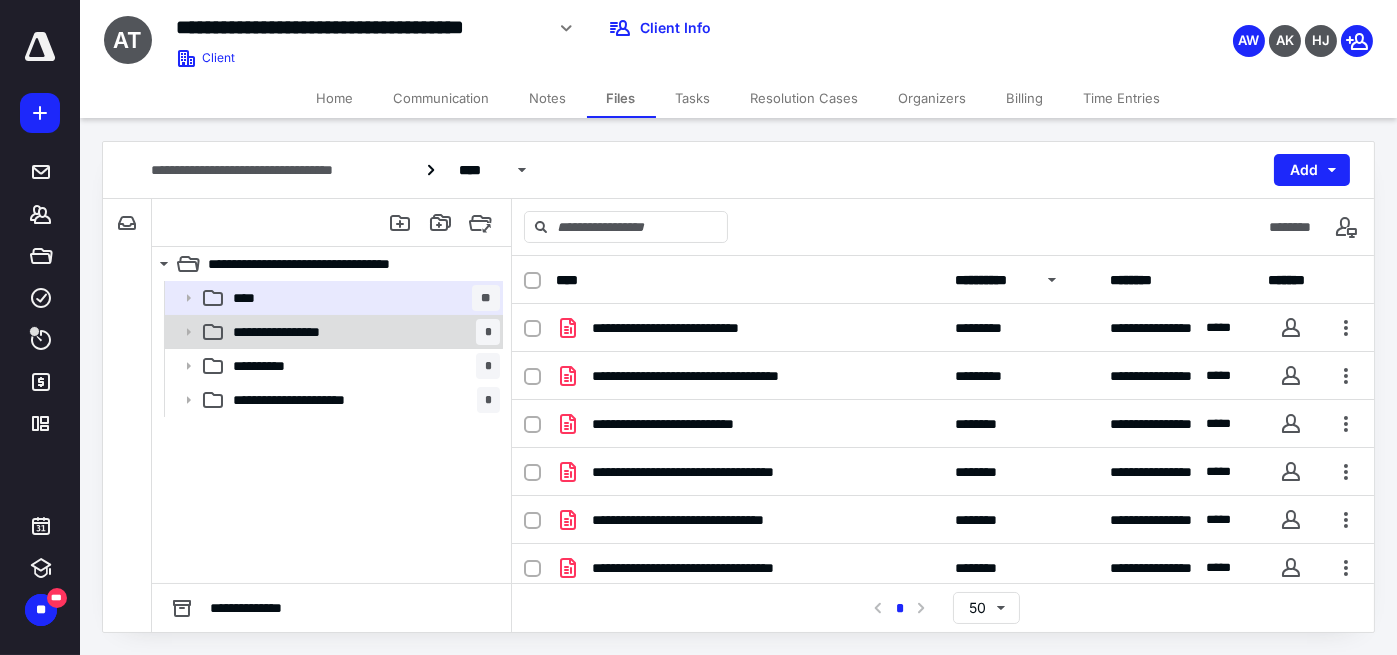 click on "**********" at bounding box center (362, 332) 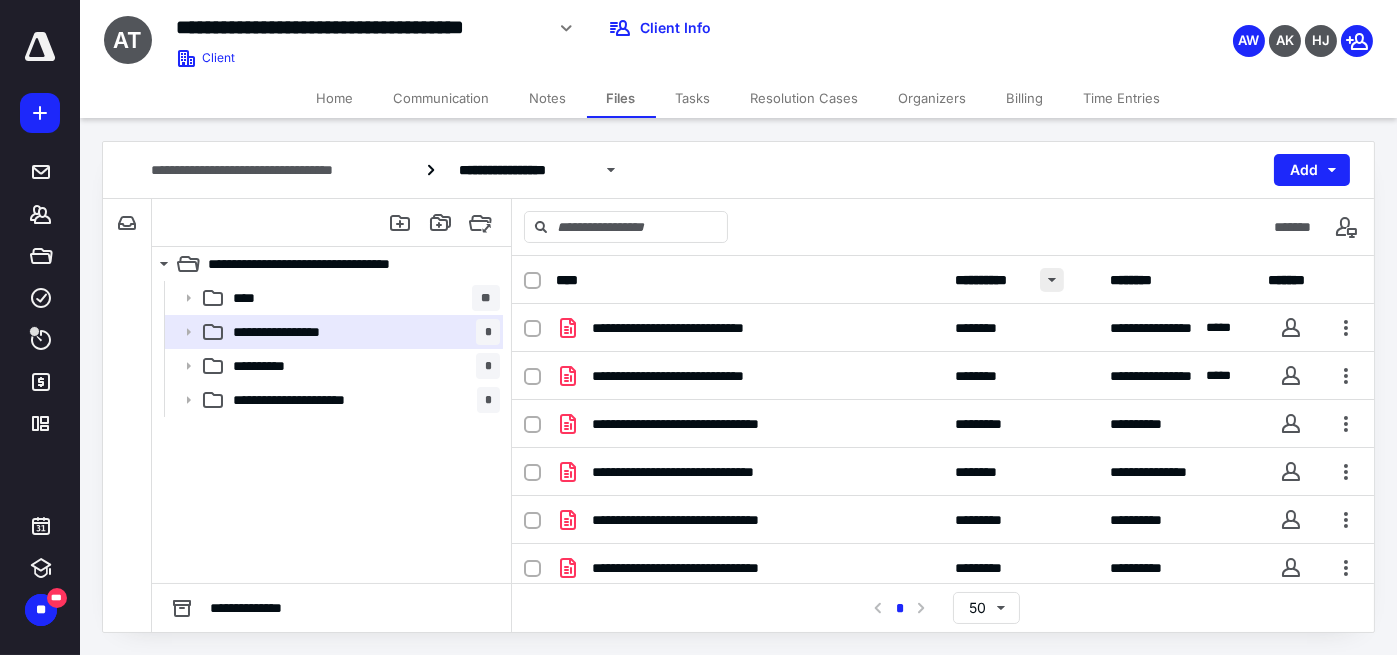 click at bounding box center (1052, 280) 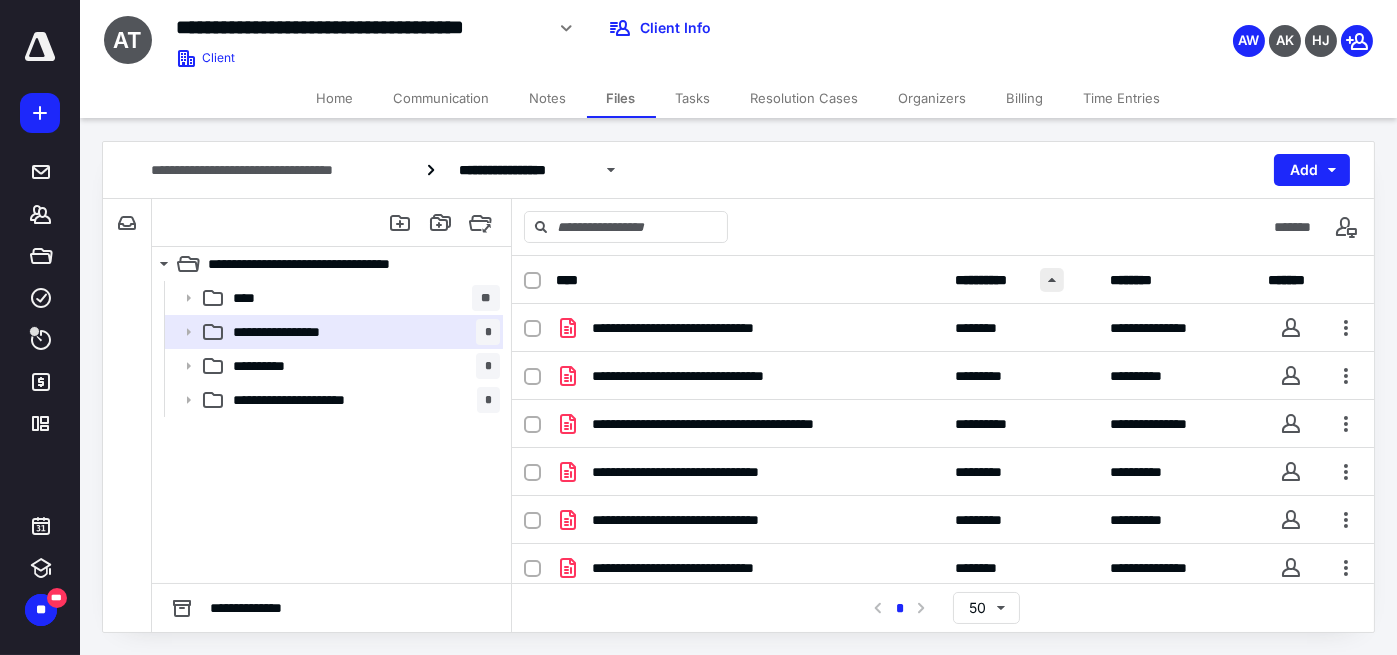 click at bounding box center [1052, 280] 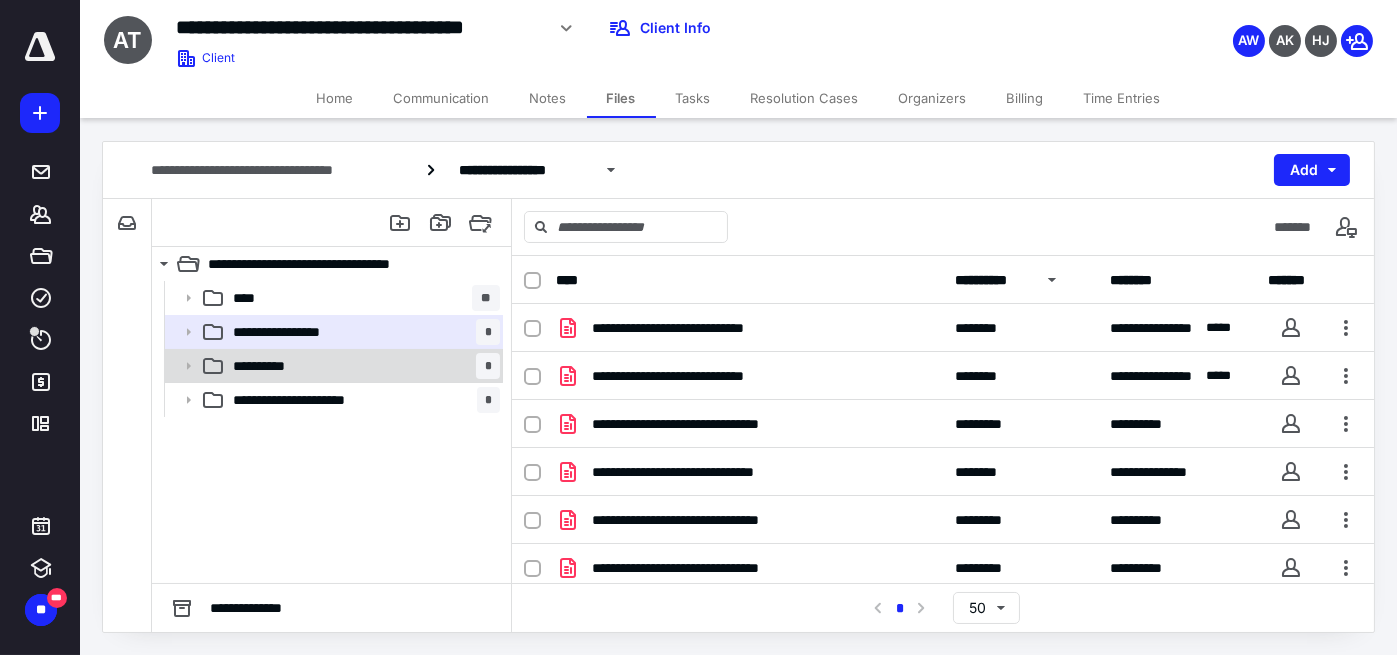 click on "**********" at bounding box center [362, 366] 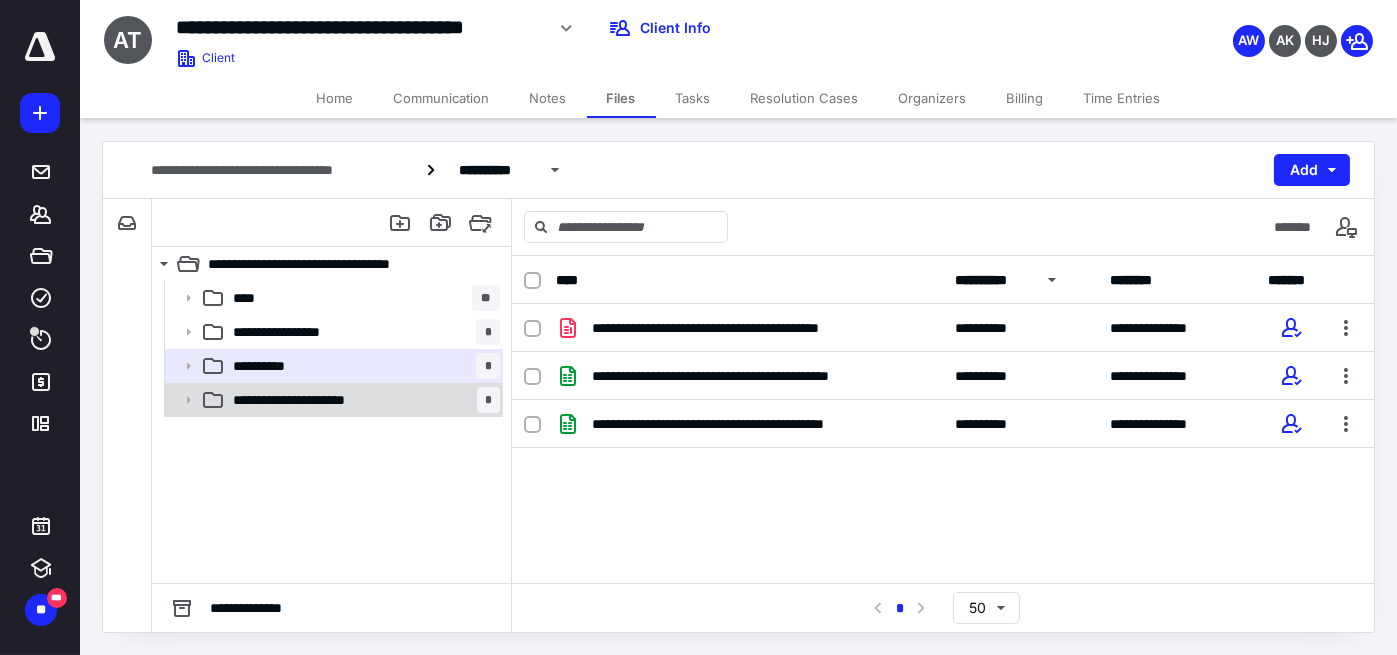 click on "**********" at bounding box center (362, 400) 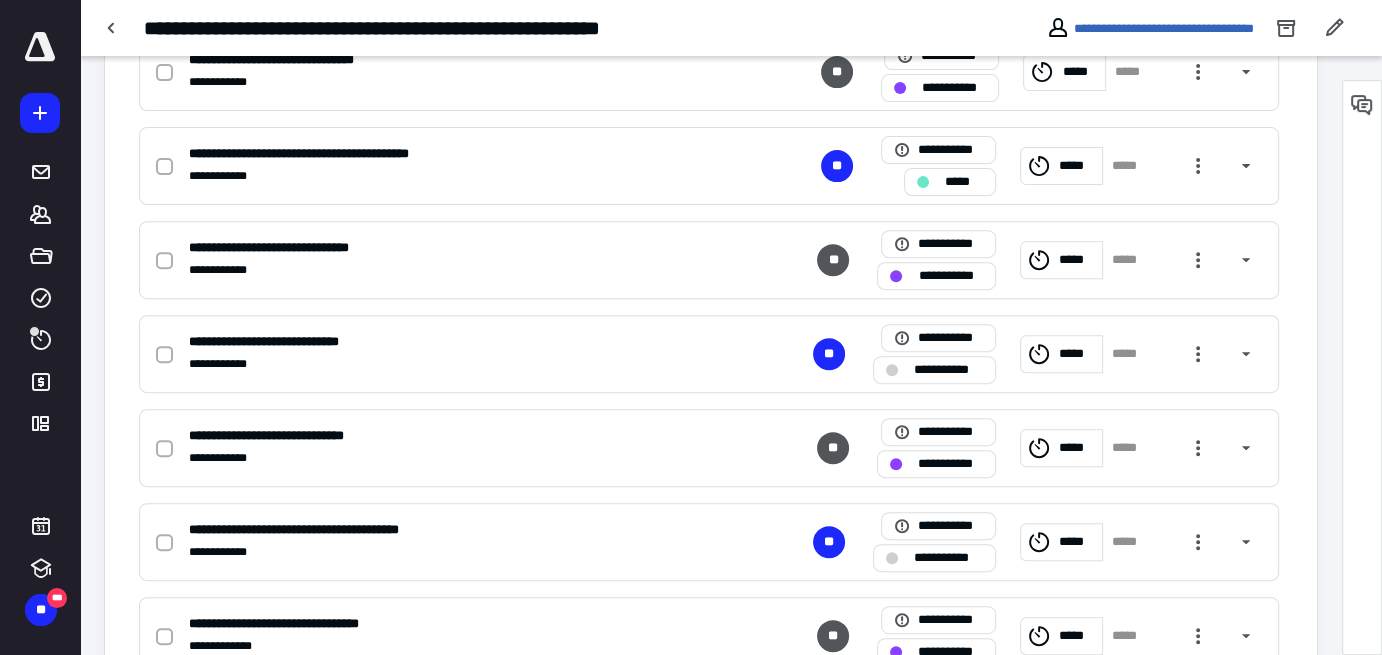 scroll, scrollTop: 233, scrollLeft: 0, axis: vertical 